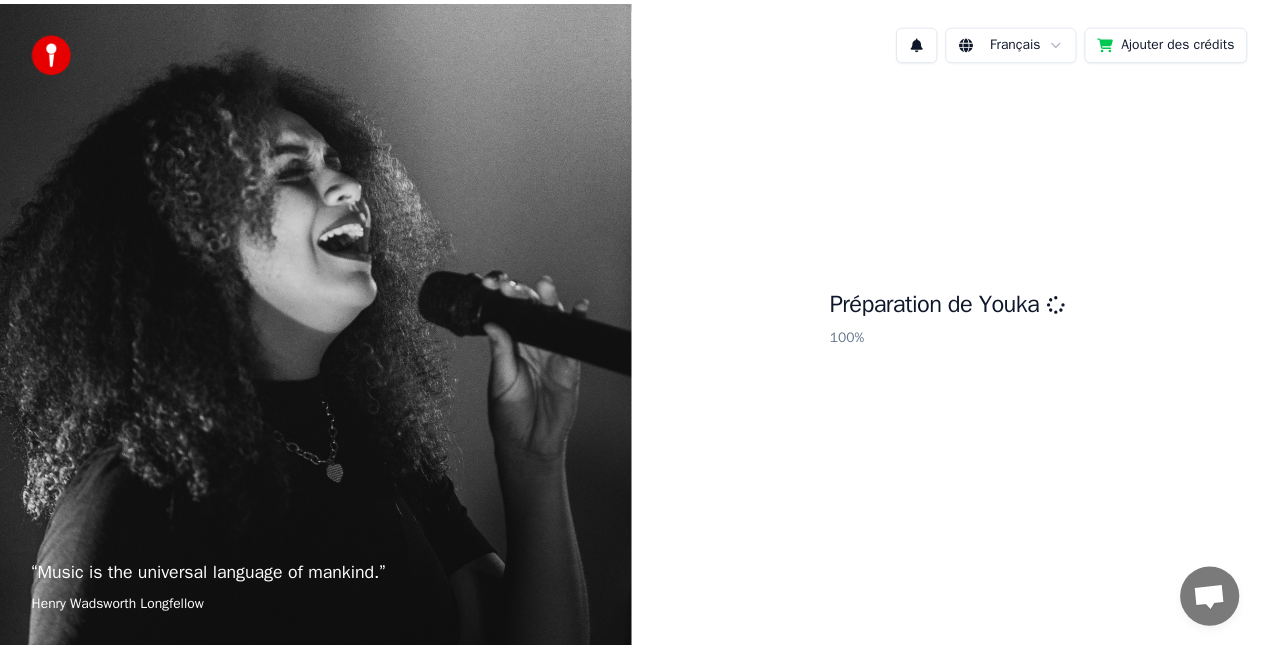 scroll, scrollTop: 0, scrollLeft: 0, axis: both 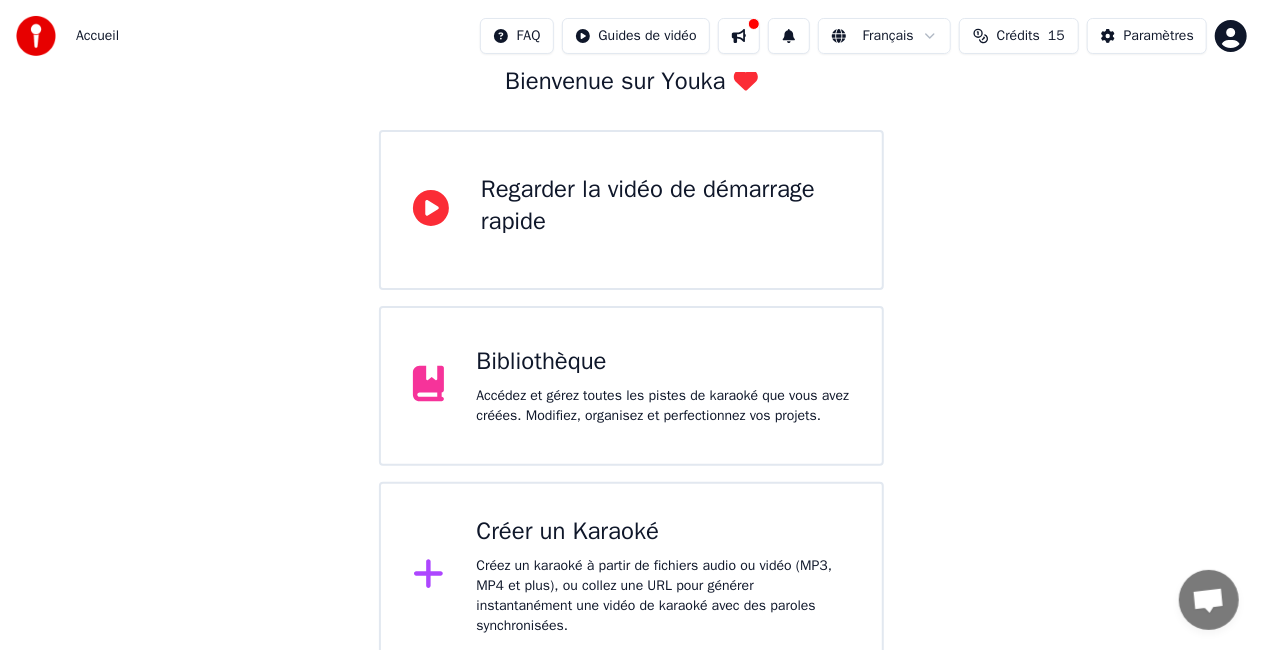 click on "Créer un Karaoké" at bounding box center (663, 532) 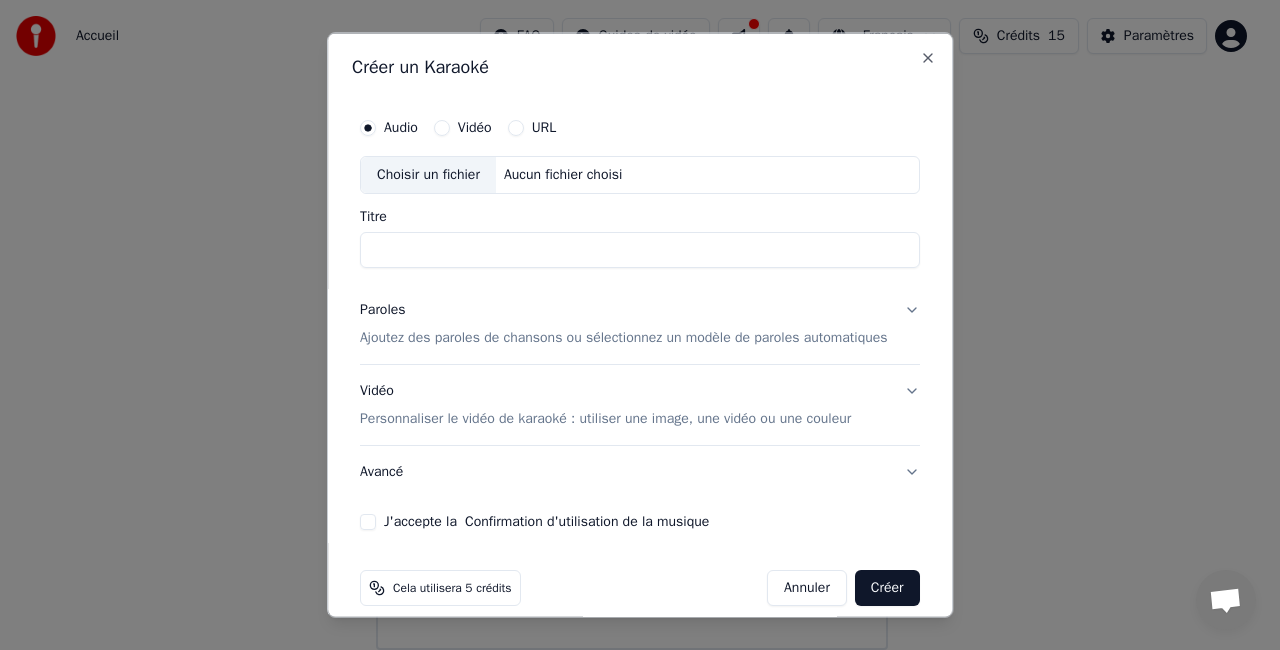click on "Choisir un fichier" at bounding box center (428, 175) 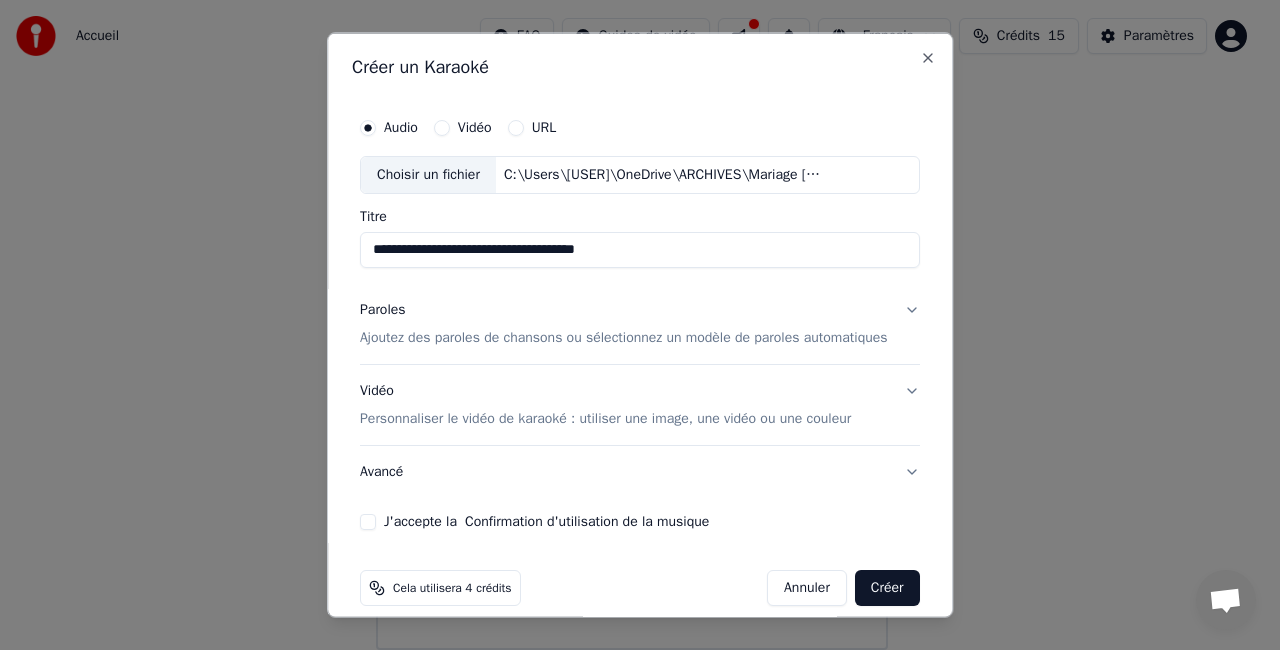 drag, startPoint x: 458, startPoint y: 254, endPoint x: 478, endPoint y: 236, distance: 26.907248 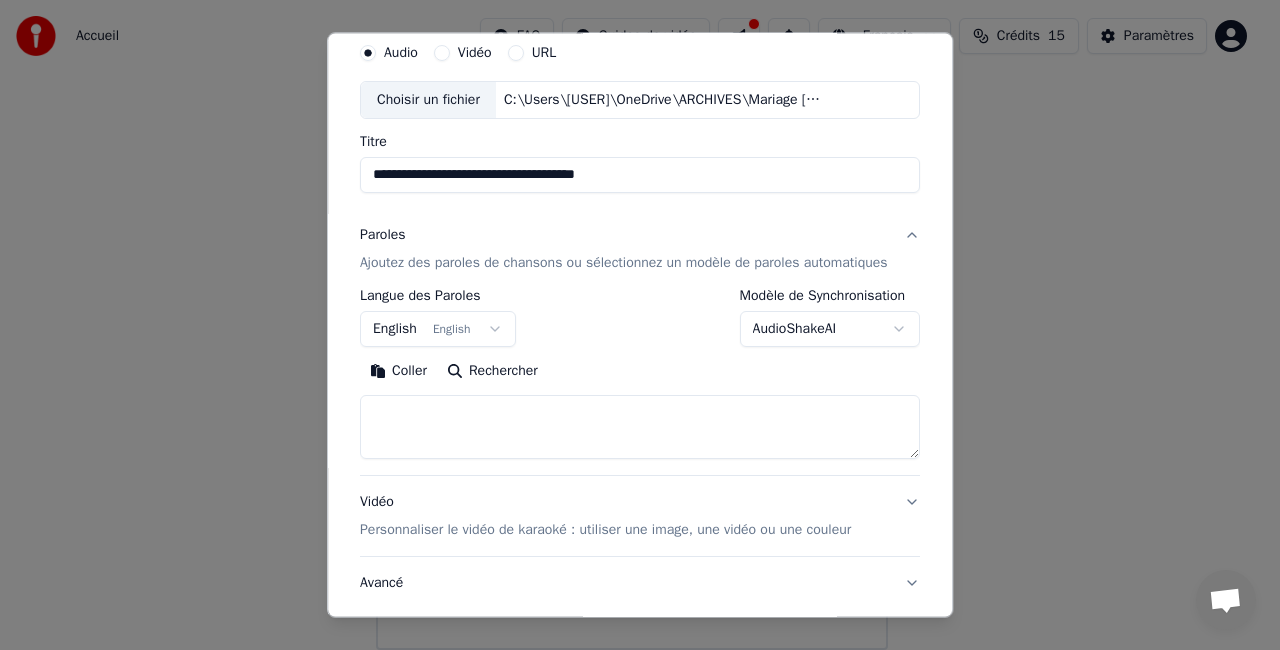 scroll, scrollTop: 100, scrollLeft: 0, axis: vertical 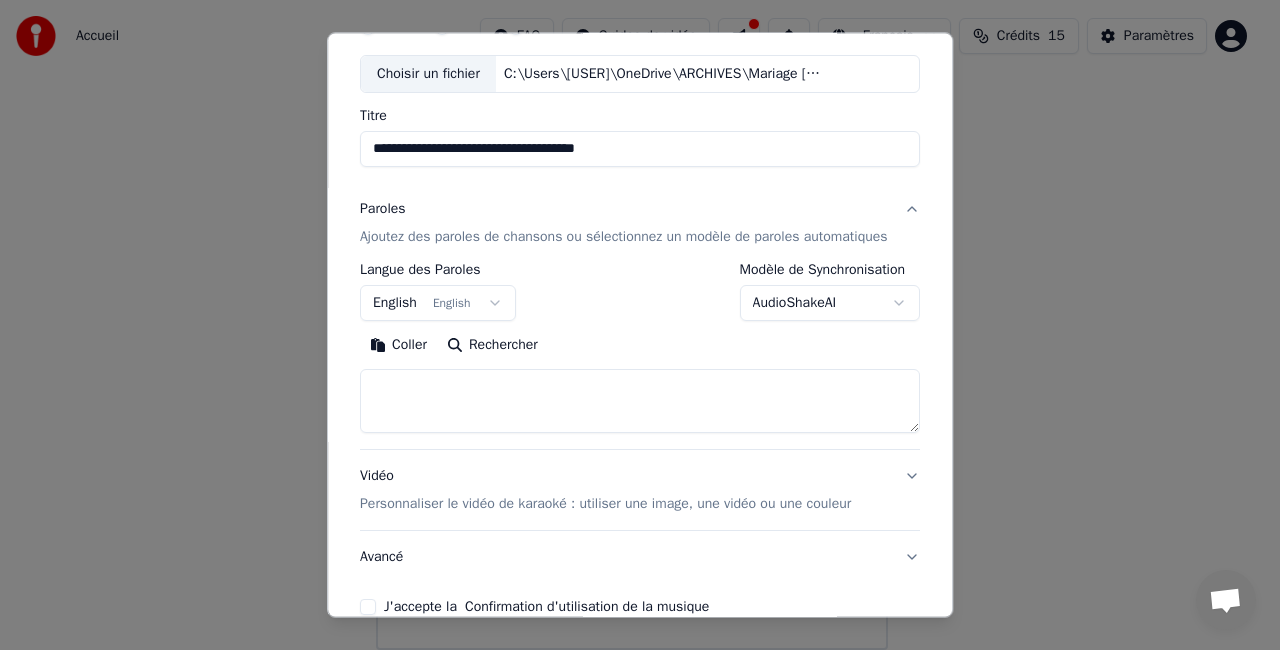 click on "**********" at bounding box center (631, 262) 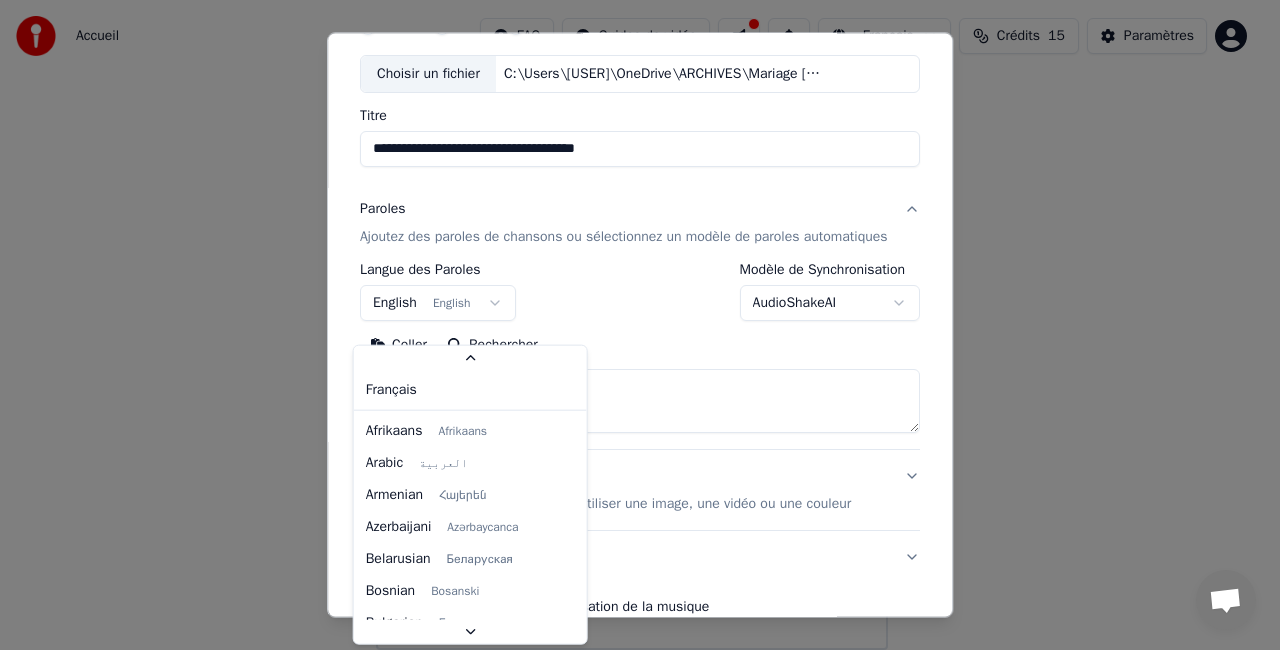 scroll, scrollTop: 82, scrollLeft: 0, axis: vertical 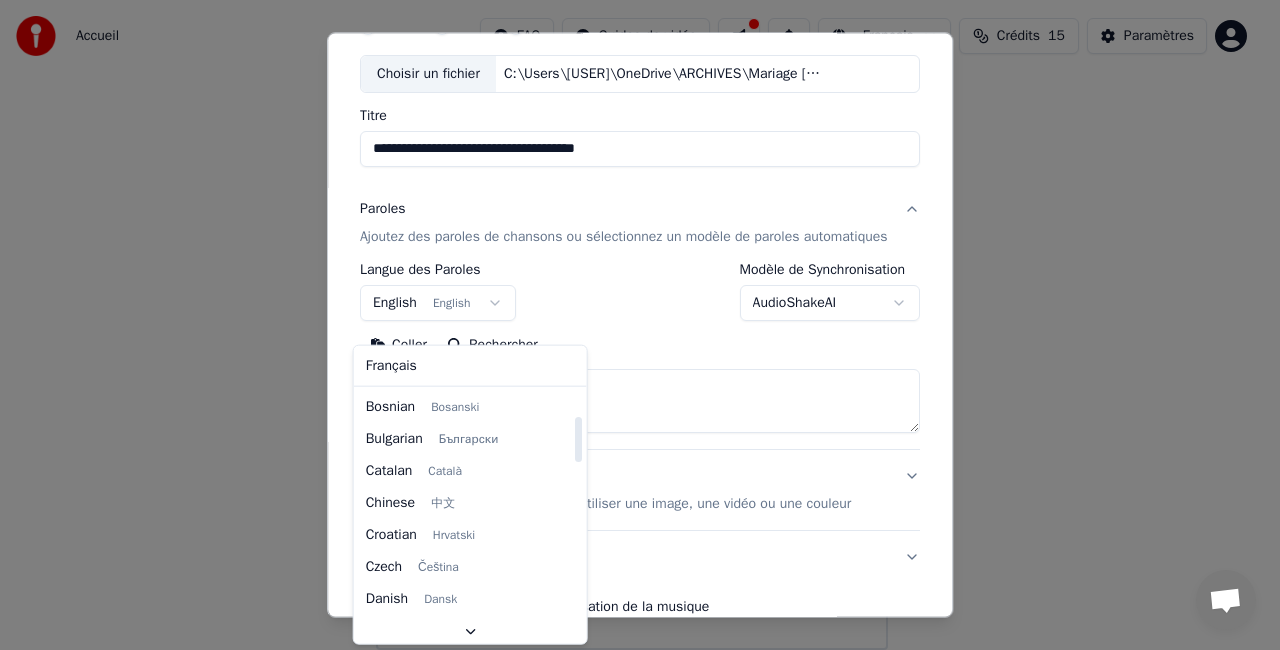 select on "**" 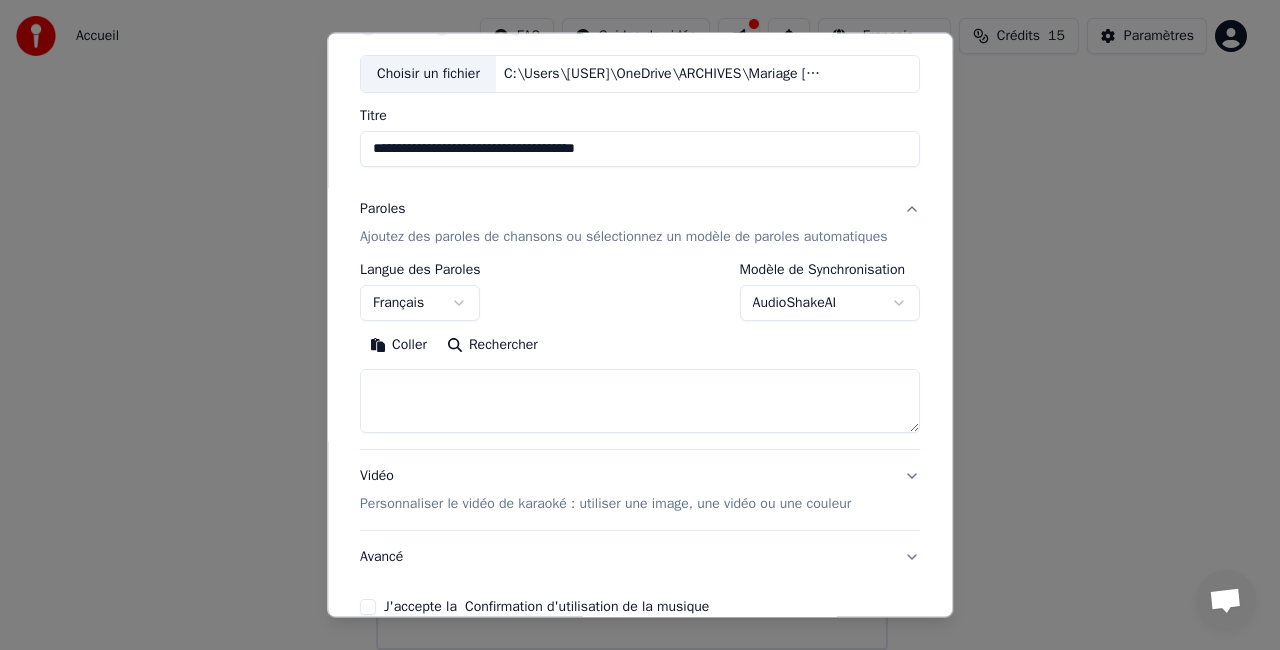 click at bounding box center (640, 401) 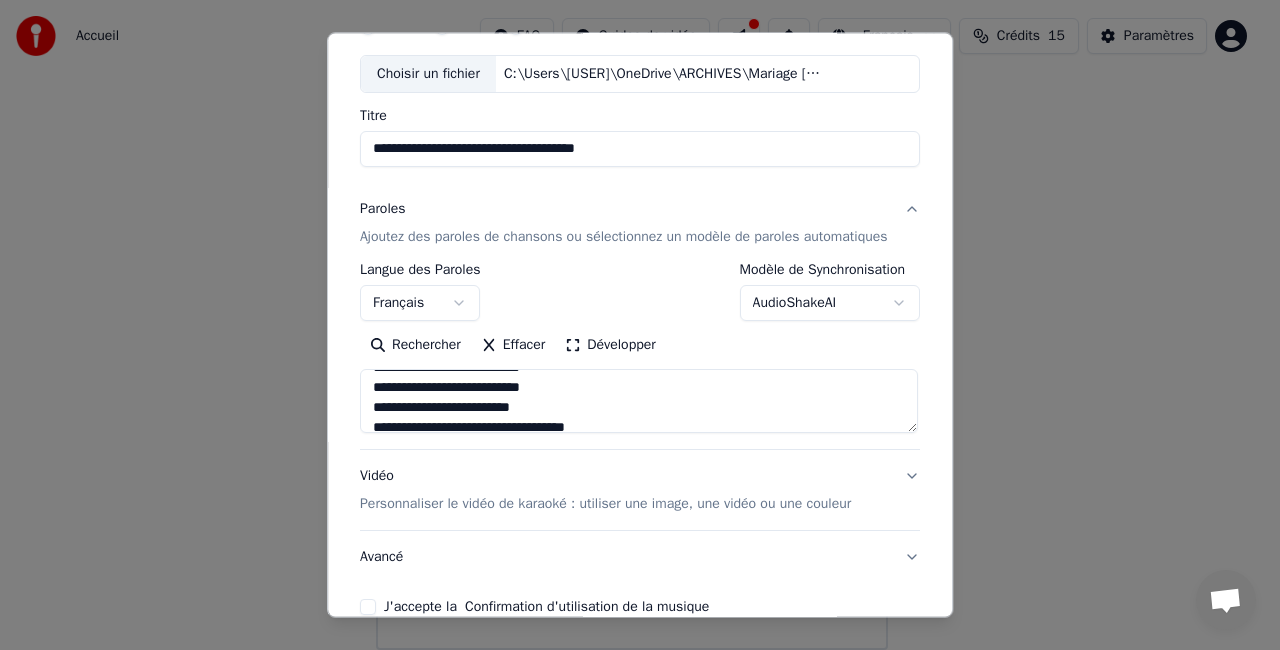 scroll, scrollTop: 0, scrollLeft: 0, axis: both 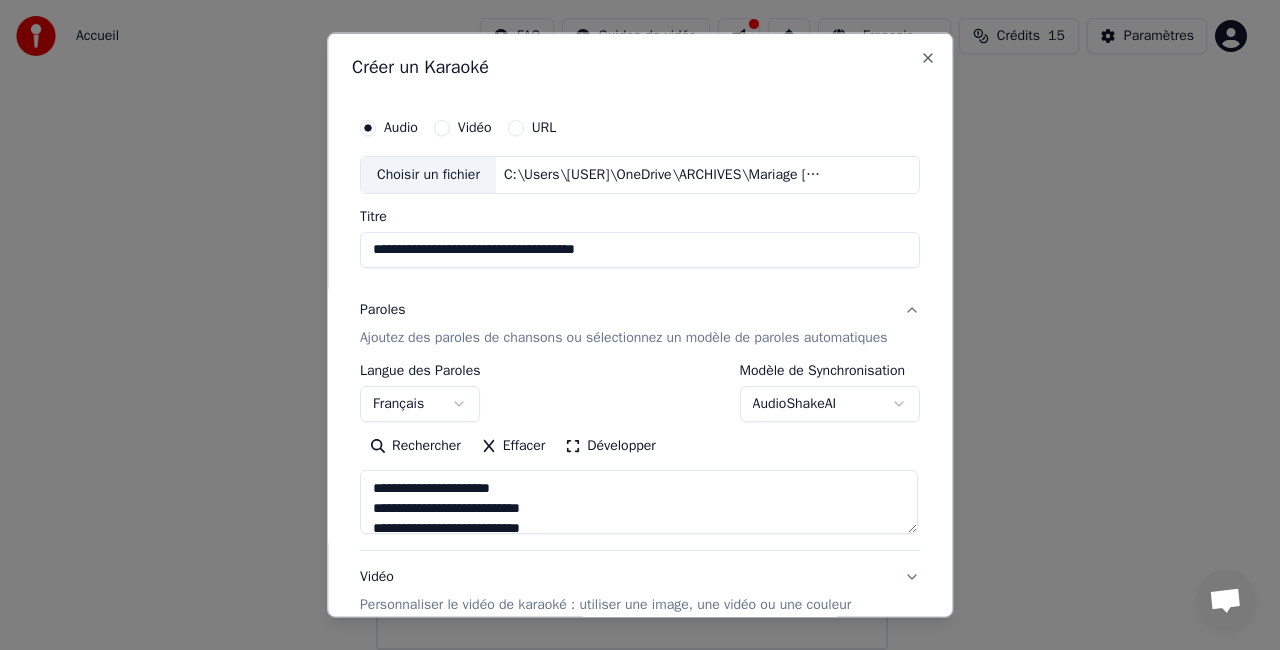 click at bounding box center (639, 501) 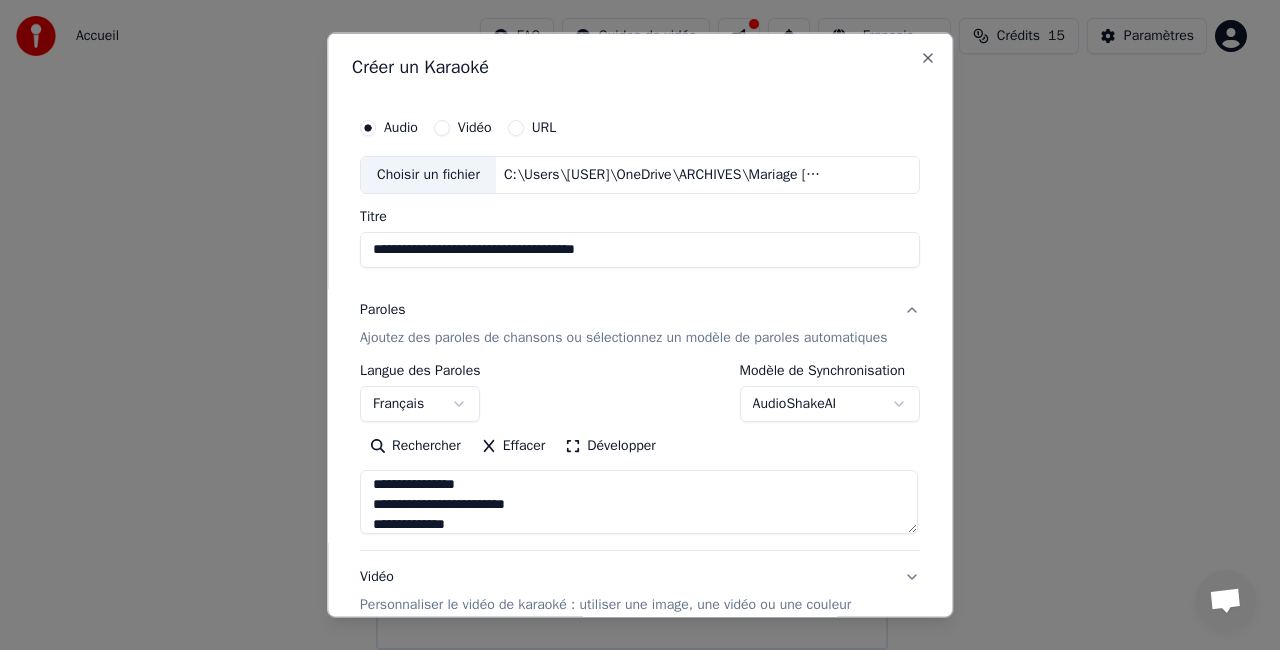 scroll, scrollTop: 1226, scrollLeft: 0, axis: vertical 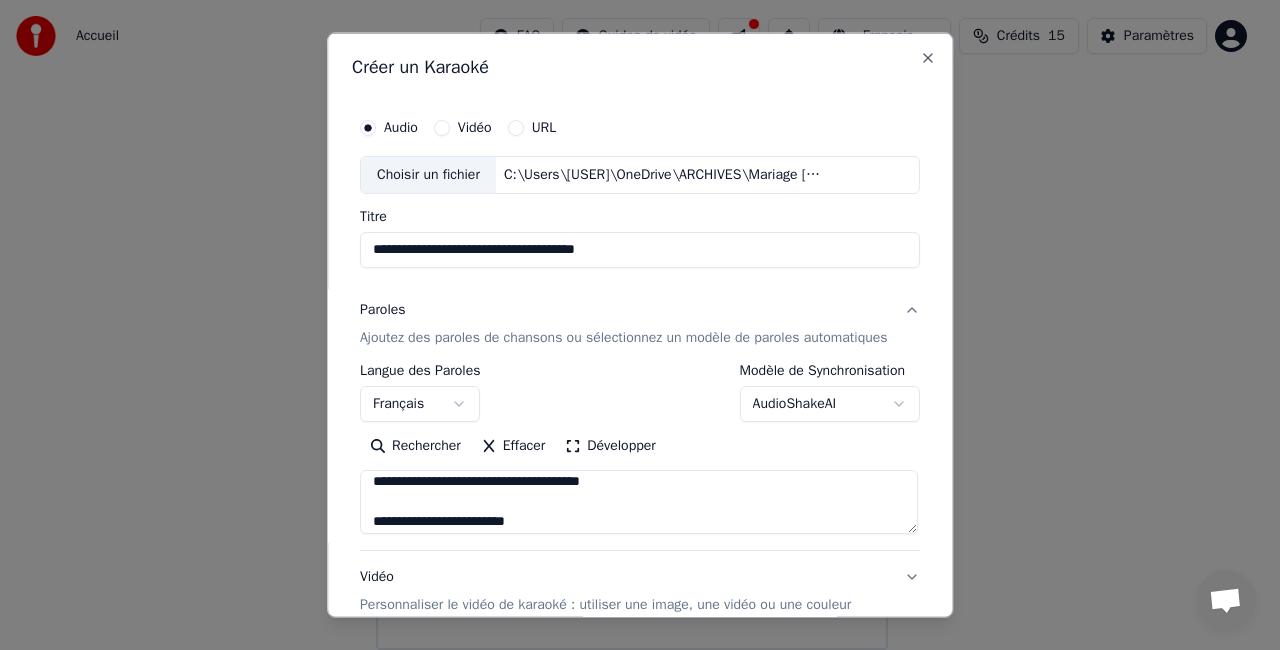 type on "**********" 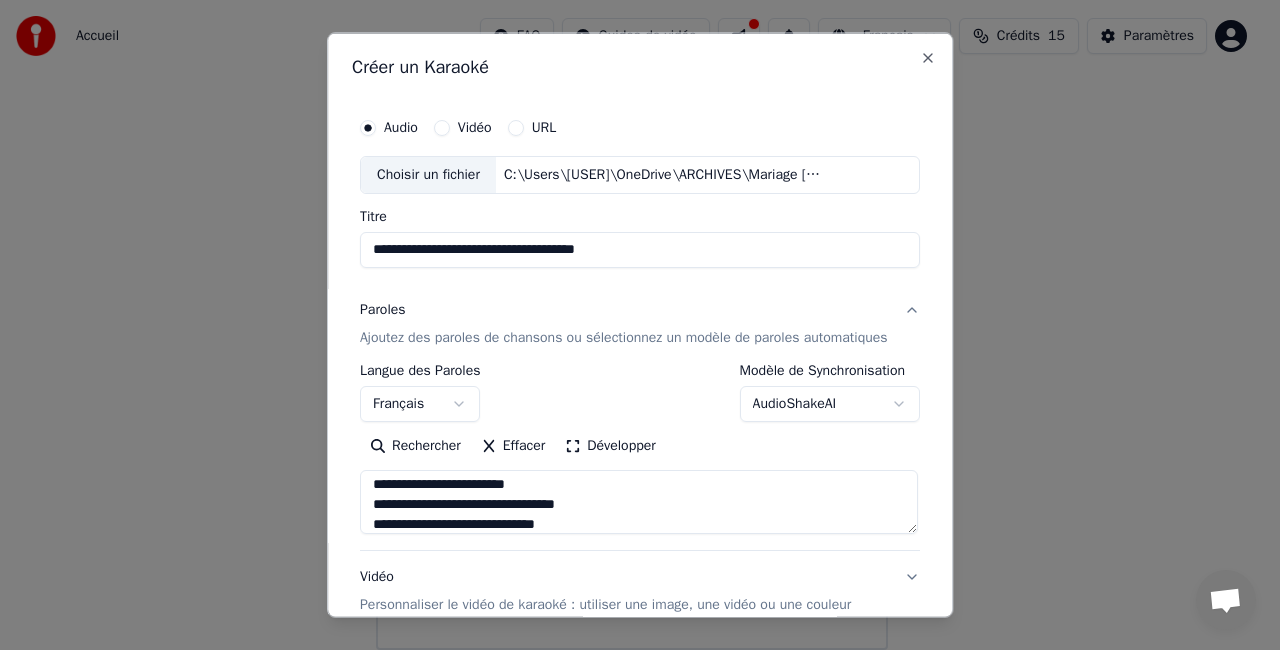 scroll, scrollTop: 1383, scrollLeft: 0, axis: vertical 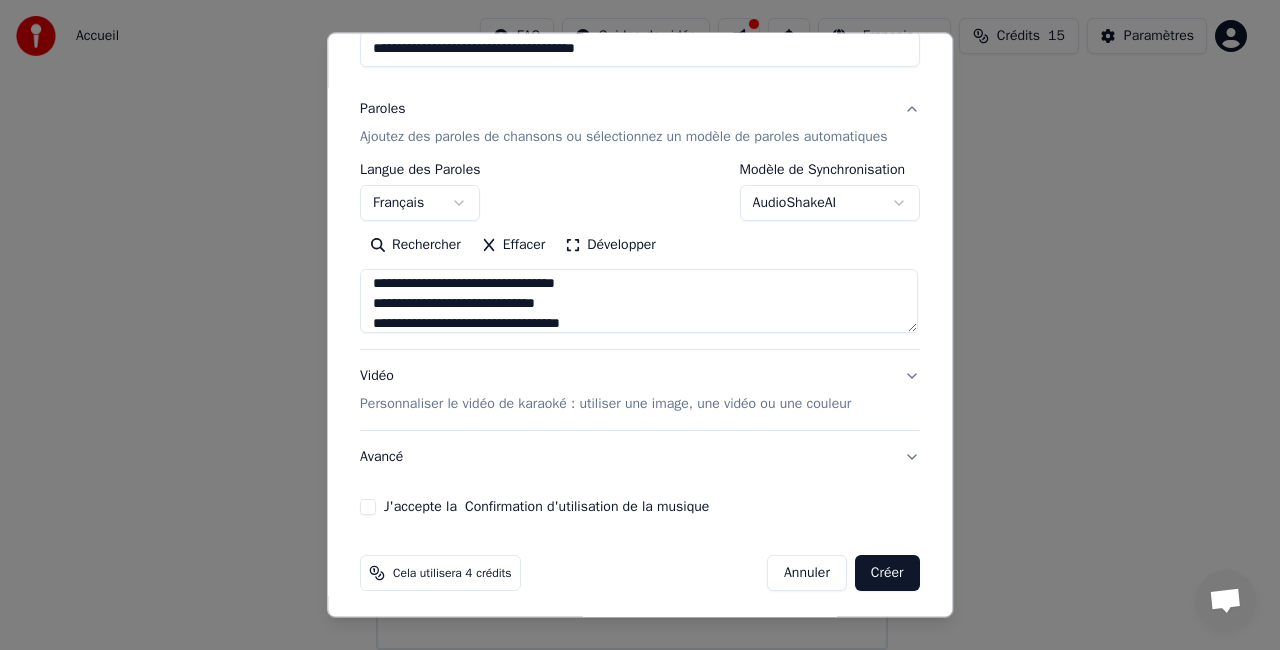 click on "Personnaliser le vidéo de karaoké : utiliser une image, une vidéo ou une couleur" at bounding box center [605, 404] 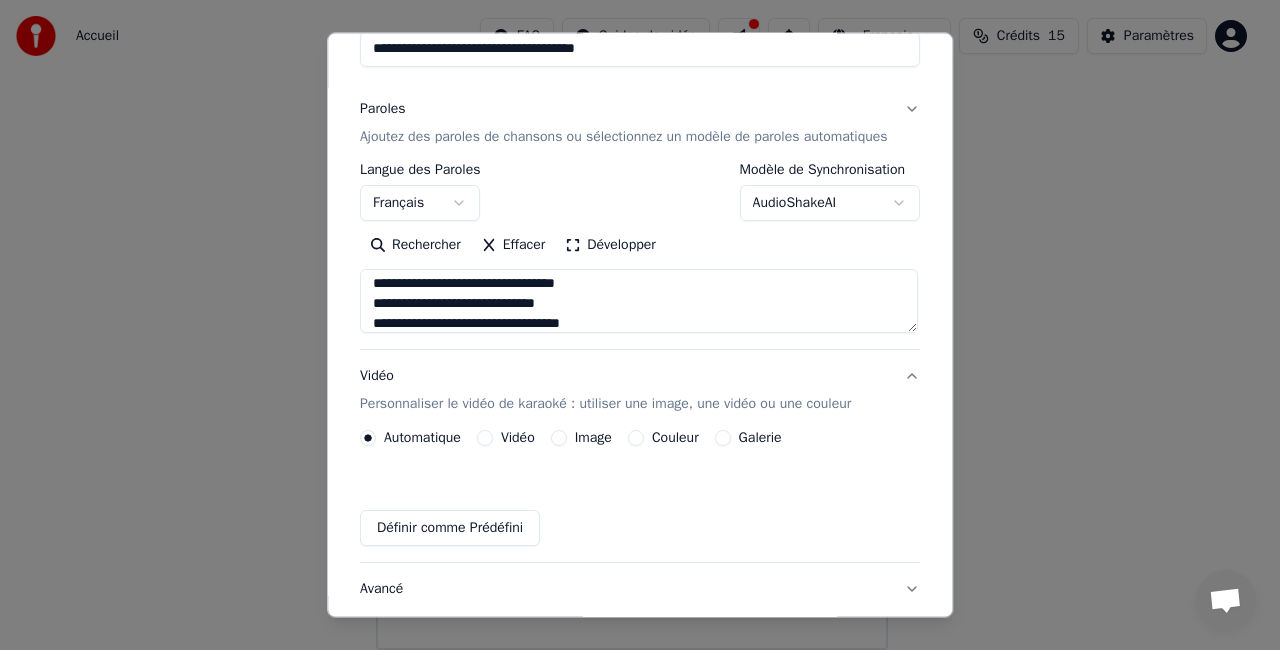 scroll, scrollTop: 170, scrollLeft: 0, axis: vertical 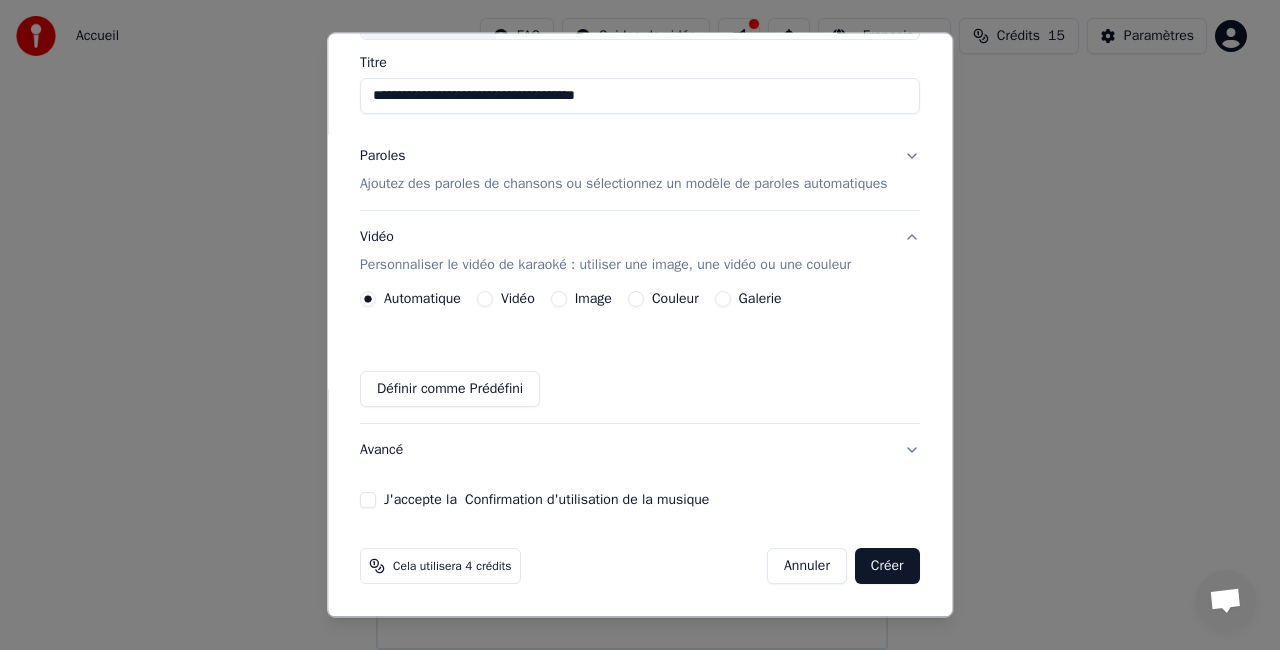 click on "Vidéo" at bounding box center (518, 299) 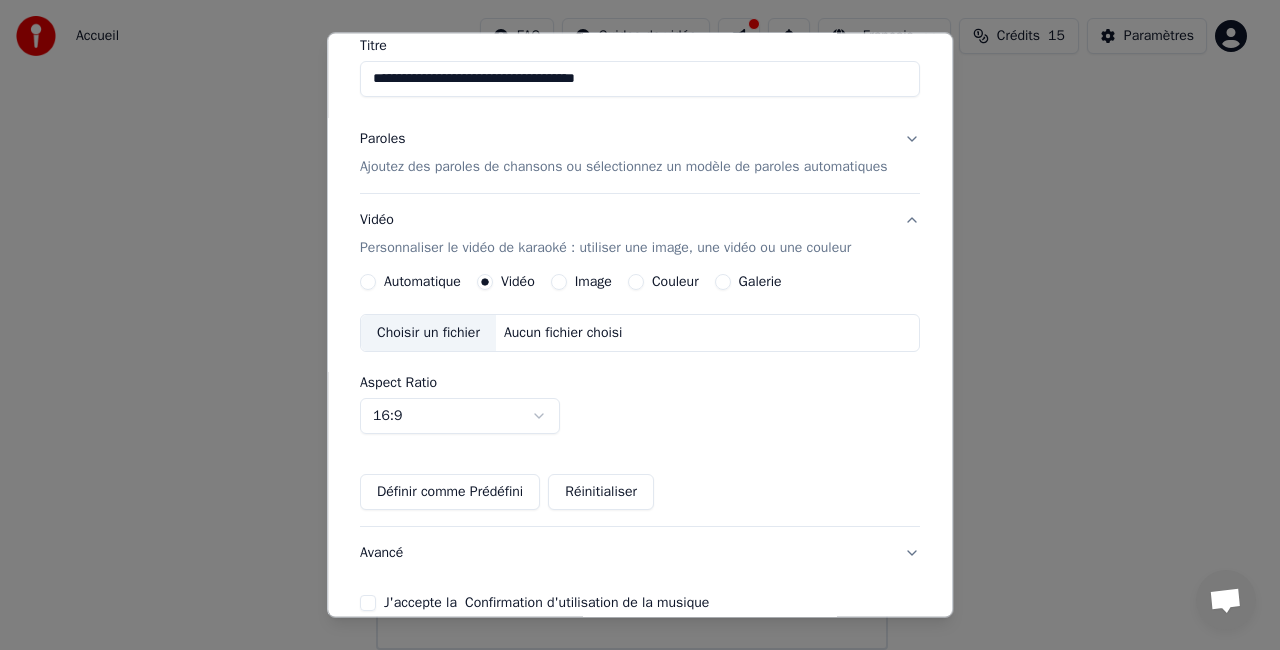 click on "Choisir un fichier" at bounding box center [428, 333] 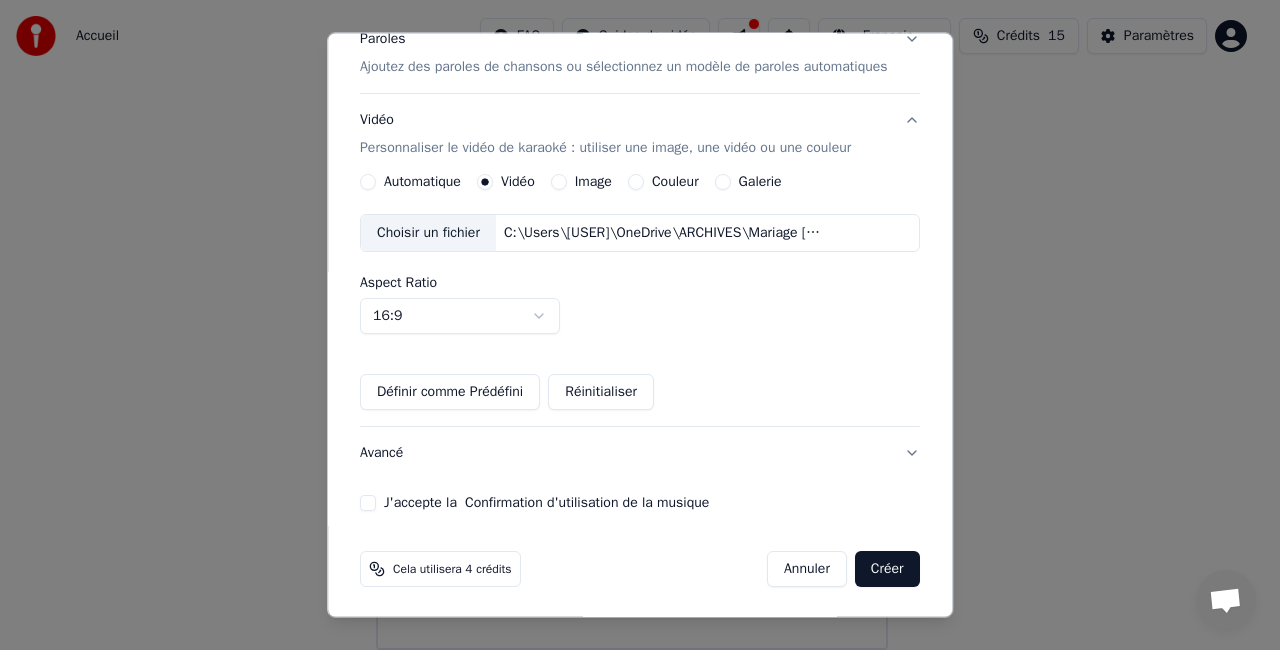 scroll, scrollTop: 290, scrollLeft: 0, axis: vertical 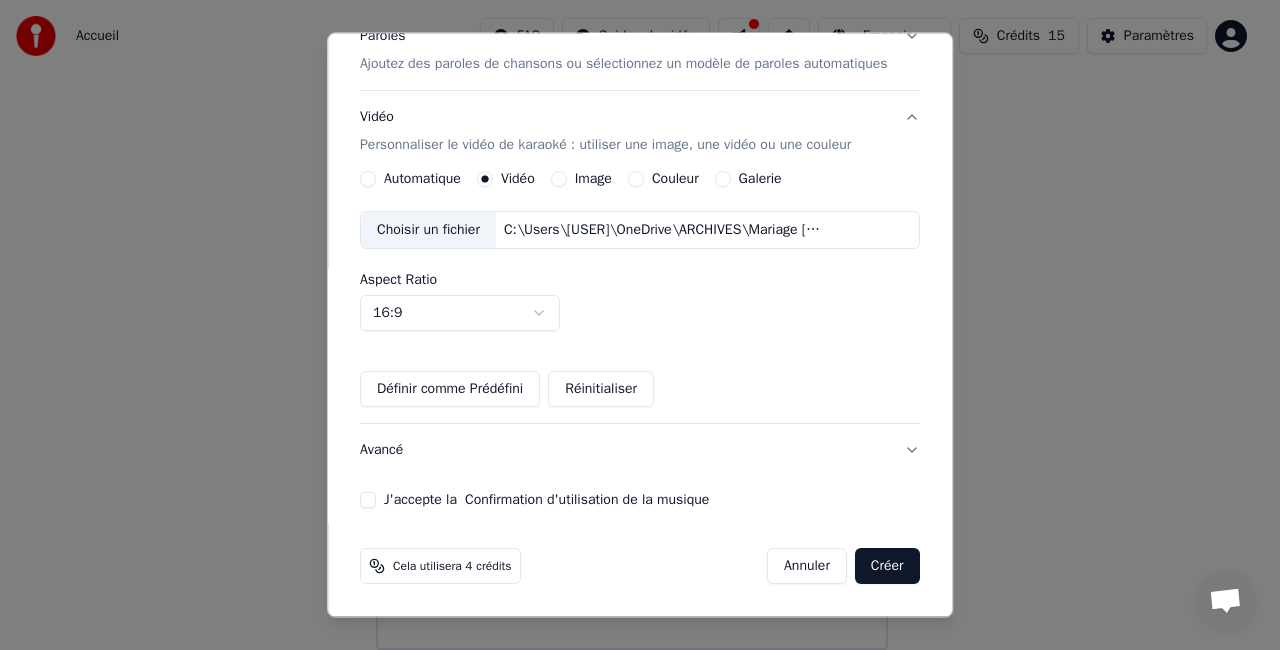click on "J'accepte la   Confirmation d'utilisation de la musique" at bounding box center (368, 500) 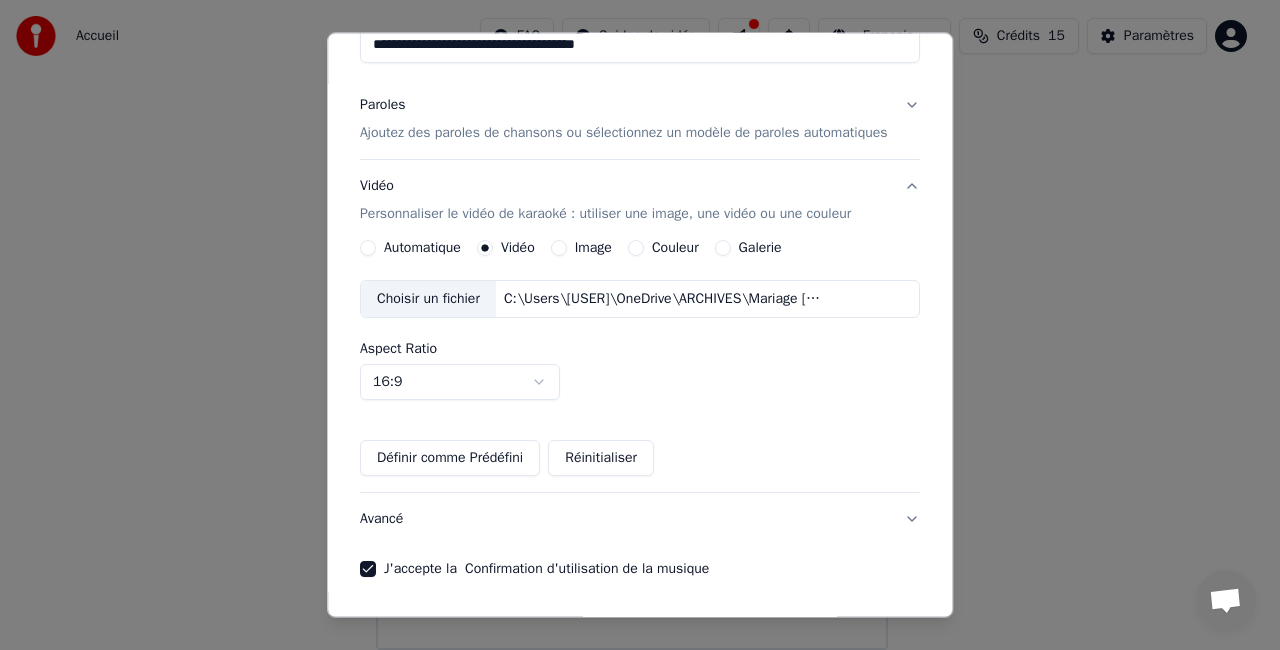 scroll, scrollTop: 290, scrollLeft: 0, axis: vertical 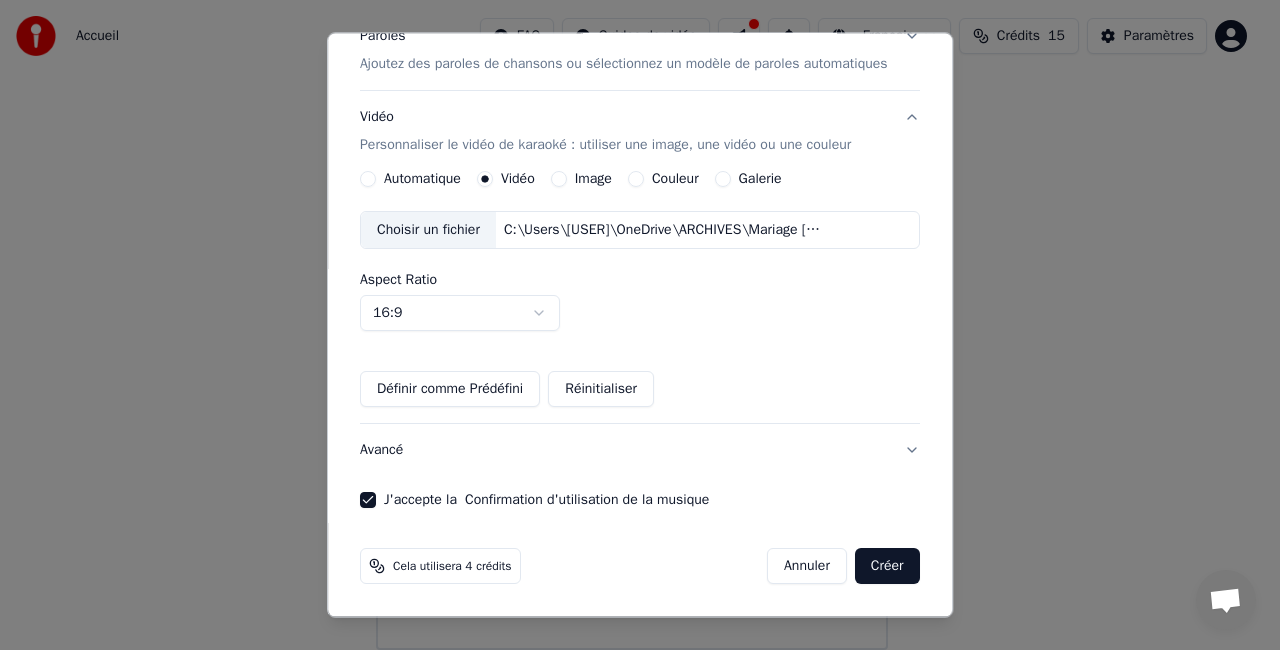 click on "Créer" at bounding box center (887, 566) 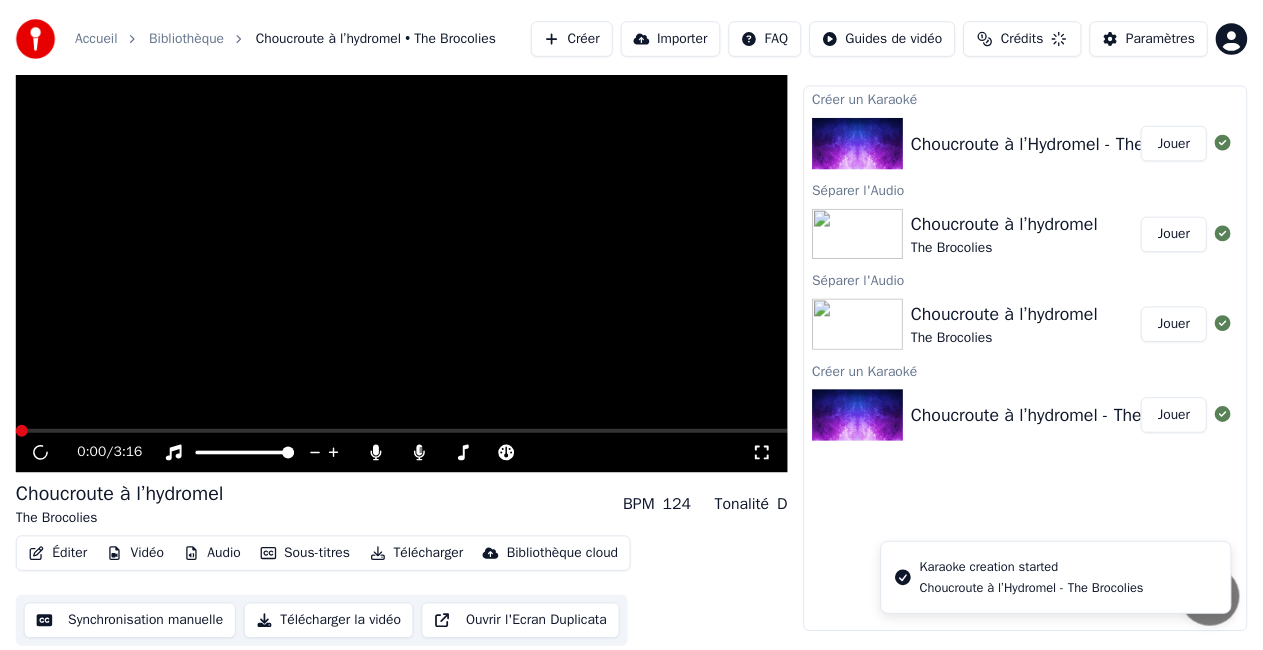 scroll, scrollTop: 22, scrollLeft: 0, axis: vertical 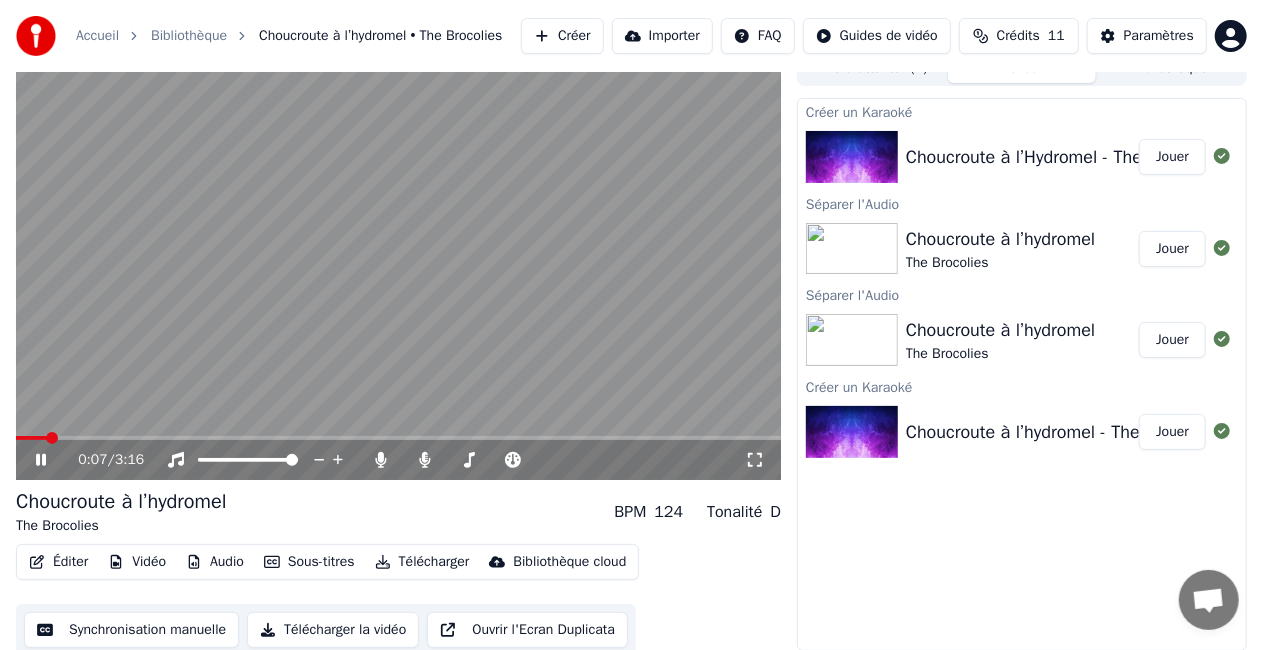 click 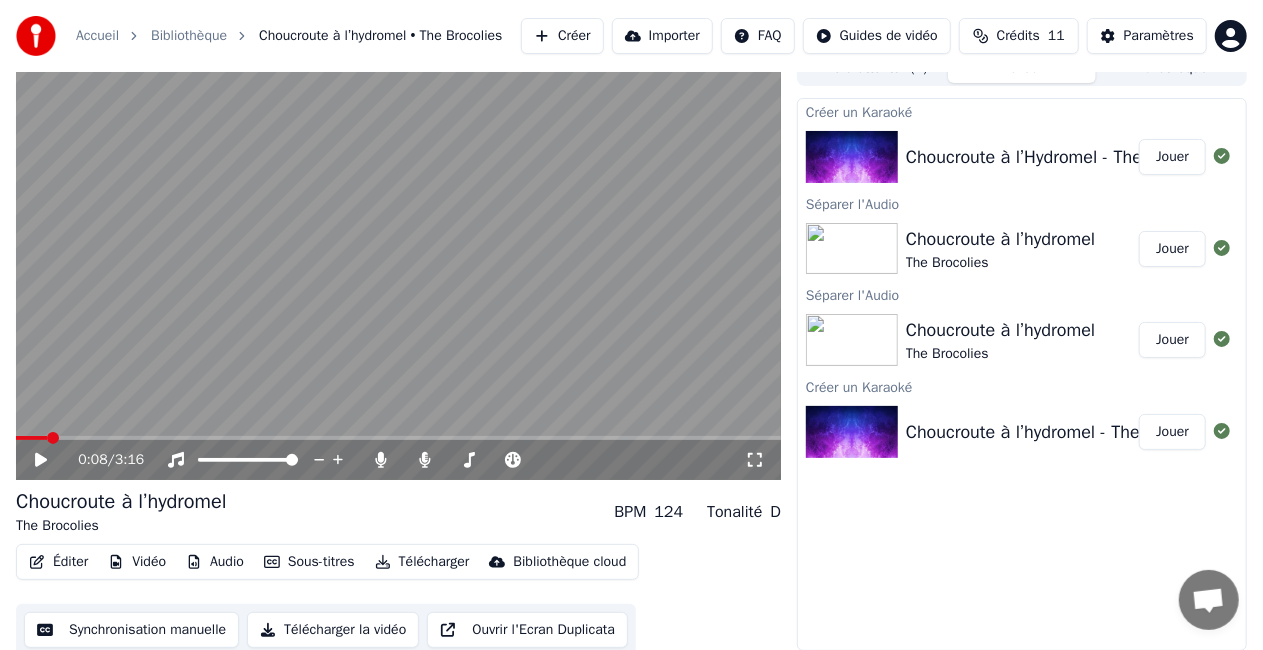 click on "Paramètres" at bounding box center (1159, 36) 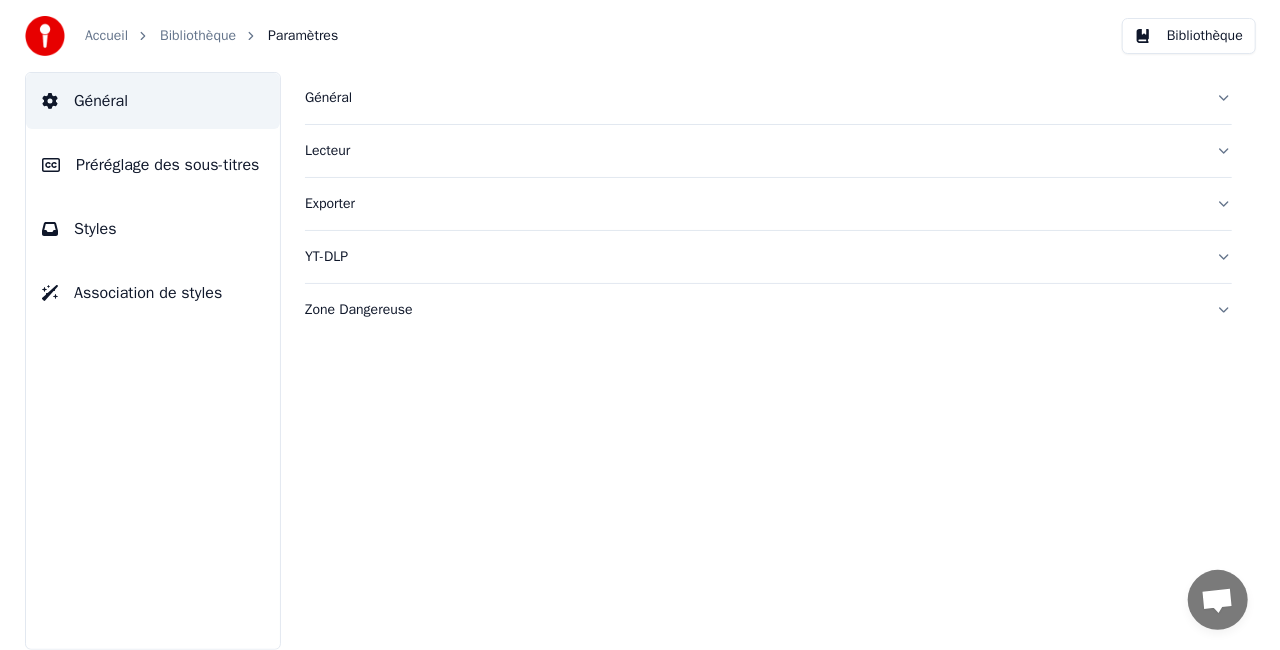 scroll, scrollTop: 0, scrollLeft: 0, axis: both 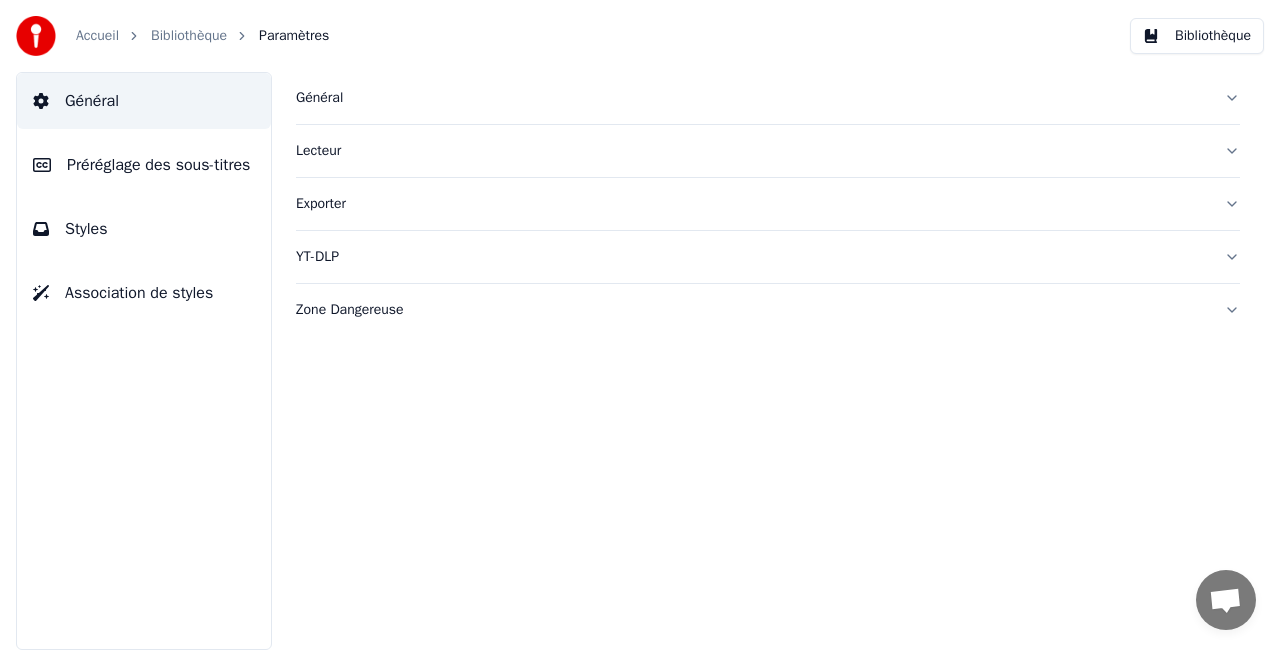 click on "Lecteur" at bounding box center [752, 151] 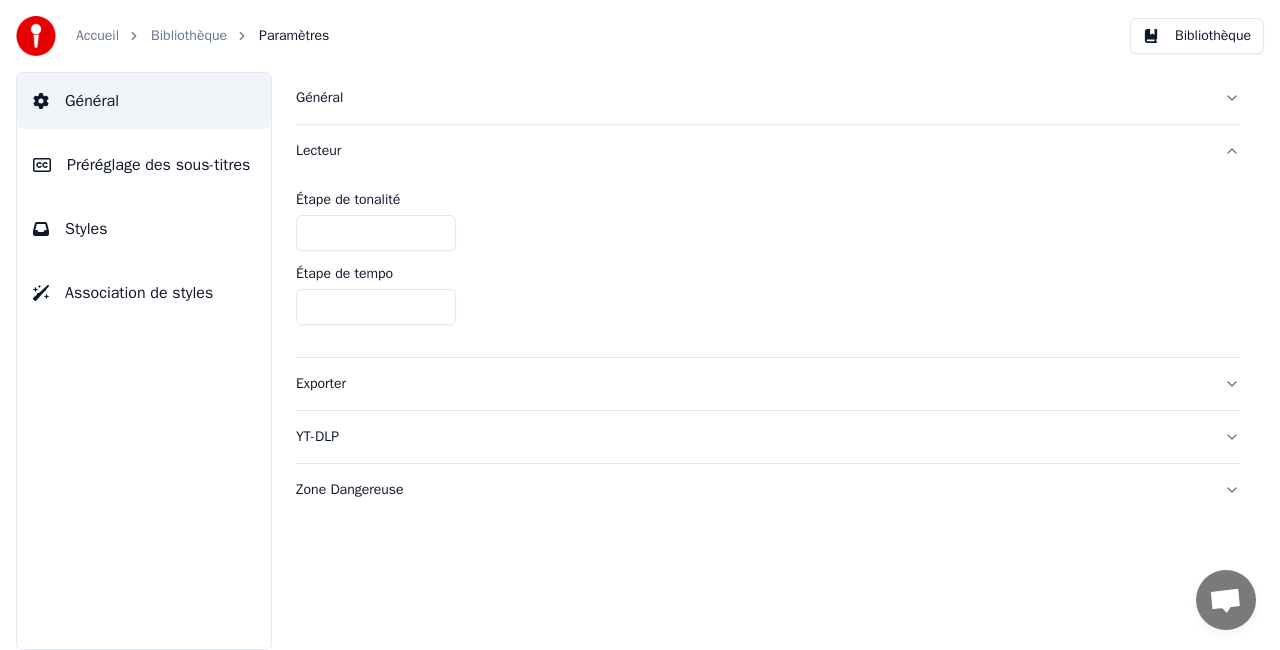 click on "Général" at bounding box center (752, 98) 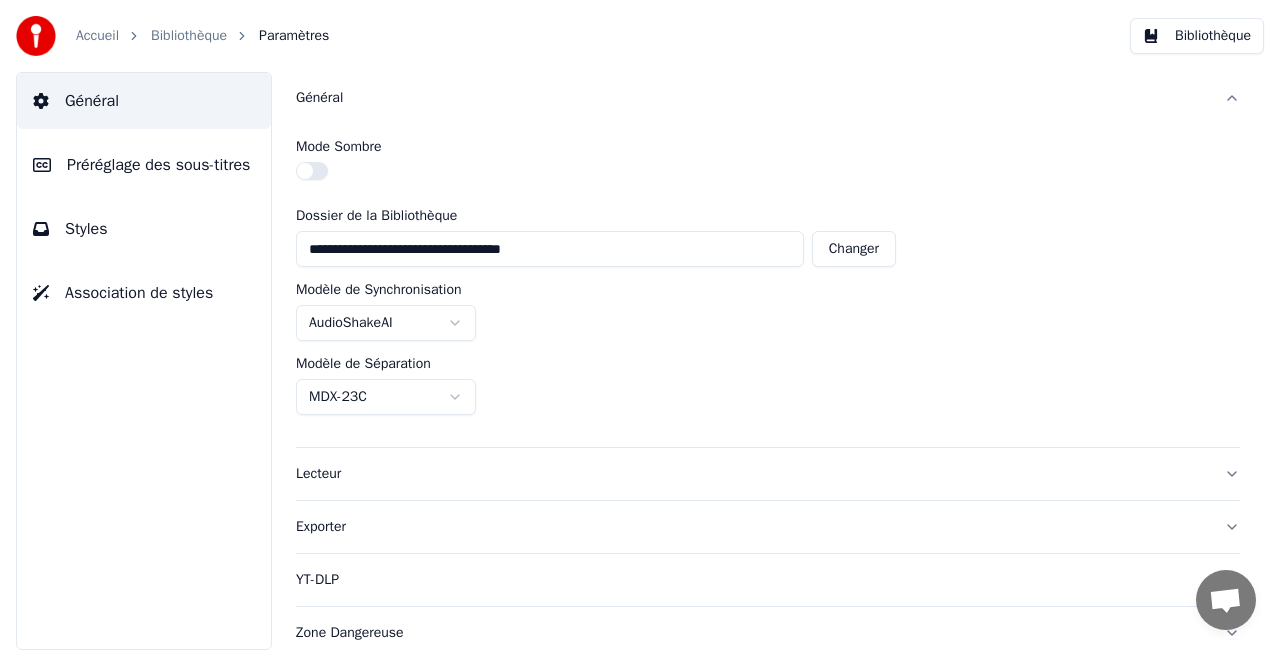scroll, scrollTop: 6, scrollLeft: 0, axis: vertical 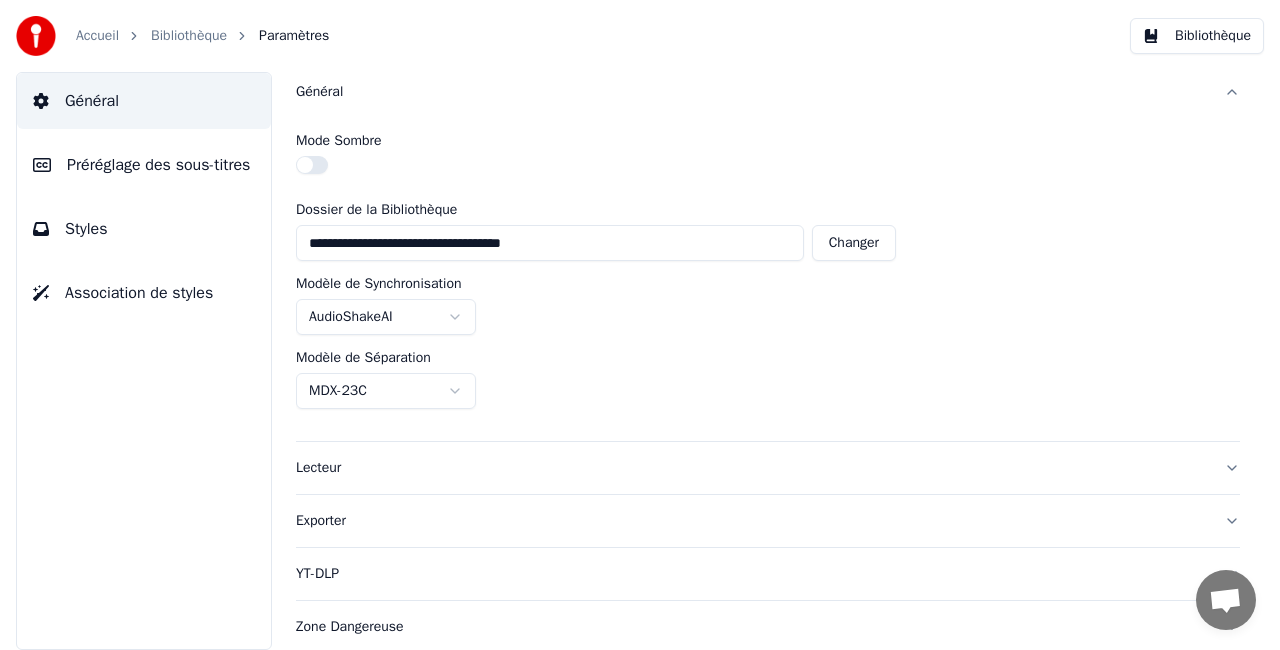 click on "Lecteur" at bounding box center (752, 468) 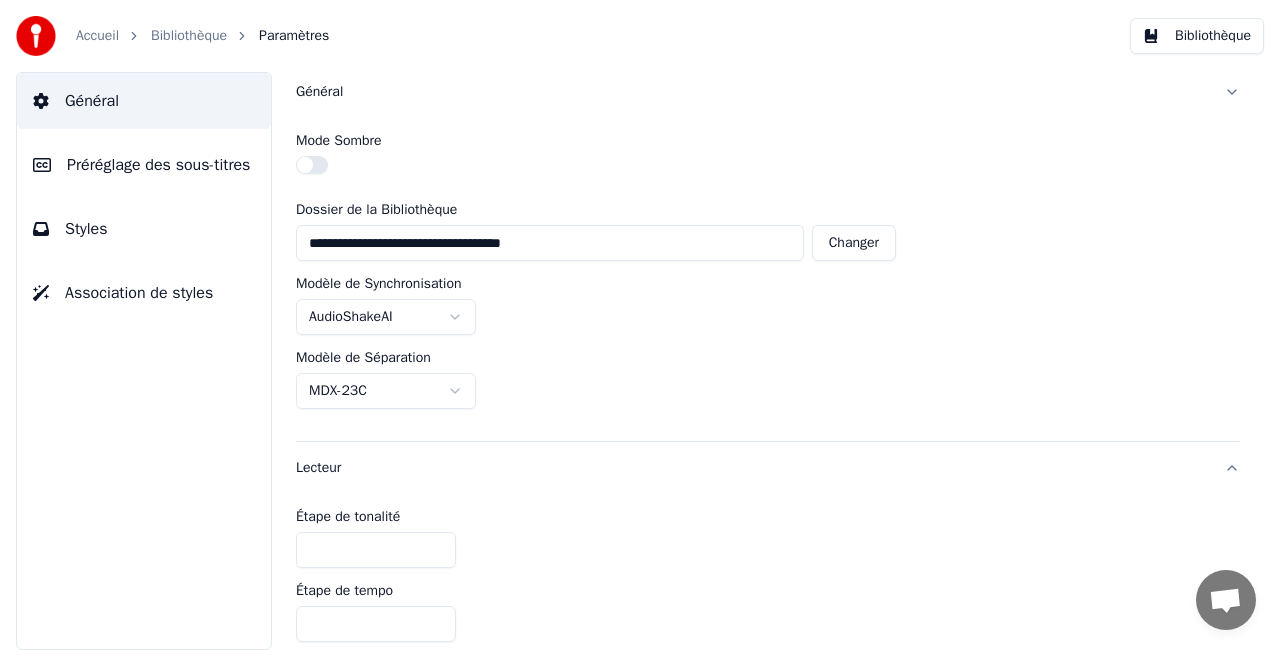 scroll, scrollTop: 0, scrollLeft: 0, axis: both 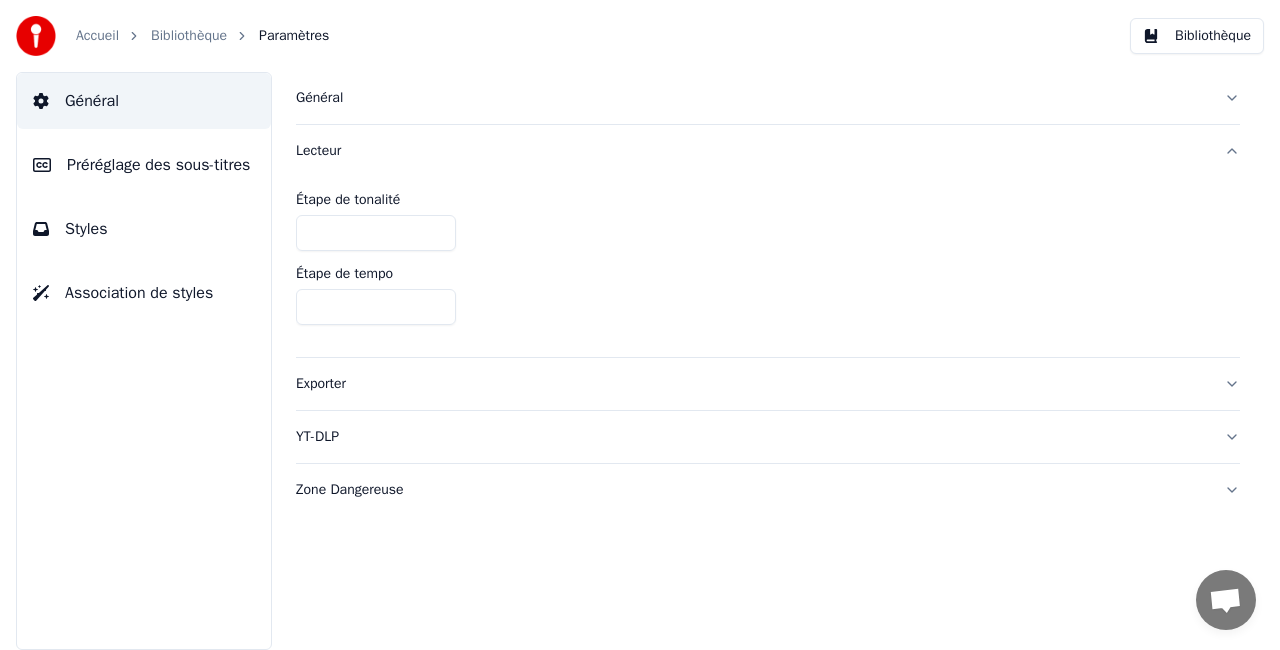 click on "Zone Dangereuse" at bounding box center (752, 490) 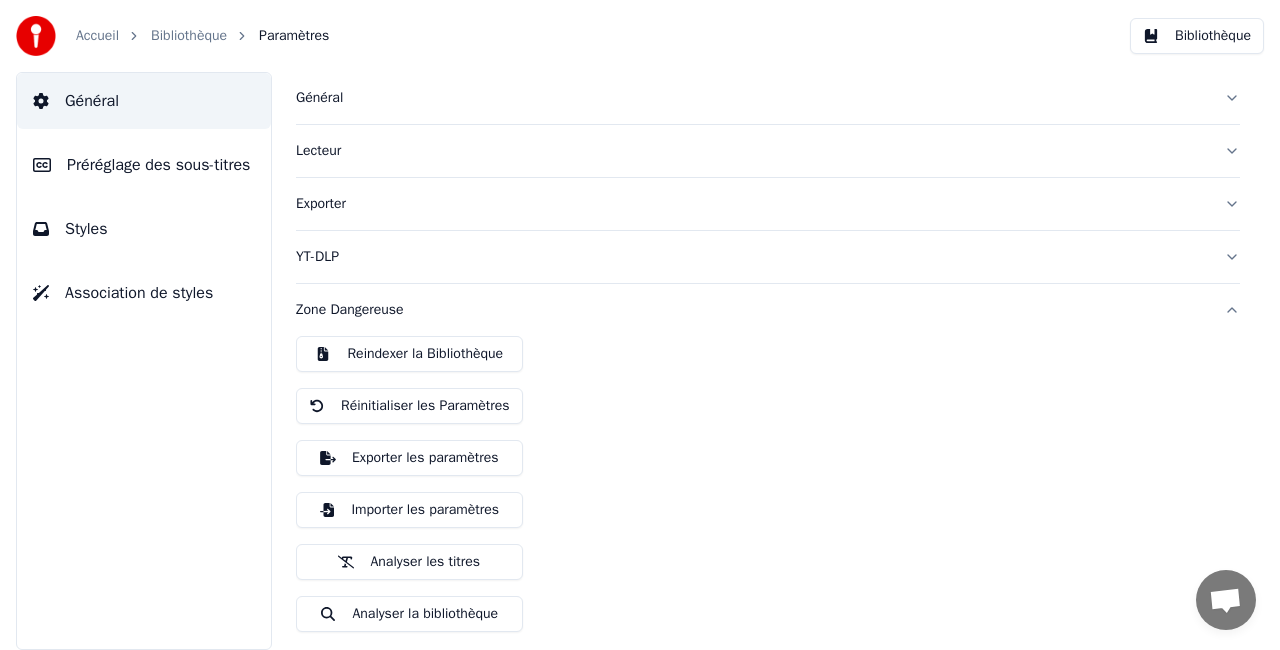 click on "Préréglage des sous-titres" at bounding box center (144, 165) 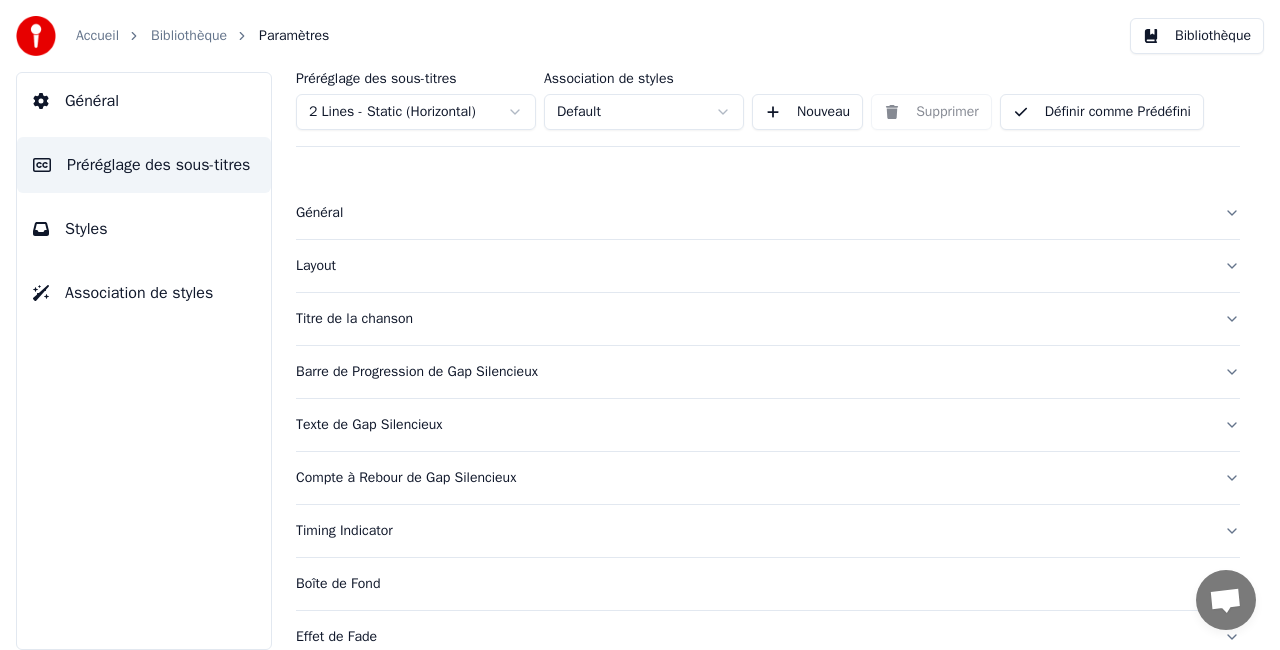 click on "Général" at bounding box center [752, 213] 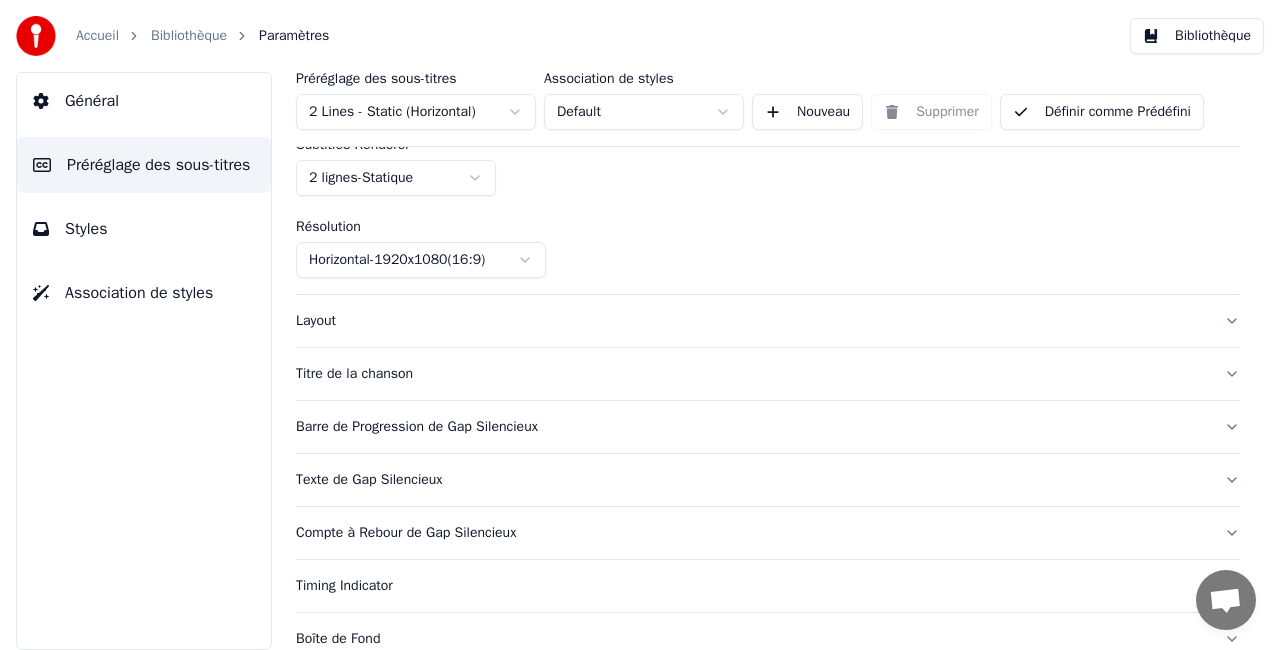 scroll, scrollTop: 200, scrollLeft: 0, axis: vertical 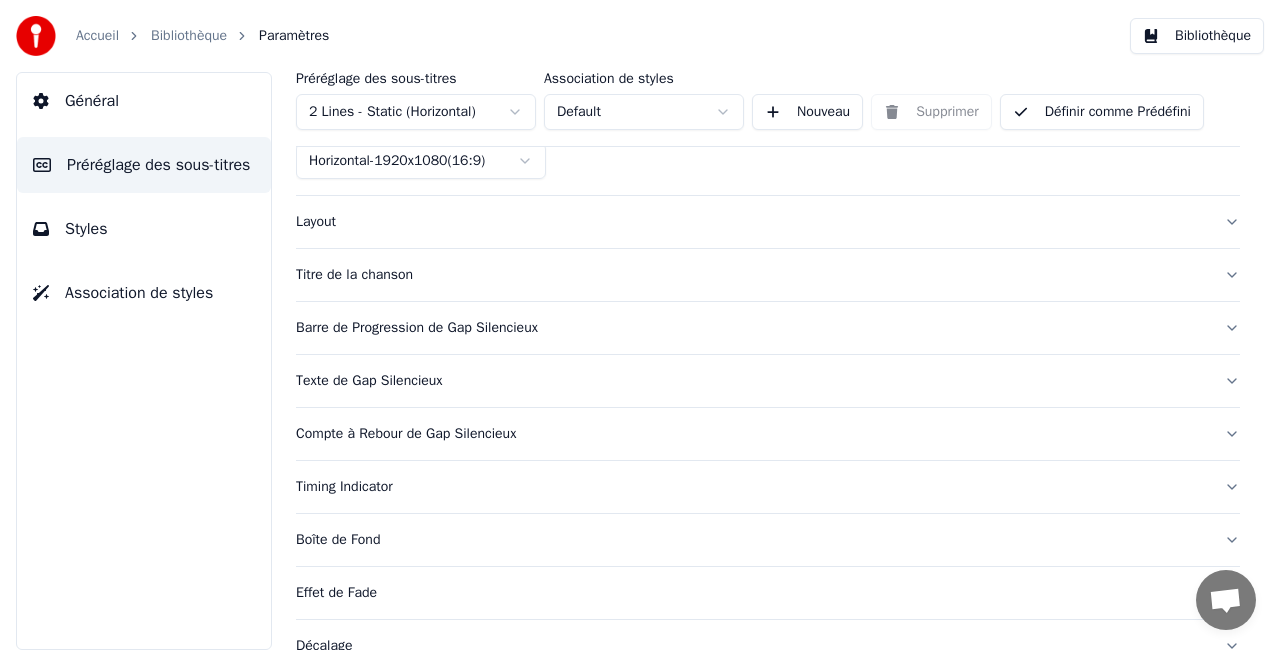 click on "Layout" at bounding box center [768, 222] 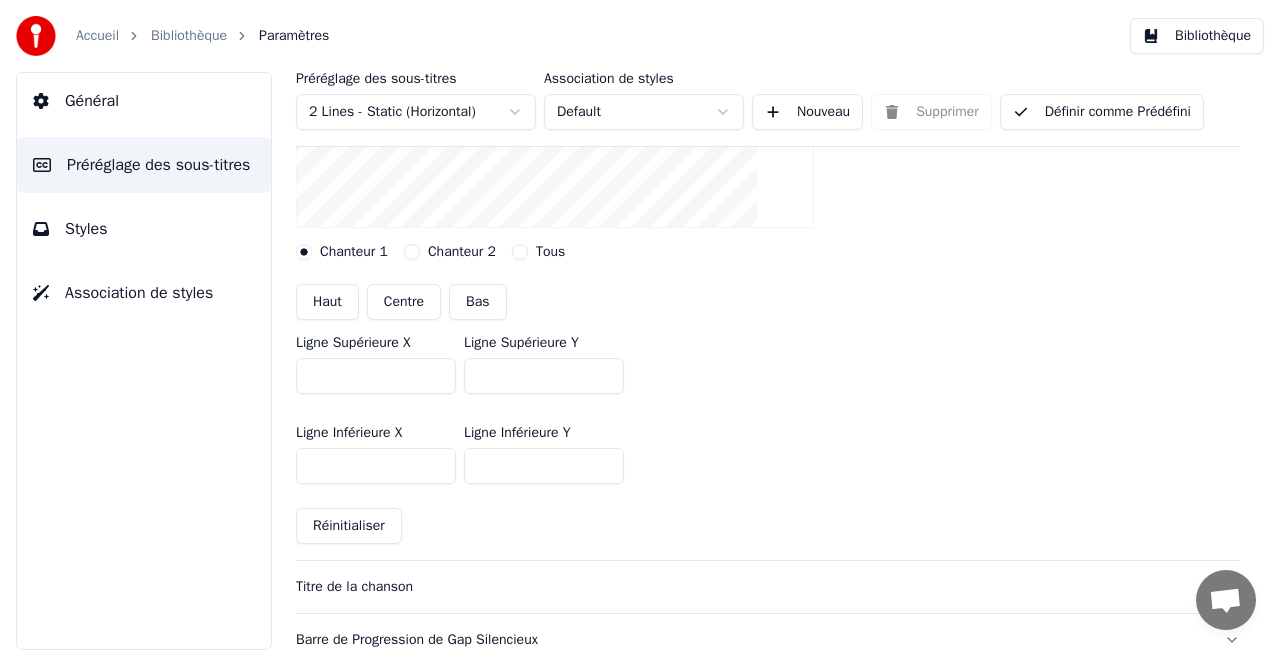 scroll, scrollTop: 400, scrollLeft: 0, axis: vertical 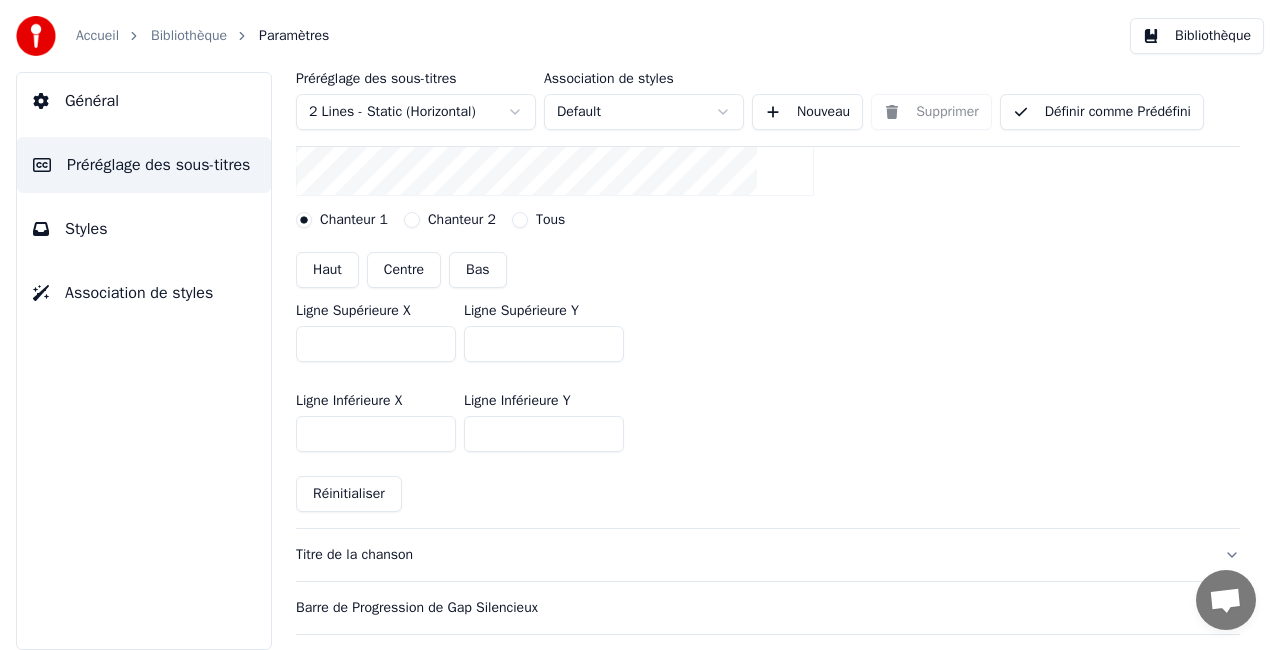 click on "Titre de la chanson" at bounding box center [752, 555] 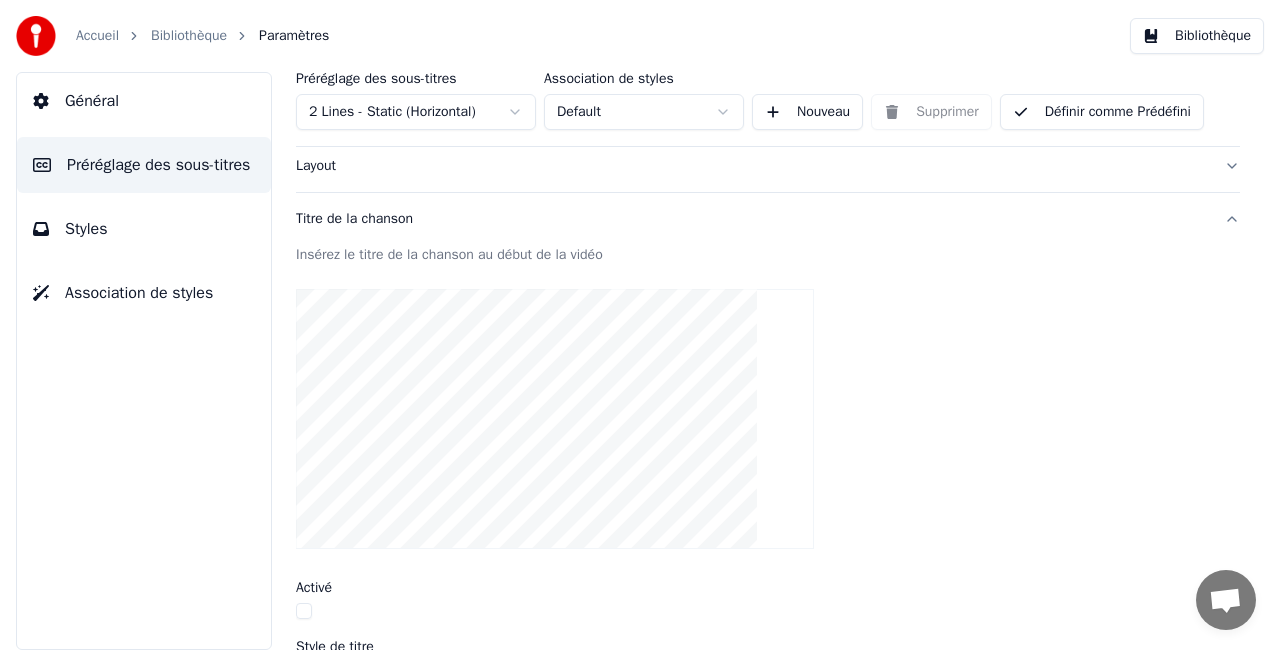 scroll, scrollTop: 0, scrollLeft: 0, axis: both 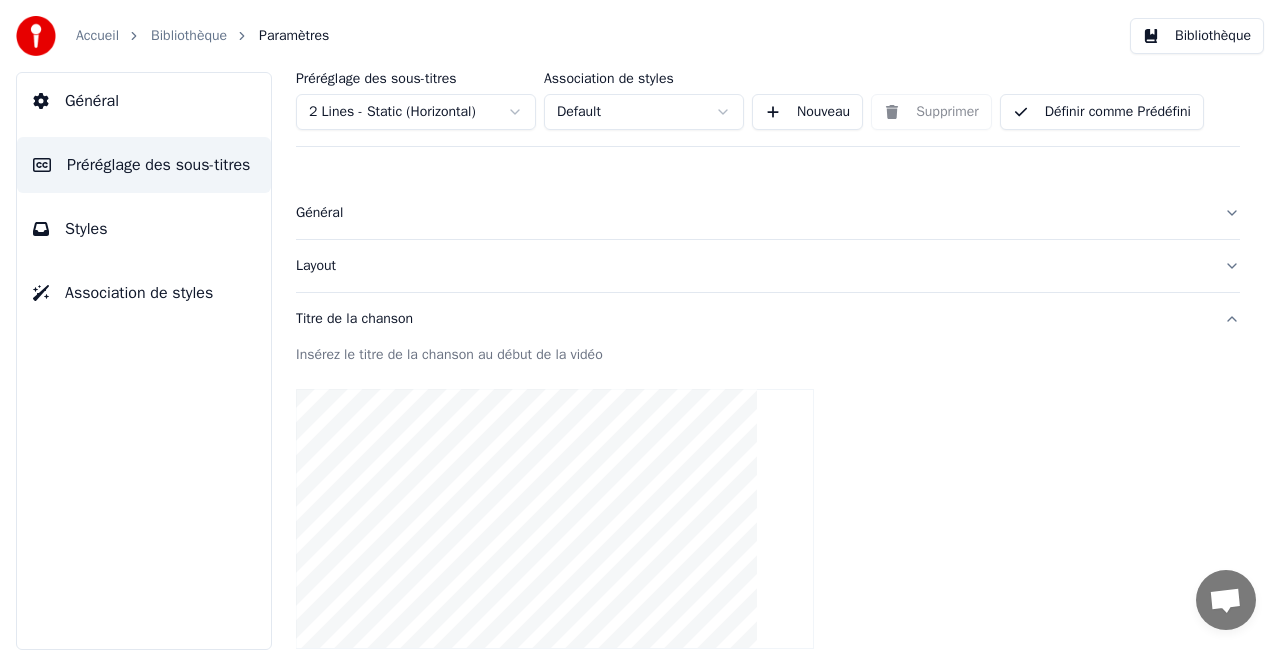click on "Titre de la chanson" at bounding box center (752, 319) 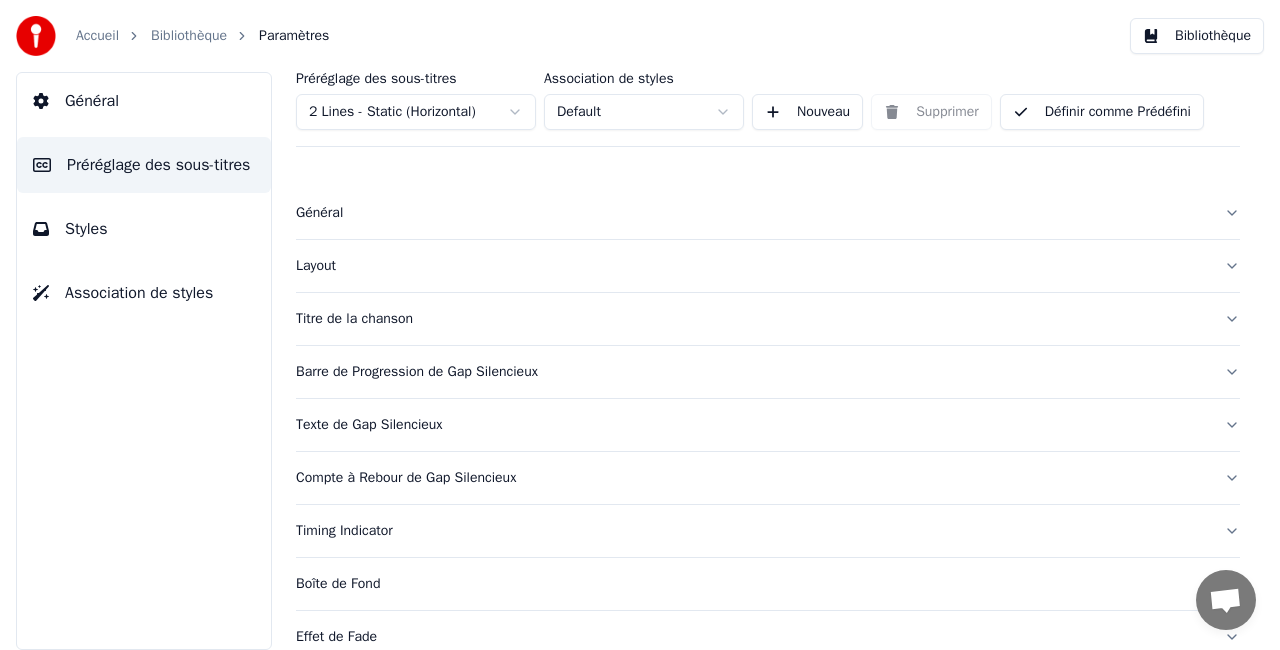 click on "Barre de Progression de Gap Silencieux" at bounding box center (752, 372) 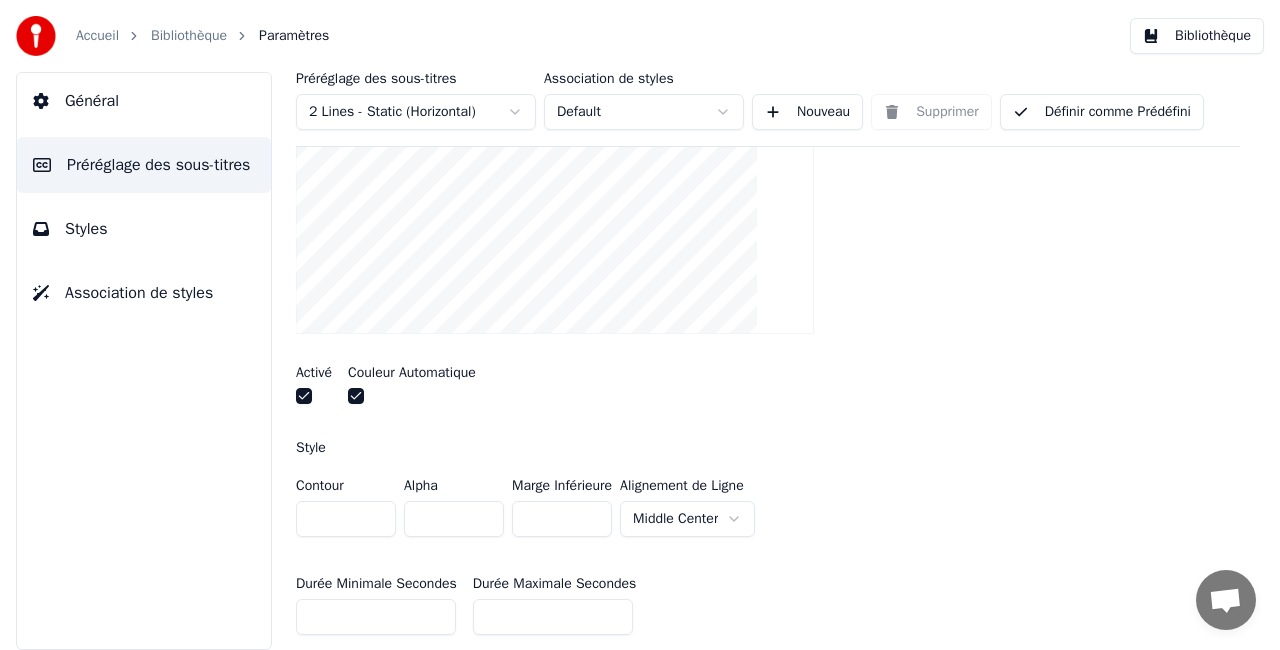 scroll, scrollTop: 400, scrollLeft: 0, axis: vertical 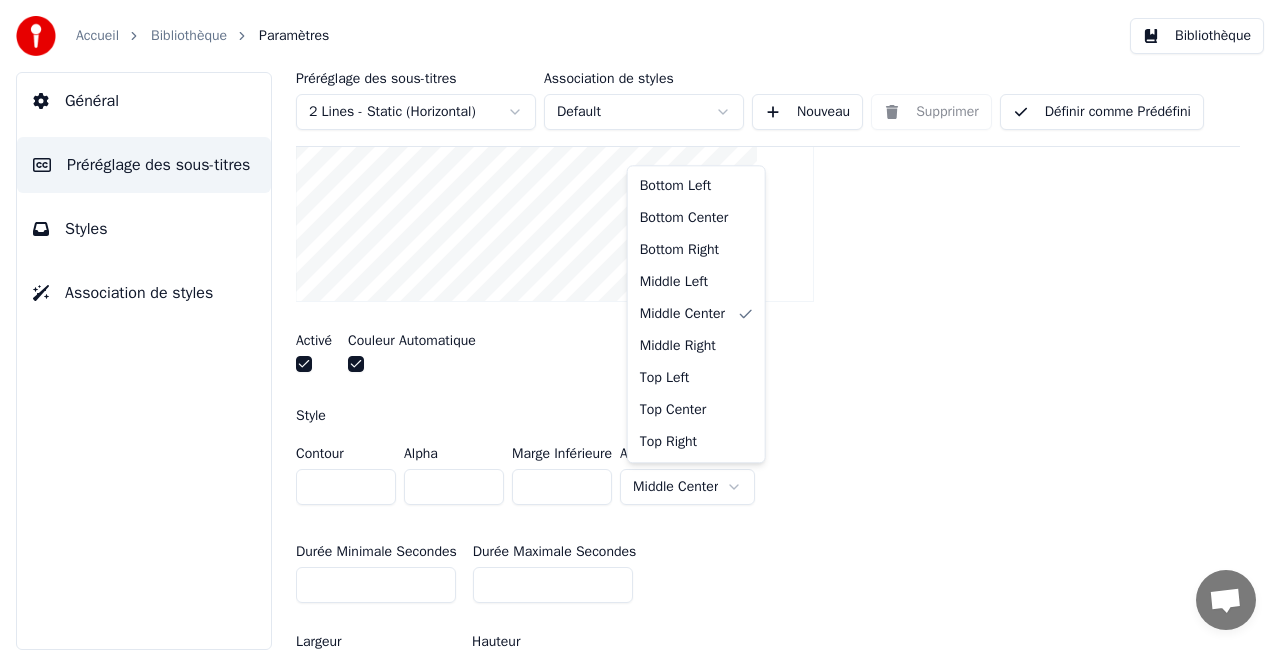click on "Accueil Bibliothèque Paramètres Bibliothèque Général Préréglage des sous-titres Styles Association de styles Préréglage des sous-titres 2 Lines - Static (Horizontal) Association de styles Default Nouveau Supprimer Définir comme Prédéfini Général Layout Titre de la chanson Barre de Progression de Gap Silencieux Insérez une barre de progression dans le gap entre les sous-titres Activé Couleur Automatique Style Contour * Alpha * Marge Inférieure * Alignement de Ligne Middle Center Durée Minimale  Secondes ** Durée Maximale  Secondes ** Largeur *** Hauteur ** Fade In (Millisecondes) * Fade Out (Millisecondes) * Gap (Début) * Gap (Fin) * Gap from Song Start * Show Text Réinitialiser Texte de Gap Silencieux Compte à Rebour de Gap Silencieux Timing Indicator Boîte de Fond Effet de Fade Décalage Caractères maximum par ligne Diviser la Ligne Automatiquement Advanced Settings Bottom Left Bottom Center Bottom Right Middle Left Middle Center Middle Right Top Left Top Center Top Right" at bounding box center [640, 325] 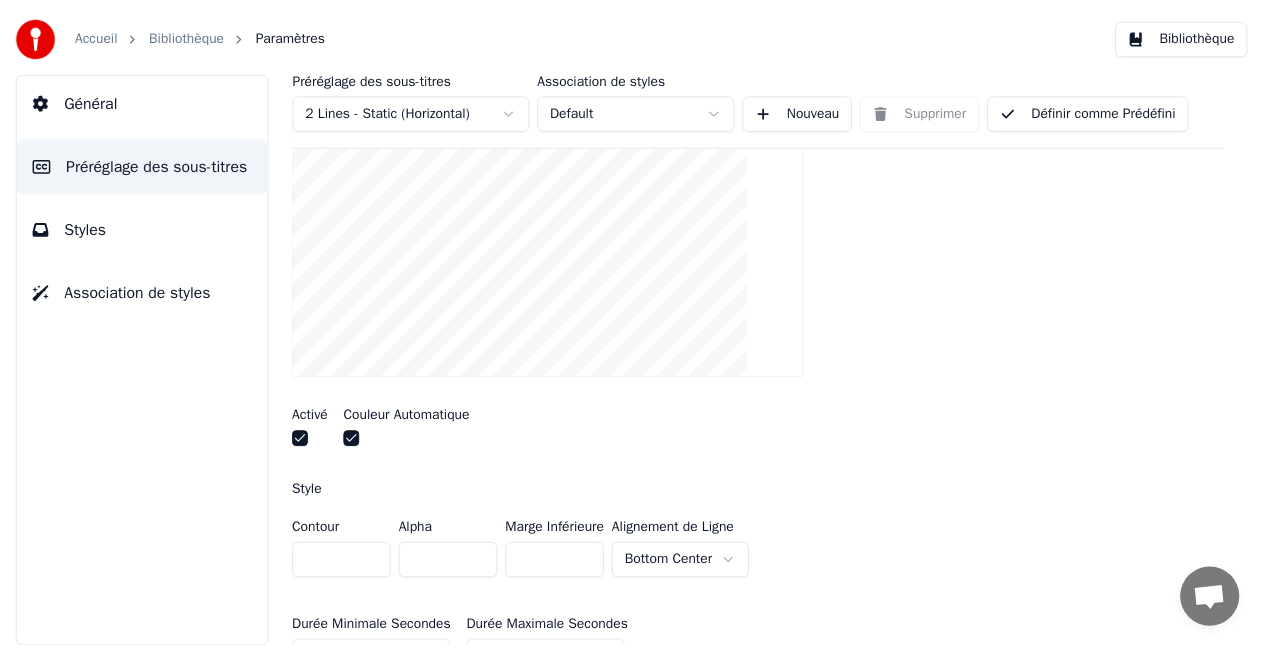 scroll, scrollTop: 600, scrollLeft: 0, axis: vertical 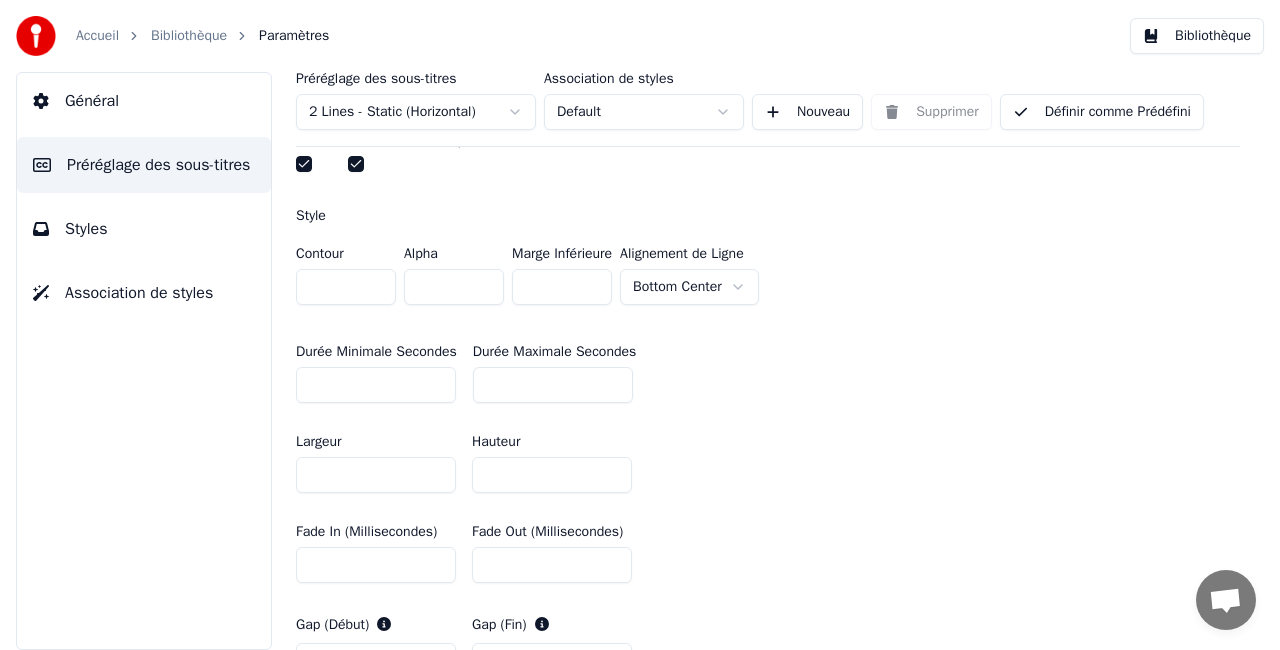 click on "Bibliothèque" at bounding box center [1197, 36] 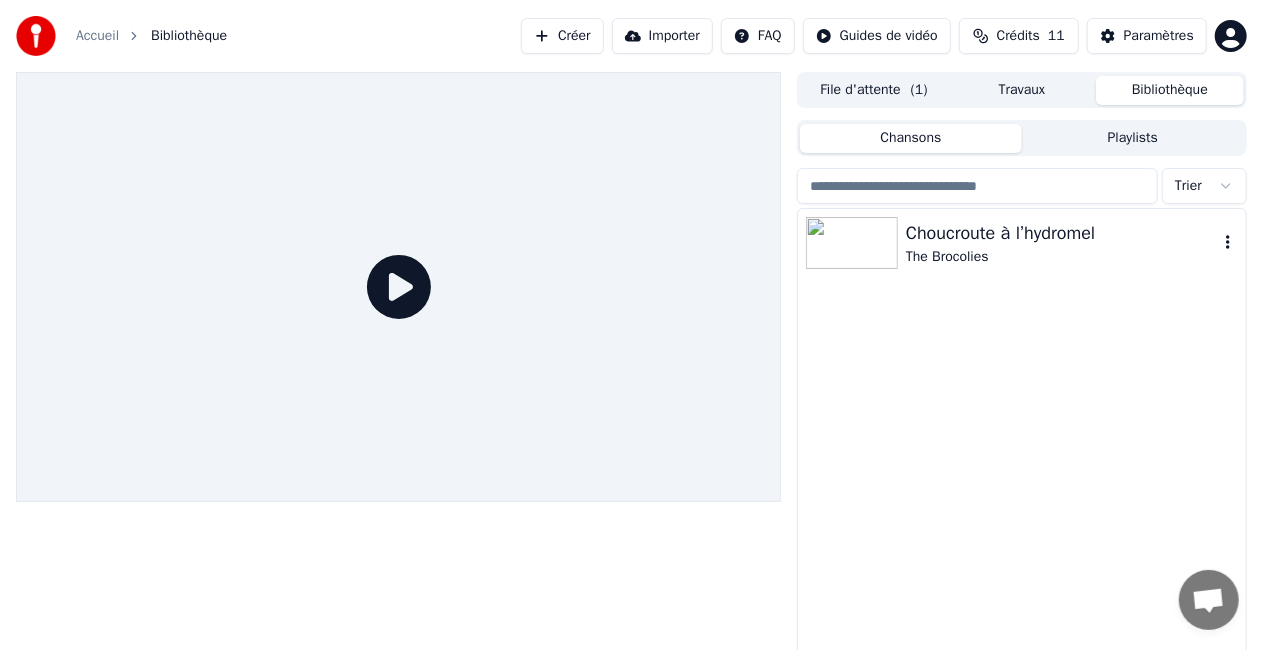 click at bounding box center [856, 243] 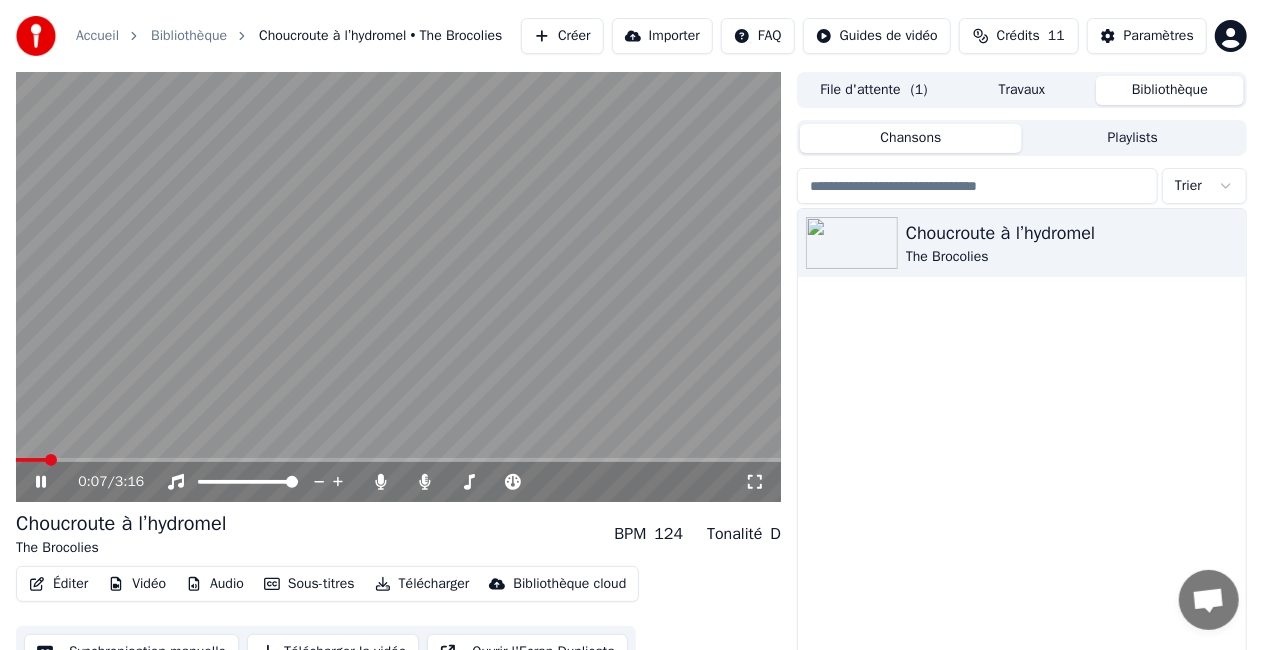 click 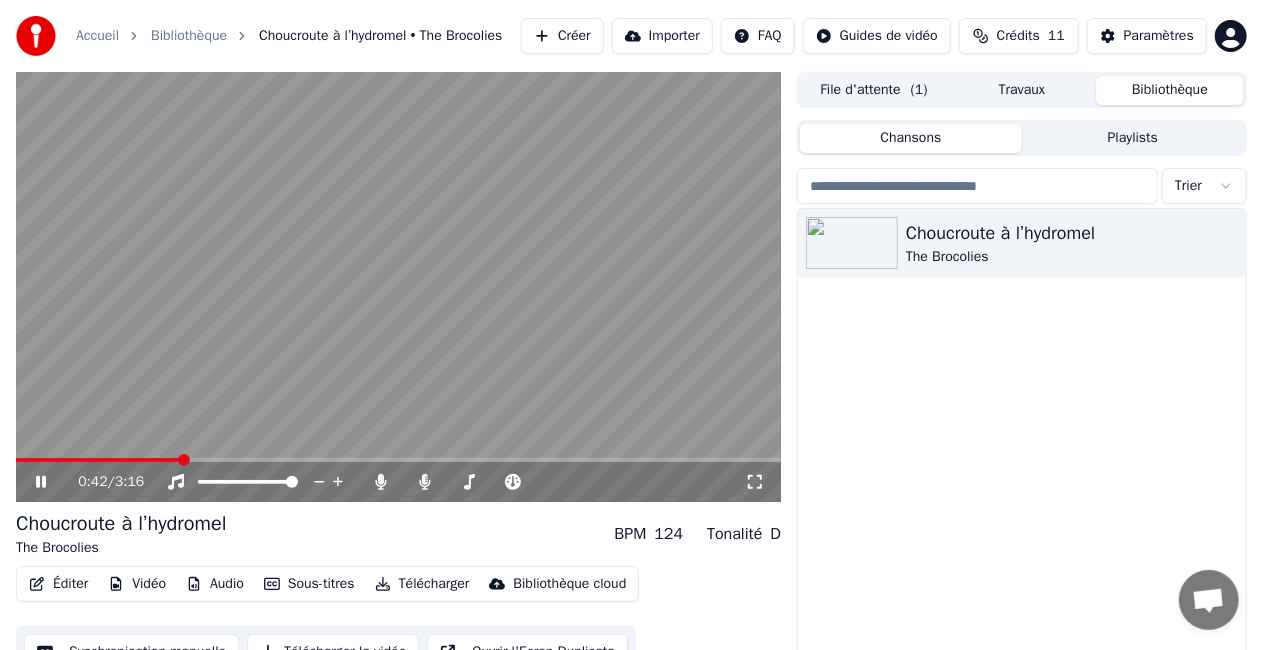 click 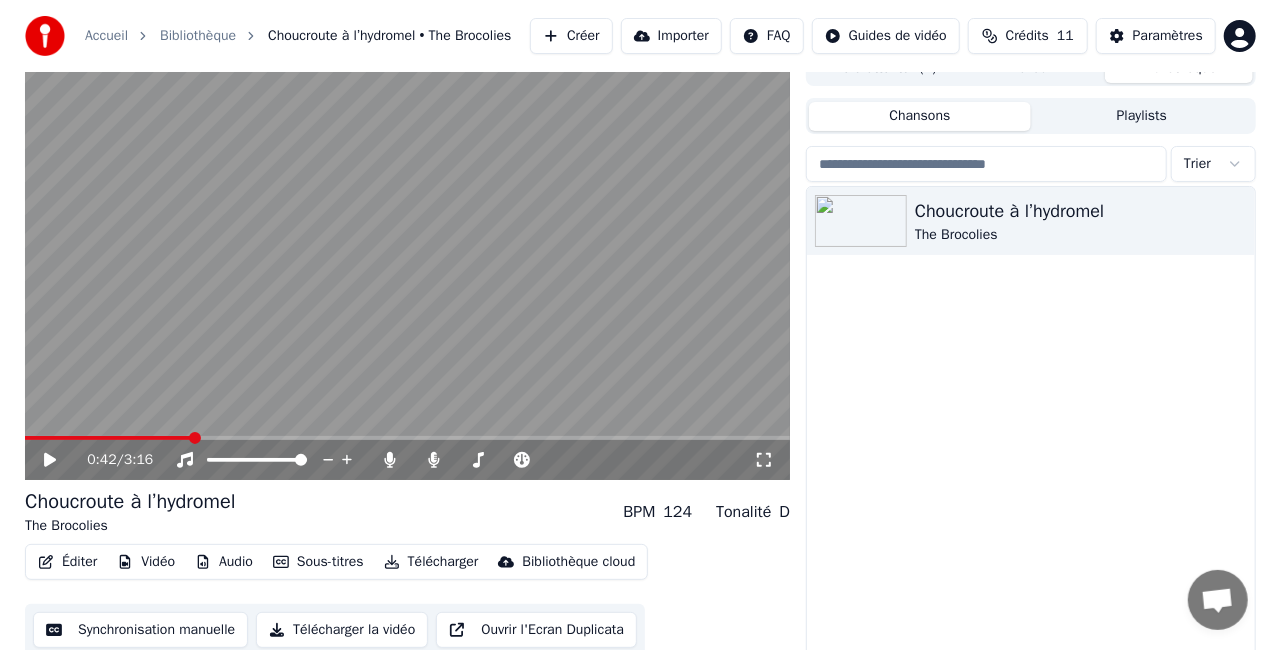 scroll, scrollTop: 45, scrollLeft: 0, axis: vertical 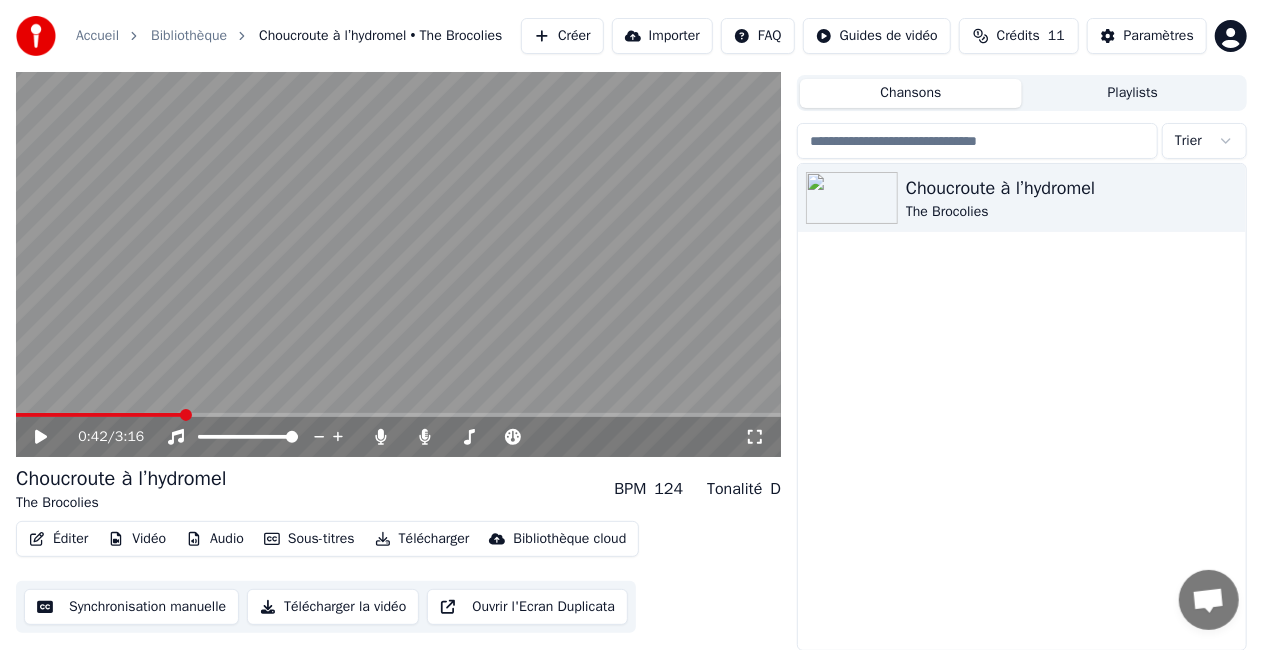 click on "Éditer" at bounding box center (58, 539) 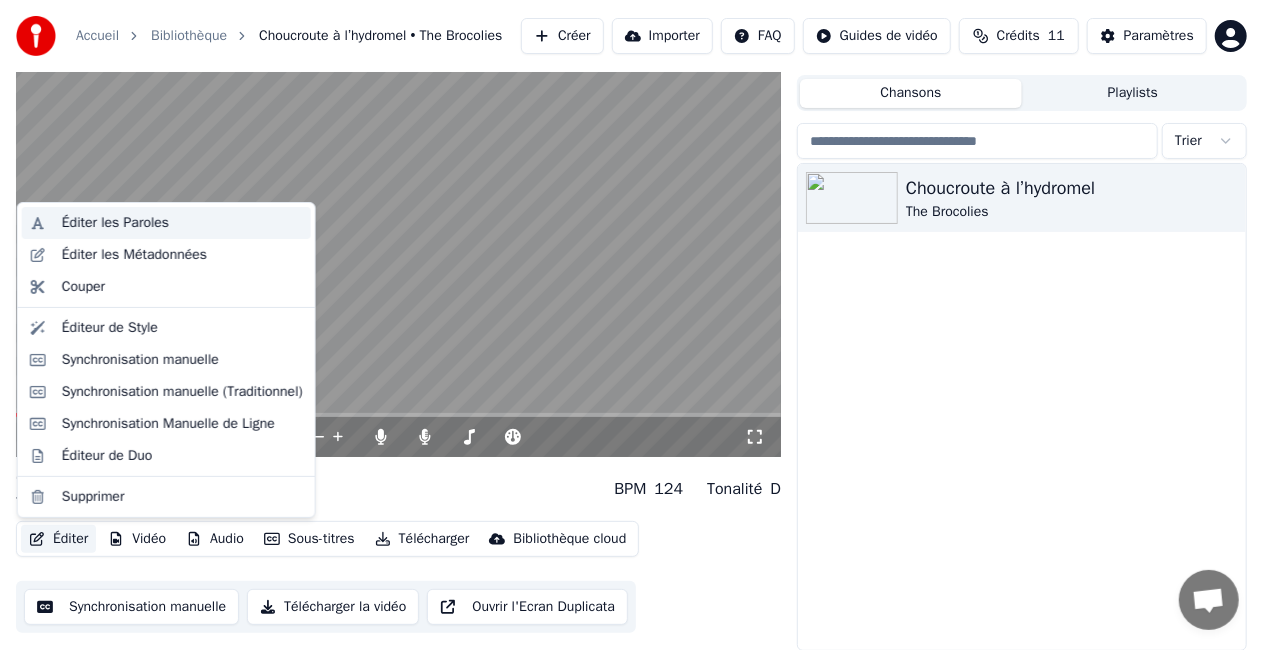 click on "Éditer les Paroles" at bounding box center [115, 223] 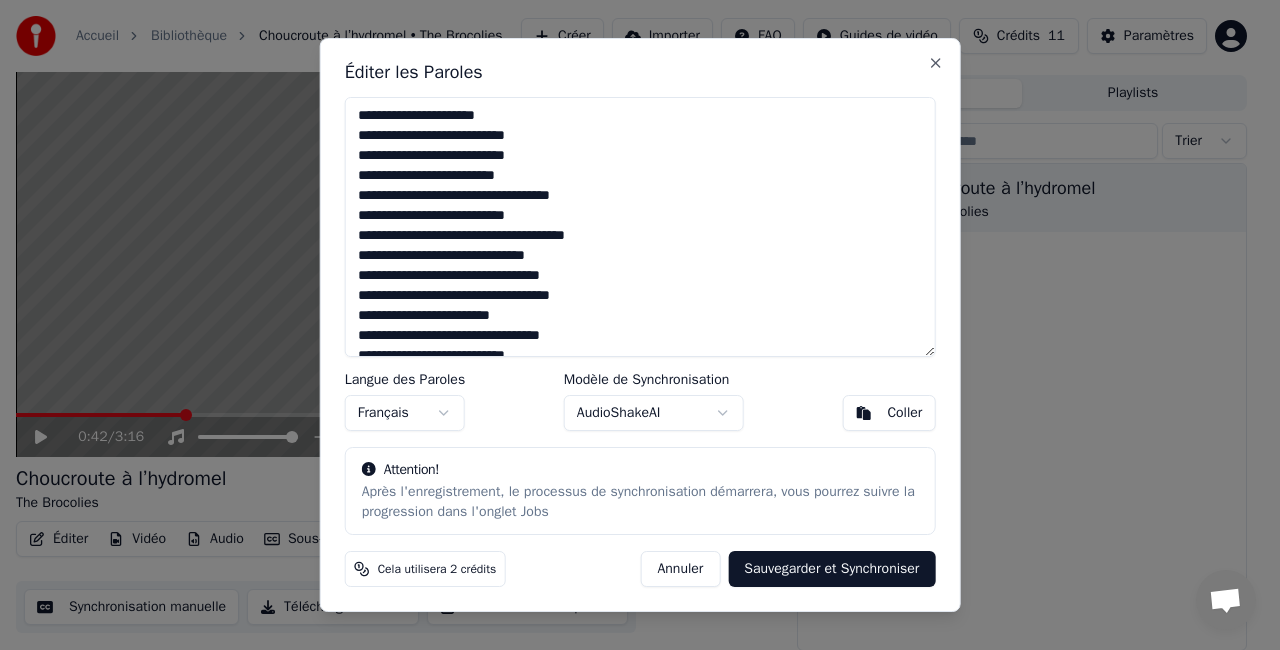 click at bounding box center (640, 227) 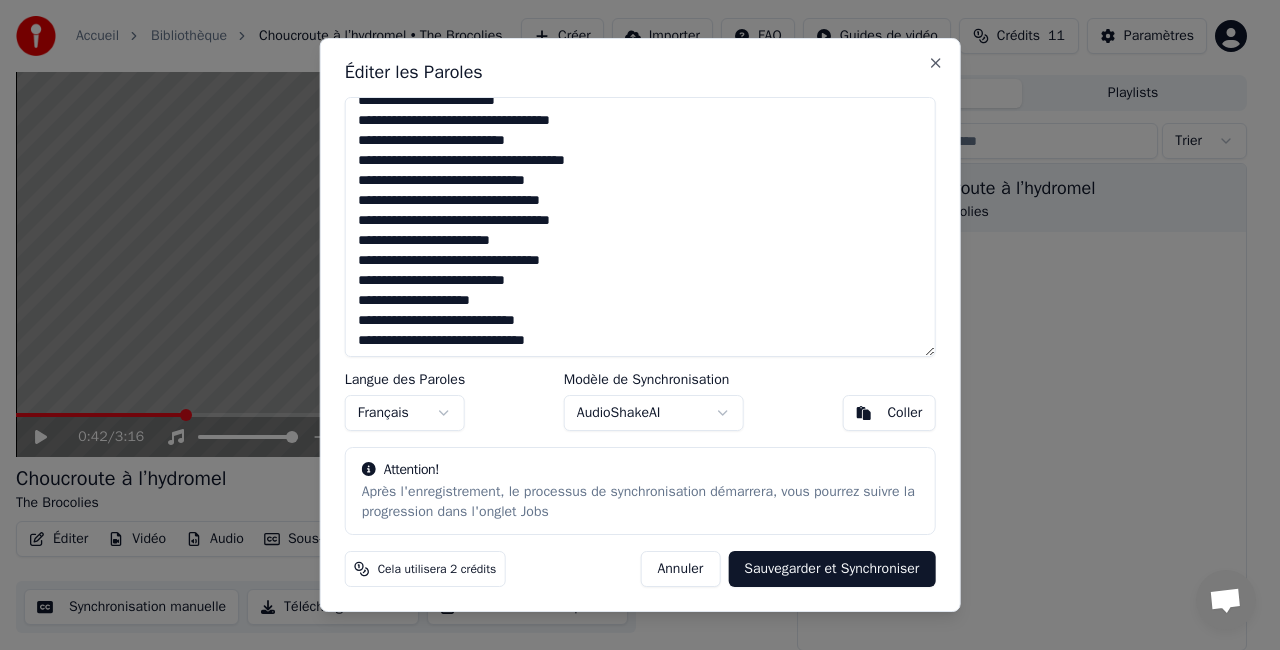 scroll, scrollTop: 100, scrollLeft: 0, axis: vertical 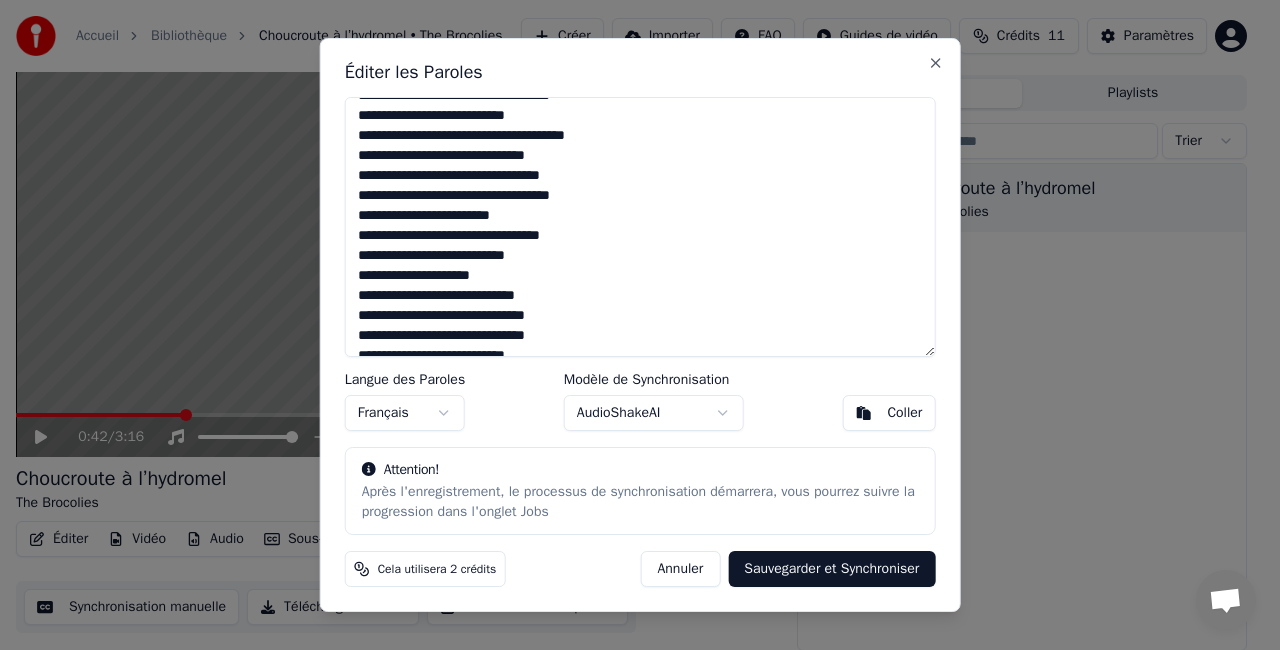 click at bounding box center (640, 227) 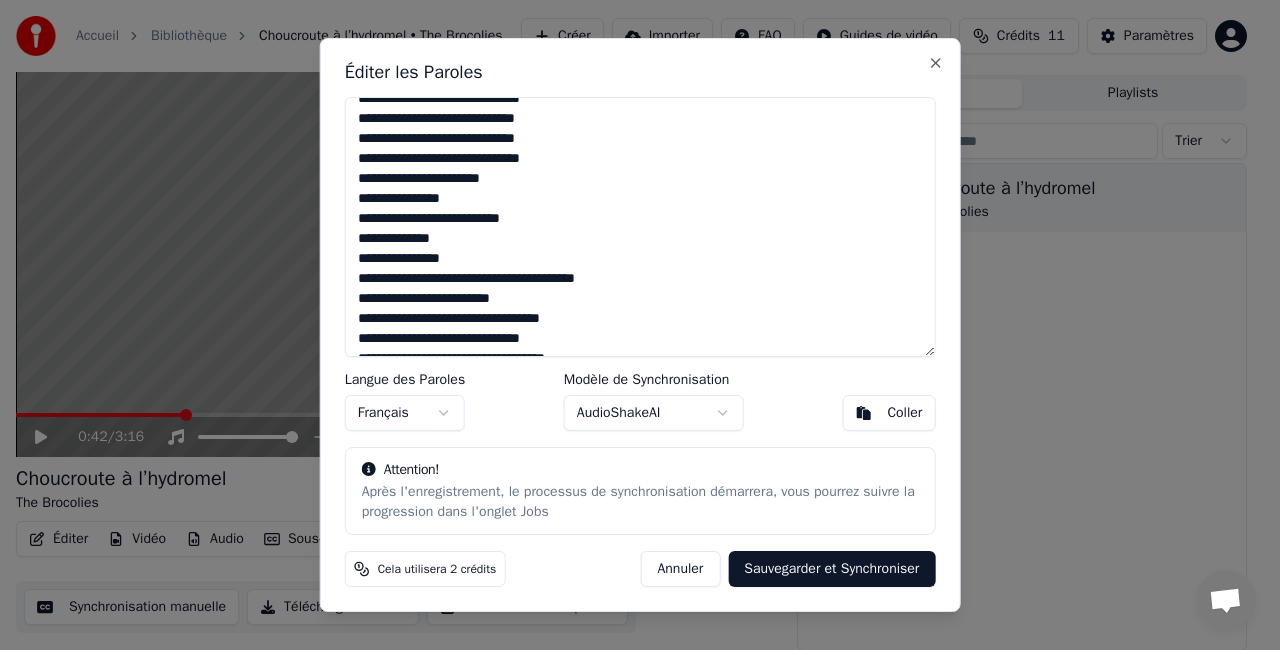 scroll, scrollTop: 956, scrollLeft: 0, axis: vertical 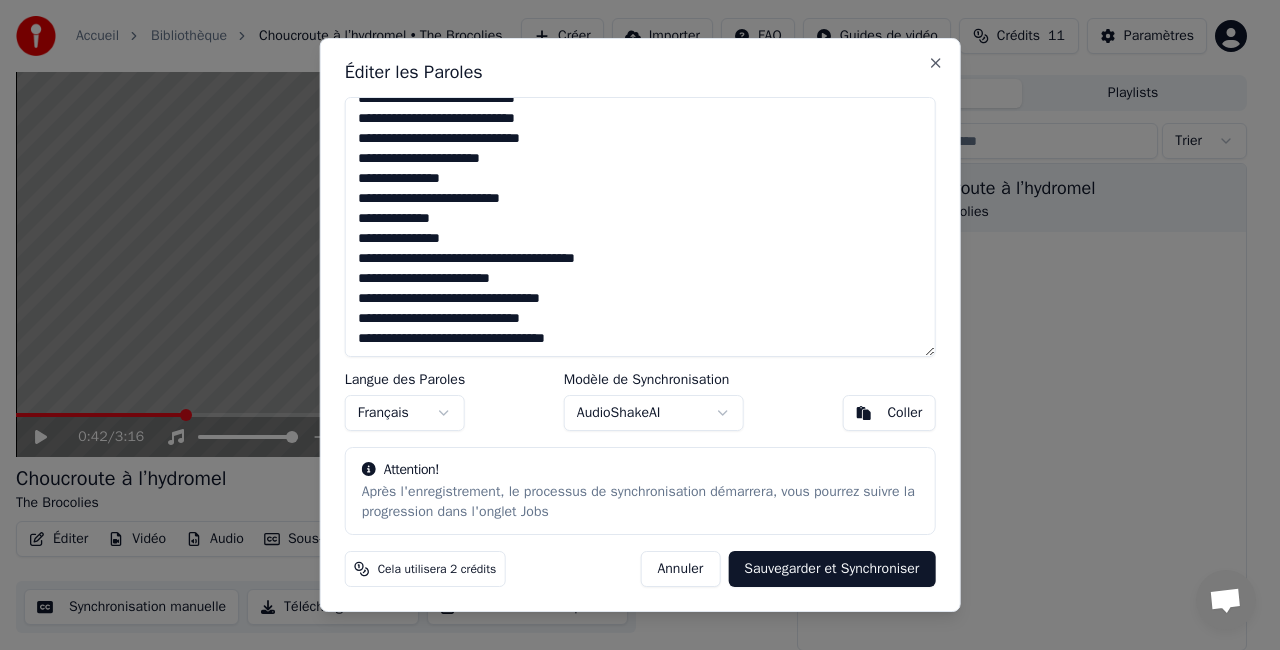 click at bounding box center [640, 227] 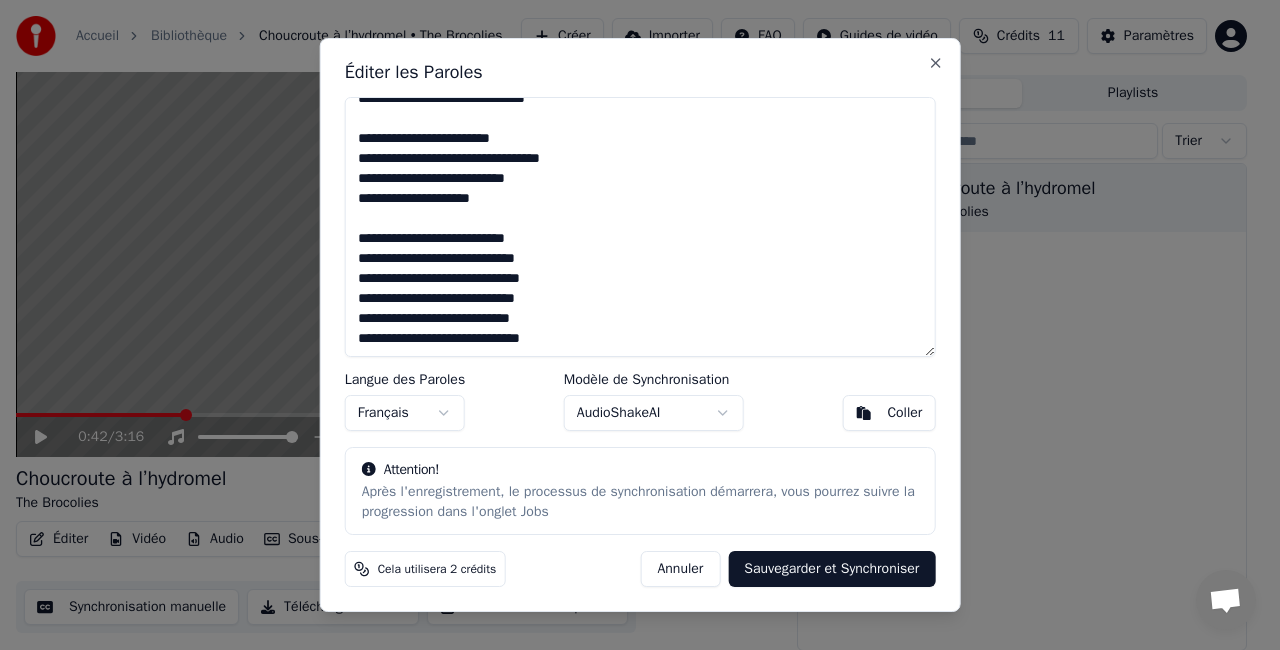 scroll, scrollTop: 1187, scrollLeft: 0, axis: vertical 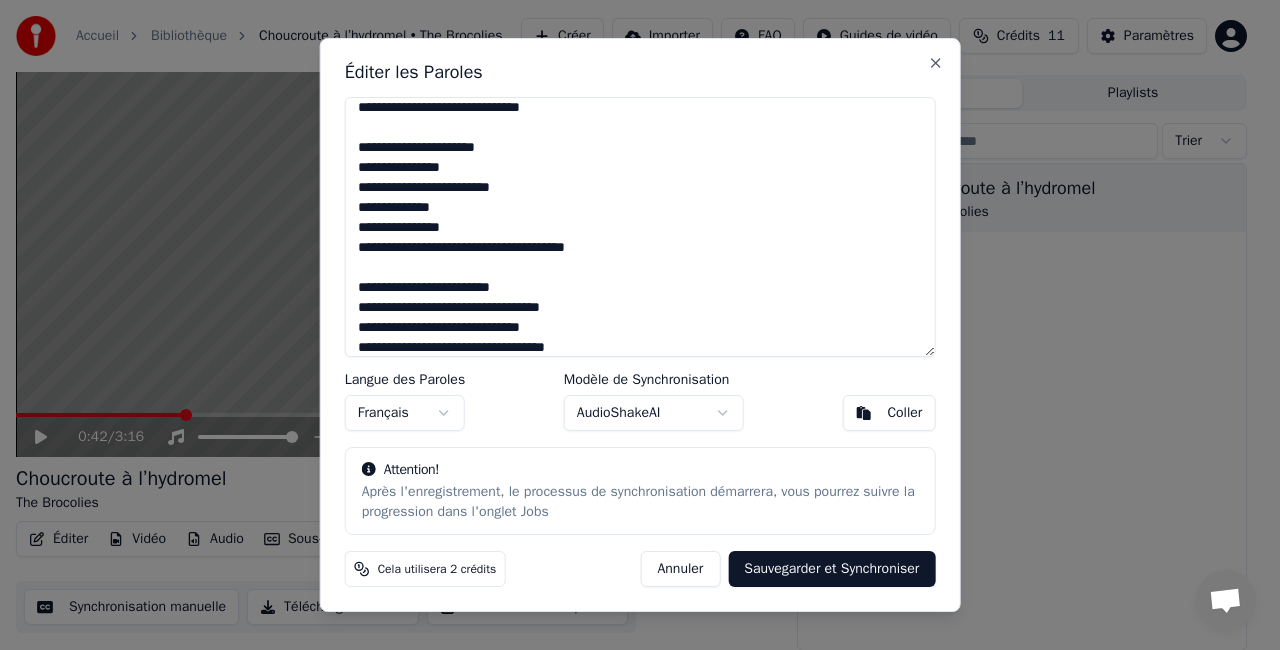 click at bounding box center (640, 227) 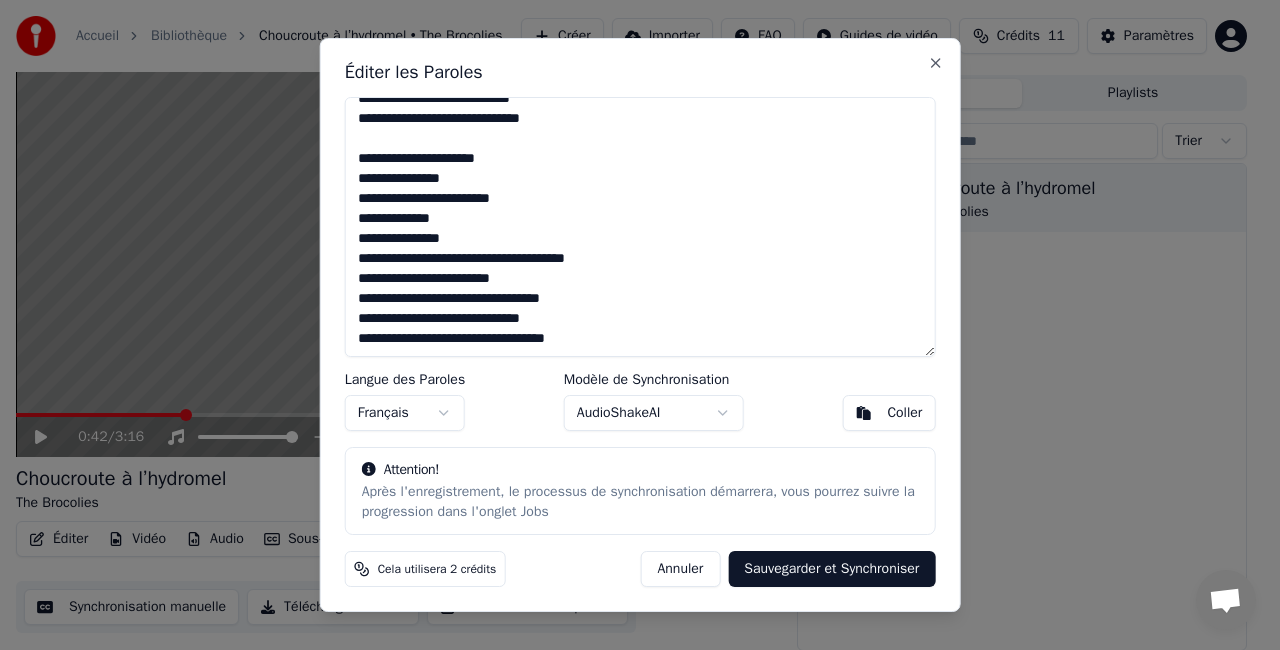 click at bounding box center (640, 227) 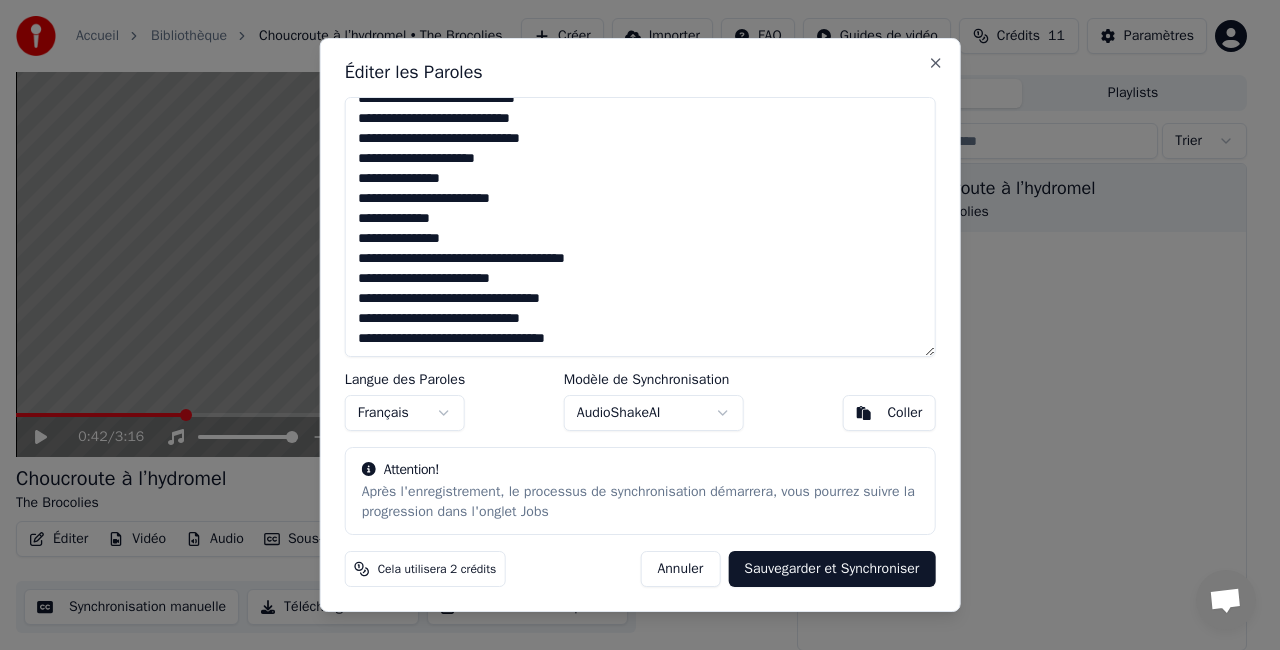 scroll, scrollTop: 956, scrollLeft: 0, axis: vertical 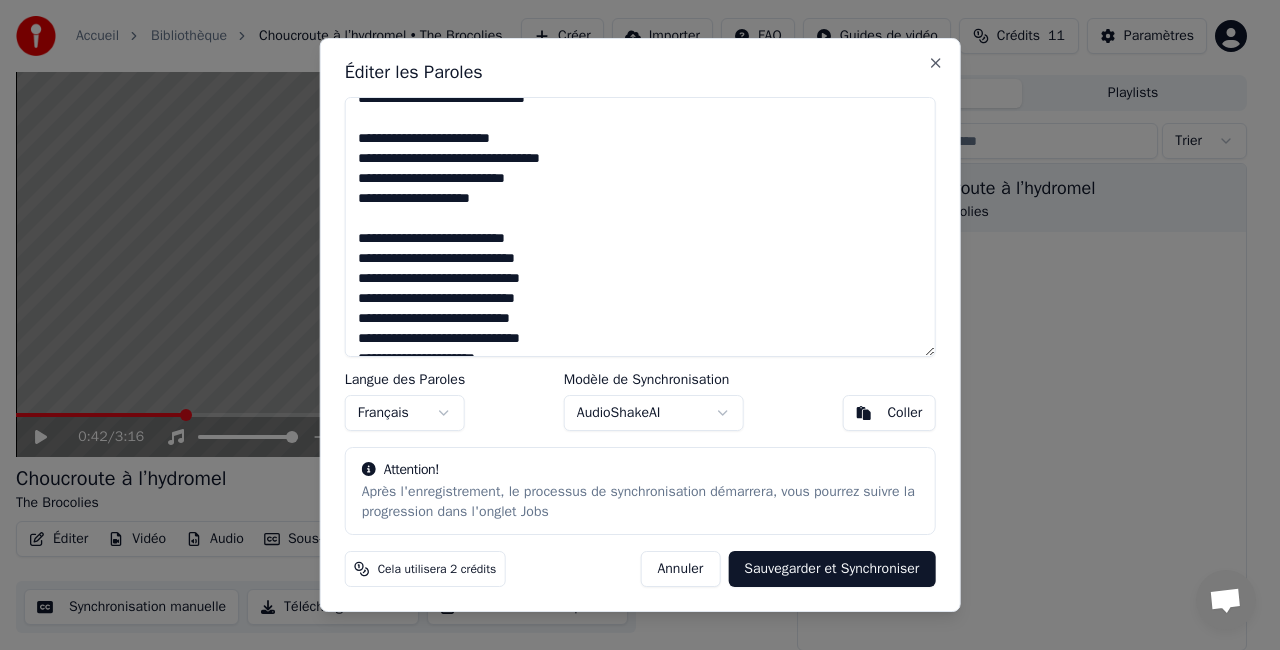 click at bounding box center (640, 227) 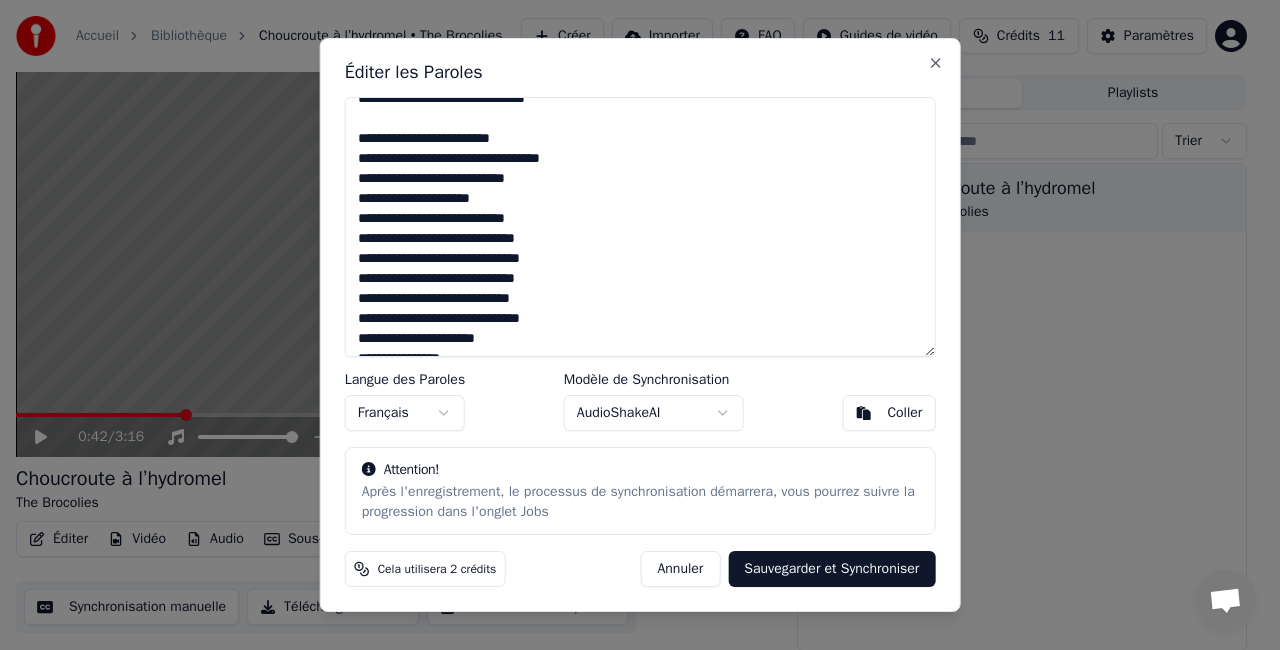click at bounding box center (640, 227) 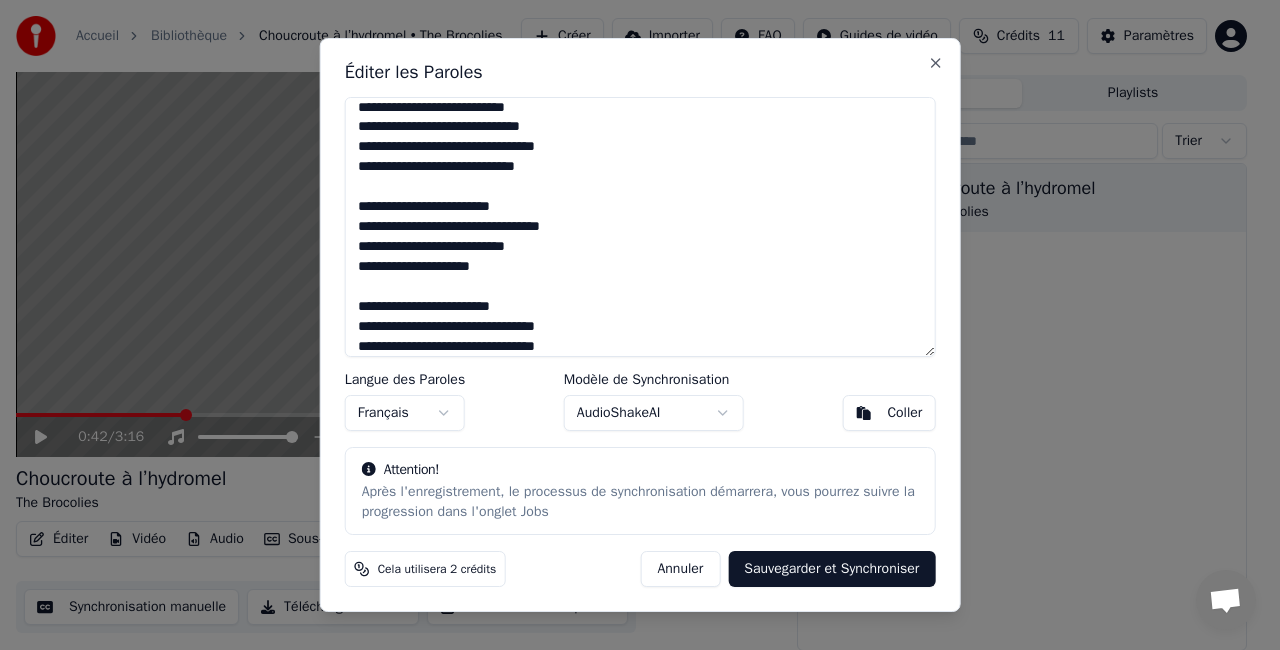 scroll, scrollTop: 647, scrollLeft: 0, axis: vertical 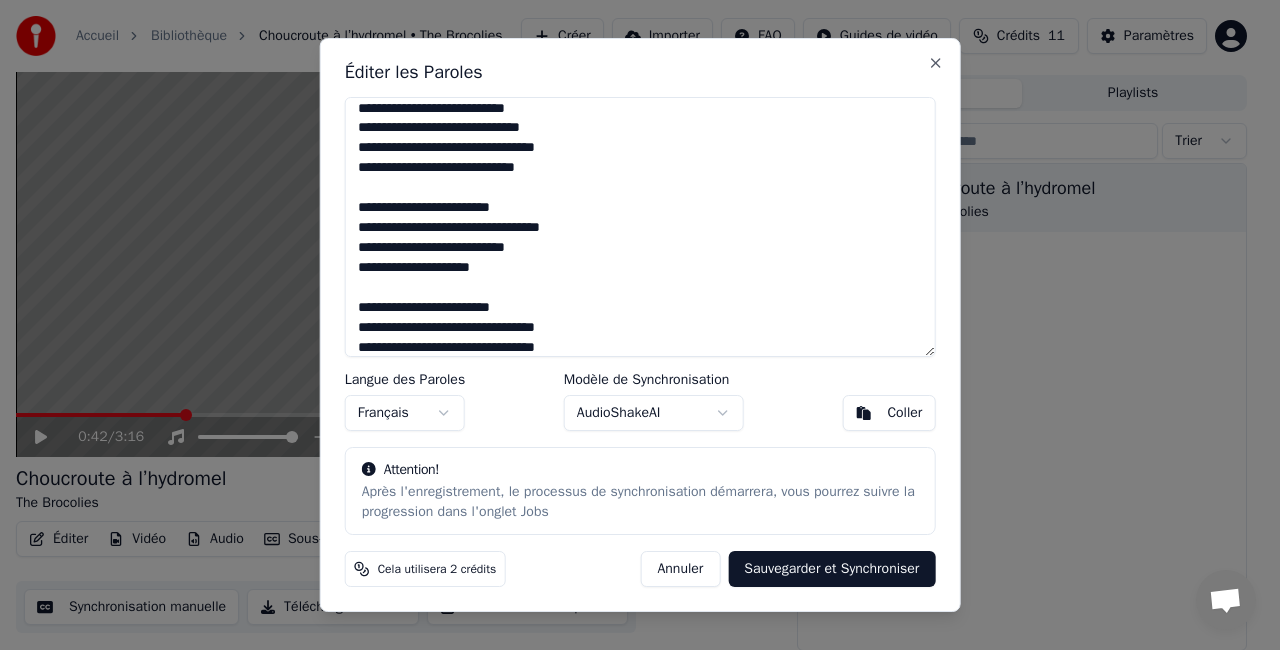 click at bounding box center [640, 227] 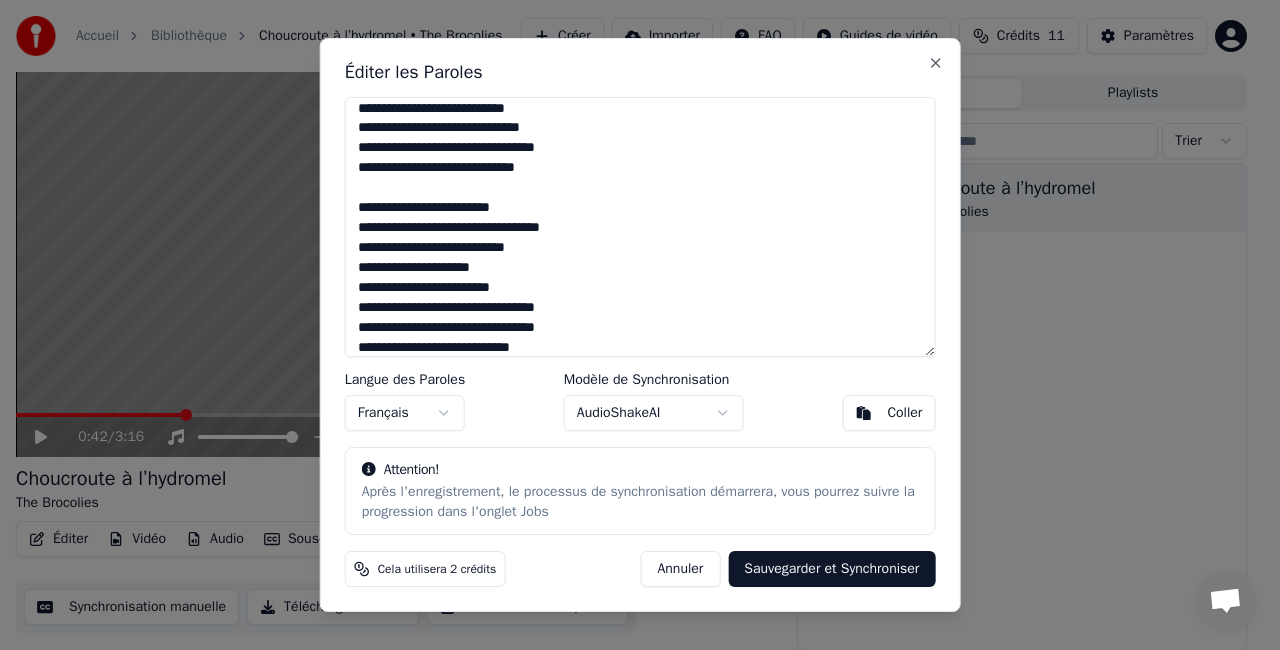 click at bounding box center [640, 227] 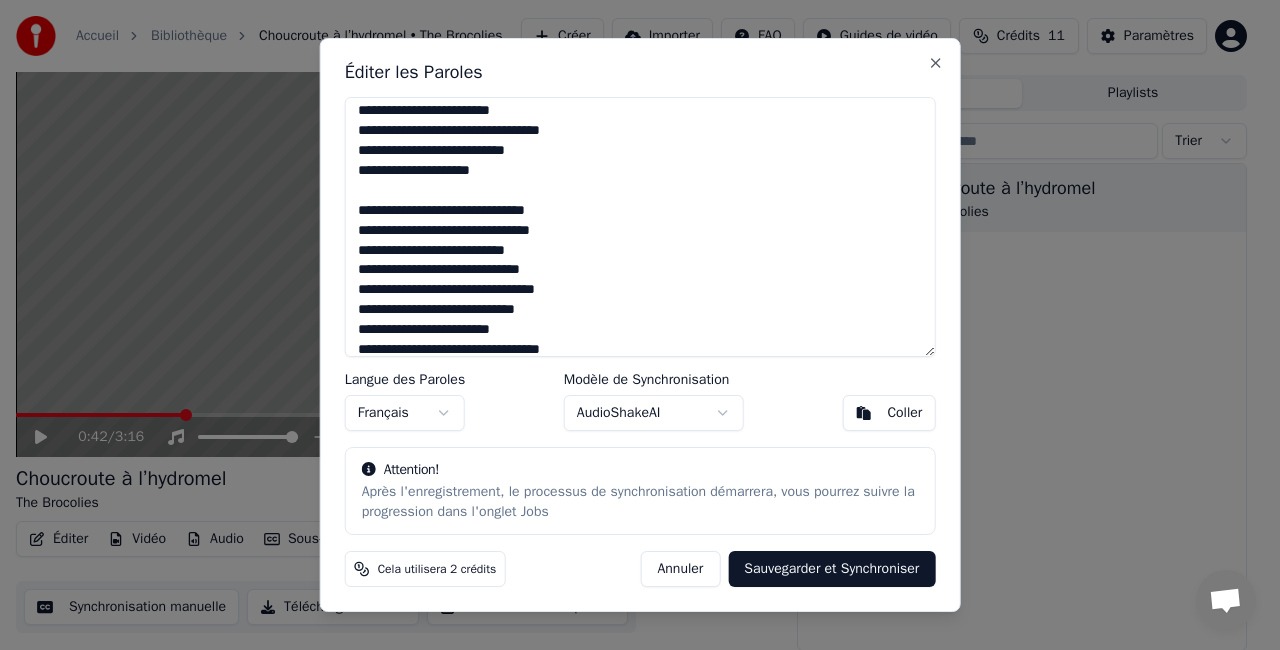 scroll, scrollTop: 347, scrollLeft: 0, axis: vertical 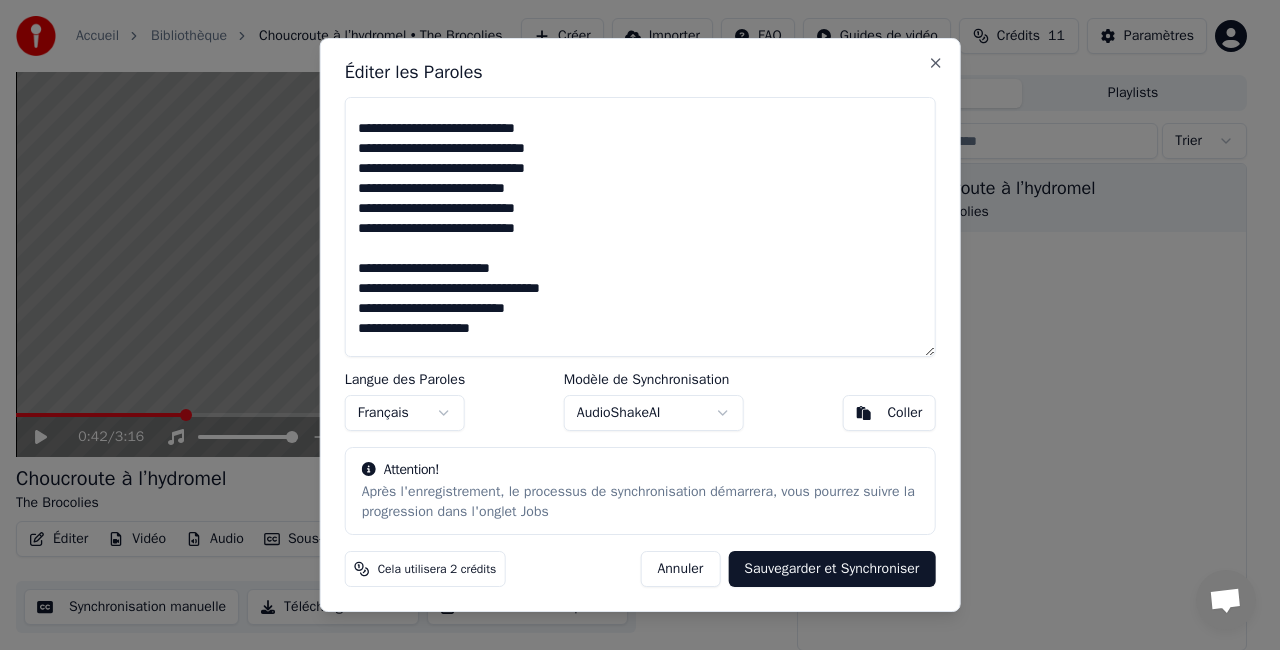 drag, startPoint x: 426, startPoint y: 243, endPoint x: 422, endPoint y: 223, distance: 20.396078 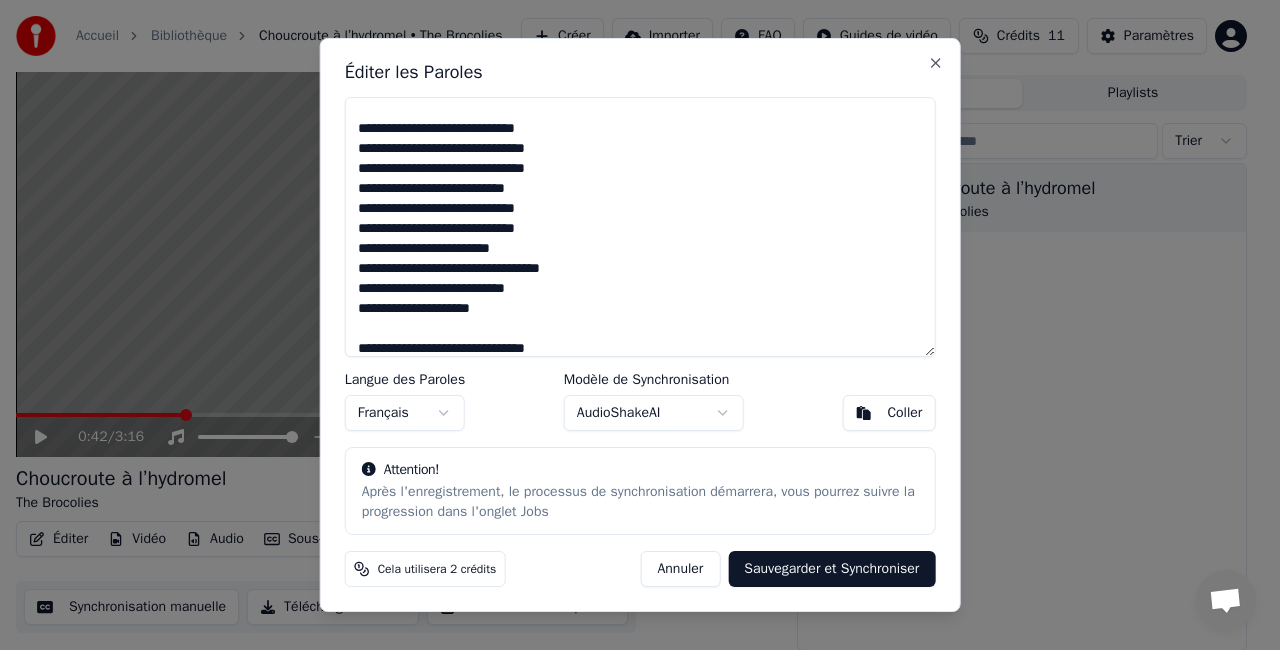 click at bounding box center [640, 227] 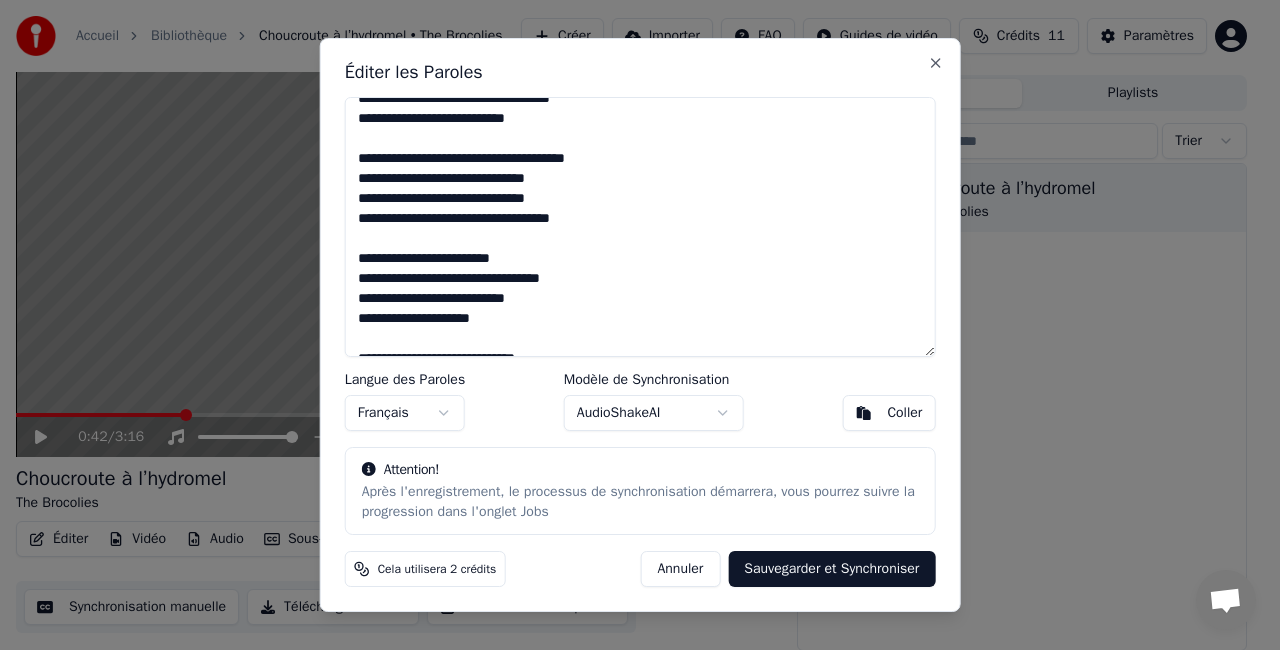 scroll, scrollTop: 0, scrollLeft: 0, axis: both 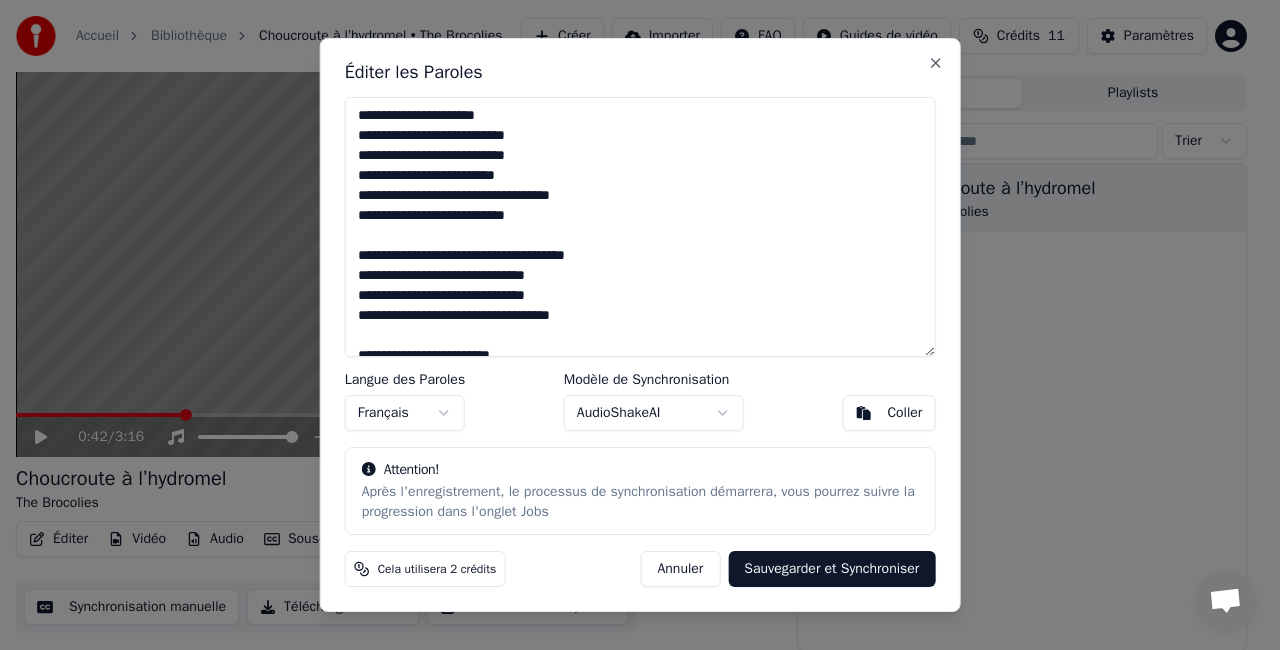 click at bounding box center (640, 227) 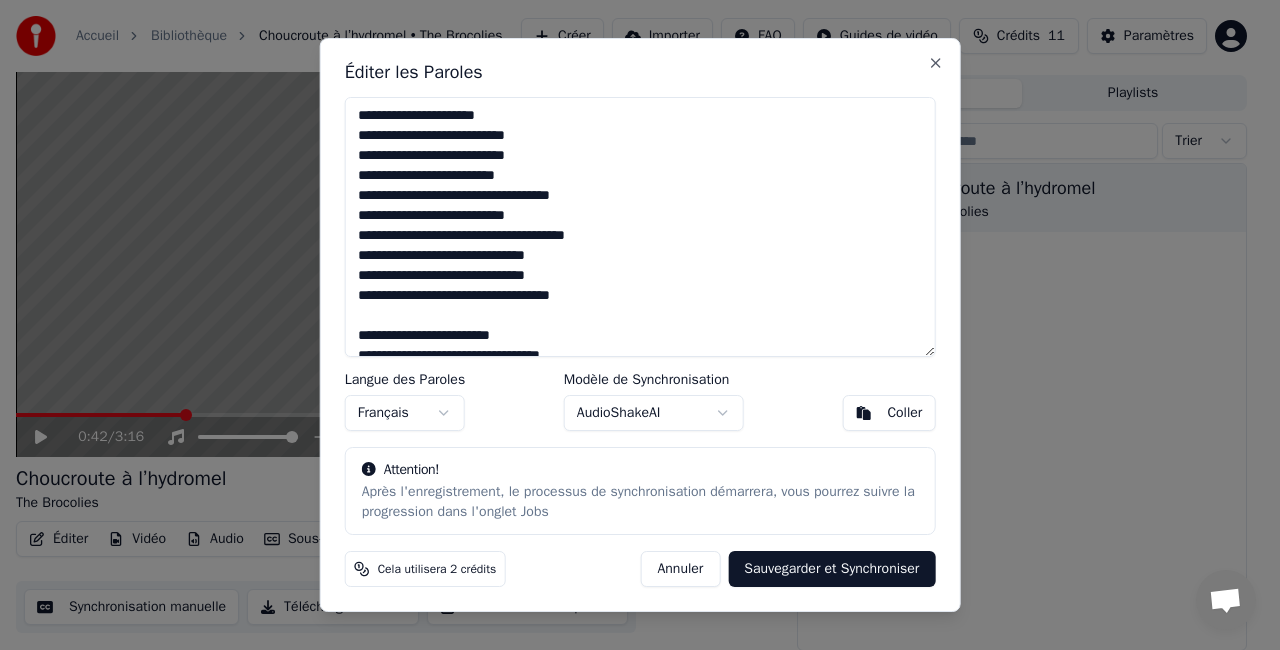 click at bounding box center [640, 227] 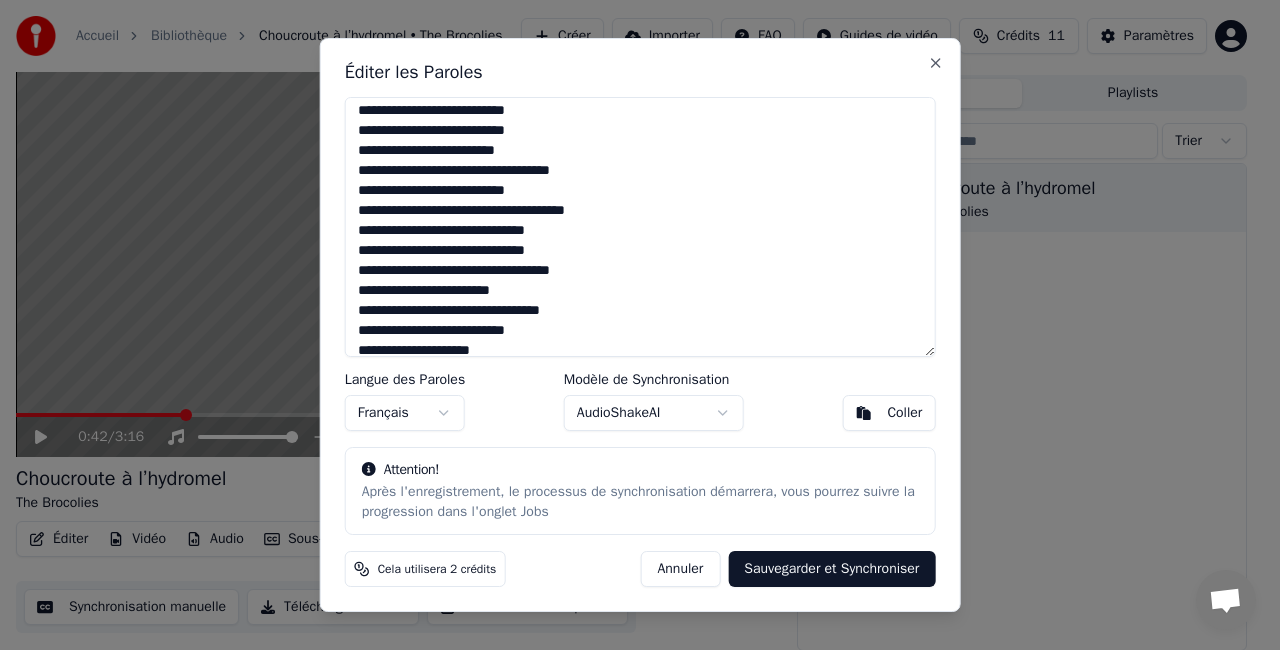 scroll, scrollTop: 0, scrollLeft: 0, axis: both 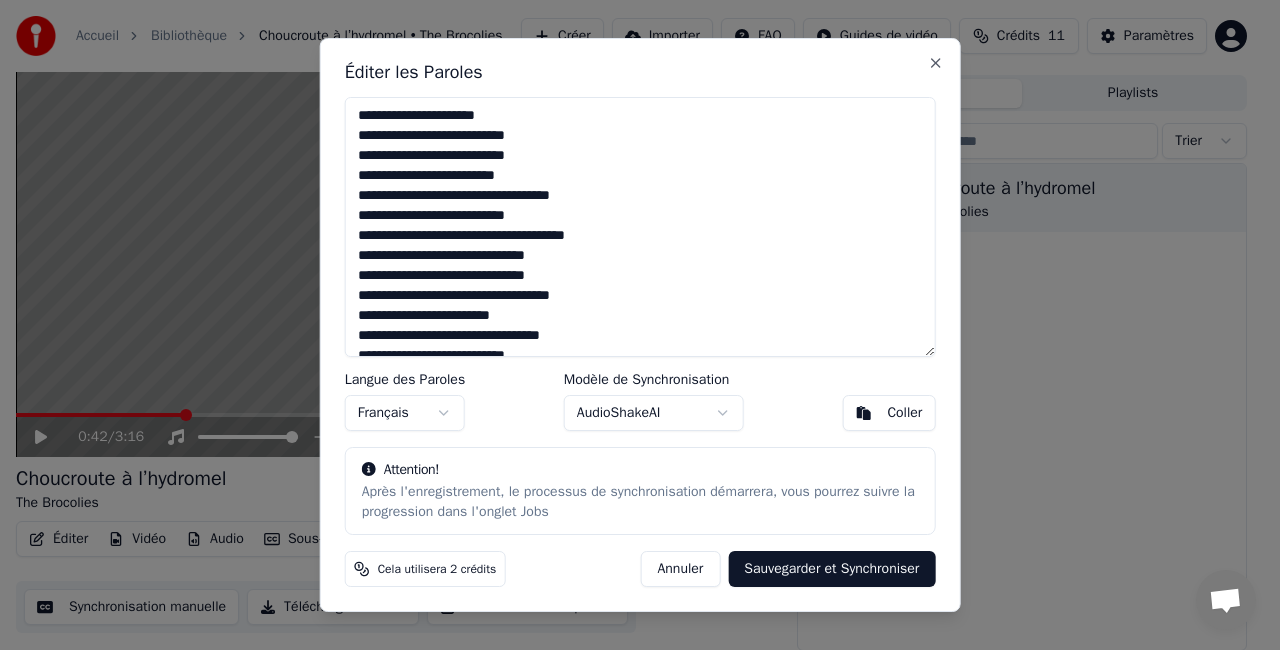 type on "**********" 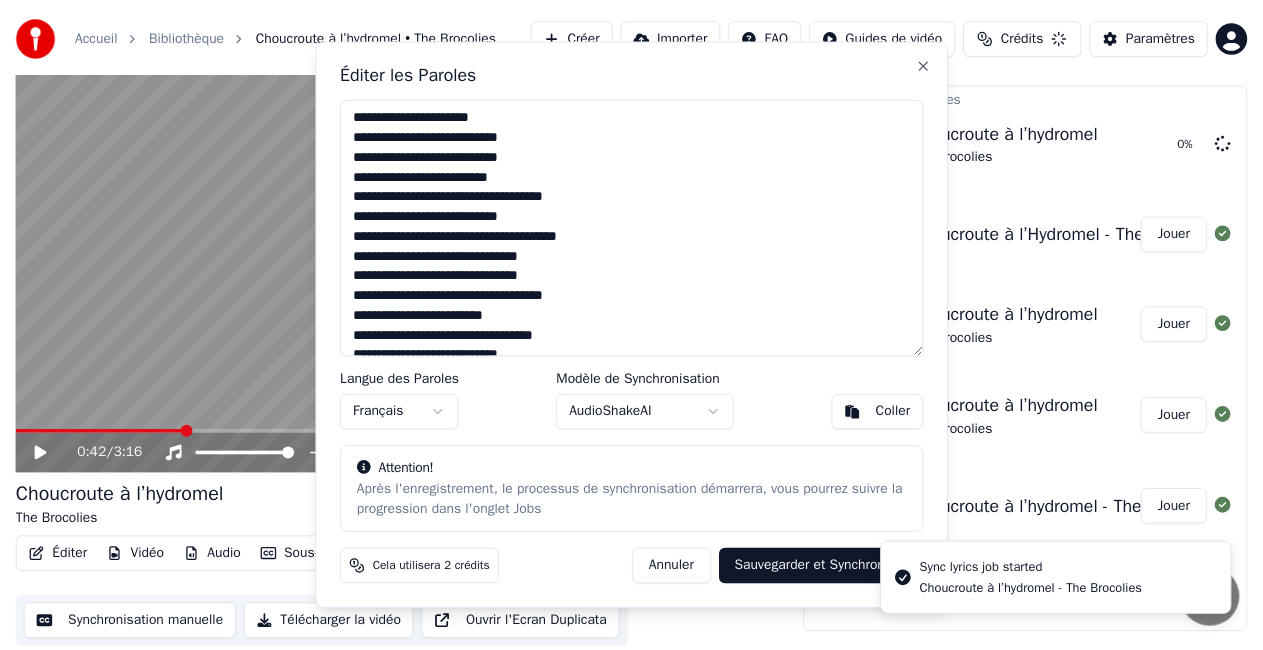 scroll, scrollTop: 28, scrollLeft: 0, axis: vertical 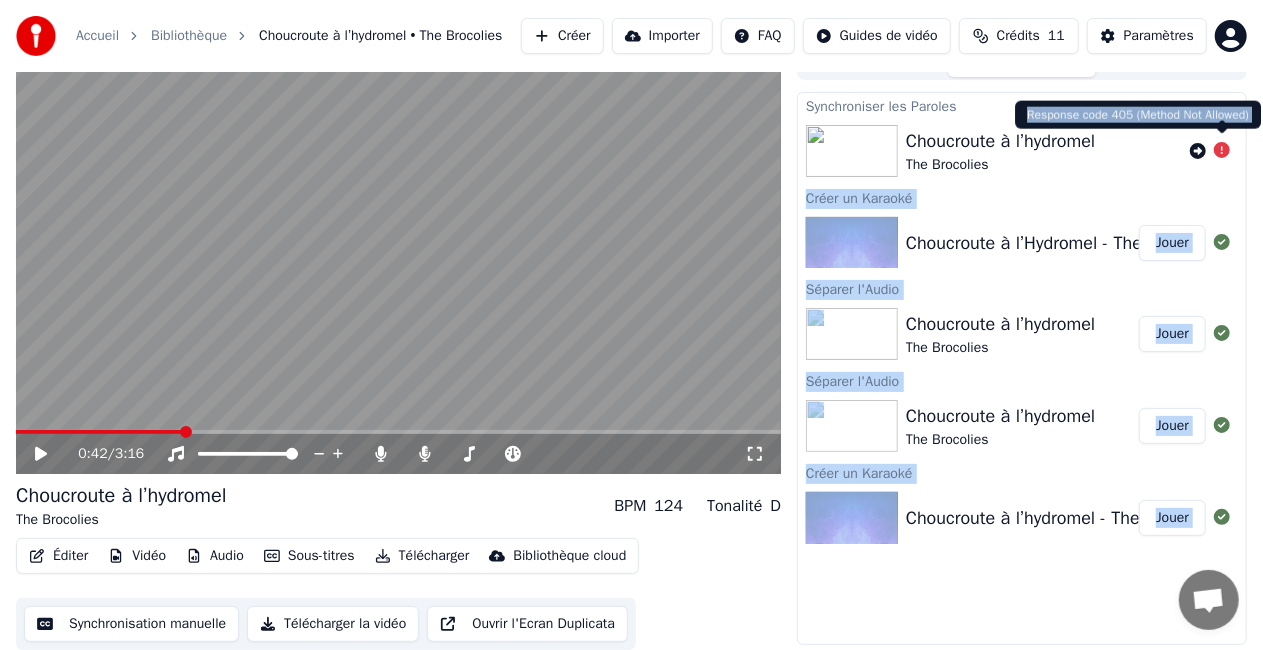 click on "Accueil Bibliothèque Choucroute à l’hydromel • The Brocolies Créer Importer FAQ Guides de vidéo Crédits 11 Paramètres 0:42  /  3:16 Choucroute à l’hydromel The Brocolies BPM 124 Tonalité D Éditer Vidéo Audio Sous-titres Télécharger Bibliothèque cloud Synchronisation manuelle Télécharger la vidéo Ouvrir l'Ecran Duplicata File d'attente ( 1 ) Travaux Bibliothèque Synchroniser les Paroles Choucroute à l’hydromel The Brocolies Créer un Karaoké Choucroute à l’Hydromel - The Brocolies Jouer Séparer l'Audio Choucroute à l’hydromel The Brocolies Jouer Séparer l'Audio Choucroute à l’hydromel The Brocolies Jouer Créer un Karaoké Choucroute à l’hydromel - The Brocolies Jouer Response code 405 (Method Not Allowed) Response code 405 (Method Not Allowed)" at bounding box center [631, 297] 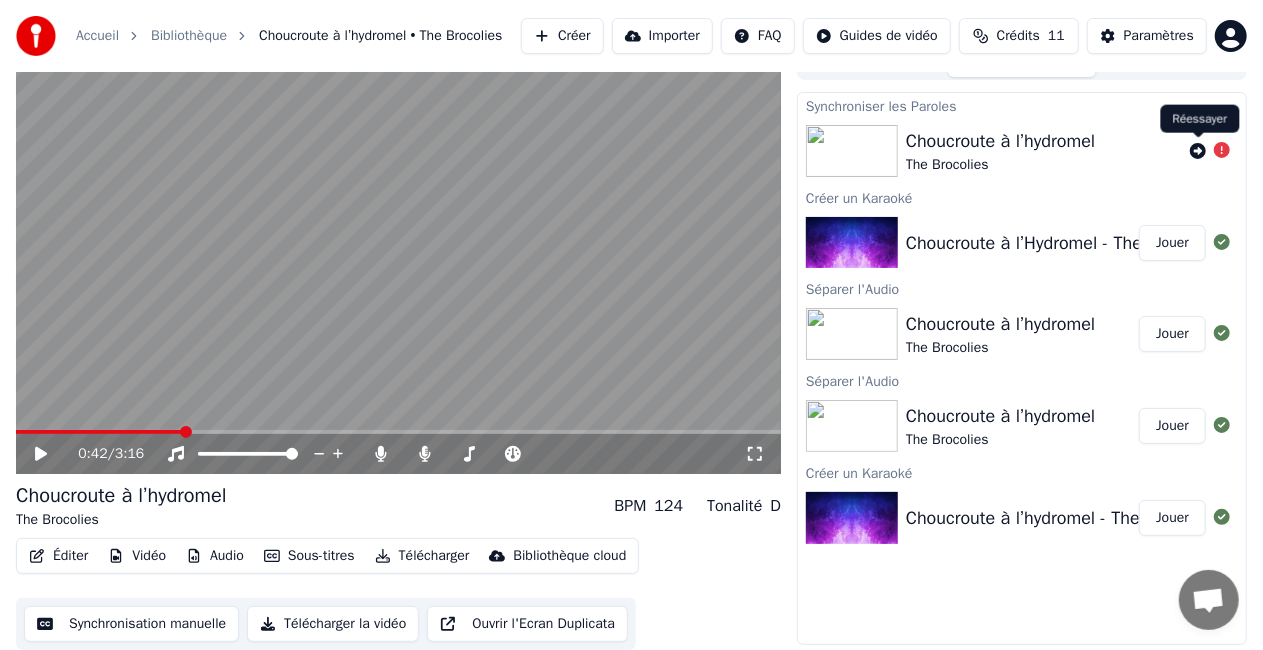 click on "Choucroute à l’hydromel The Brocolies" at bounding box center [1044, 151] 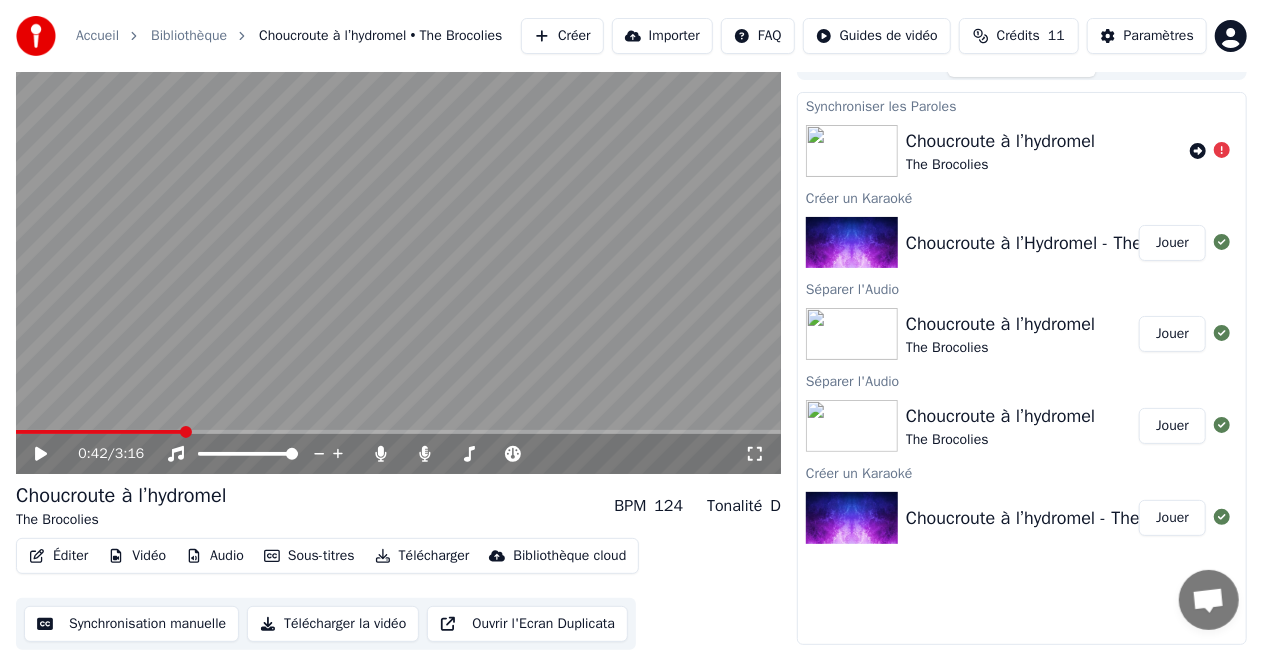 click on "Choucroute à l’hydromel" at bounding box center [1000, 141] 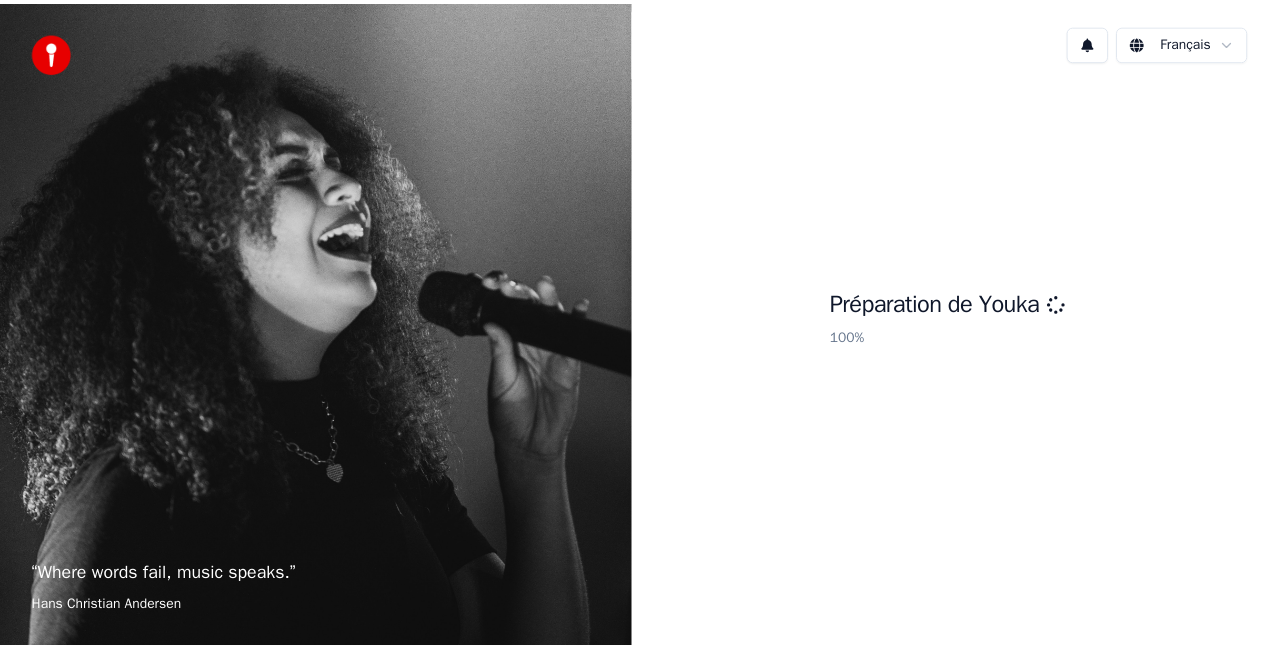 scroll, scrollTop: 0, scrollLeft: 0, axis: both 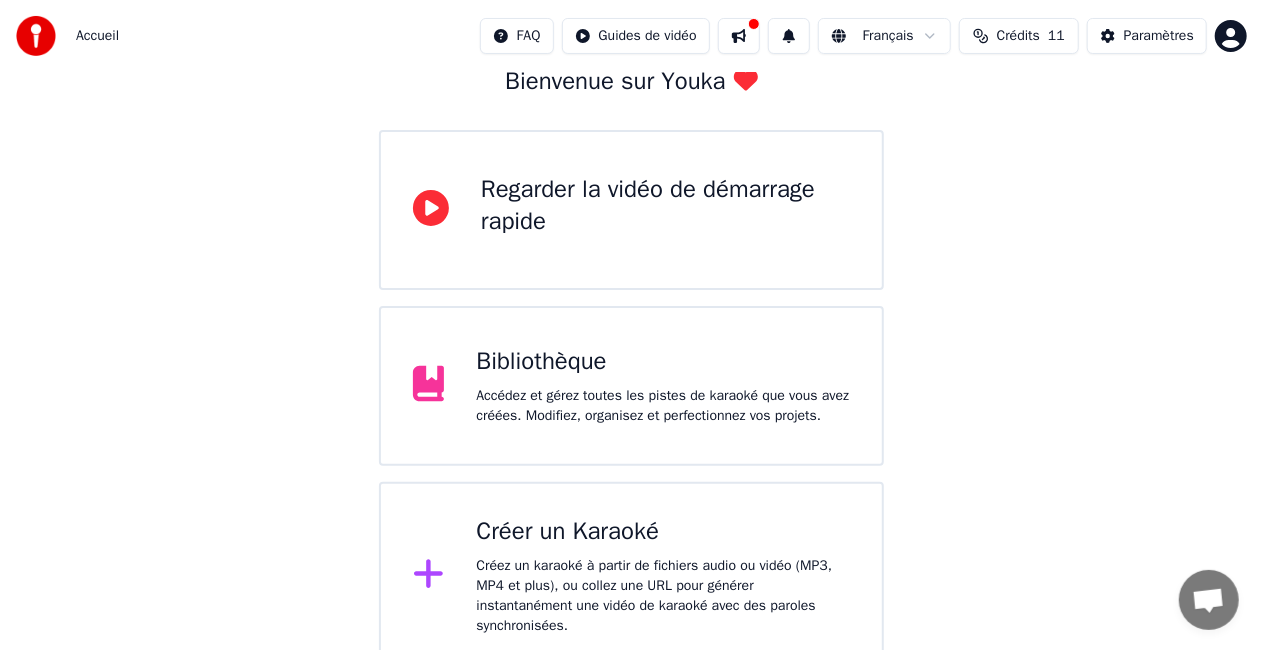 click on "Bibliothèque Accédez et gérez toutes les pistes de karaoké que vous avez créées. Modifiez, organisez et perfectionnez vos projets." at bounding box center (631, 386) 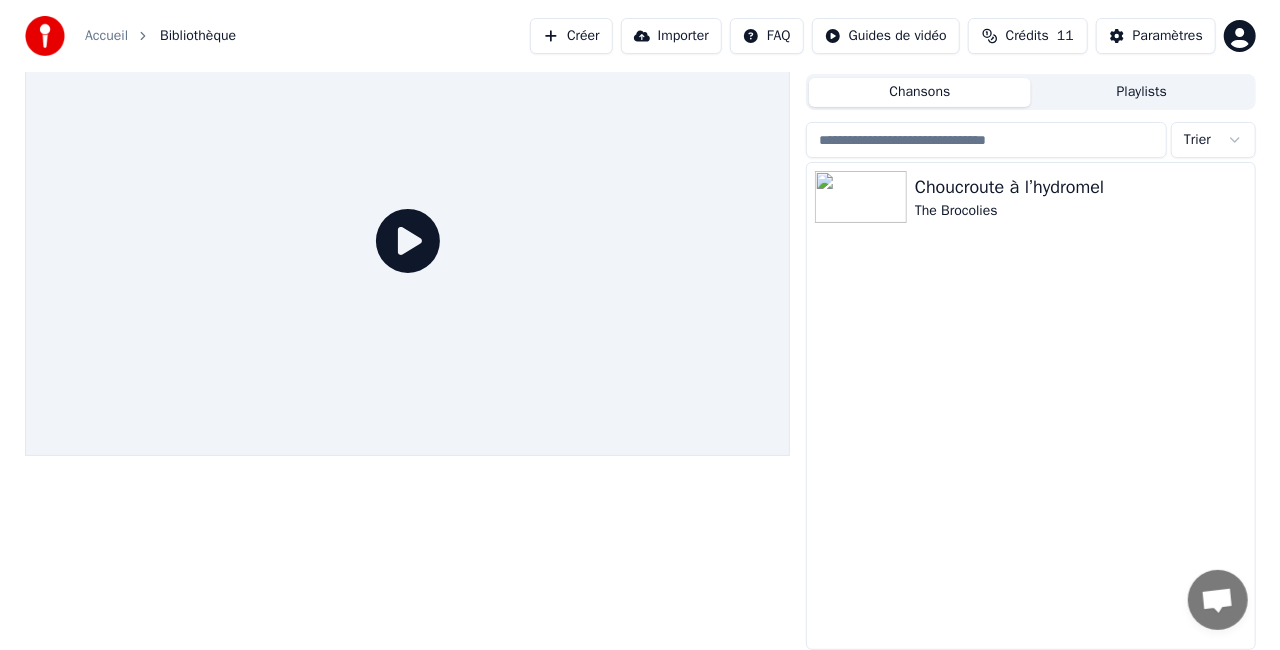 scroll, scrollTop: 45, scrollLeft: 0, axis: vertical 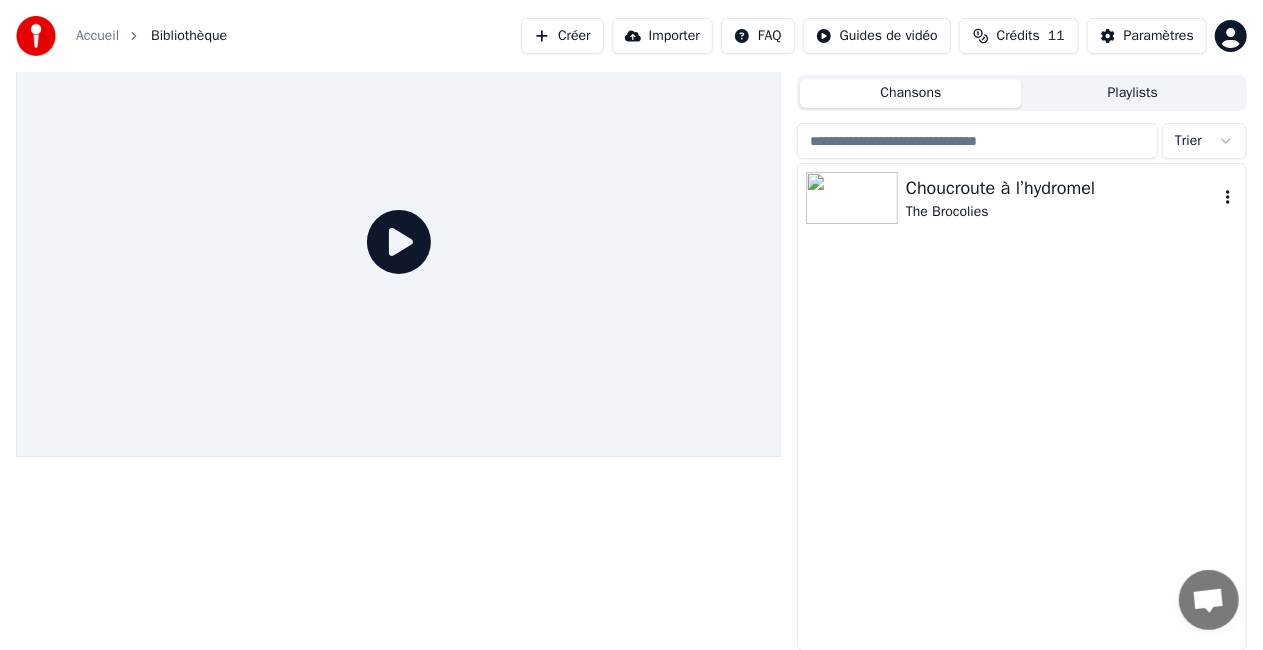 click at bounding box center (852, 198) 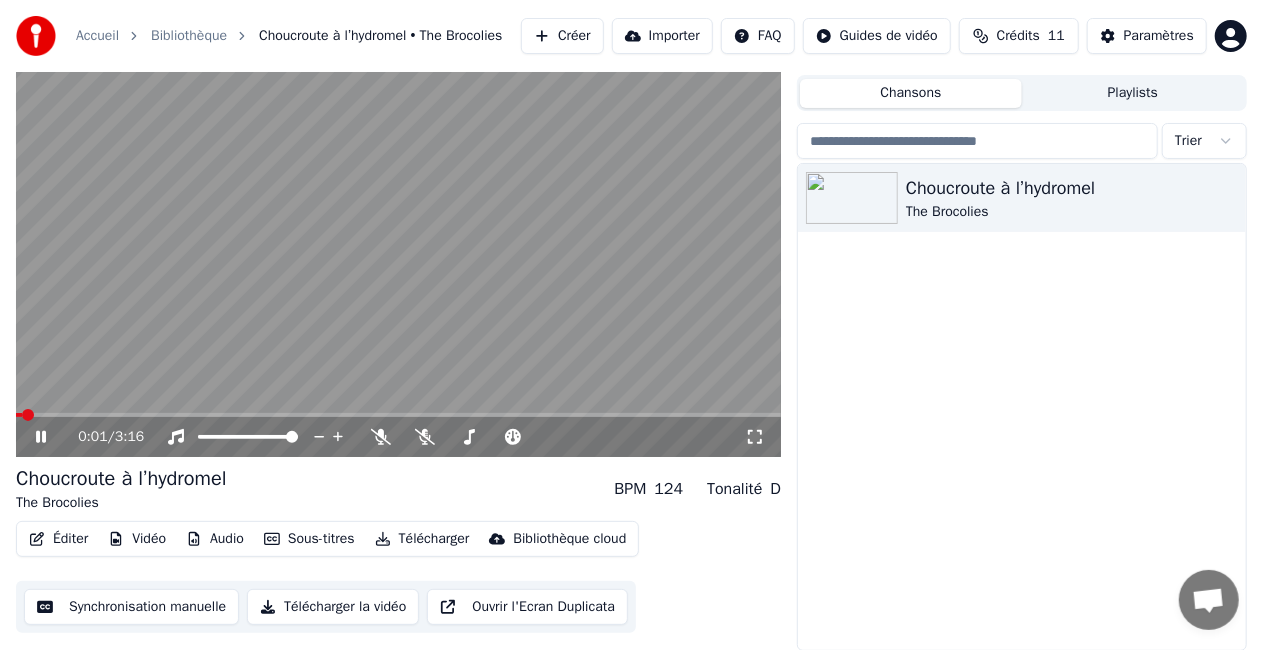 click on "Sous-titres" at bounding box center [309, 539] 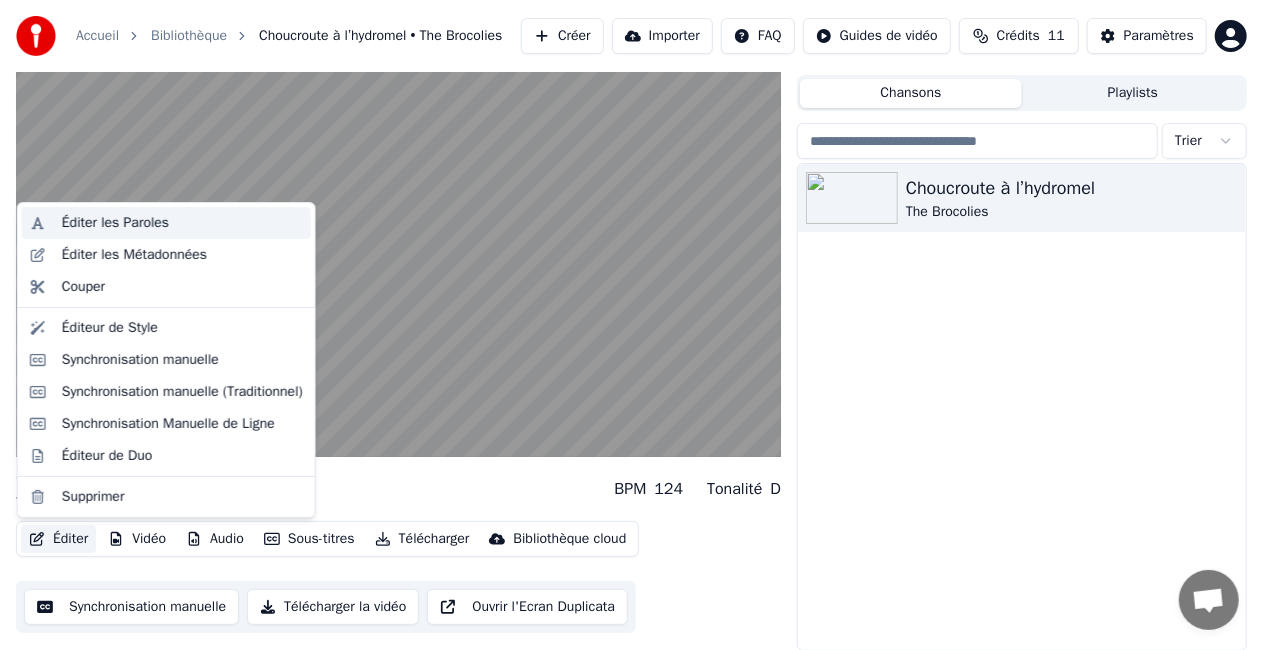 click on "Éditer les Paroles" at bounding box center [115, 223] 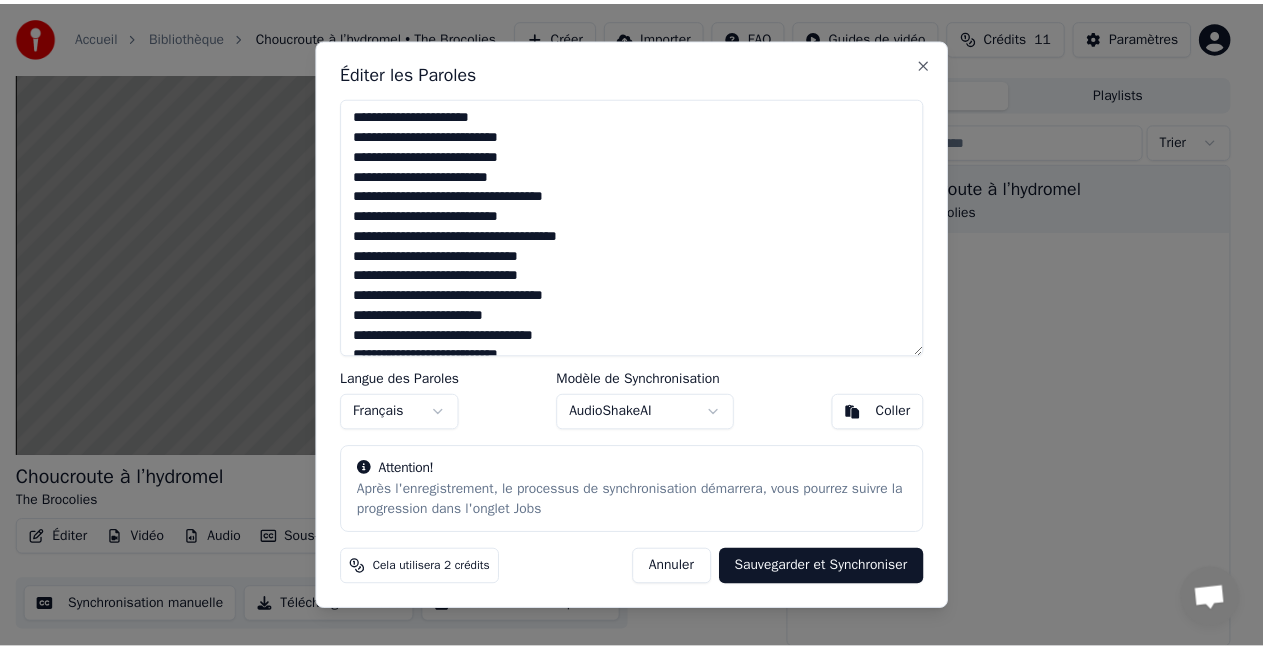 scroll, scrollTop: 0, scrollLeft: 0, axis: both 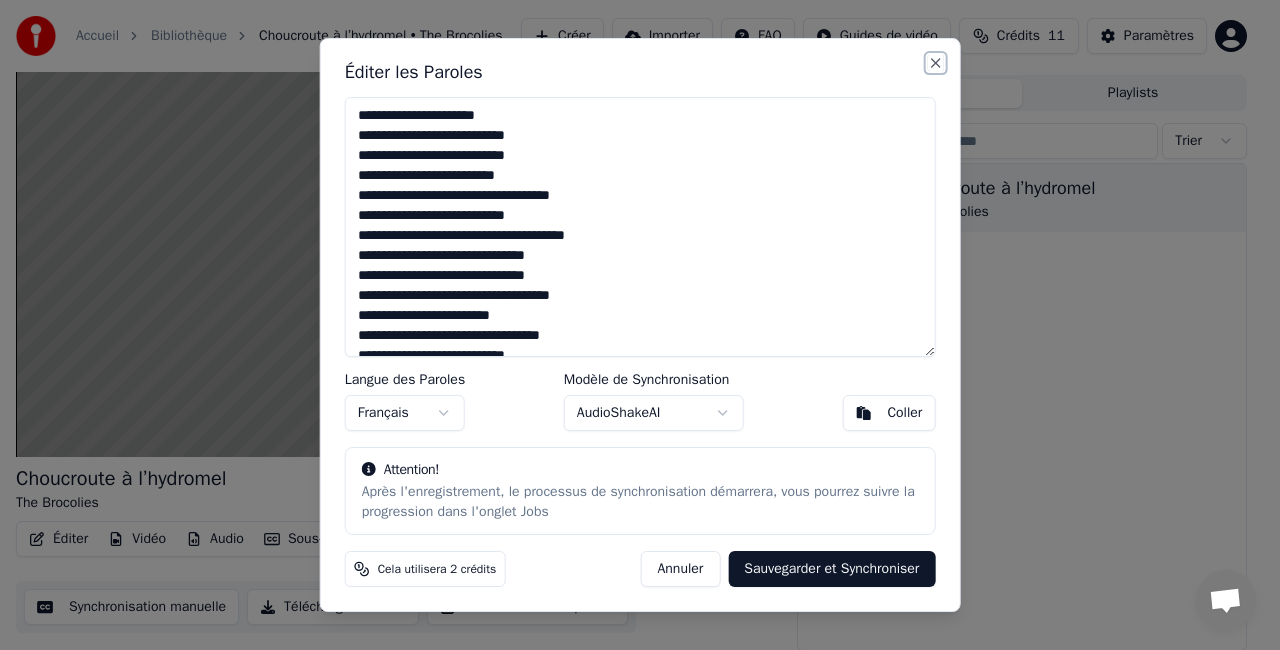 click on "Close" at bounding box center (935, 63) 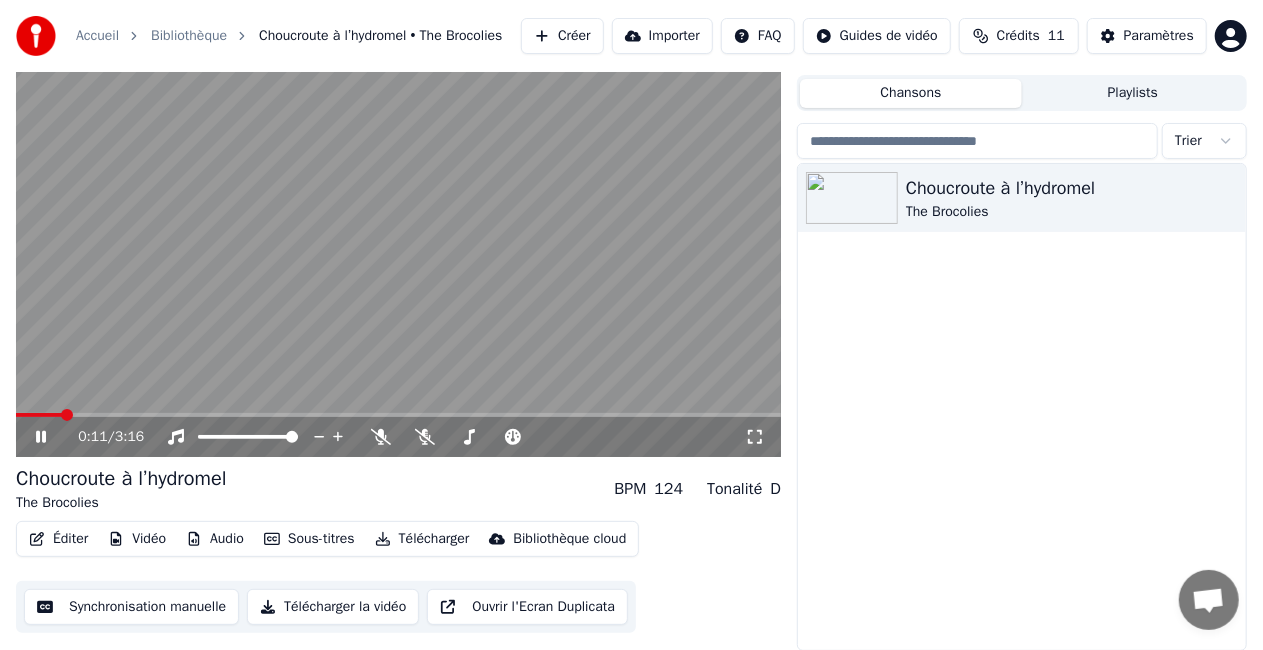 click on "0:11  /  3:16" at bounding box center [411, 437] 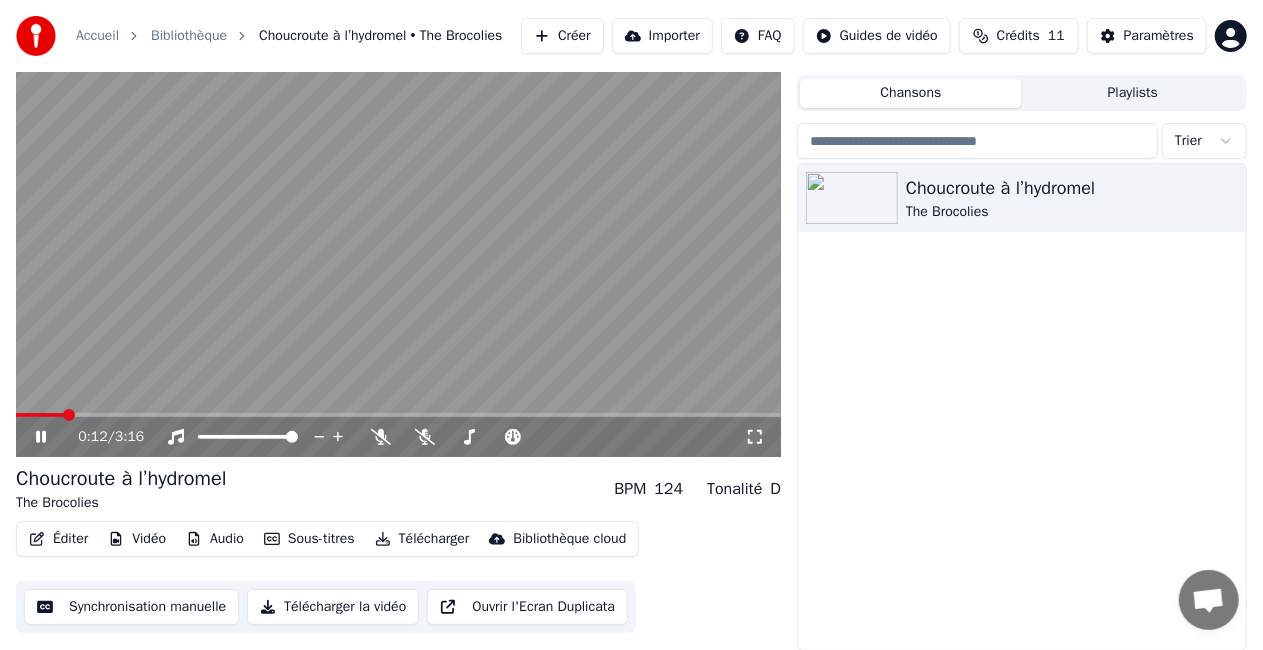 click 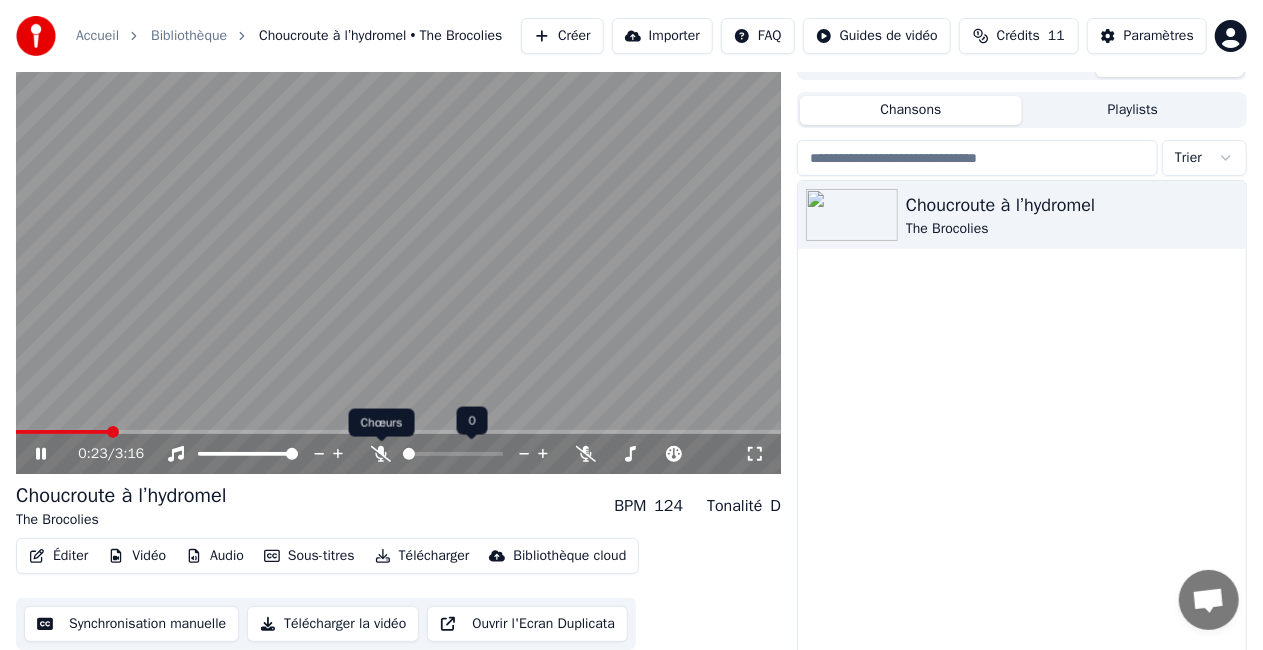 click 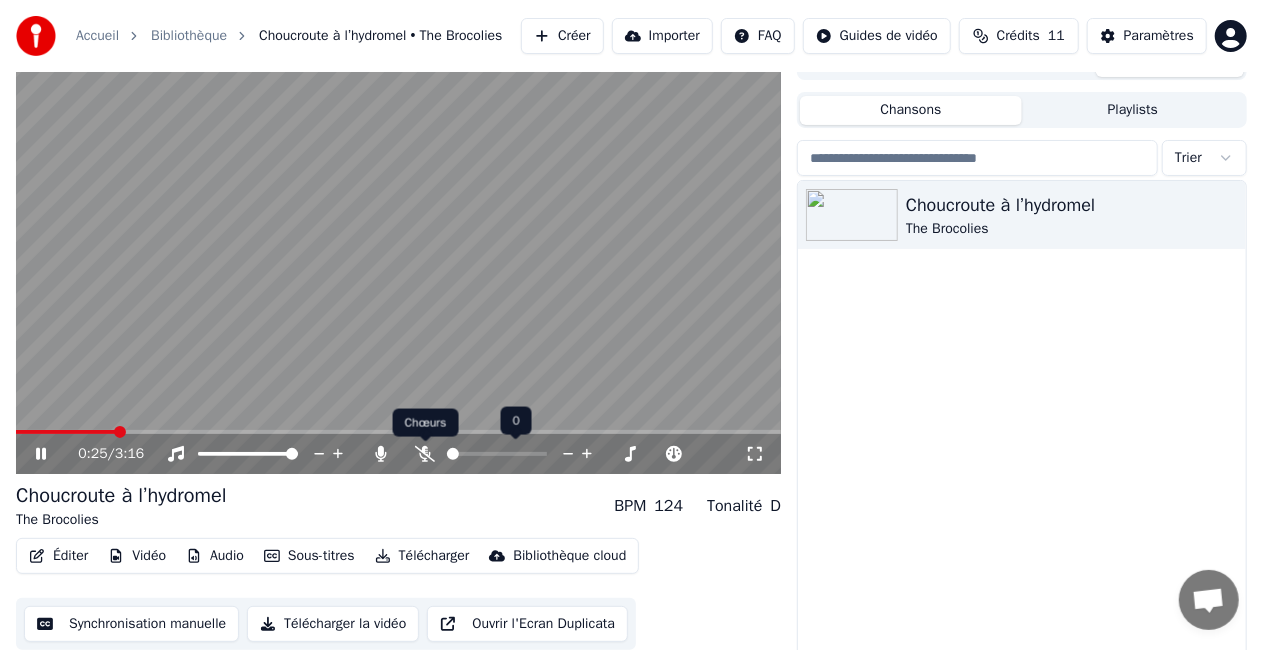 click 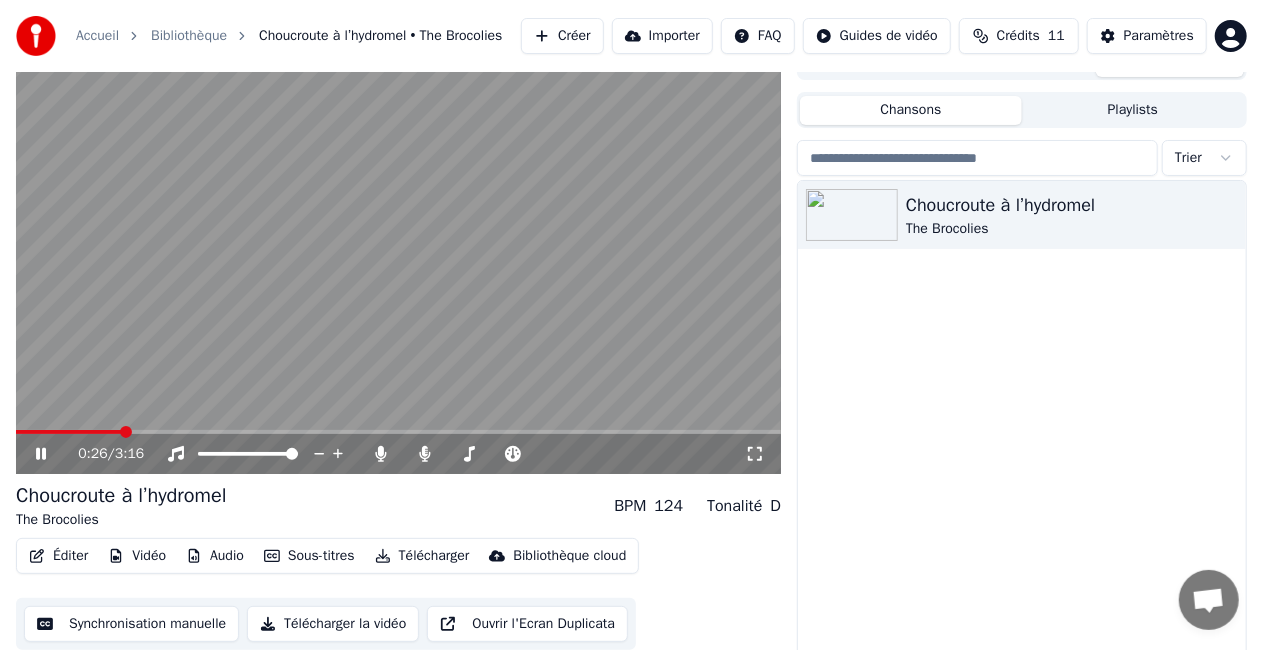 click 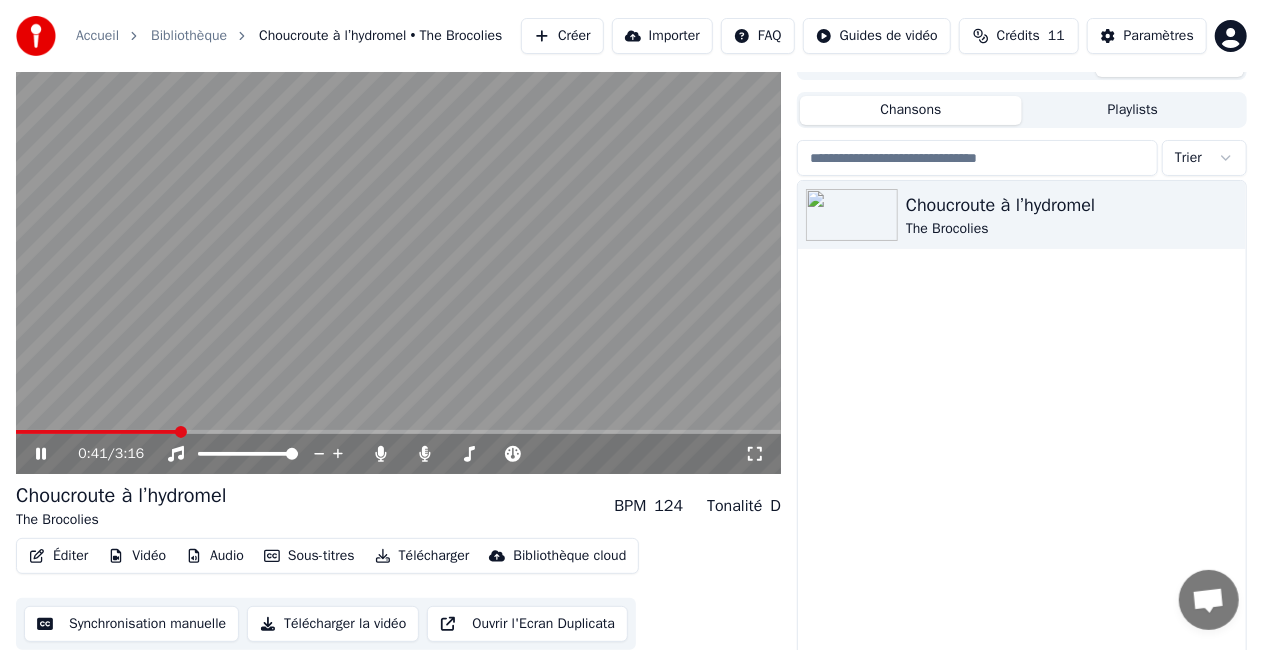 click on "0:41  /  3:16" at bounding box center [398, 454] 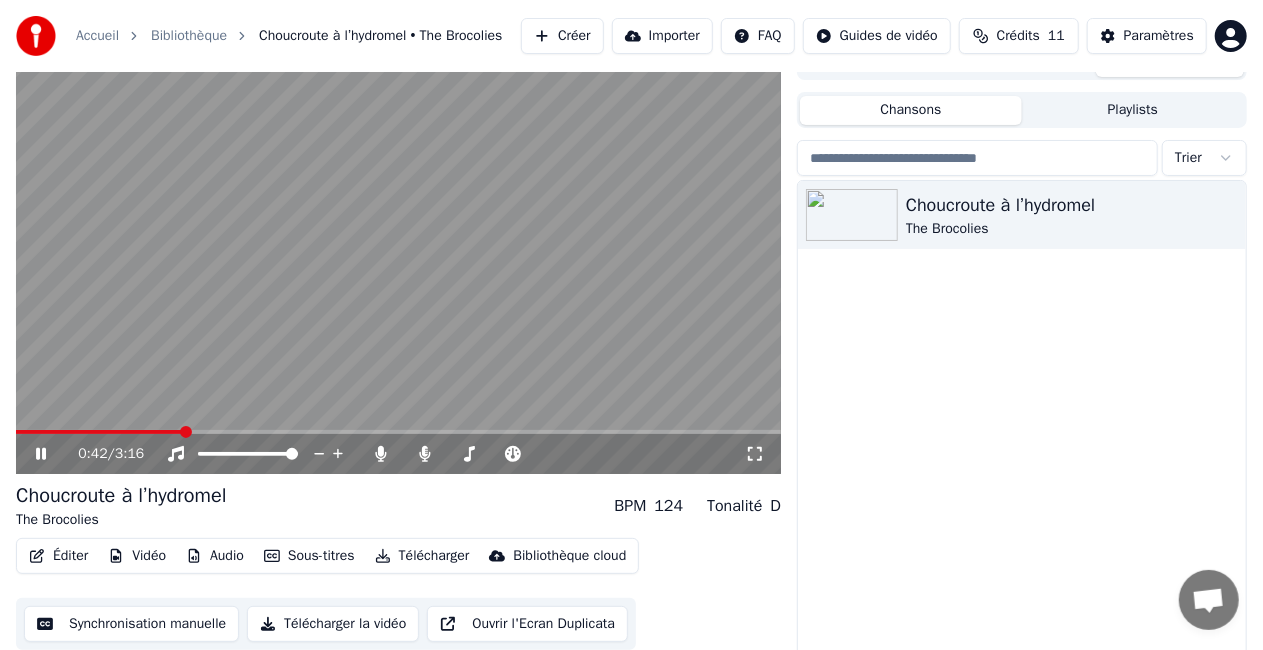 click 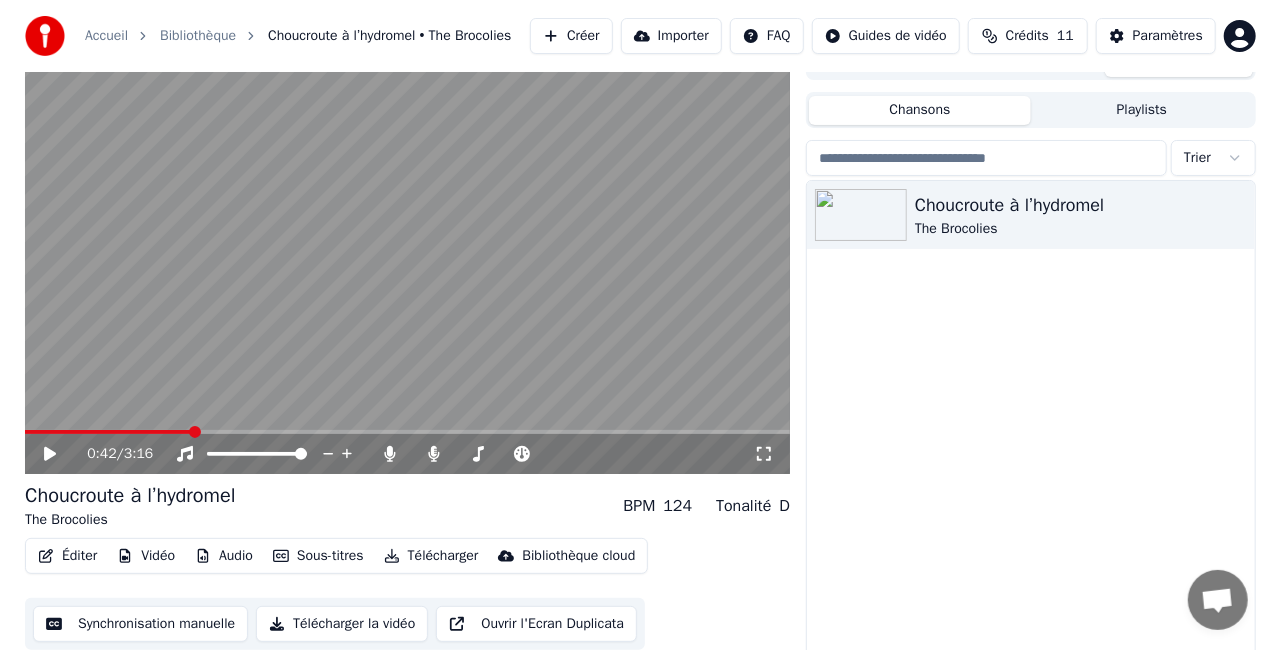 scroll, scrollTop: 45, scrollLeft: 0, axis: vertical 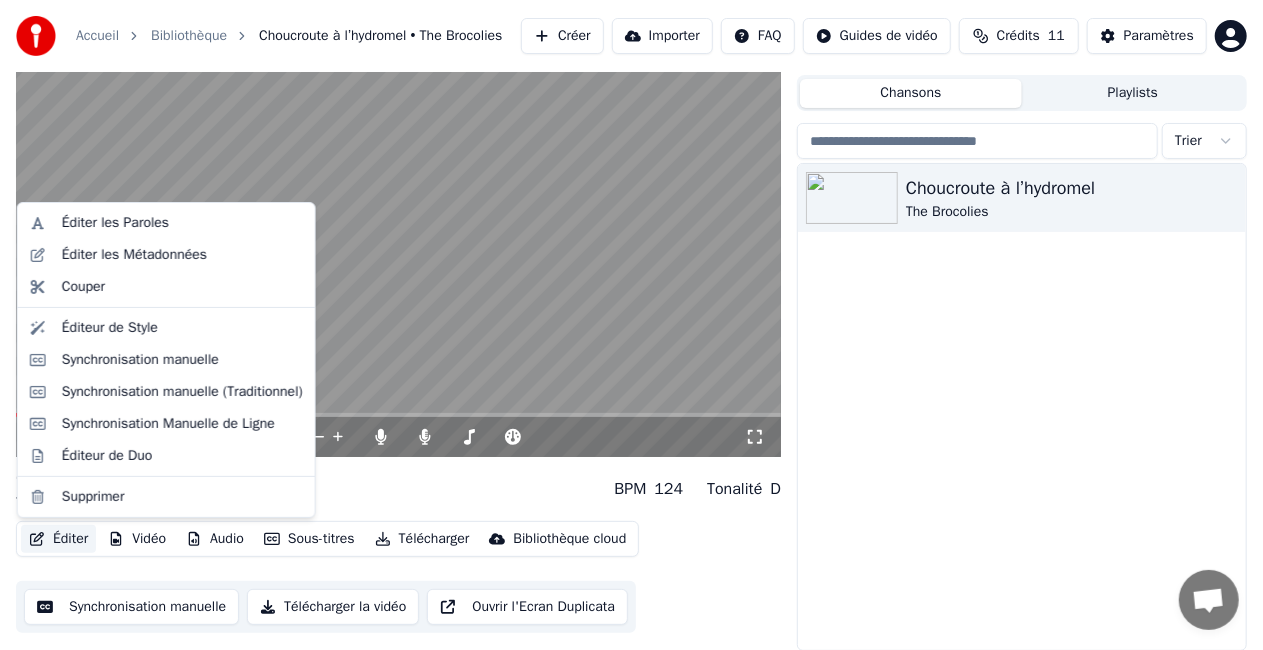 click on "Éditer" at bounding box center (58, 539) 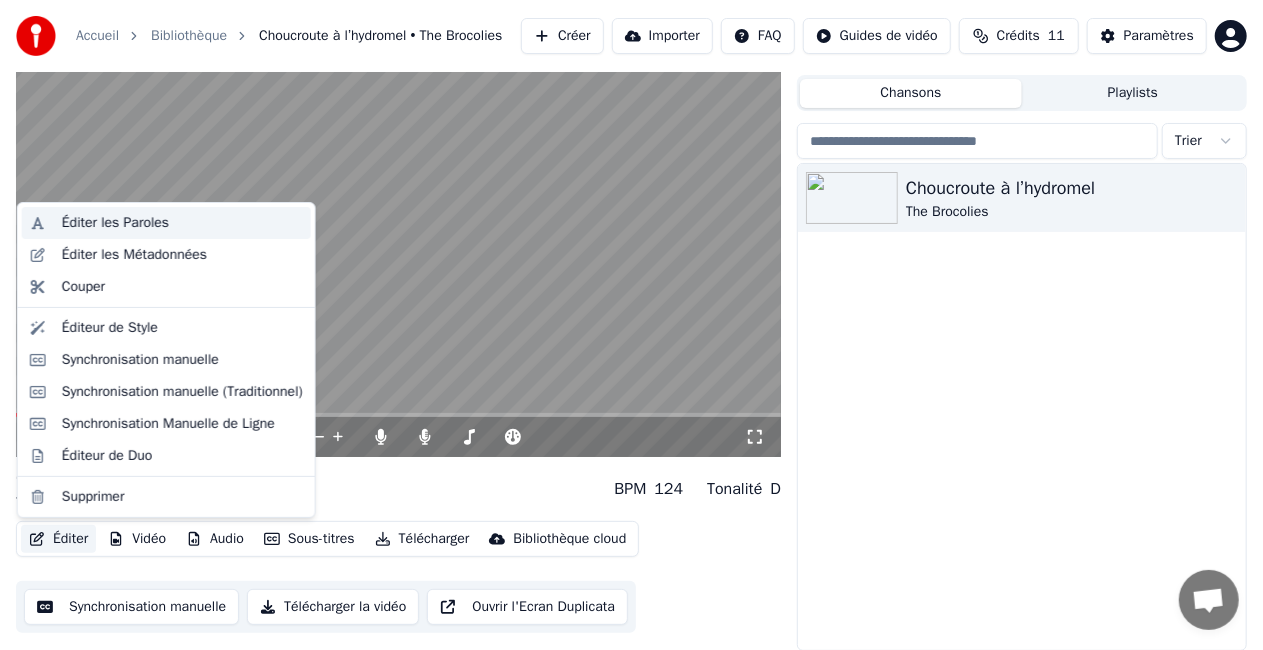 click on "Éditer les Paroles" at bounding box center [182, 223] 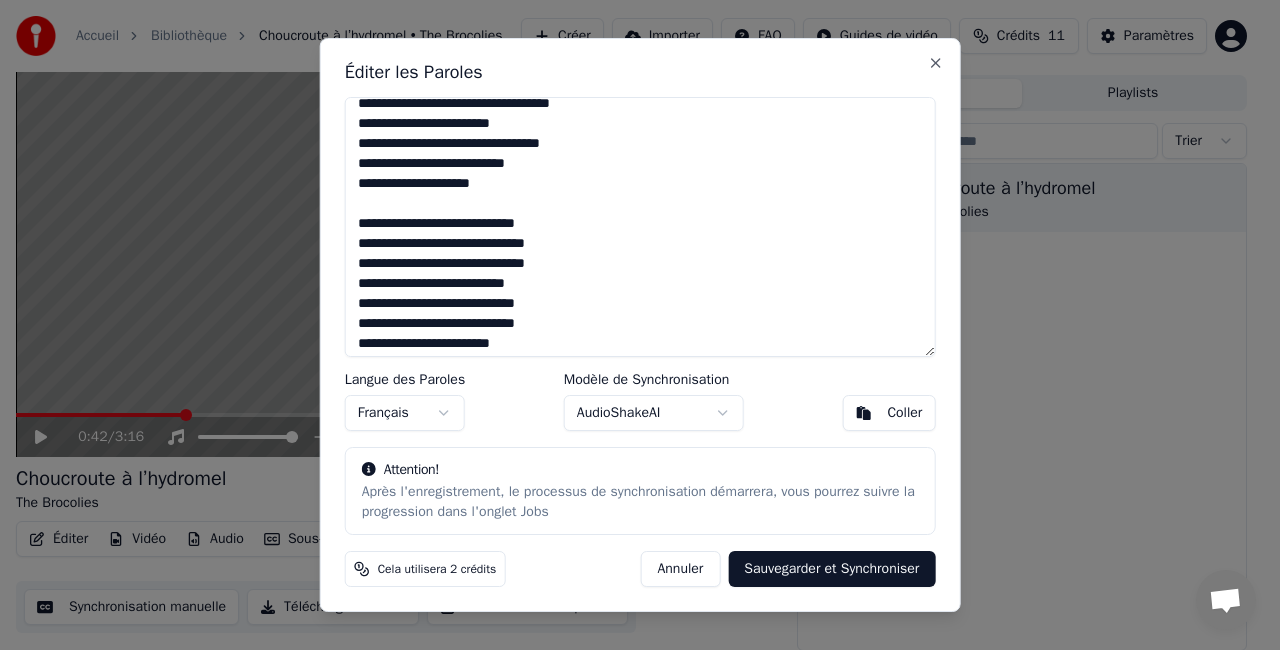scroll, scrollTop: 200, scrollLeft: 0, axis: vertical 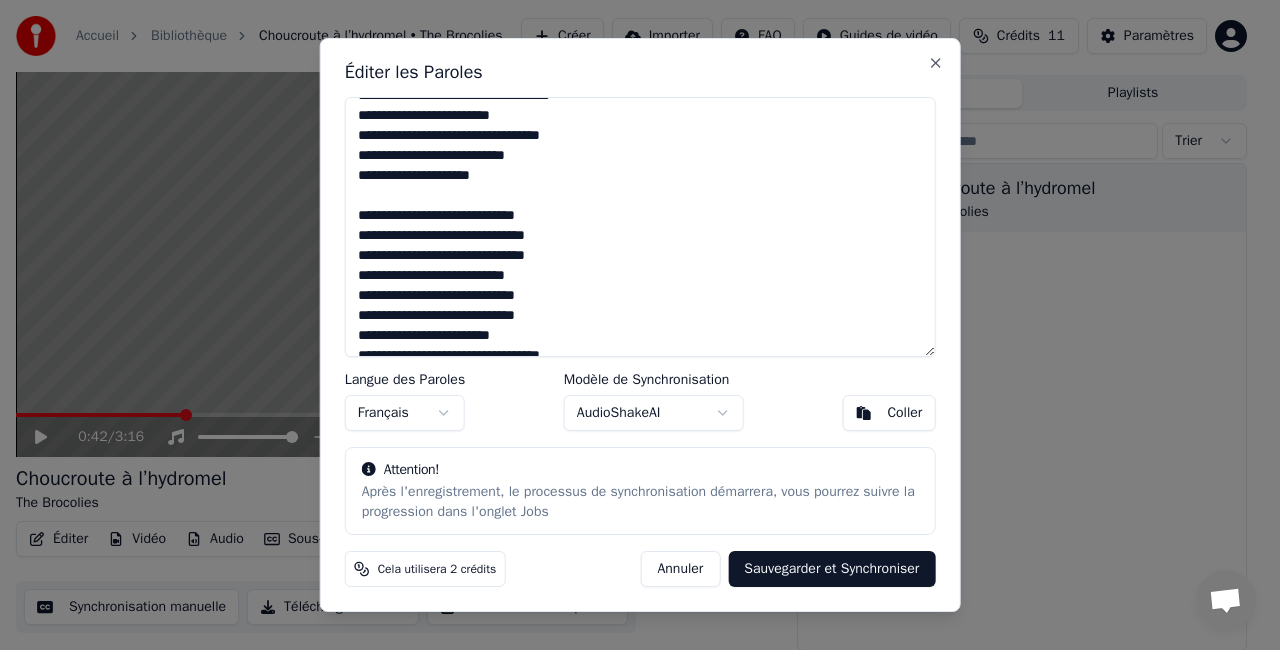 click at bounding box center (640, 227) 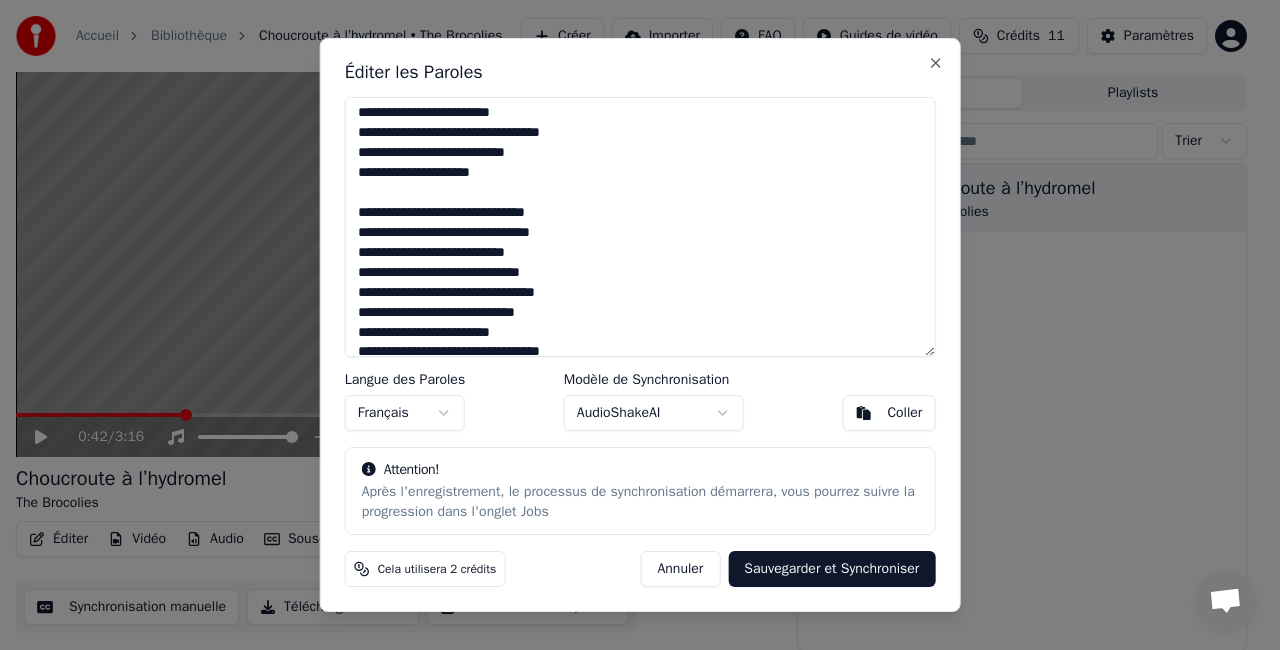 scroll, scrollTop: 396, scrollLeft: 0, axis: vertical 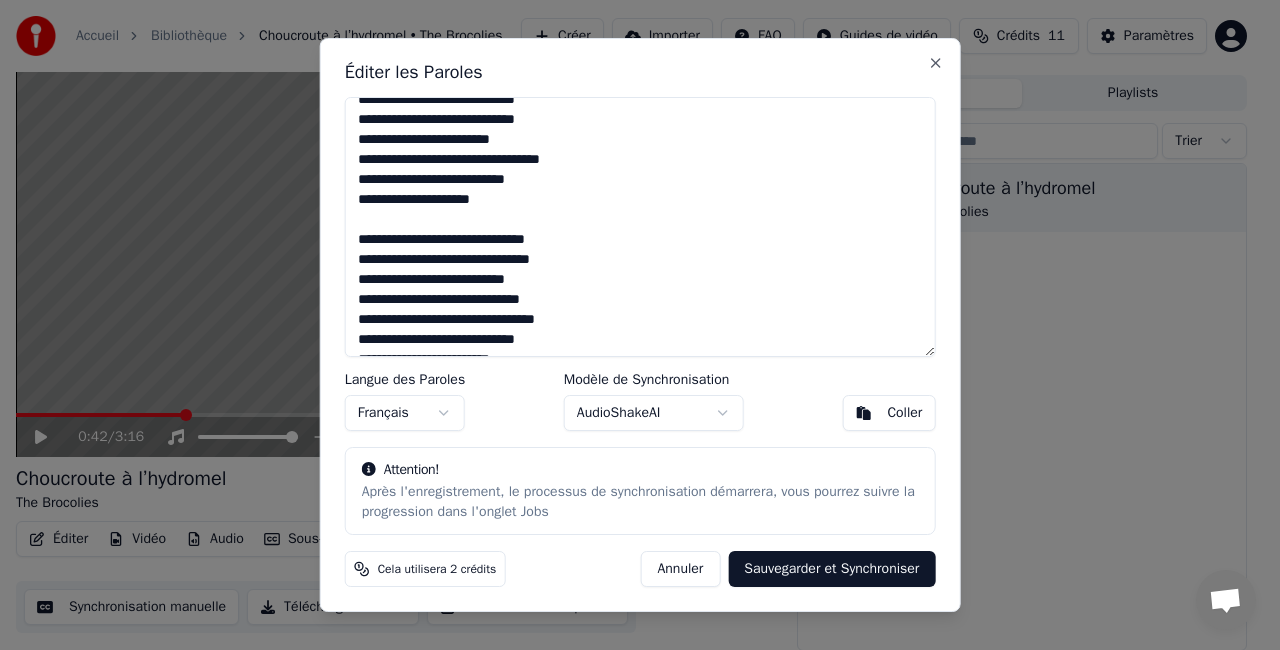 click at bounding box center [640, 227] 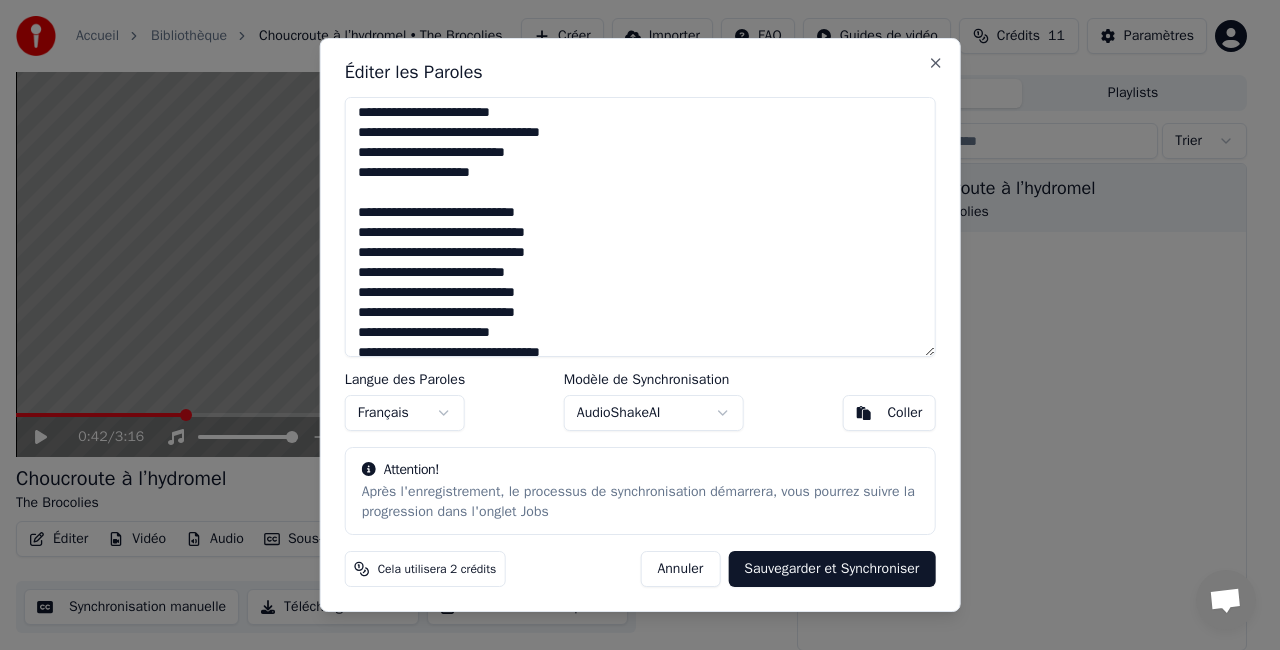 scroll, scrollTop: 196, scrollLeft: 0, axis: vertical 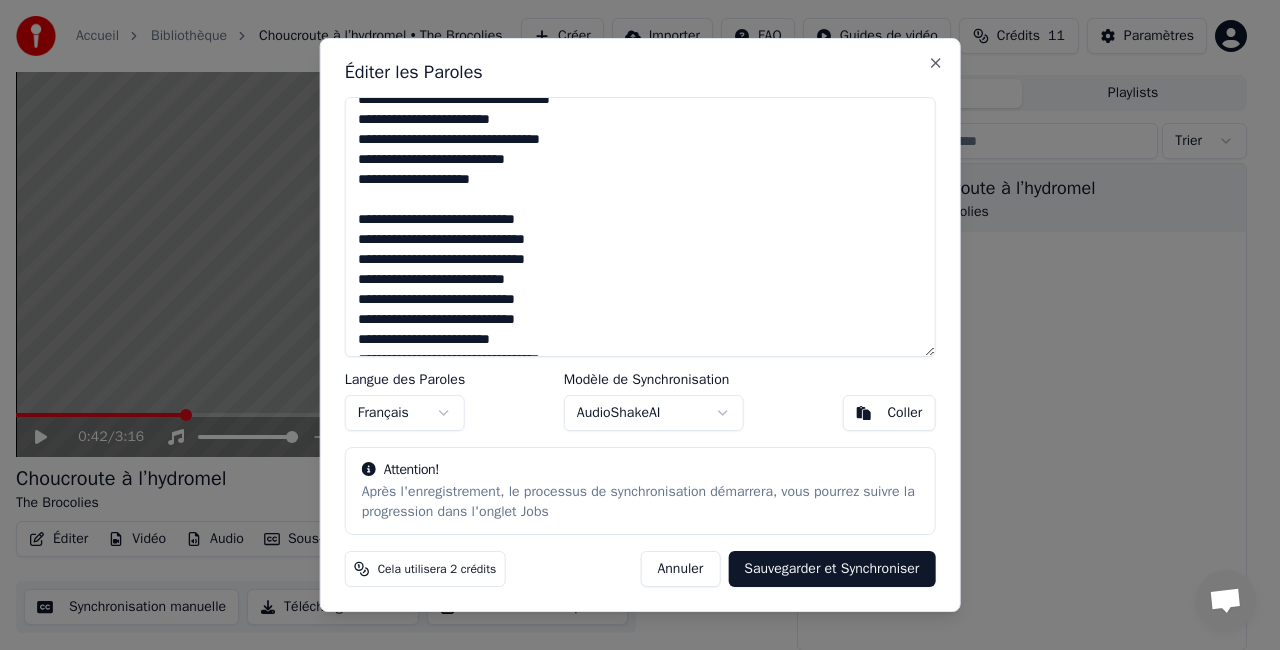 click at bounding box center [640, 227] 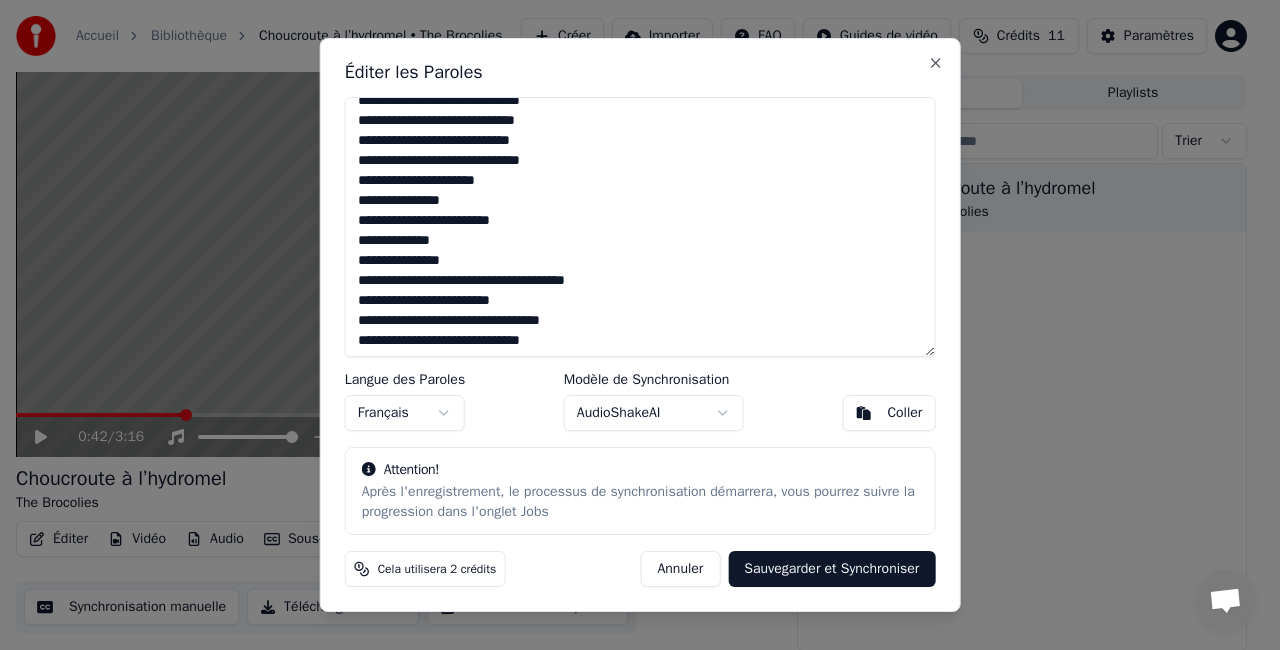 scroll, scrollTop: 956, scrollLeft: 0, axis: vertical 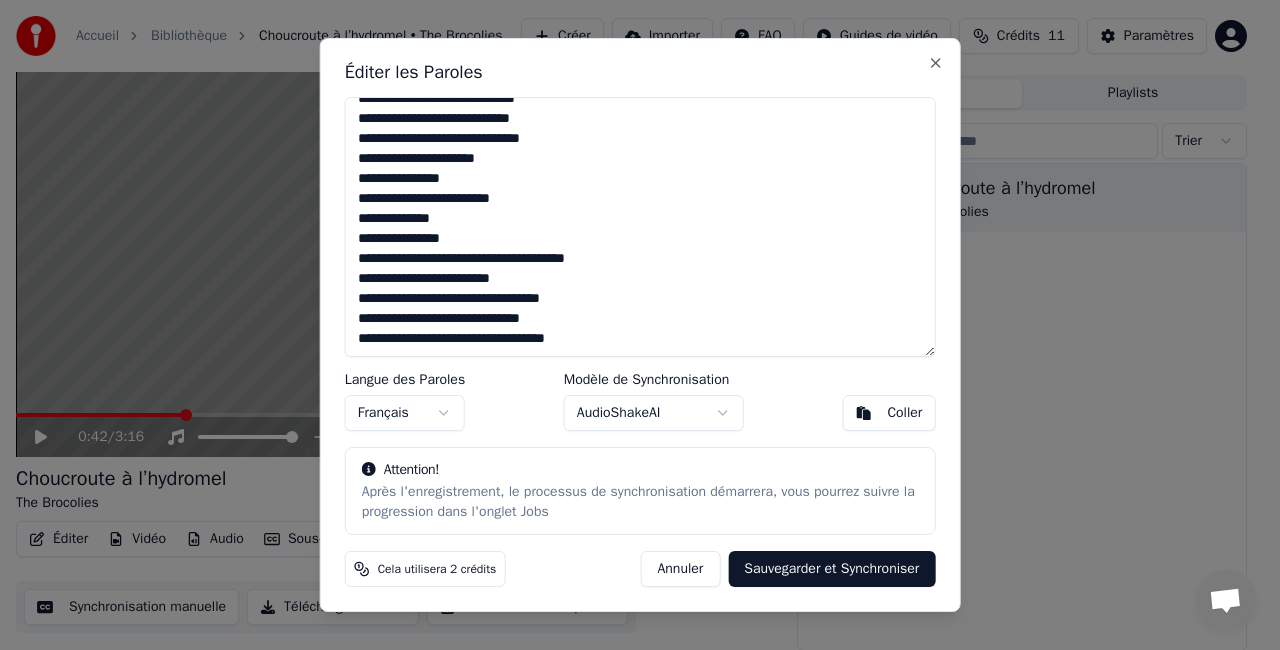 type on "**********" 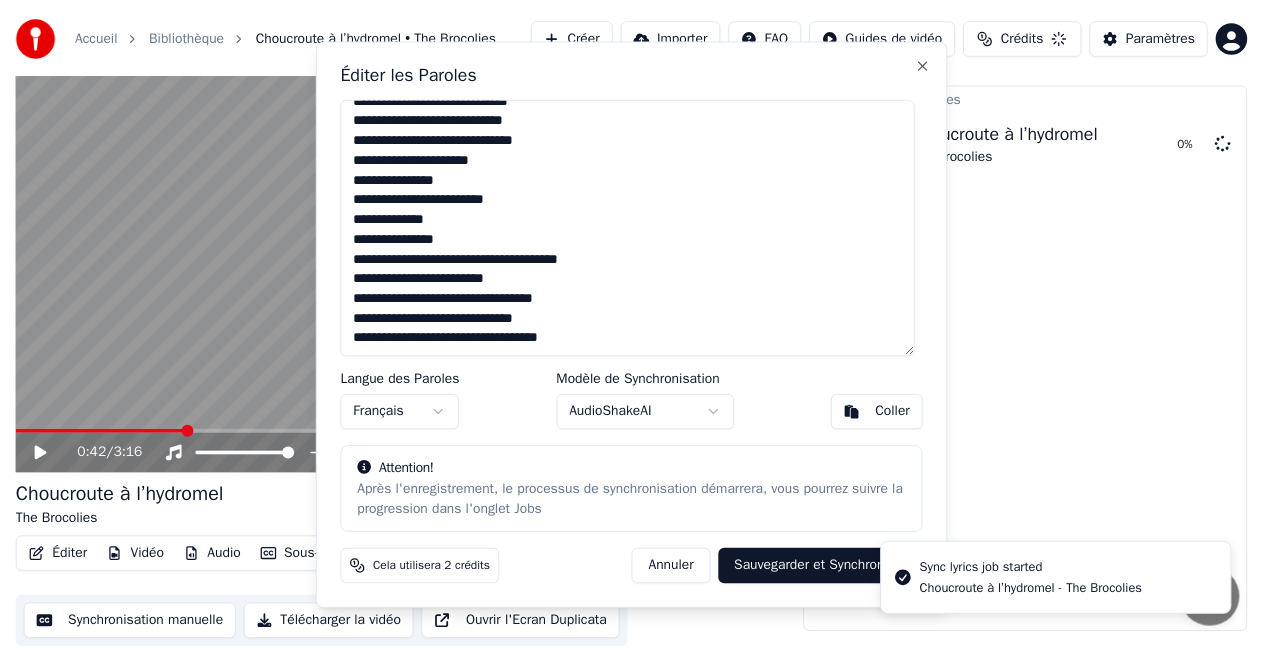 scroll, scrollTop: 28, scrollLeft: 0, axis: vertical 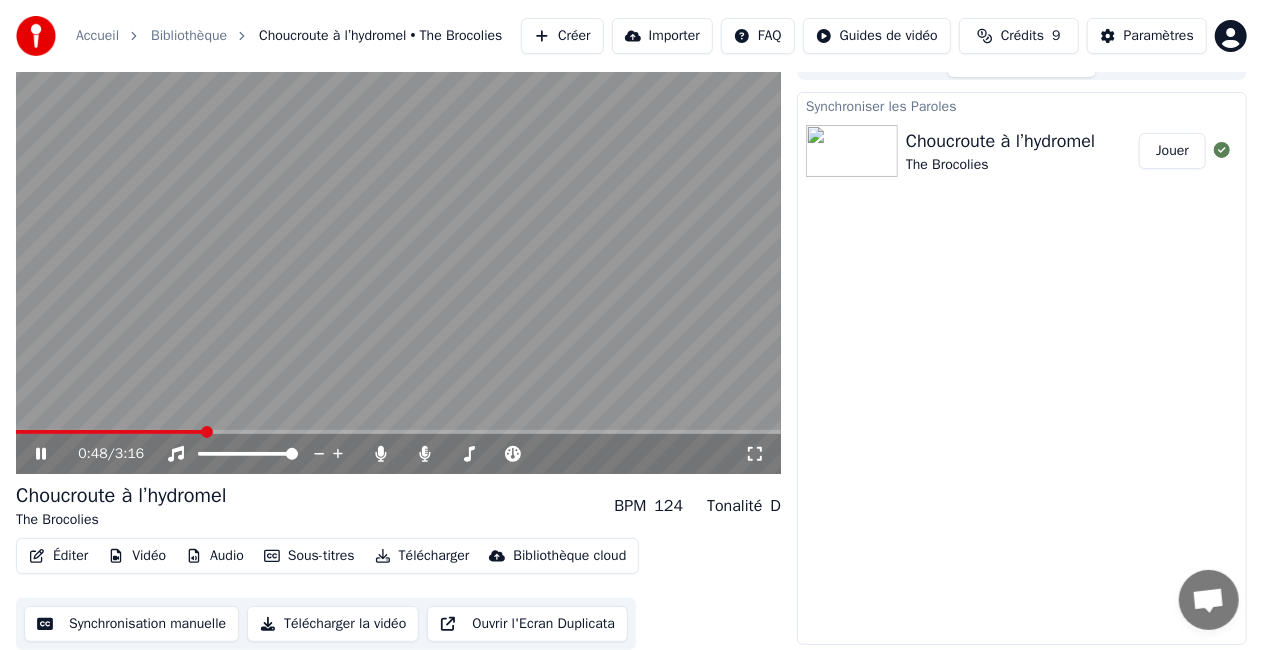click at bounding box center (110, 432) 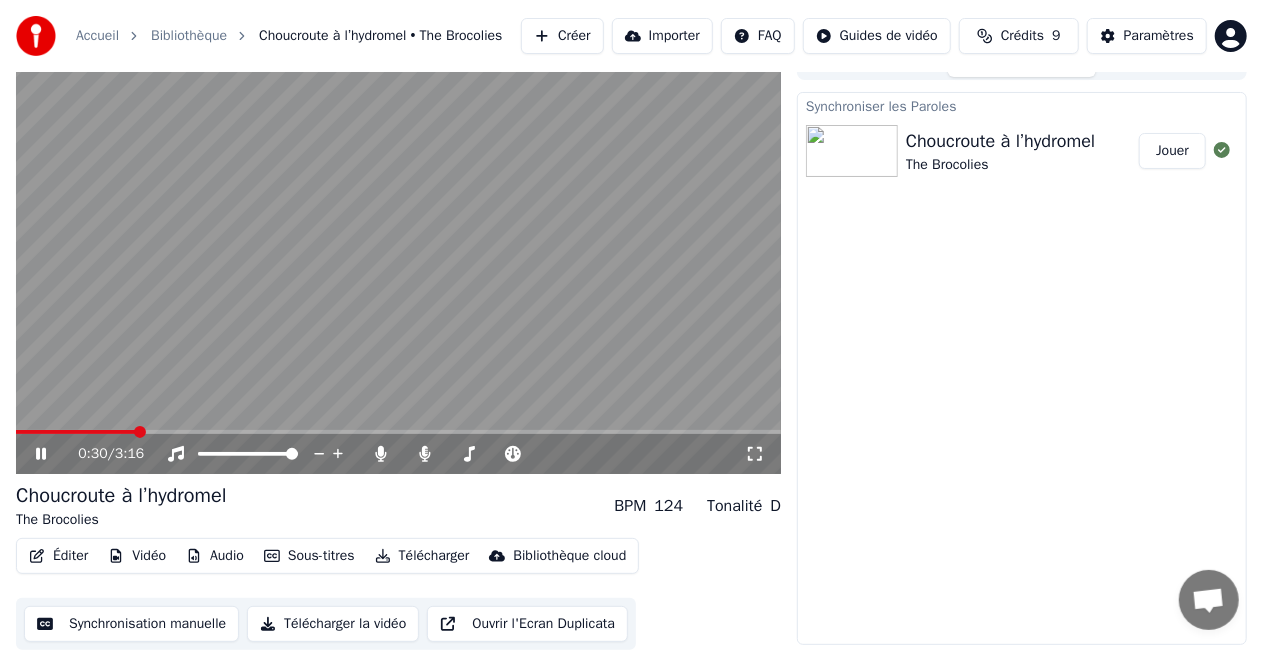 click 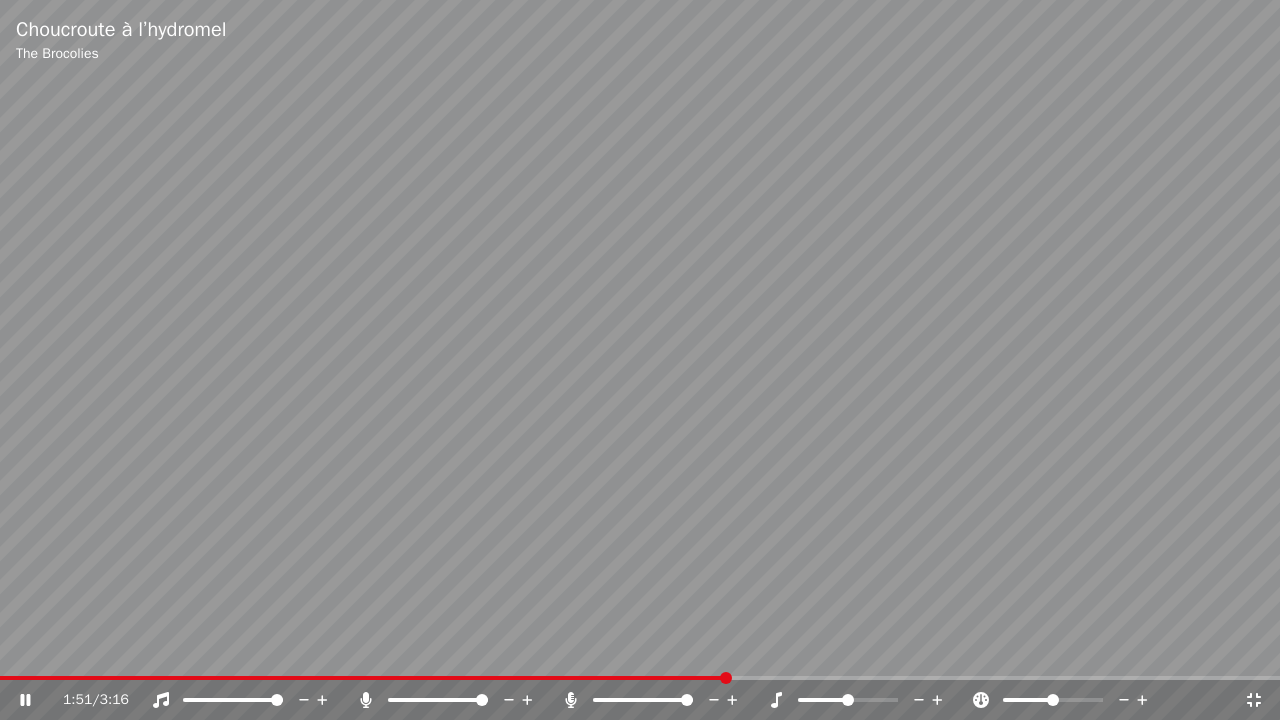 click 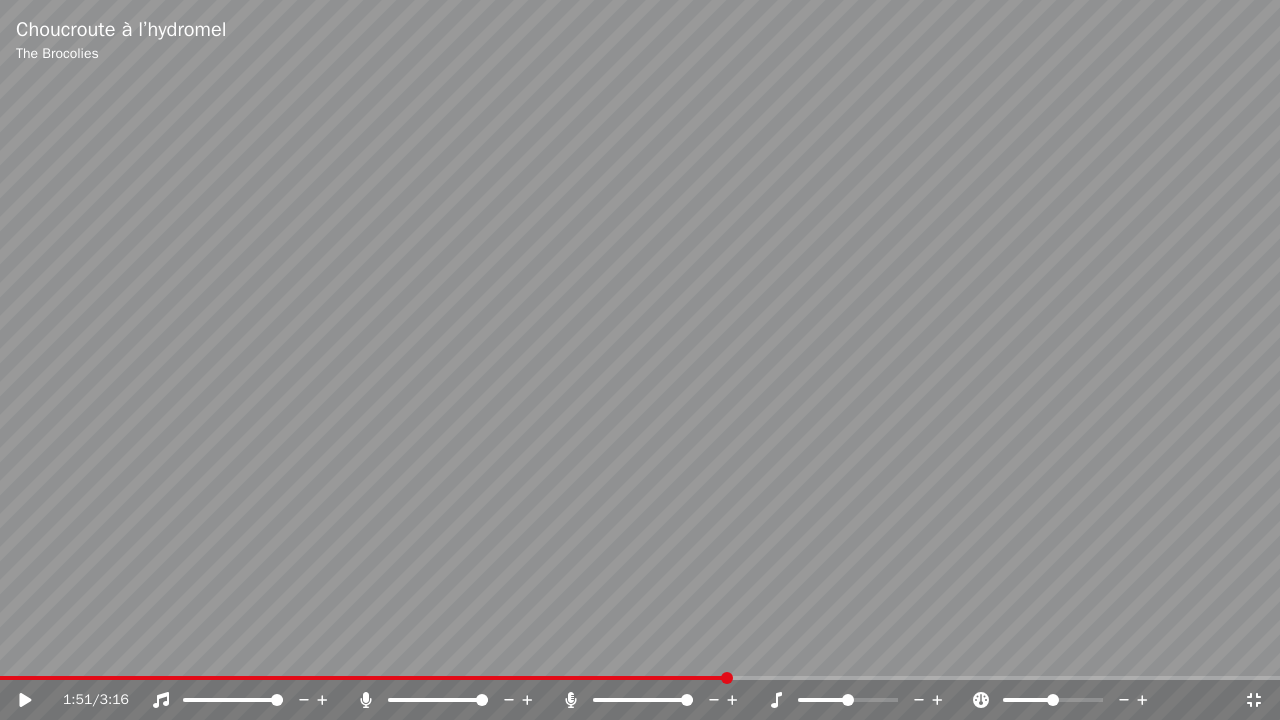 click 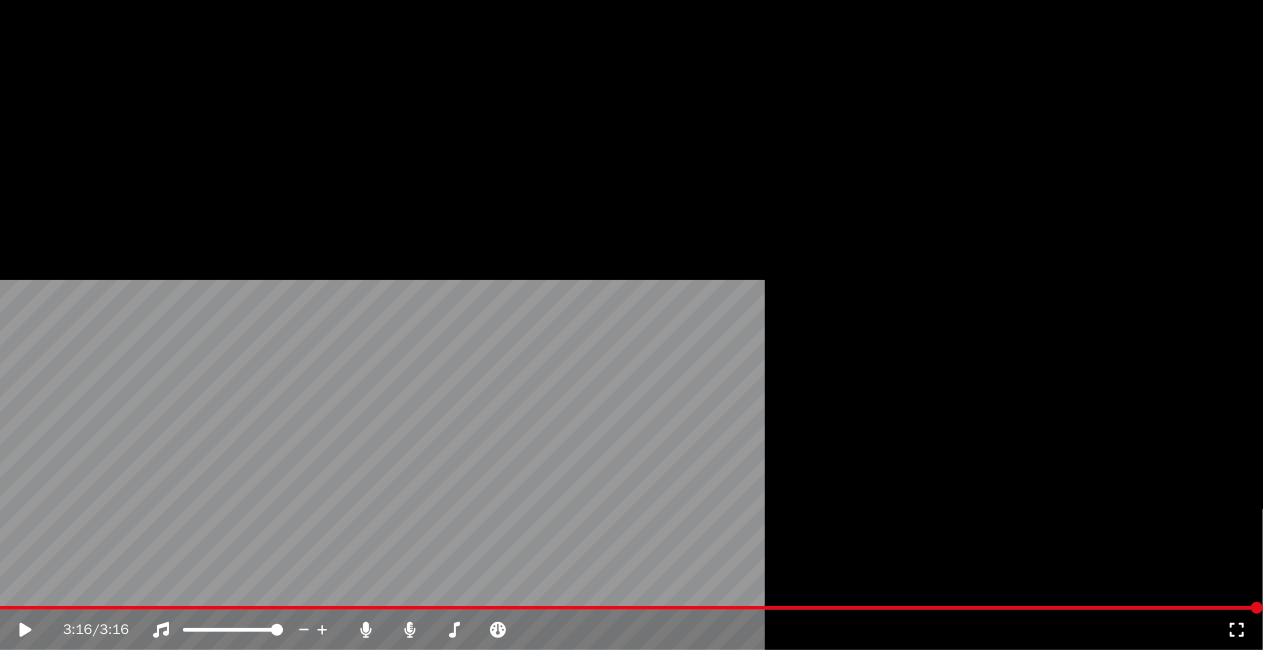 click on "Vidéo" at bounding box center [137, 142] 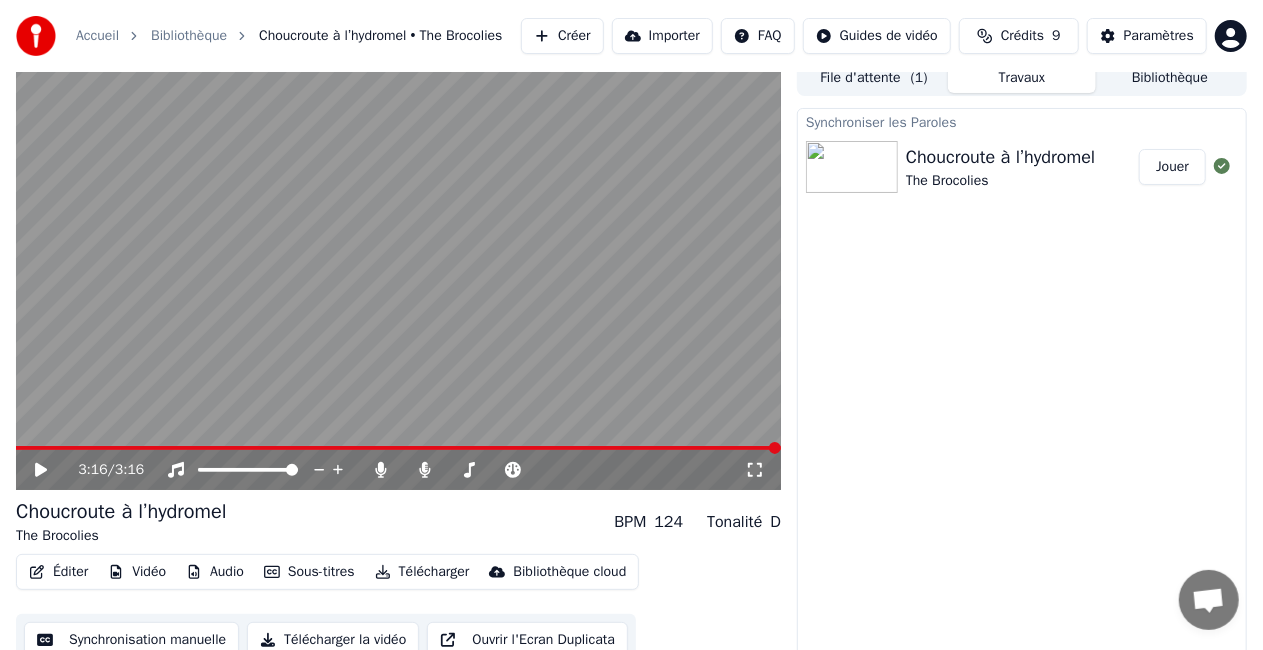 click on "Synchroniser les Paroles Choucroute à l’hydromel The Brocolies Jouer" at bounding box center [1022, 384] 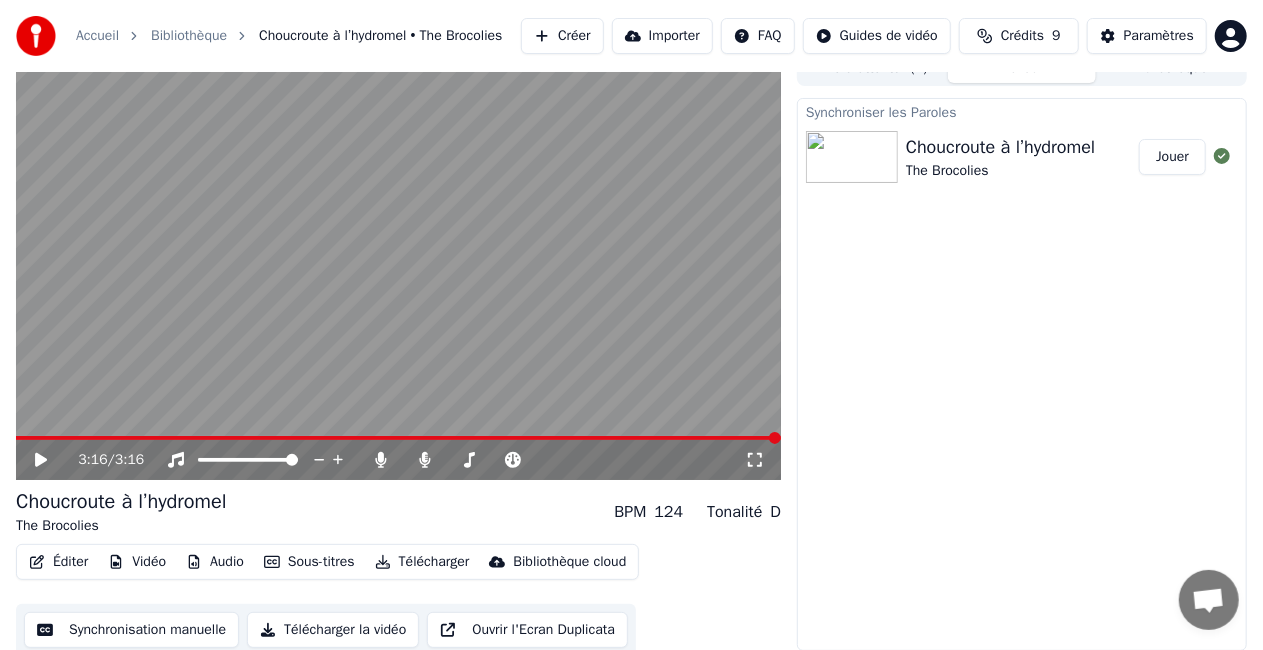 scroll, scrollTop: 28, scrollLeft: 0, axis: vertical 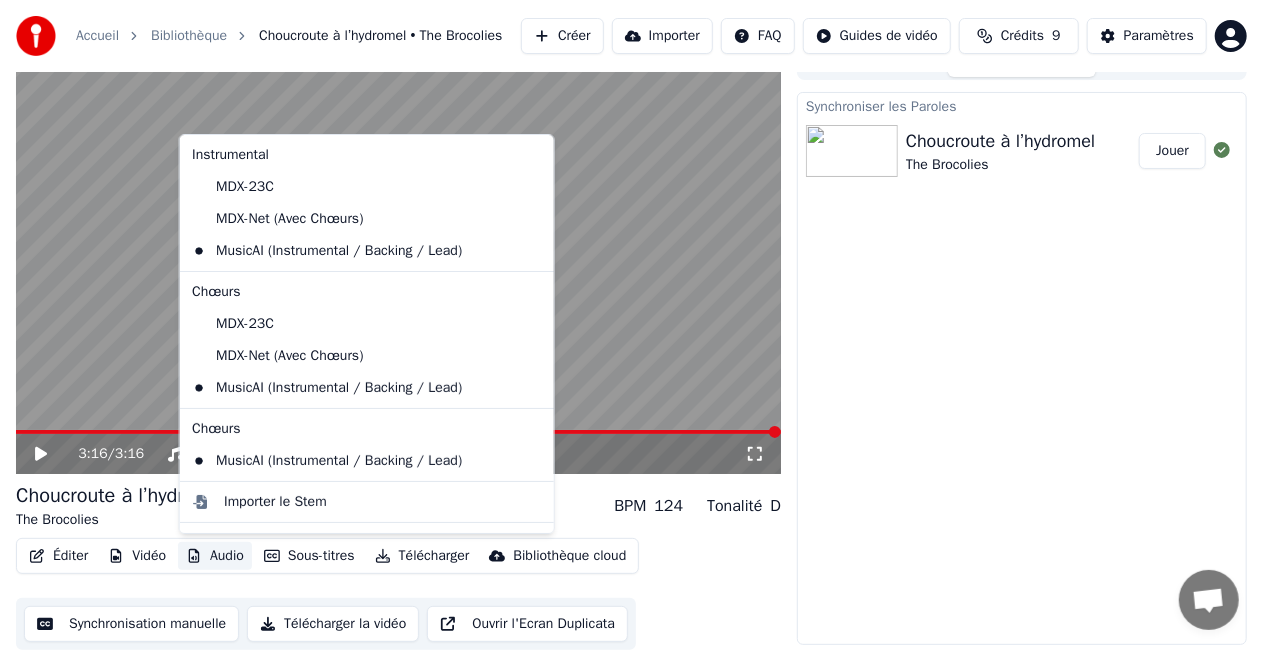 click on "Audio" at bounding box center (215, 556) 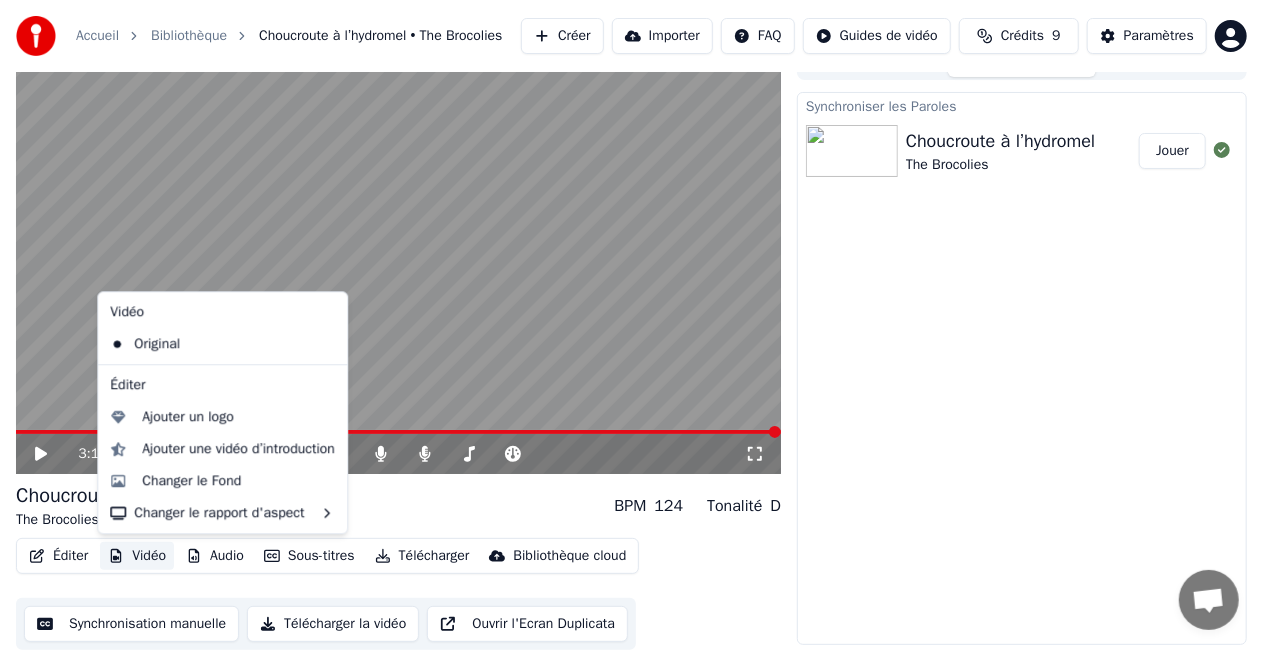 click on "Vidéo" at bounding box center (137, 556) 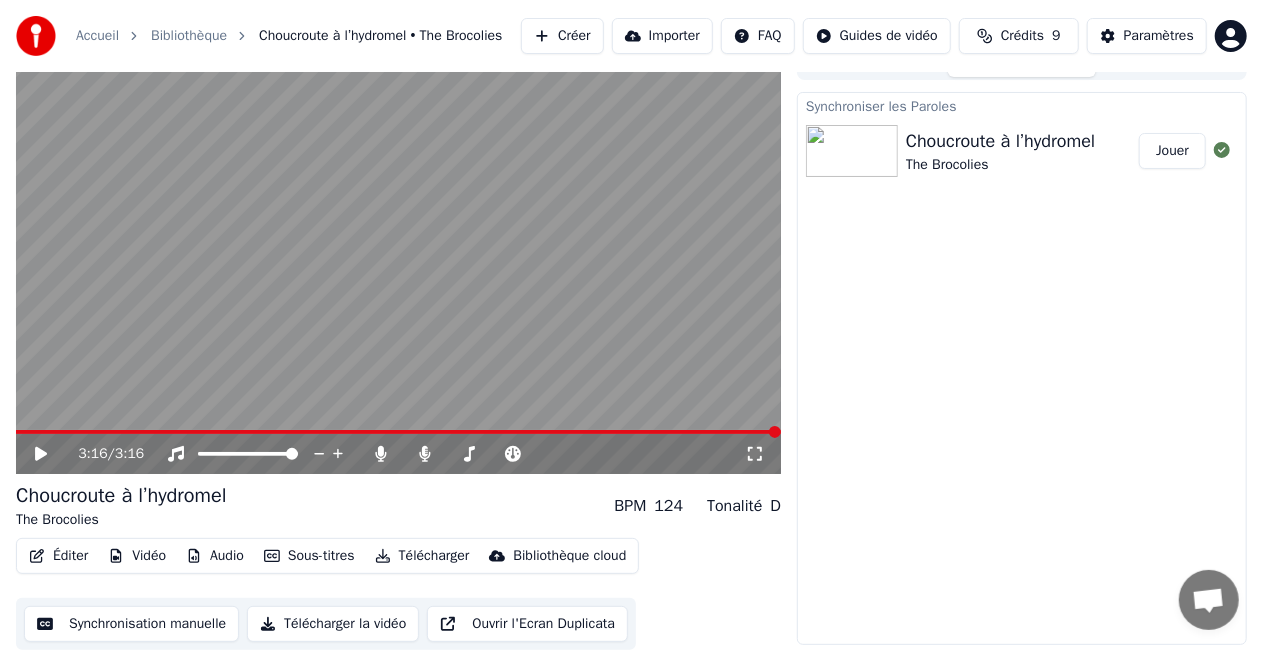 click on "Vidéo" at bounding box center (137, 556) 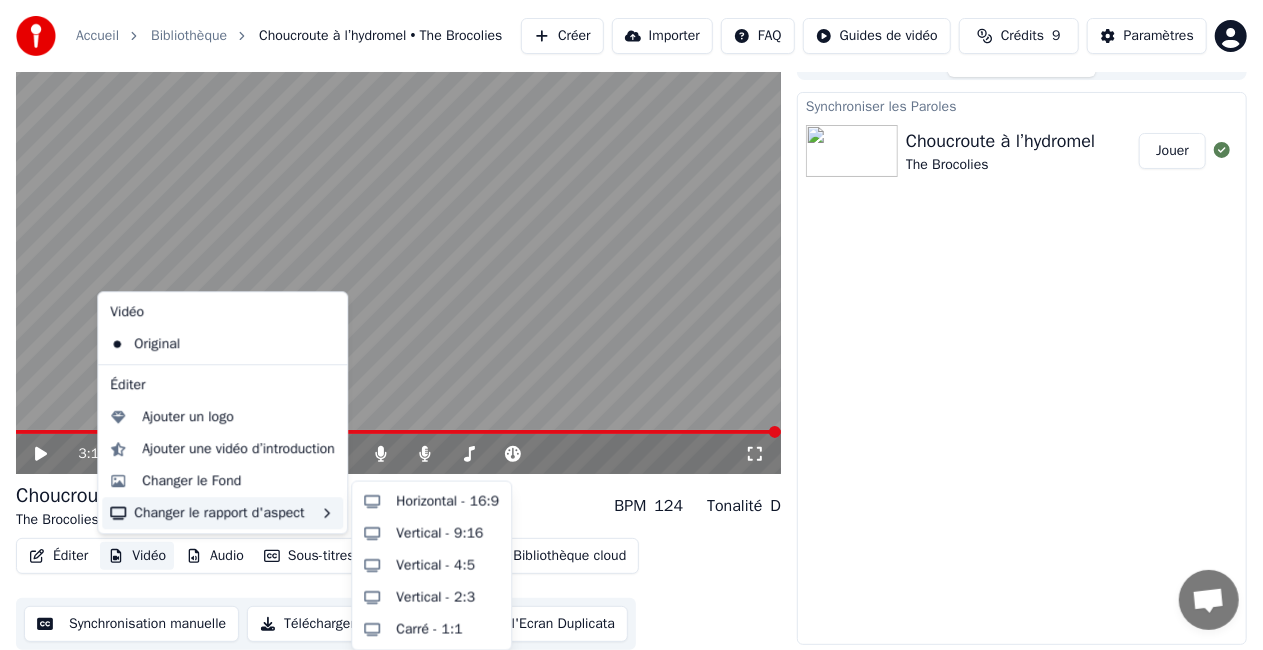 click on "Synchroniser les Paroles Choucroute à l’hydromel The Brocolies Jouer" at bounding box center [1022, 368] 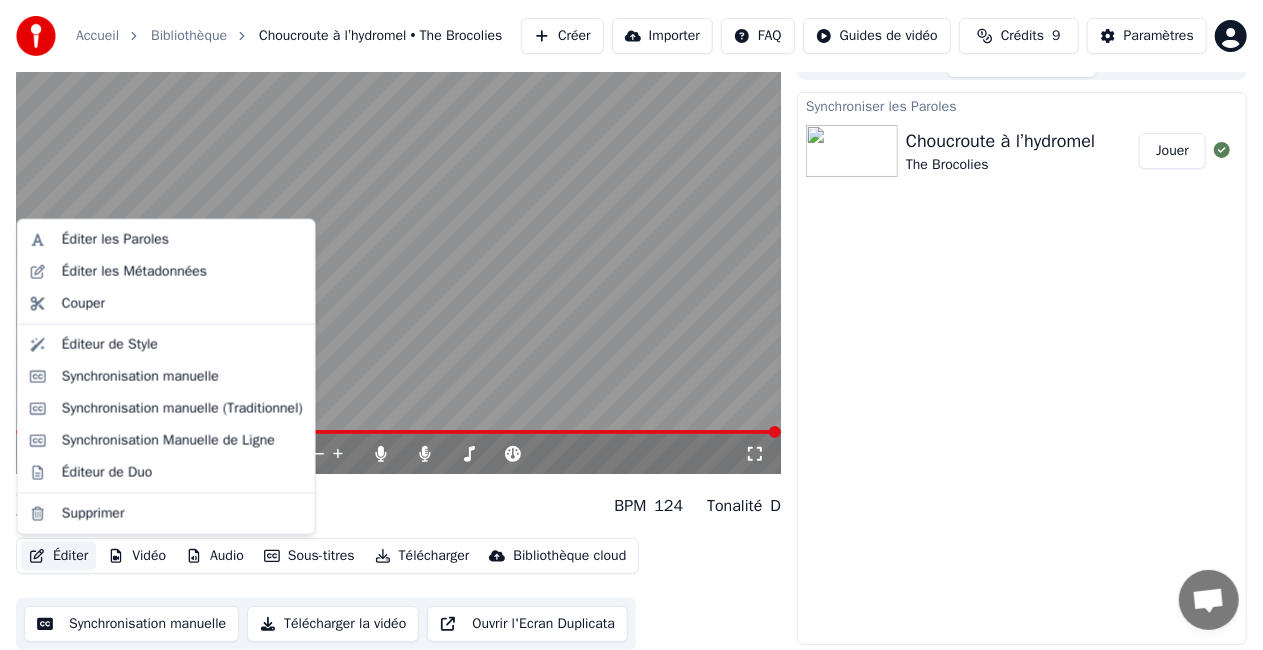 click on "Éditer" at bounding box center (58, 556) 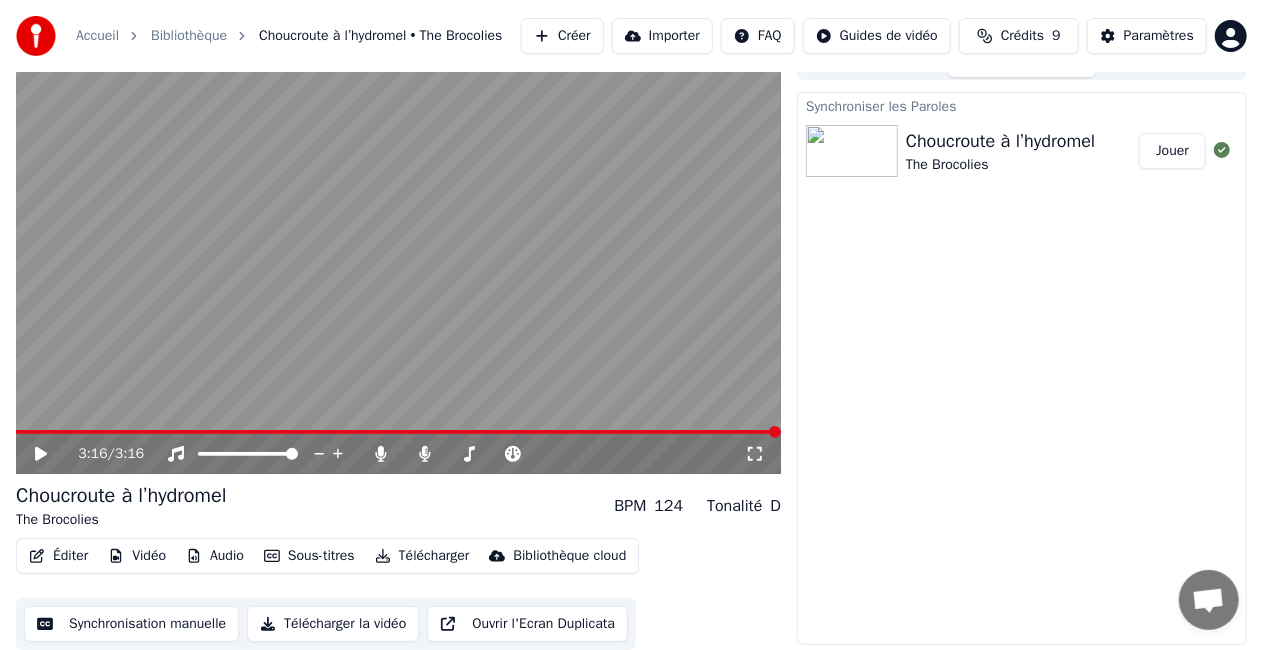 click on "Synchroniser les Paroles Choucroute à l’hydromel The Brocolies Jouer" at bounding box center (1022, 368) 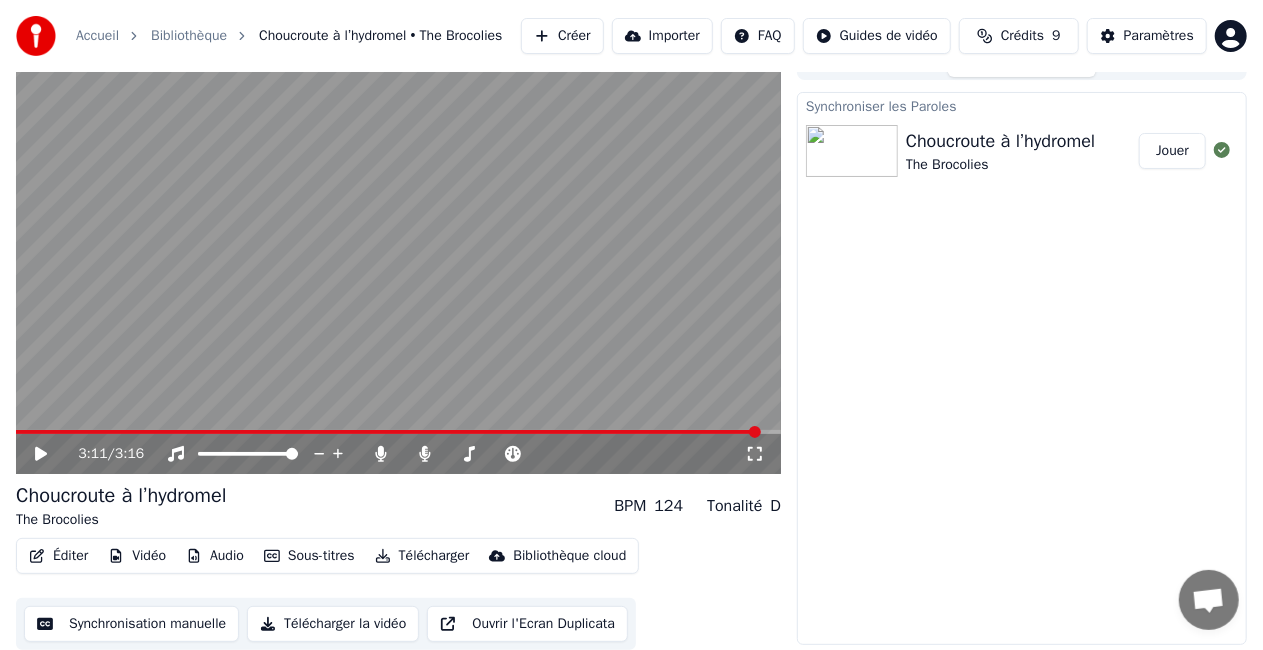 click at bounding box center (755, 432) 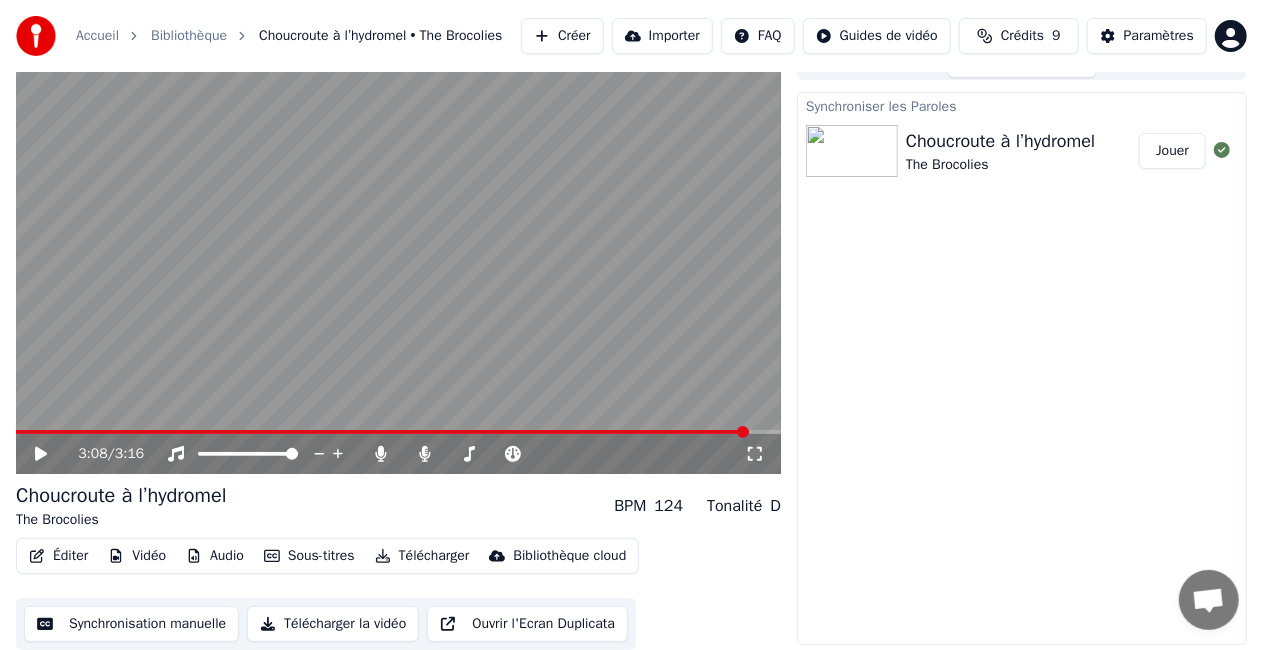 click at bounding box center (743, 432) 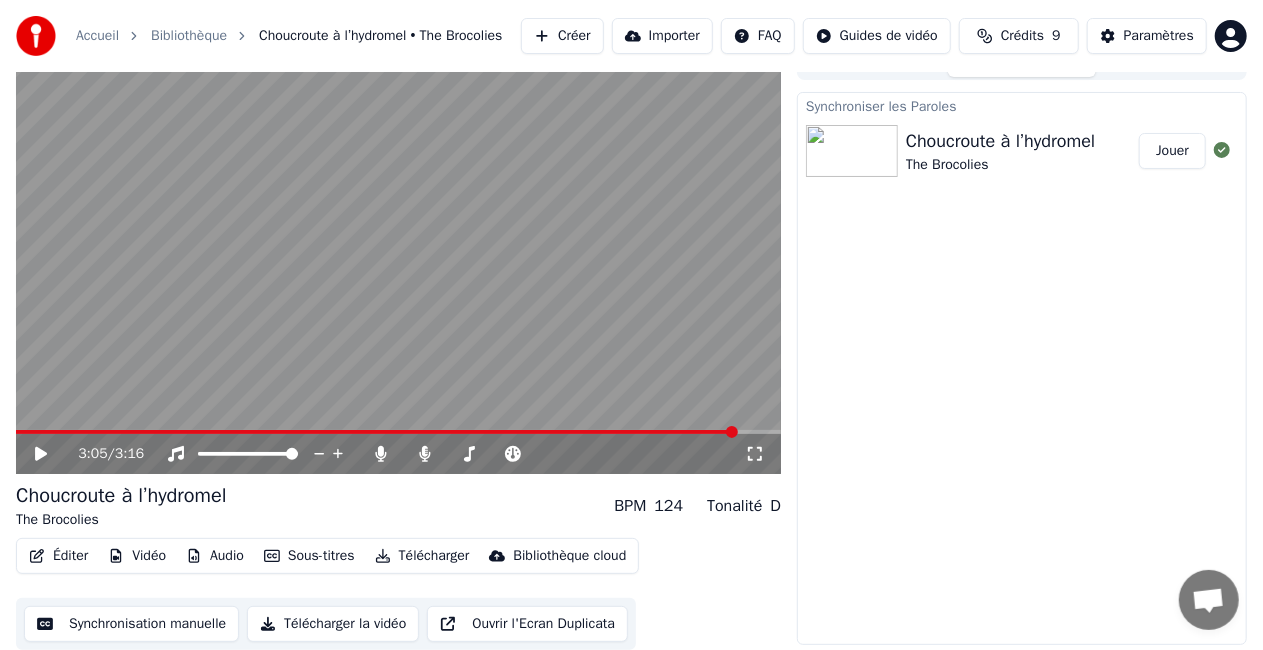click at bounding box center (732, 432) 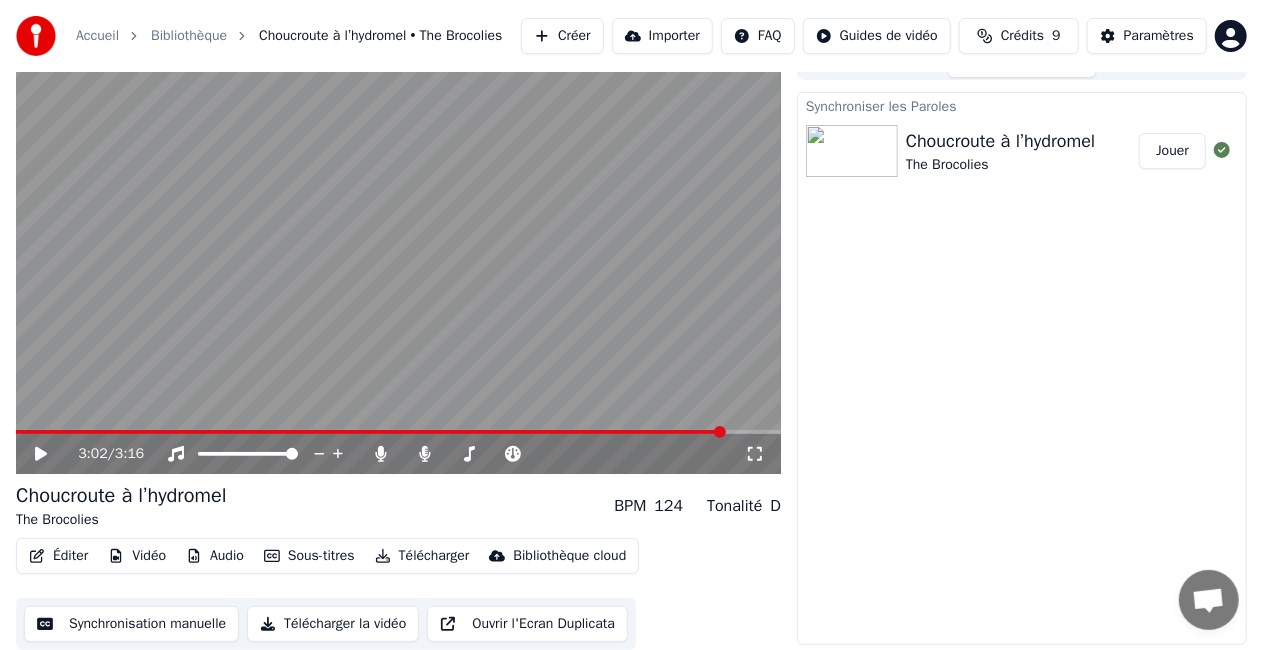 click at bounding box center [720, 432] 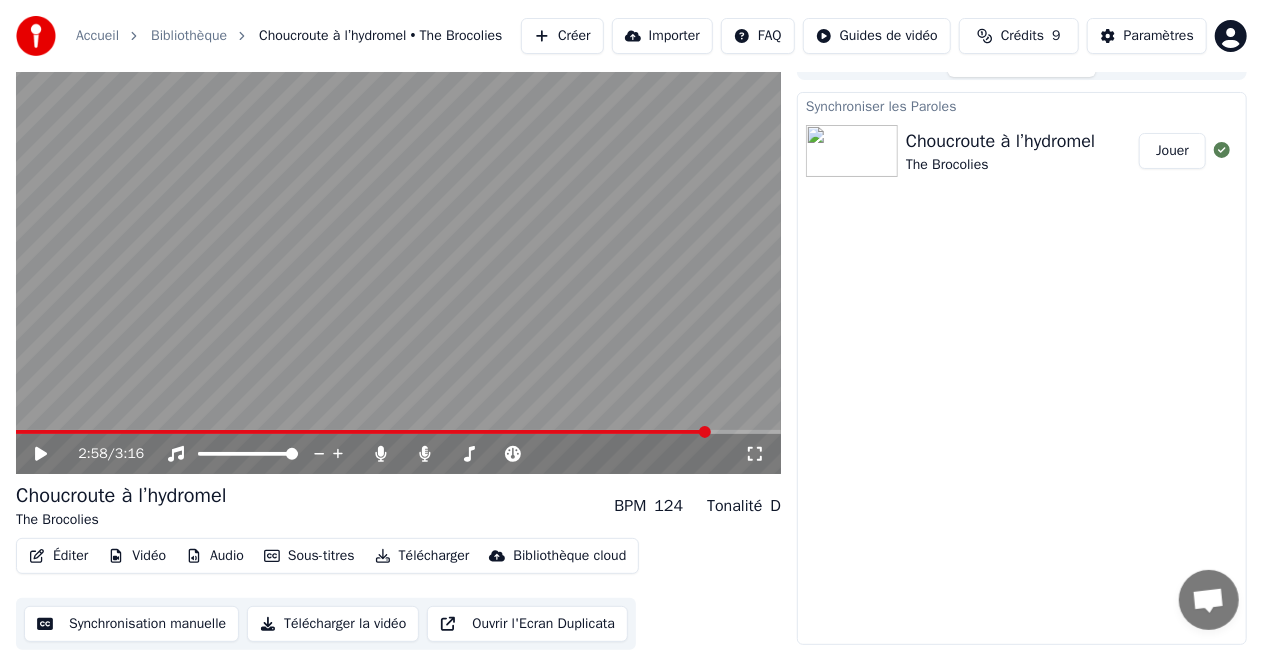 click at bounding box center (705, 432) 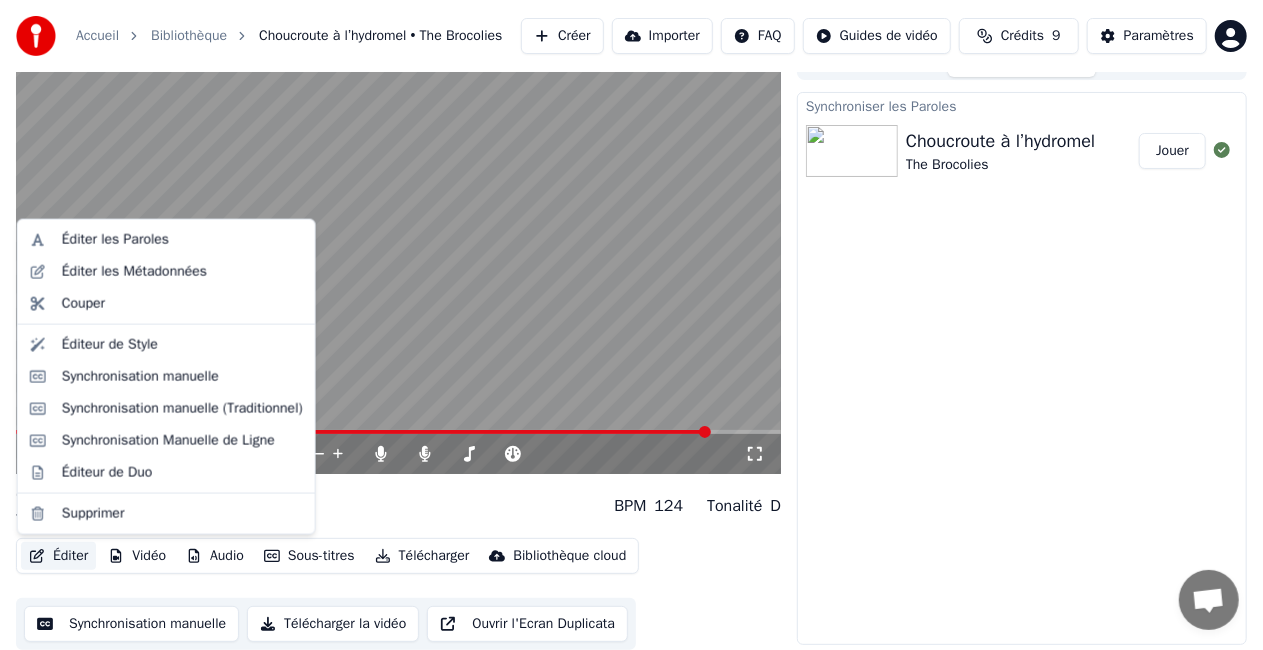 click on "Éditer" at bounding box center (58, 556) 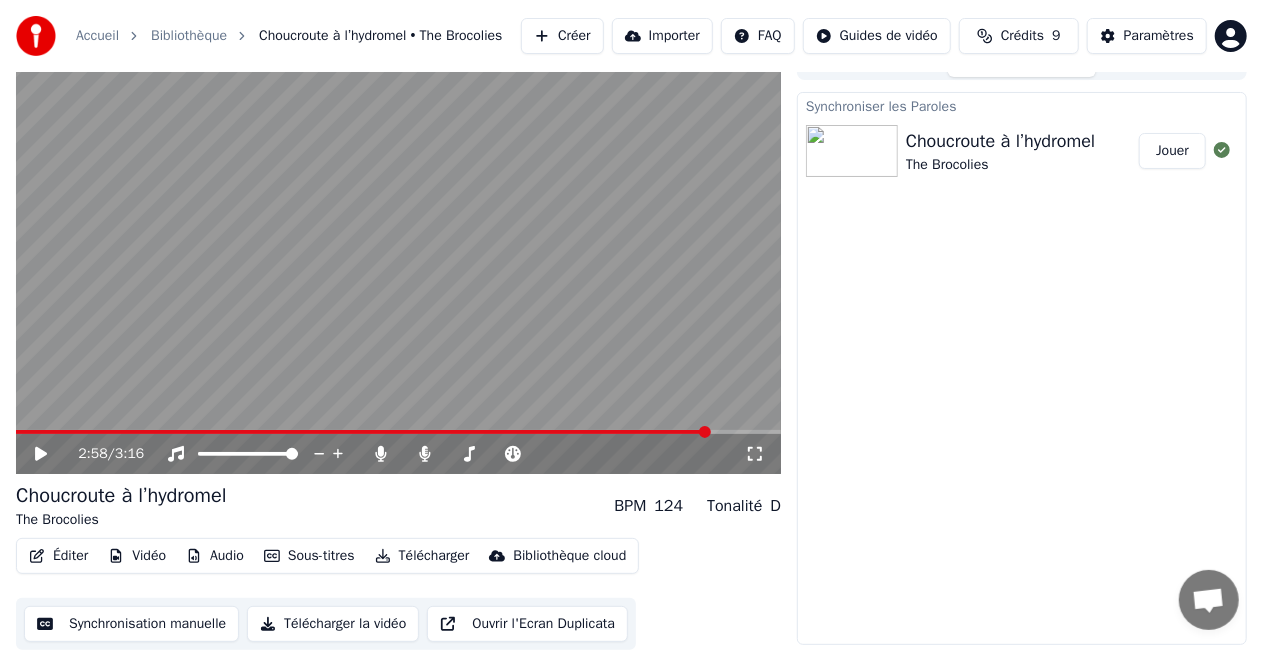 click on "Choucroute à l’hydromel • The Brocolies" at bounding box center (380, 36) 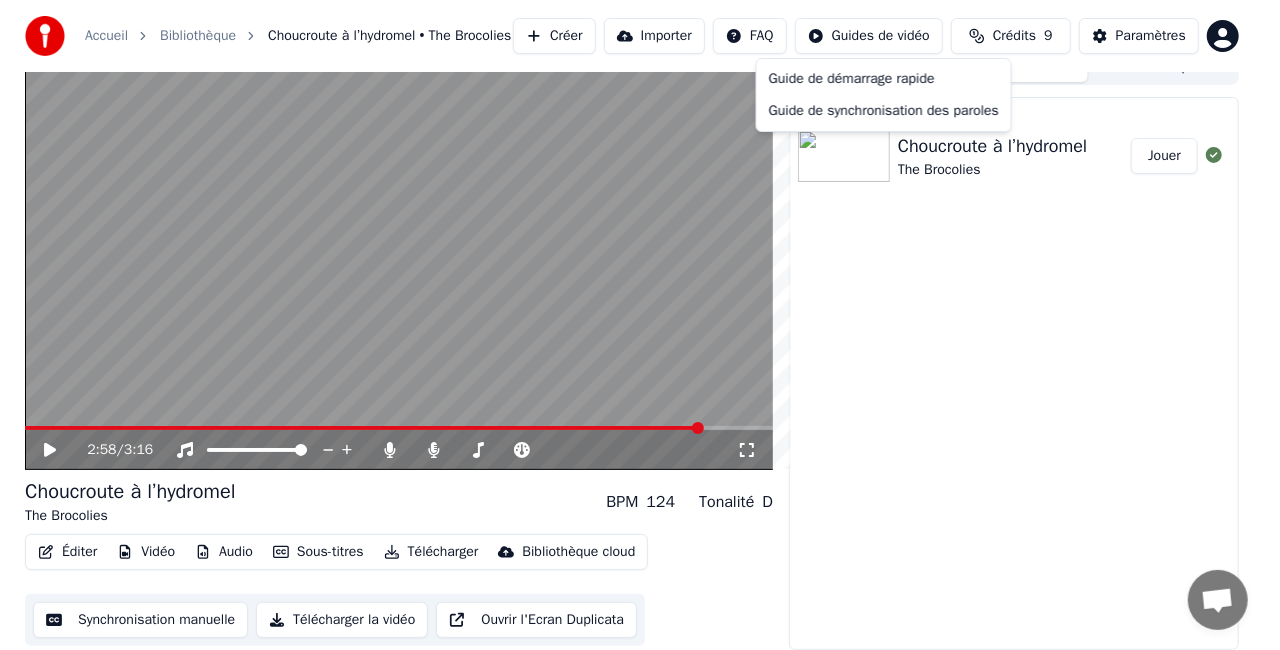 scroll, scrollTop: 28, scrollLeft: 0, axis: vertical 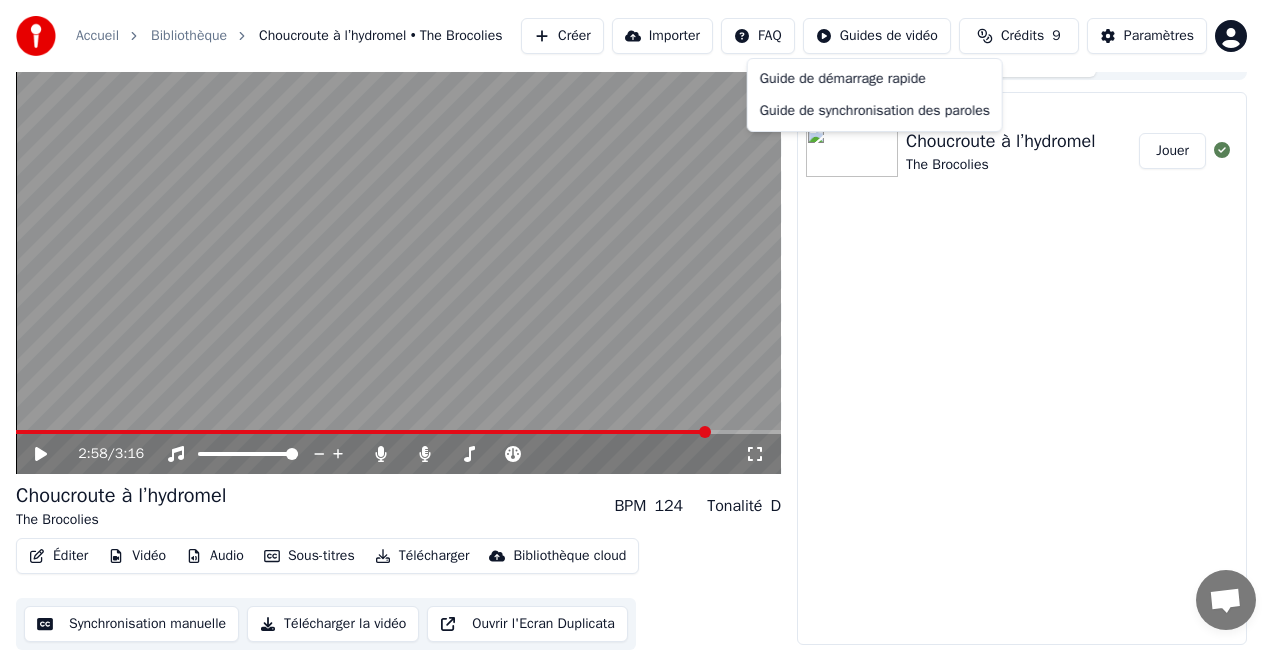 click on "Accueil Bibliothèque Choucroute à l’hydromel • The Brocolies Créer Importer FAQ Guides de vidéo Crédits 9 Paramètres 2:58  /  3:16 Choucroute à l’hydromel The Brocolies BPM 124 Tonalité D Éditer Vidéo Audio Sous-titres Télécharger Bibliothèque cloud Synchronisation manuelle Télécharger la vidéo Ouvrir l'Ecran Duplicata File d'attente ( 1 ) Travaux Bibliothèque Synchroniser les Paroles Choucroute à l’hydromel The Brocolies Jouer Guide de démarrage rapide Guide de synchronisation des paroles" at bounding box center (640, 297) 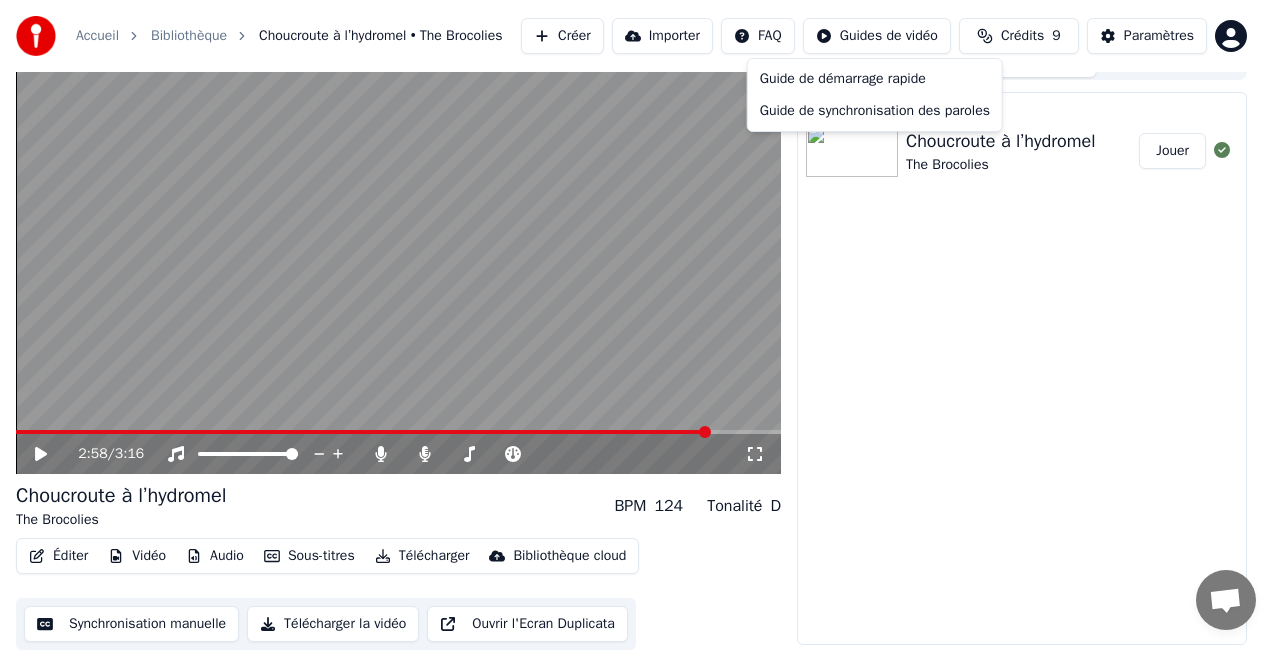 click on "Accueil Bibliothèque Choucroute à l’hydromel • The Brocolies Créer Importer FAQ Guides de vidéo Crédits 9 Paramètres 2:58  /  3:16 Choucroute à l’hydromel The Brocolies BPM 124 Tonalité D Éditer Vidéo Audio Sous-titres Télécharger Bibliothèque cloud Synchronisation manuelle Télécharger la vidéo Ouvrir l'Ecran Duplicata File d'attente ( 1 ) Travaux Bibliothèque Synchroniser les Paroles Choucroute à l’hydromel The Brocolies Jouer Guide de démarrage rapide Guide de synchronisation des paroles" at bounding box center [640, 297] 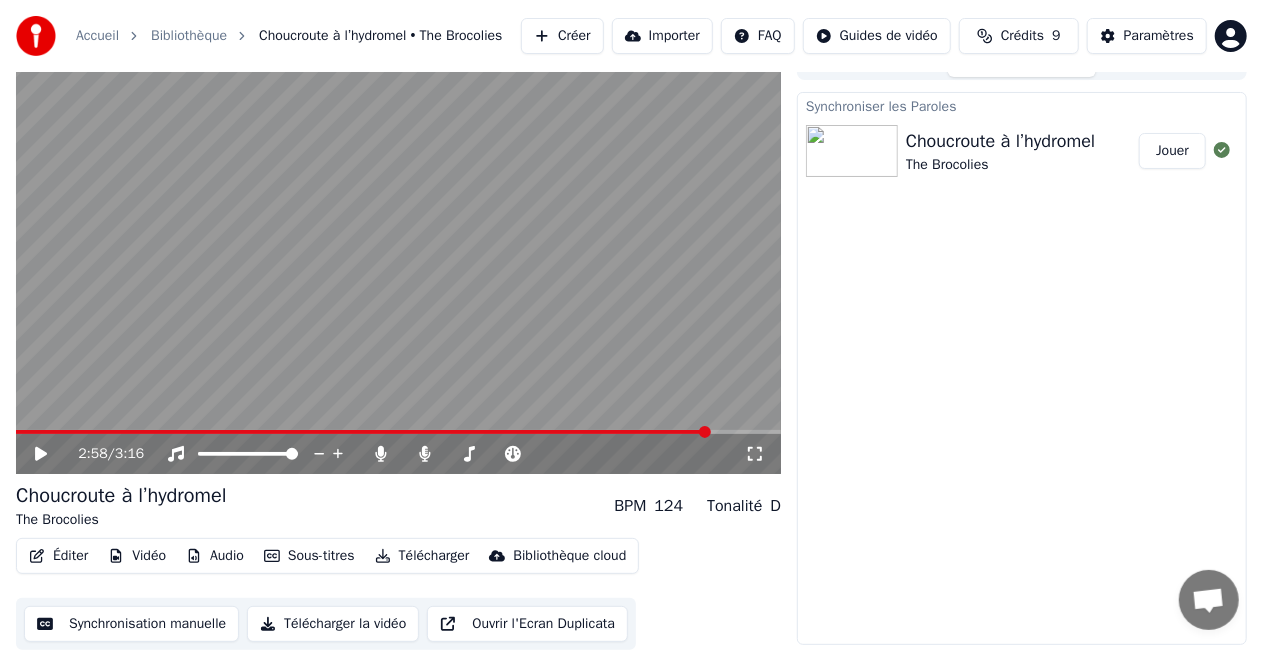 click on "Créer" at bounding box center (562, 36) 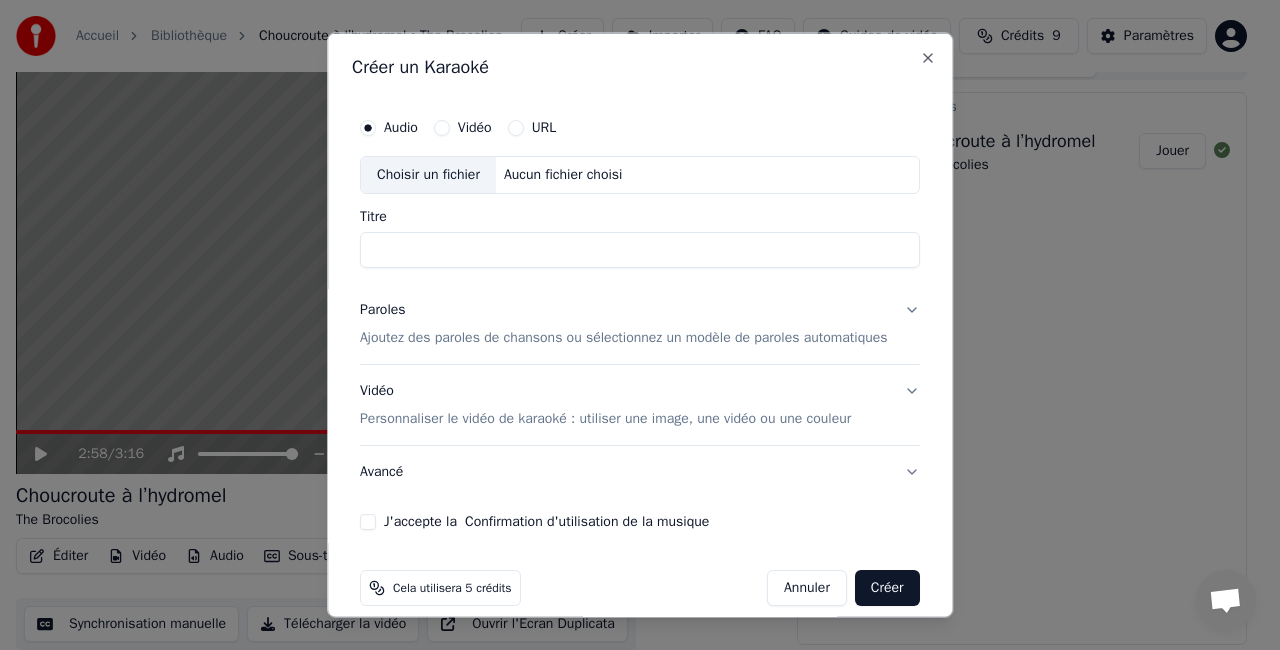 type on "*" 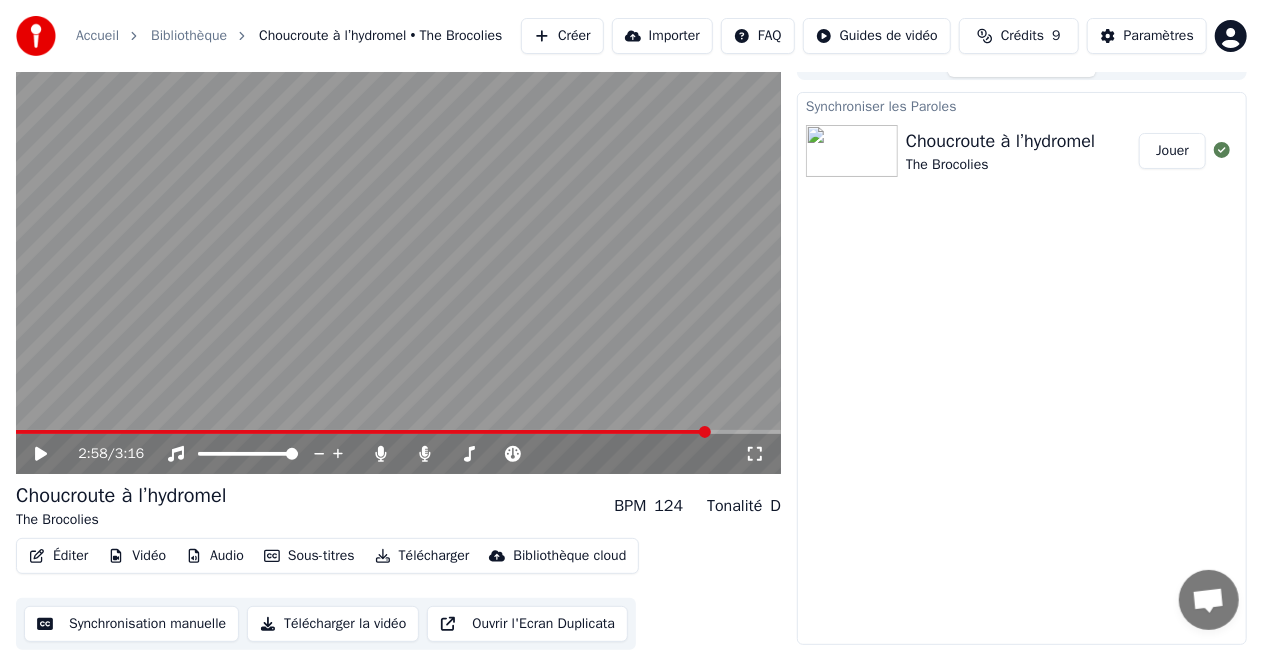 click on "The Brocolies" at bounding box center (1000, 165) 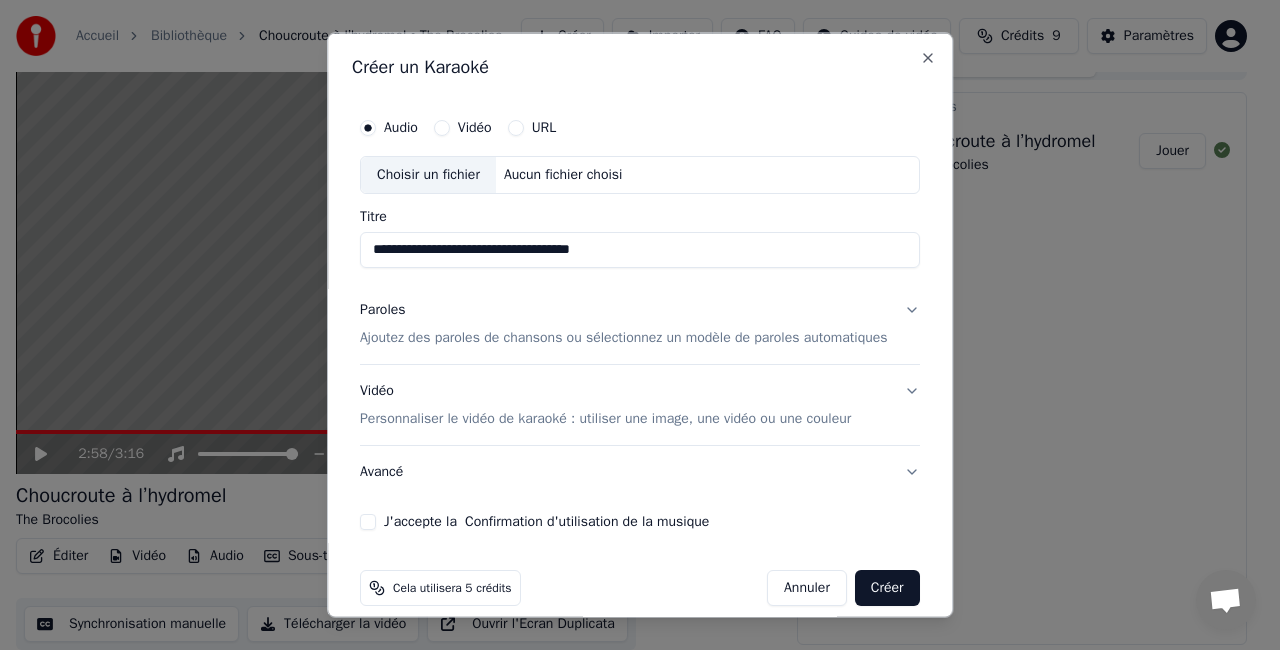 click on "Choisir un fichier" at bounding box center (428, 175) 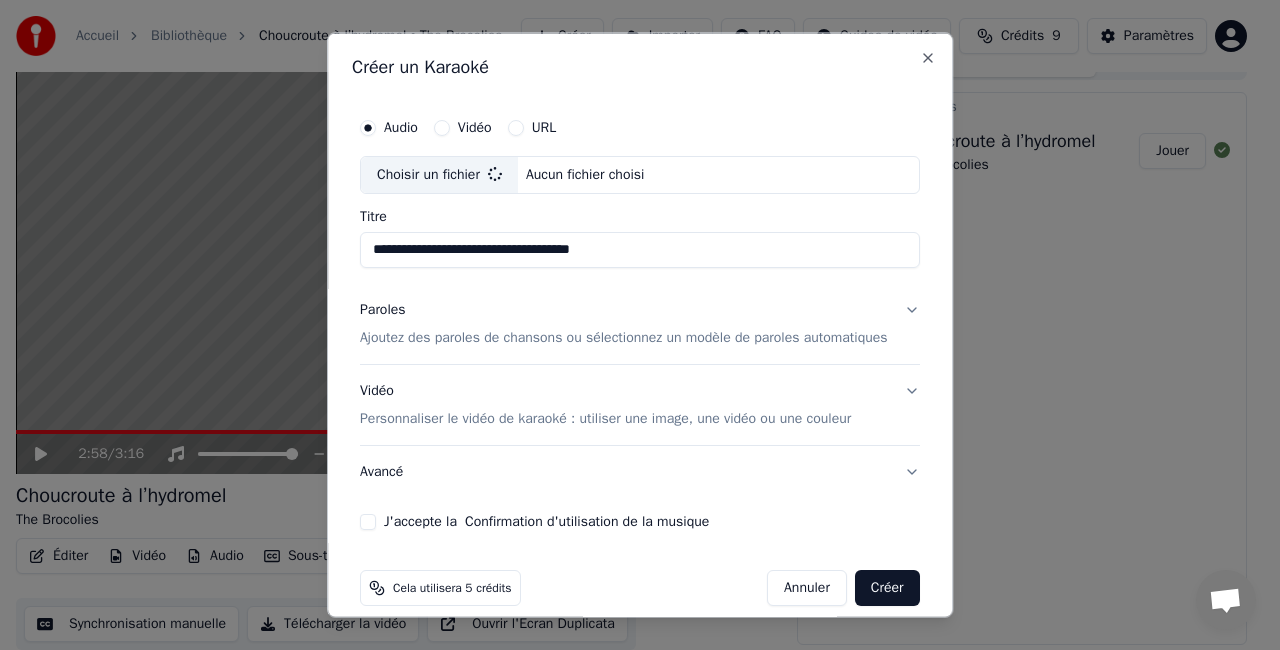 type on "**********" 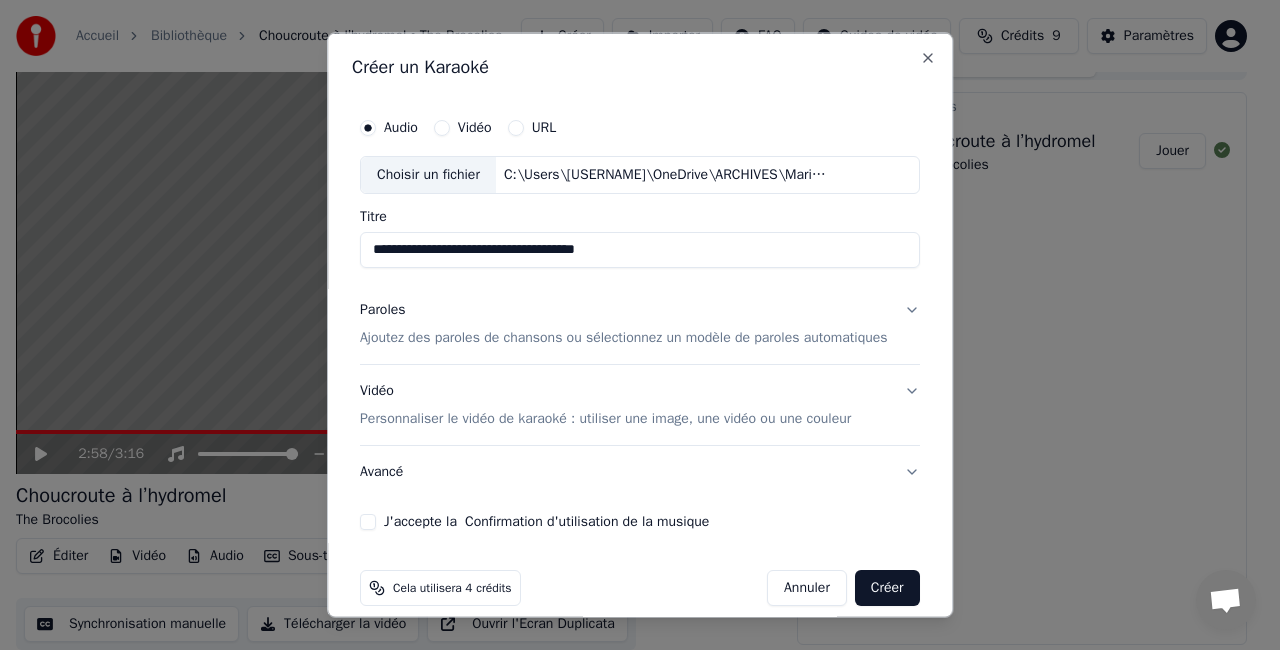 click on "Ajoutez des paroles de chansons ou sélectionnez un modèle de paroles automatiques" at bounding box center [624, 337] 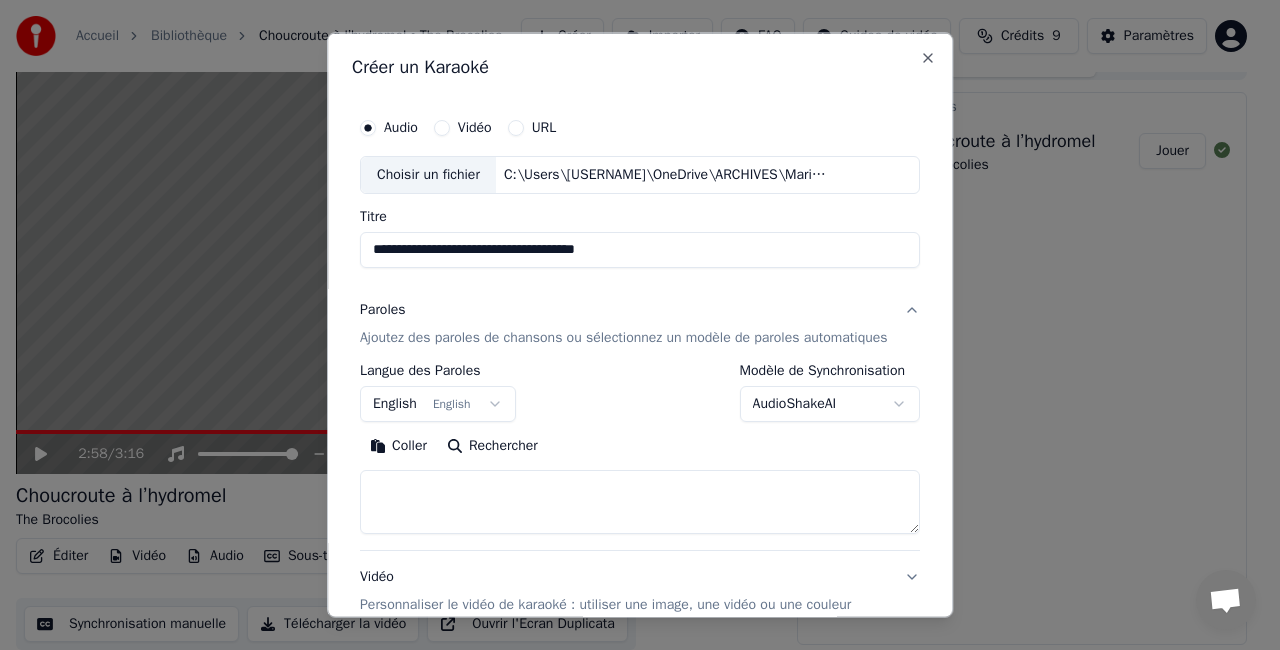 click on "**********" at bounding box center (631, 297) 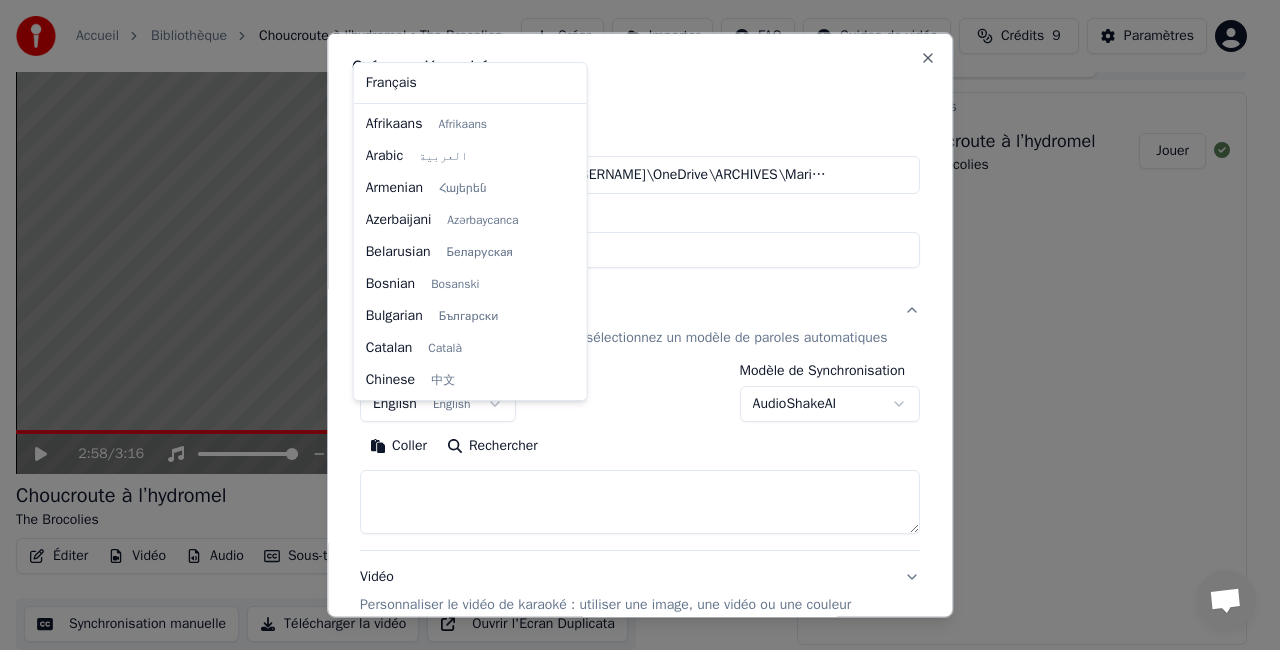scroll, scrollTop: 160, scrollLeft: 0, axis: vertical 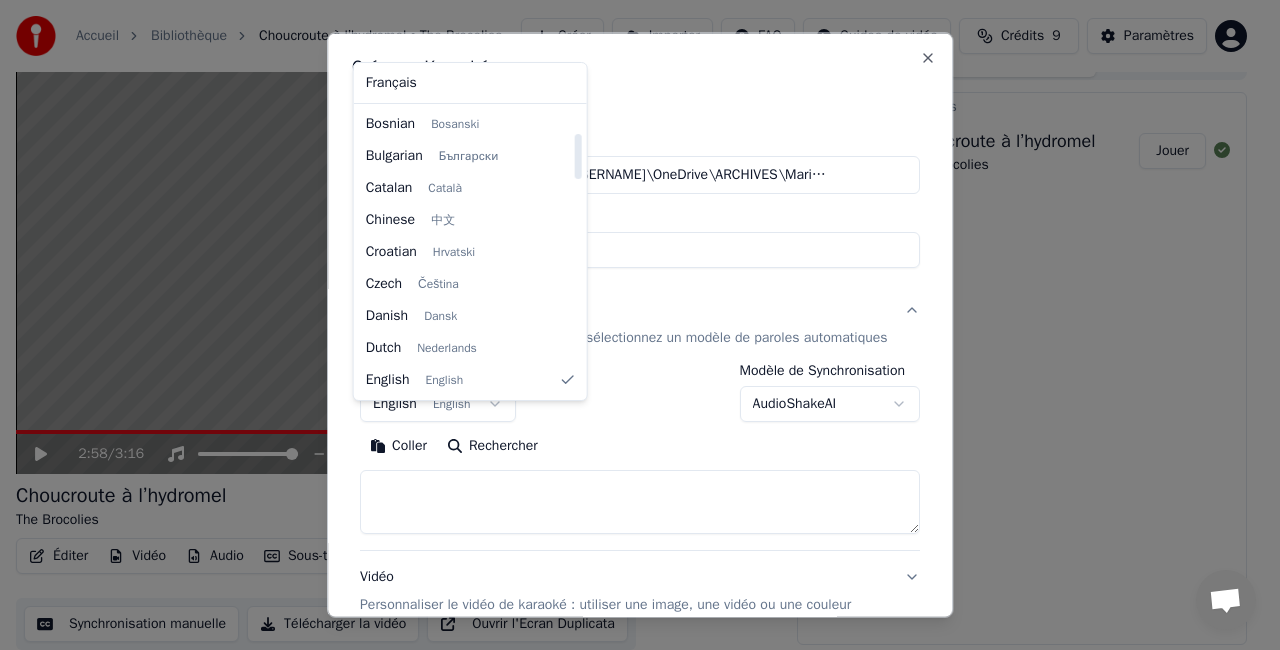 select on "**" 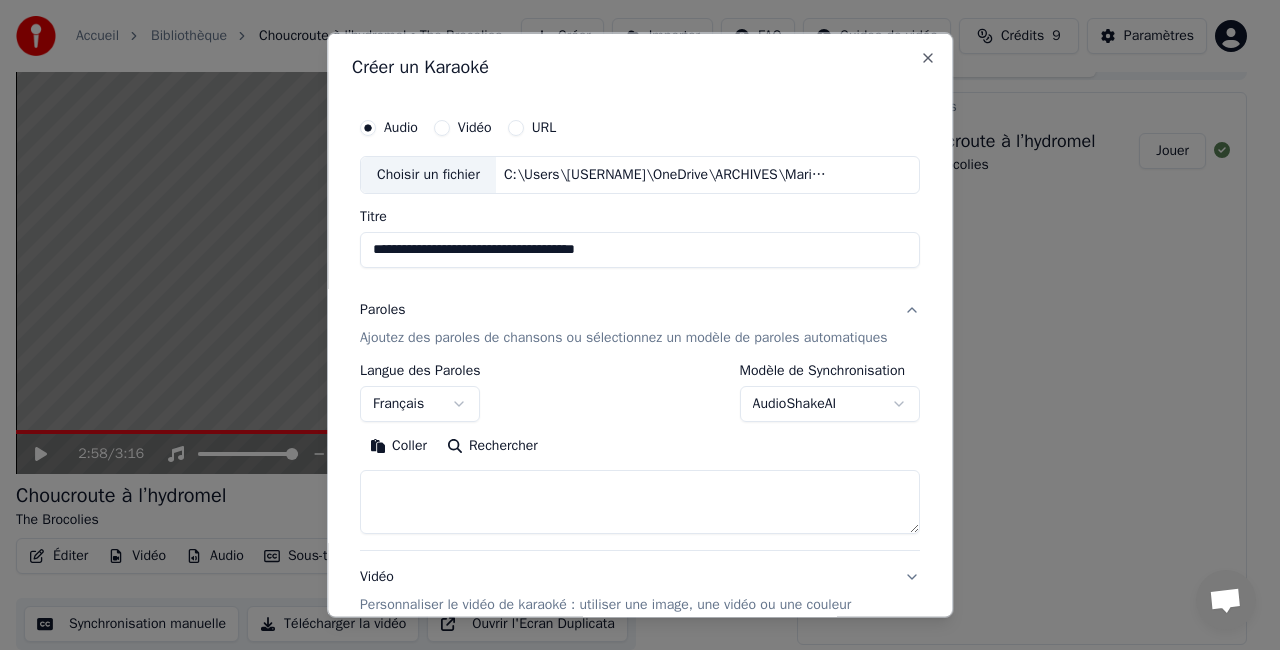 click at bounding box center [640, 501] 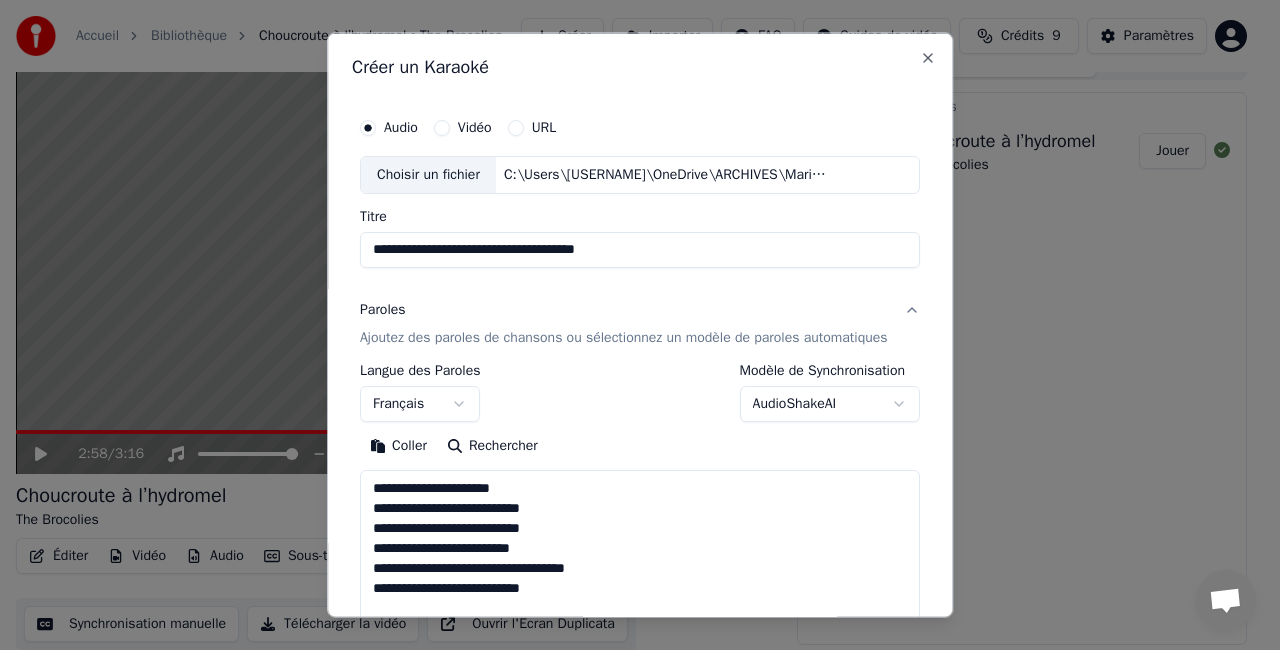 scroll, scrollTop: 1383, scrollLeft: 0, axis: vertical 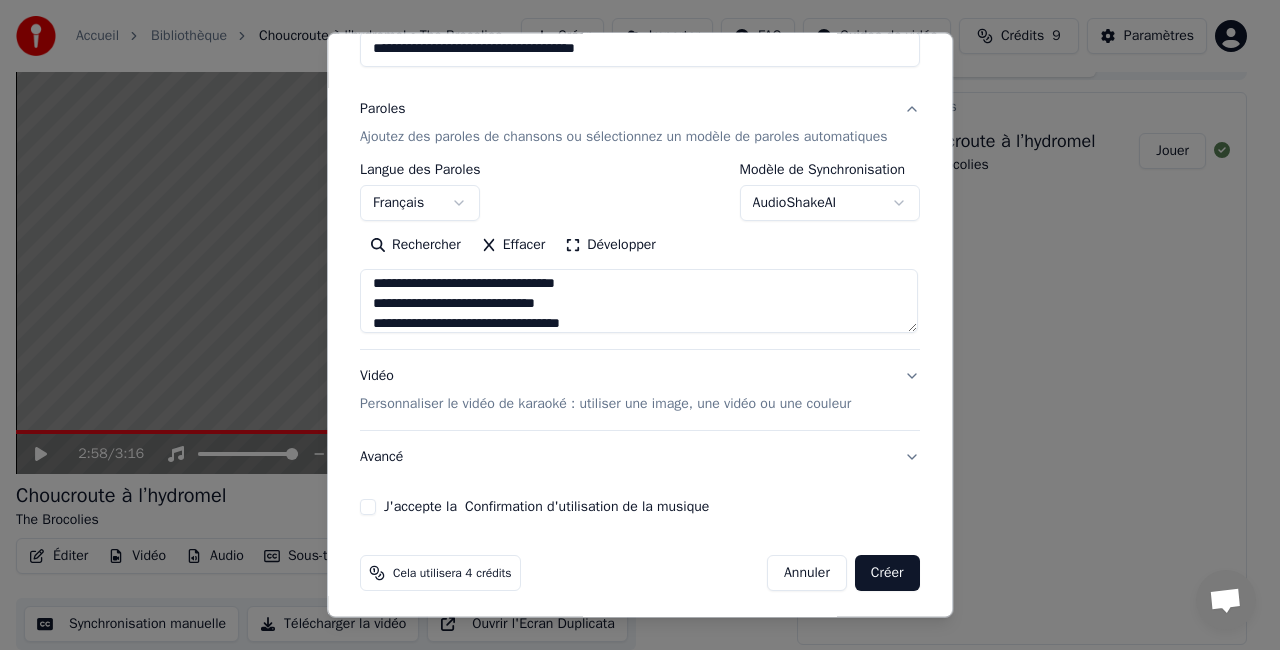 type on "**********" 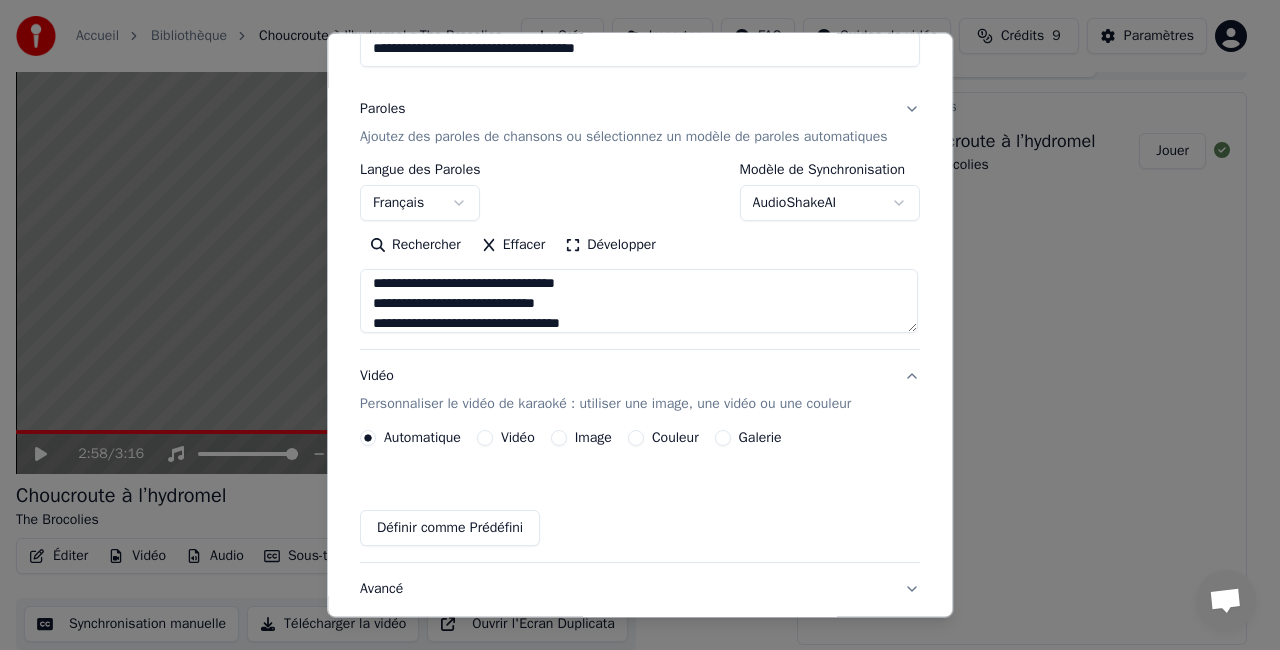 scroll, scrollTop: 170, scrollLeft: 0, axis: vertical 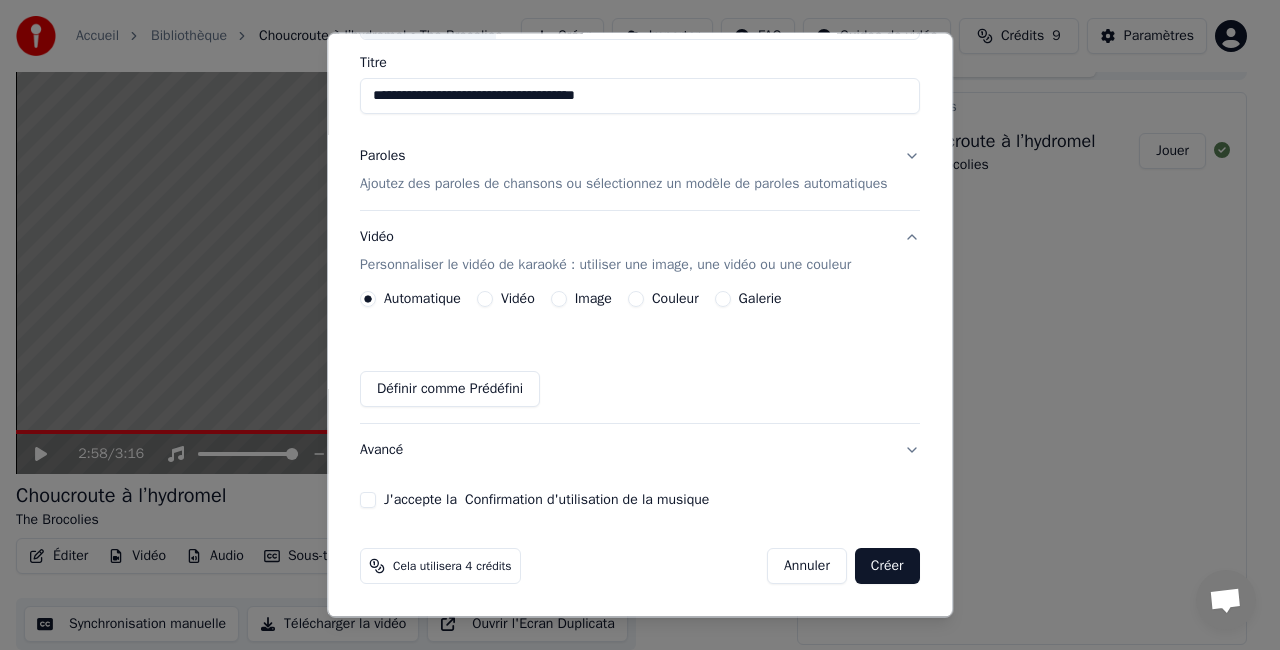click on "Vidéo" at bounding box center (518, 299) 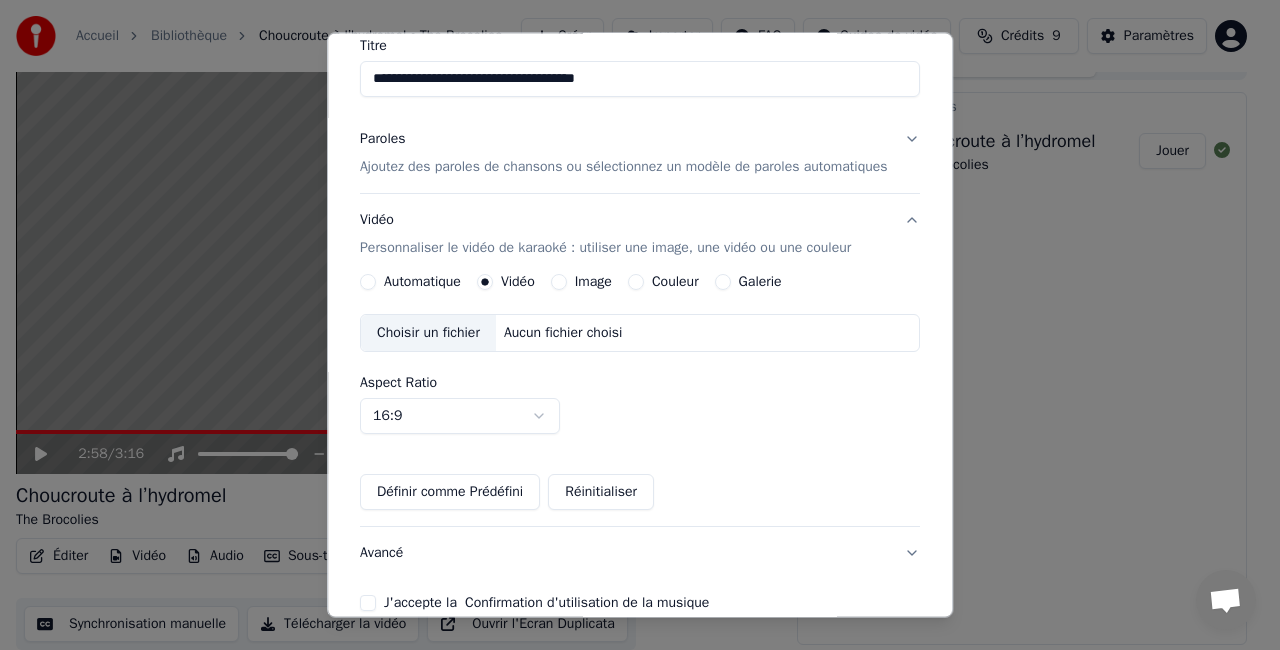 click on "Choisir un fichier" at bounding box center (428, 333) 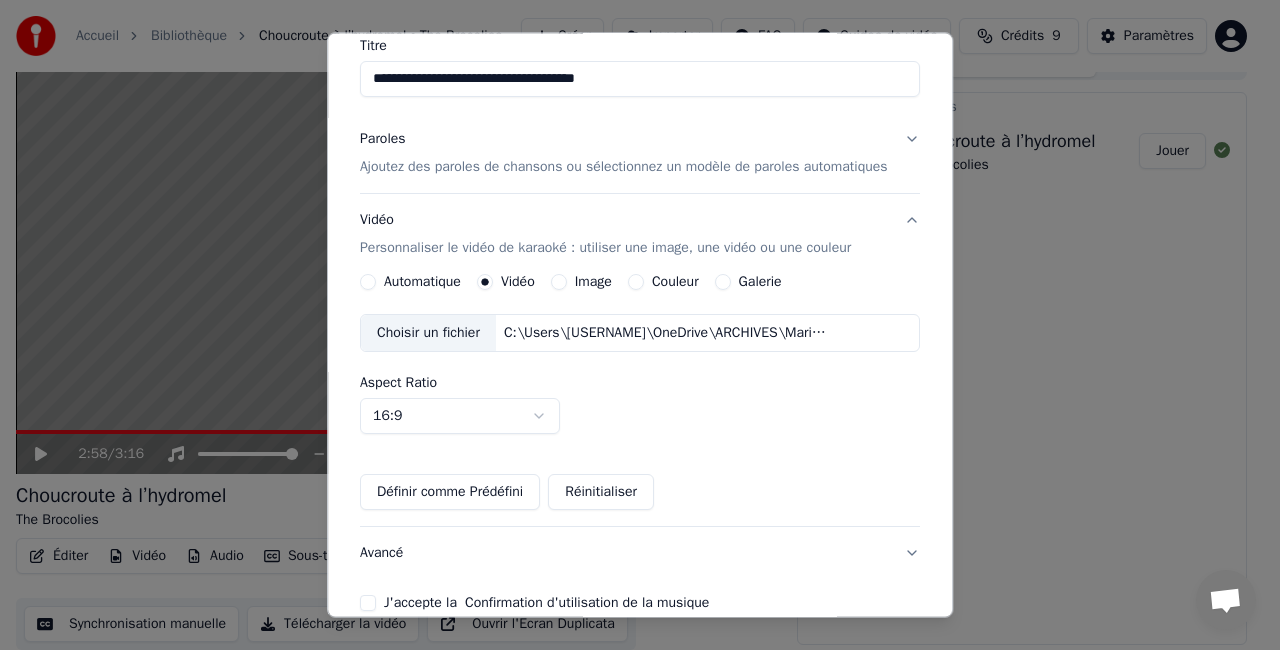 scroll, scrollTop: 0, scrollLeft: 0, axis: both 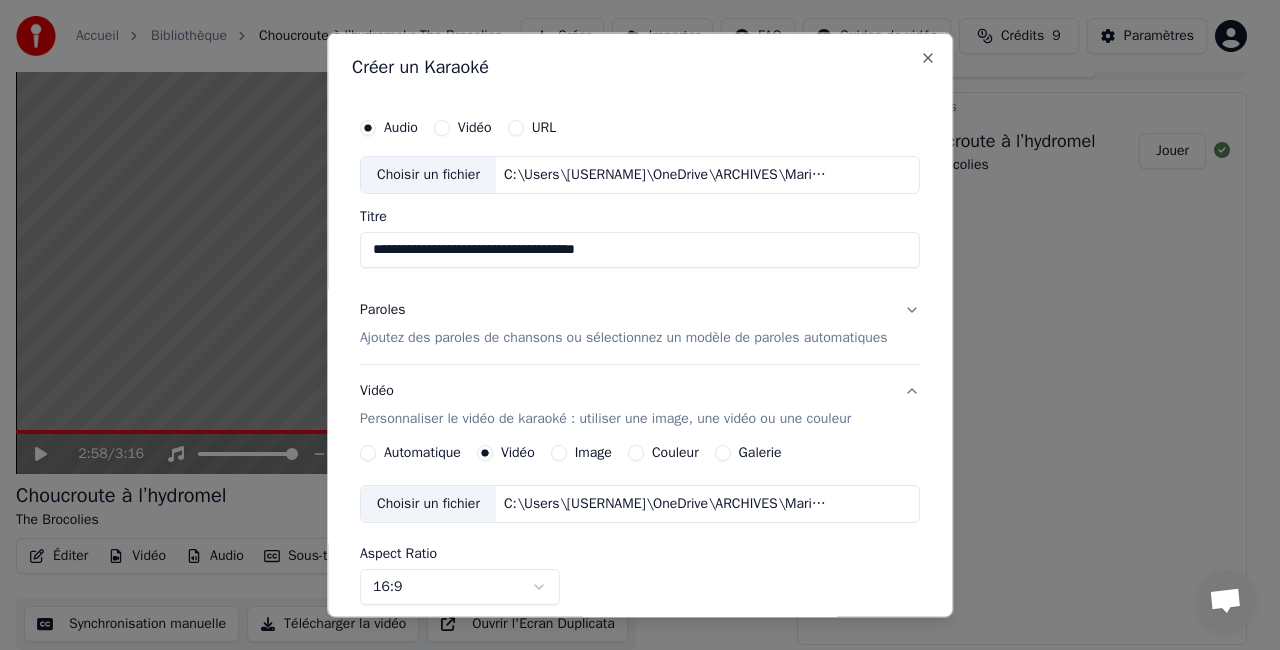 click on "Ajoutez des paroles de chansons ou sélectionnez un modèle de paroles automatiques" at bounding box center (624, 337) 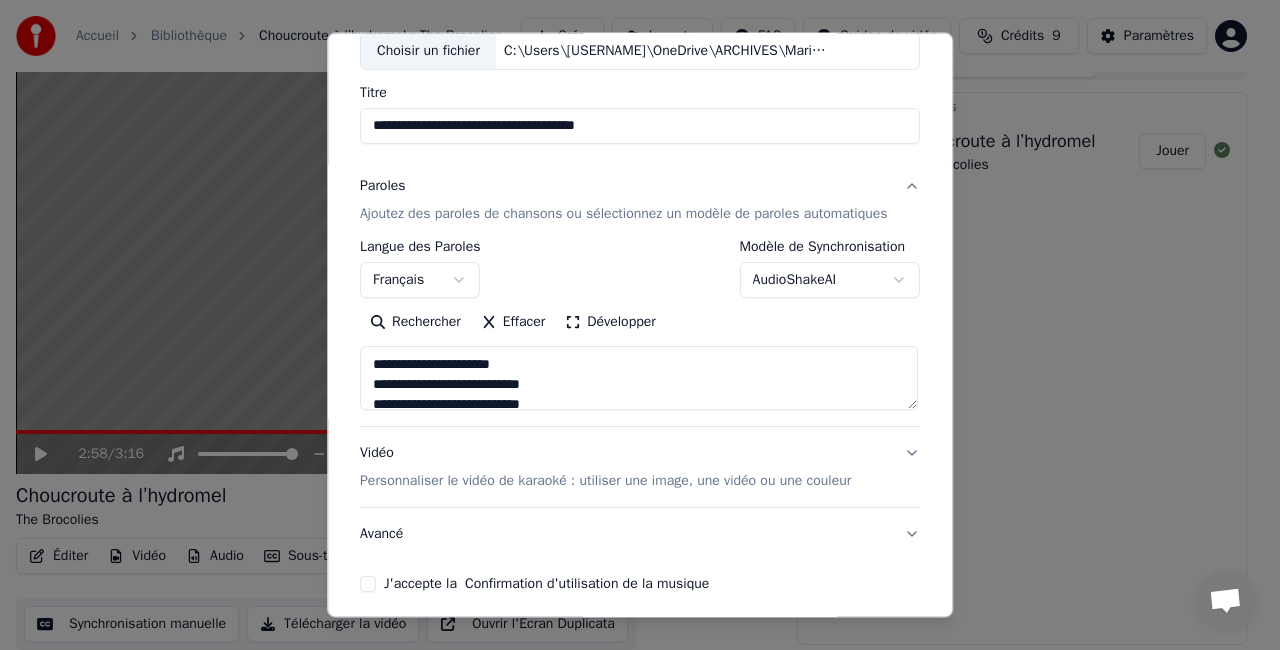 scroll, scrollTop: 200, scrollLeft: 0, axis: vertical 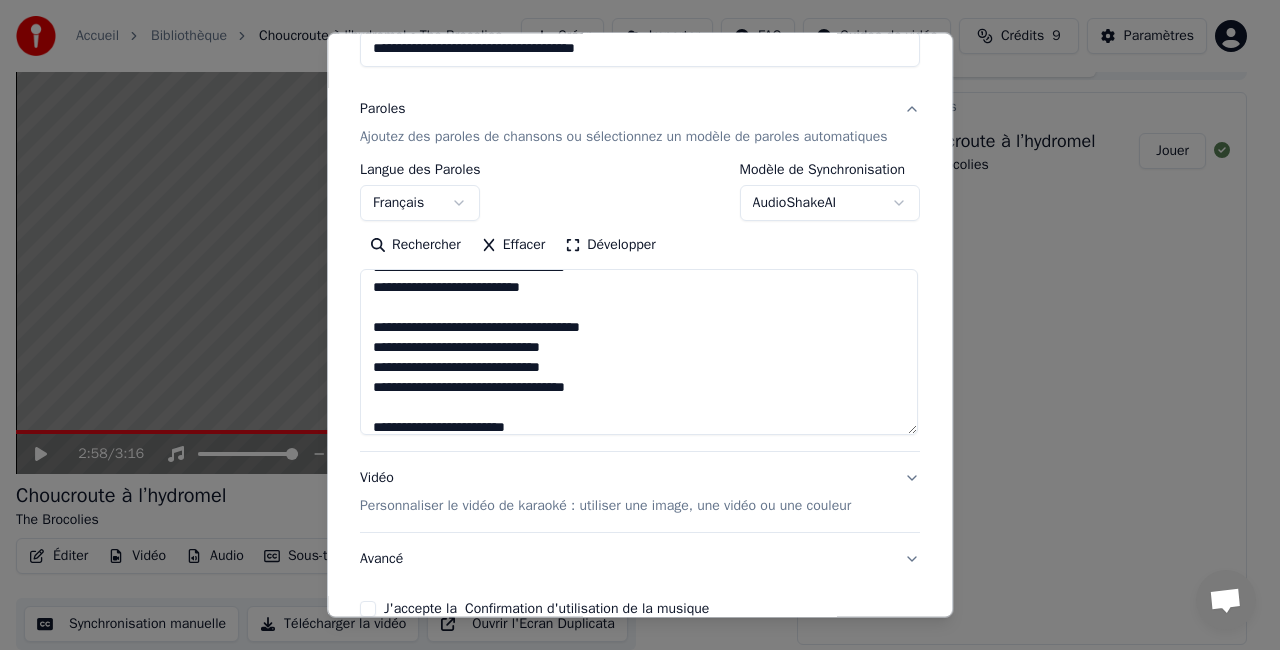 drag, startPoint x: 906, startPoint y: 344, endPoint x: 865, endPoint y: 447, distance: 110.860275 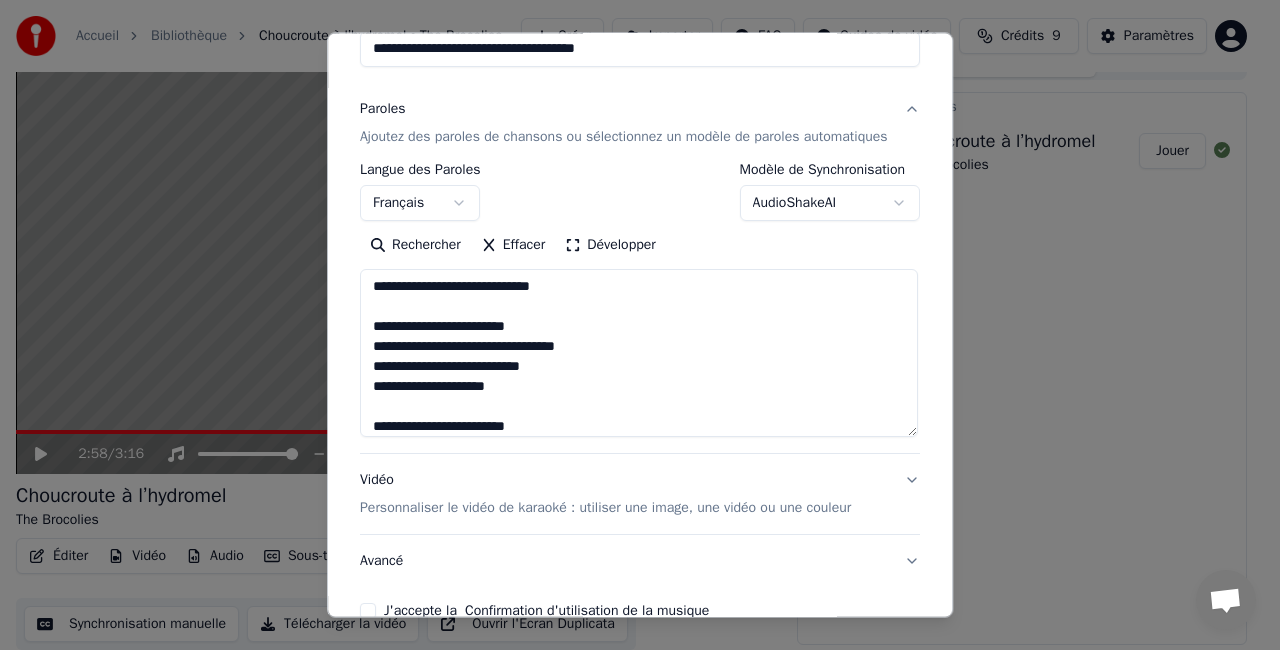scroll, scrollTop: 1000, scrollLeft: 0, axis: vertical 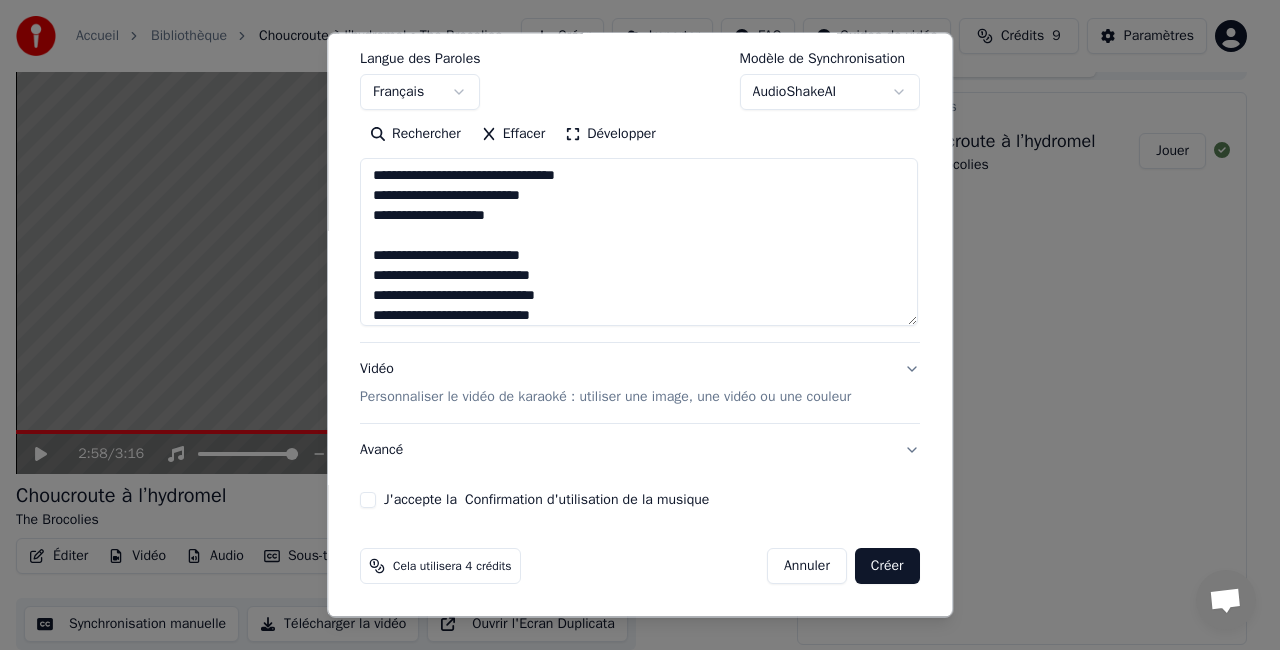 click on "Vidéo Personnaliser le vidéo de karaoké : utiliser une image, une vidéo ou une couleur" at bounding box center [640, 383] 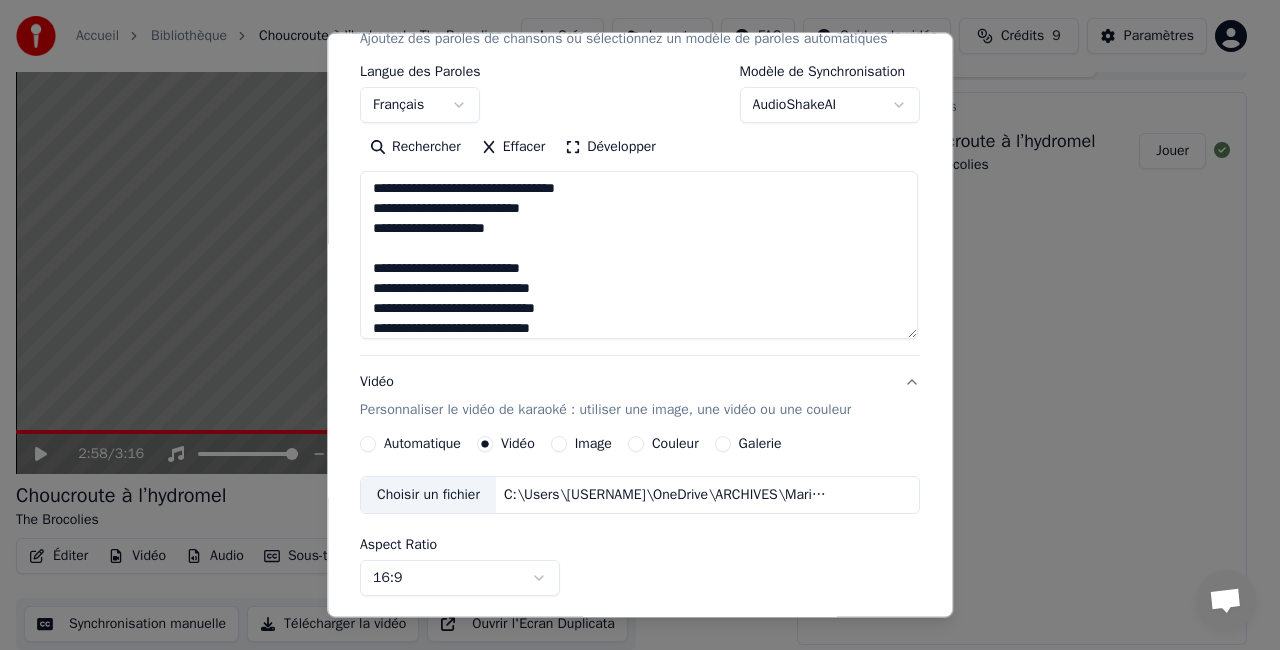 scroll, scrollTop: 290, scrollLeft: 0, axis: vertical 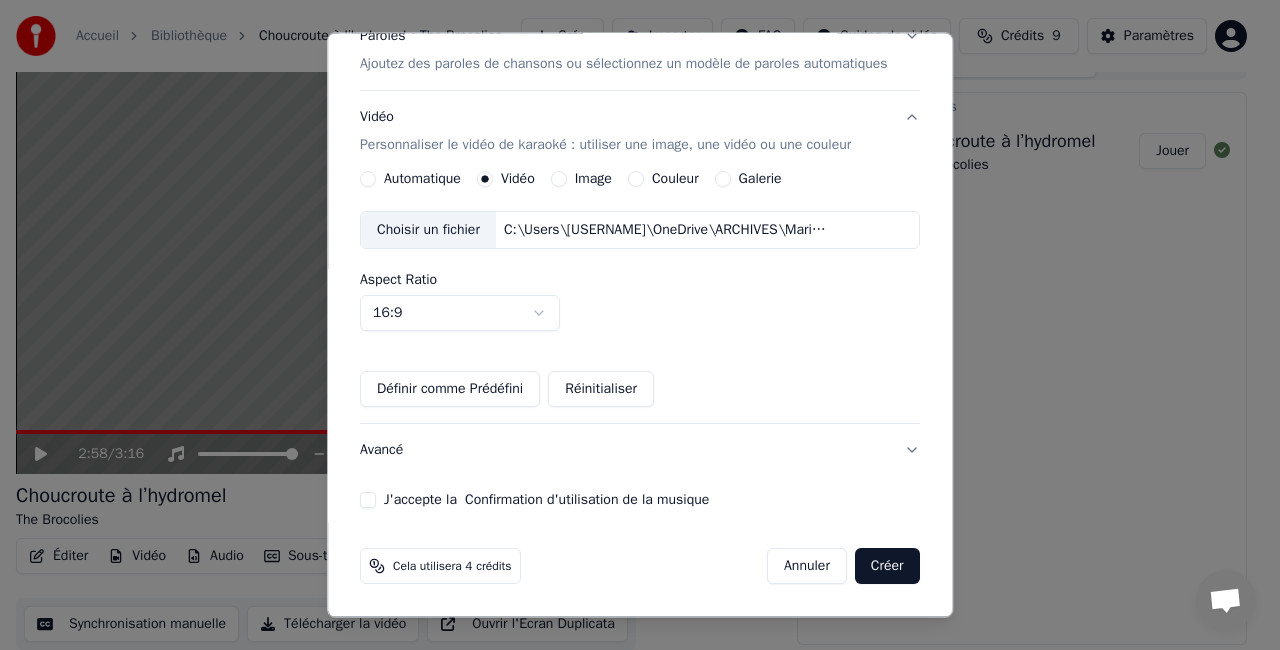 click on "J'accepte la   Confirmation d'utilisation de la musique" at bounding box center [368, 500] 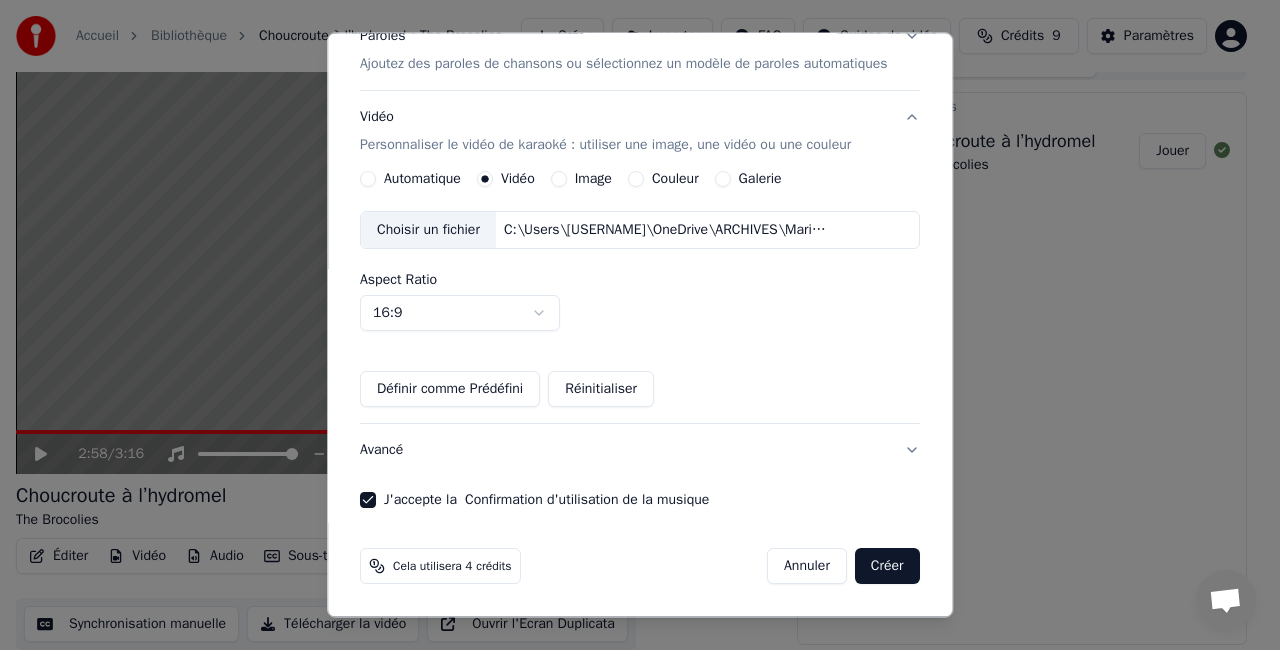click on "Créer" at bounding box center (887, 566) 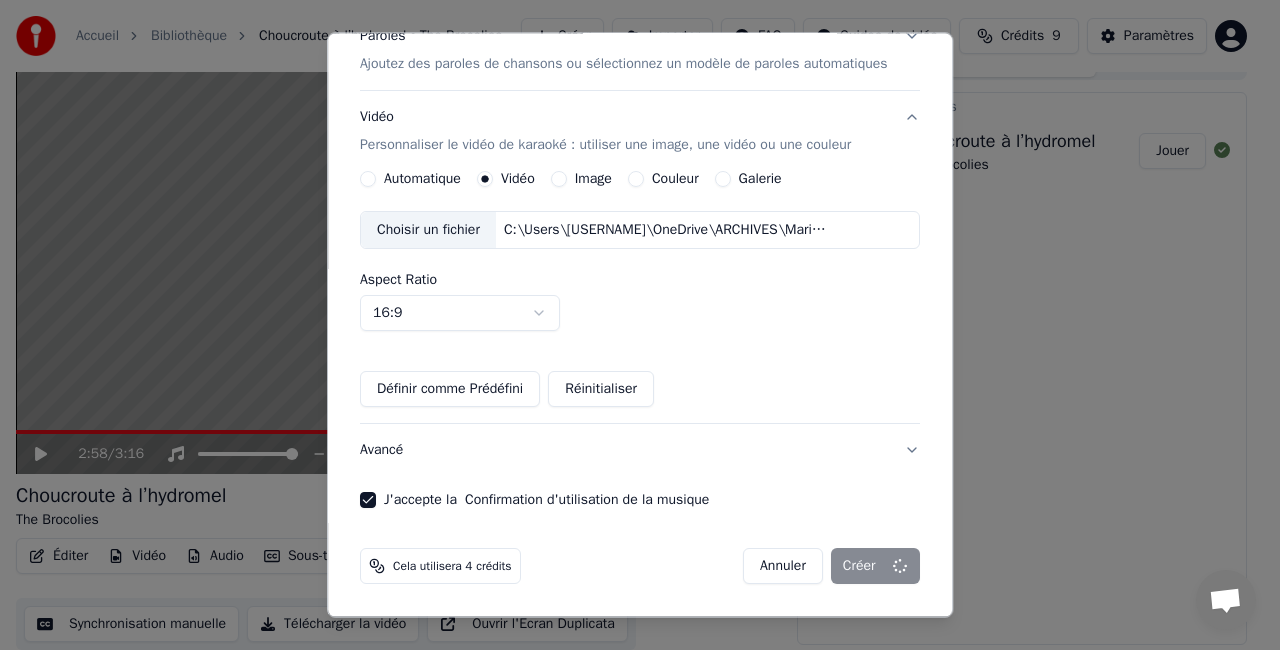 type 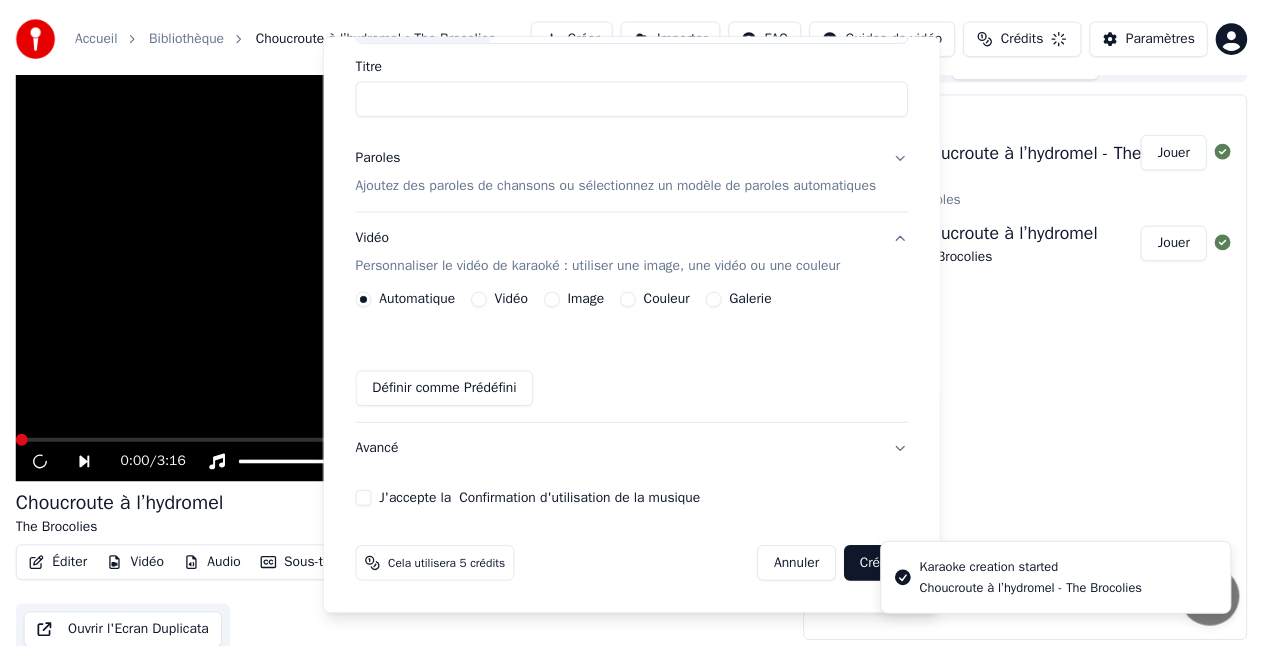scroll, scrollTop: 22, scrollLeft: 0, axis: vertical 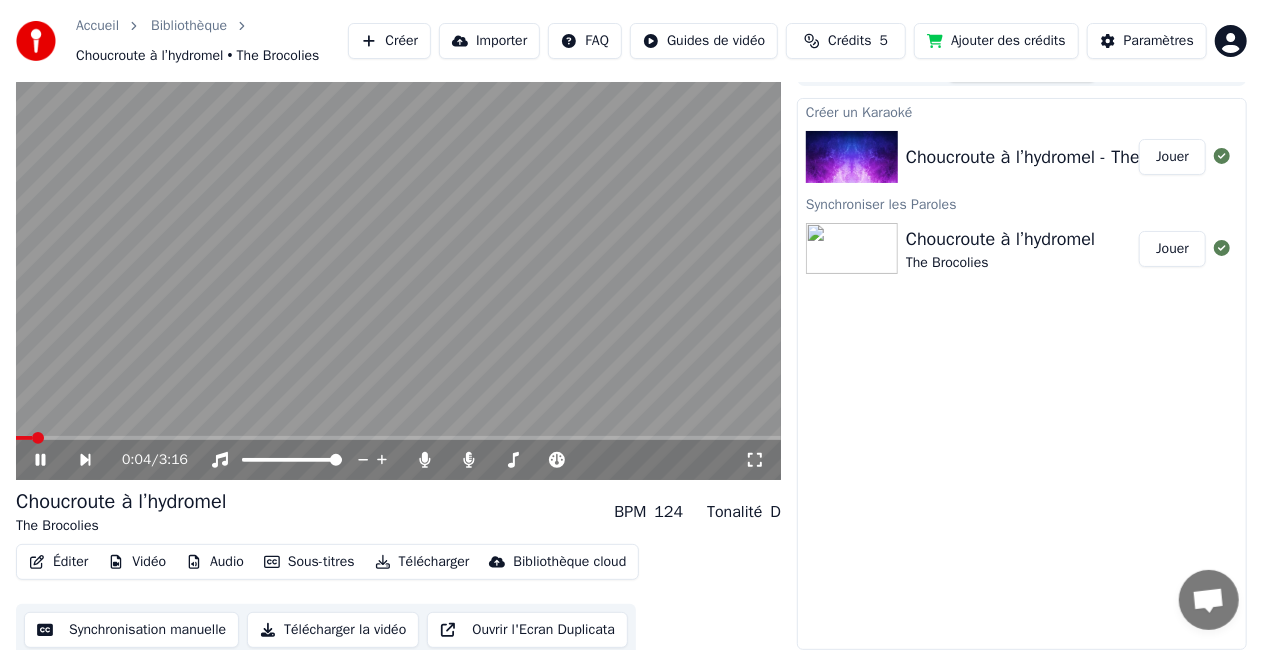 click on "0:04  /  3:16" at bounding box center [433, 460] 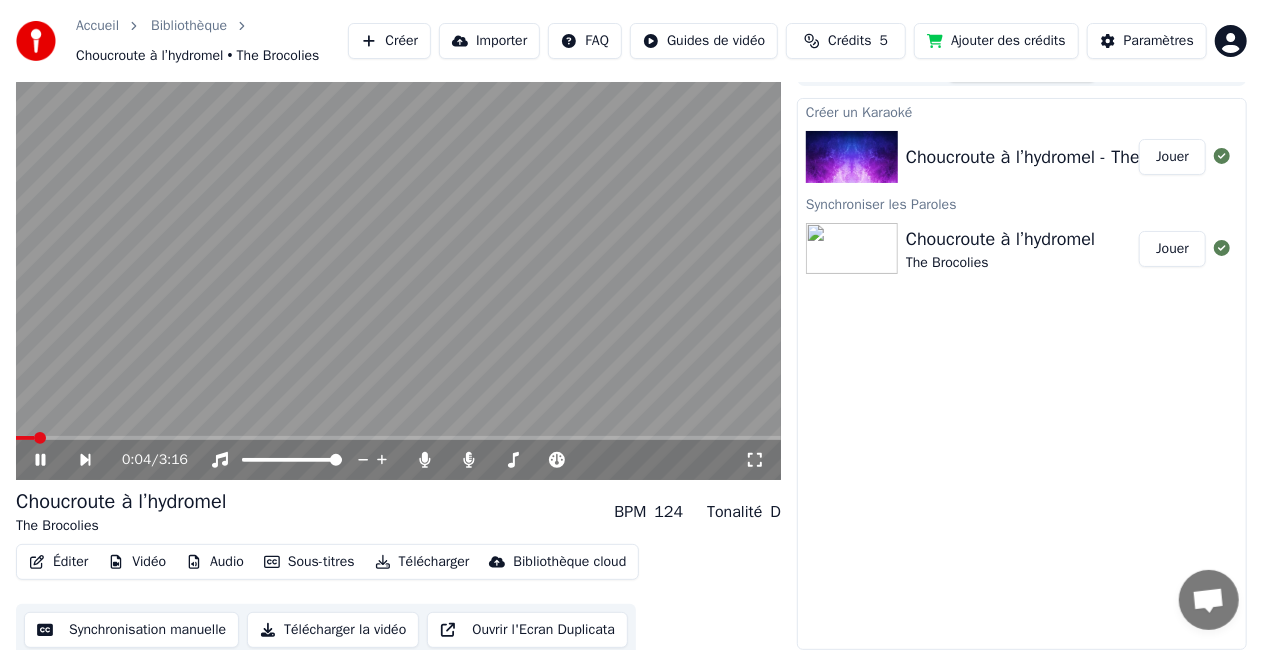 click 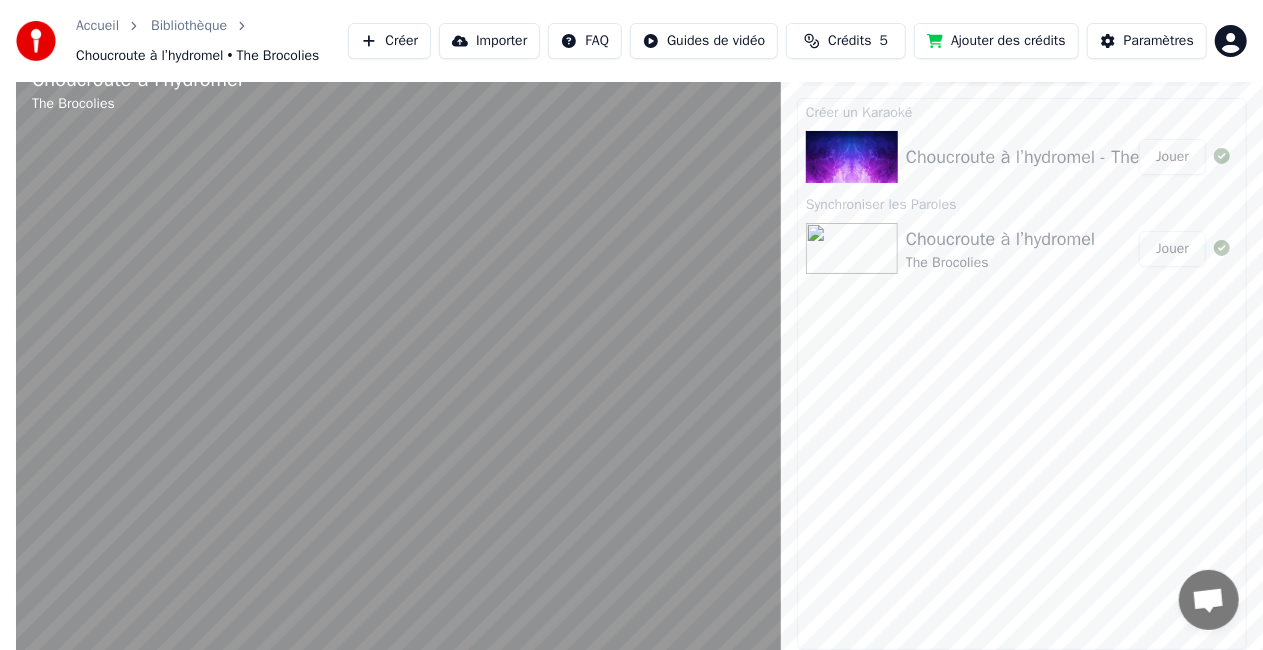 scroll, scrollTop: 22, scrollLeft: 0, axis: vertical 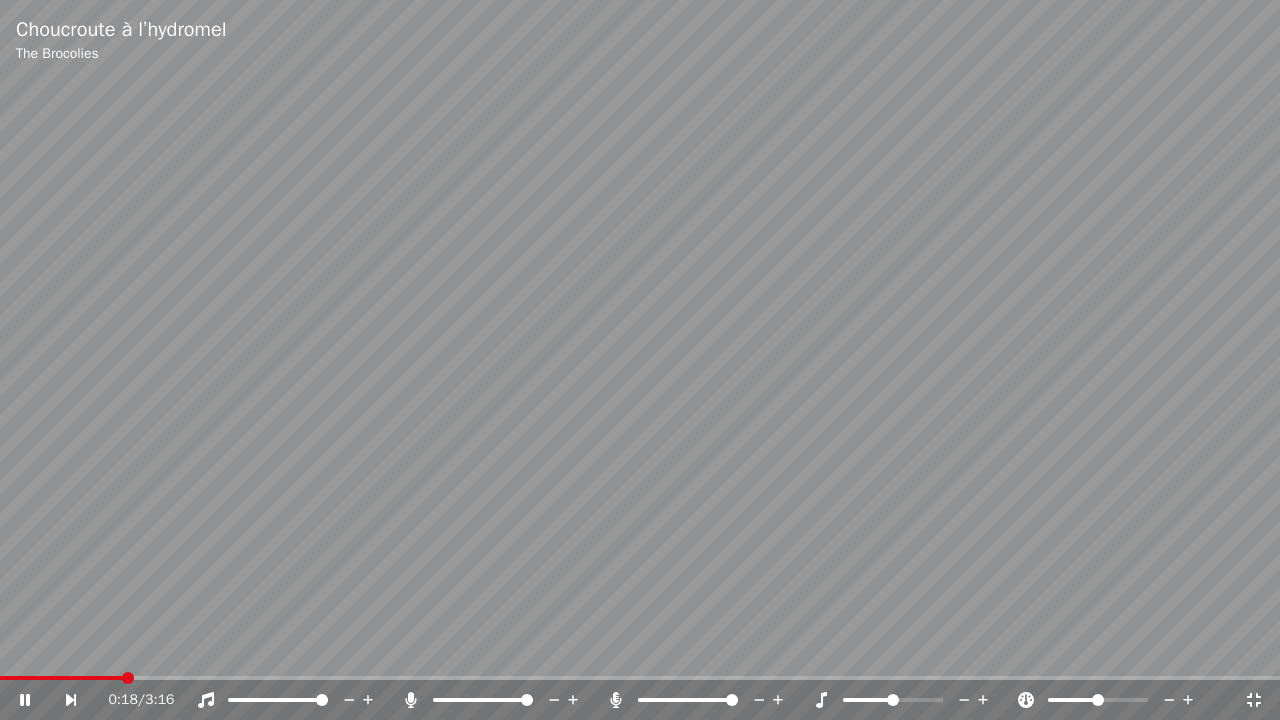 click at bounding box center (640, 678) 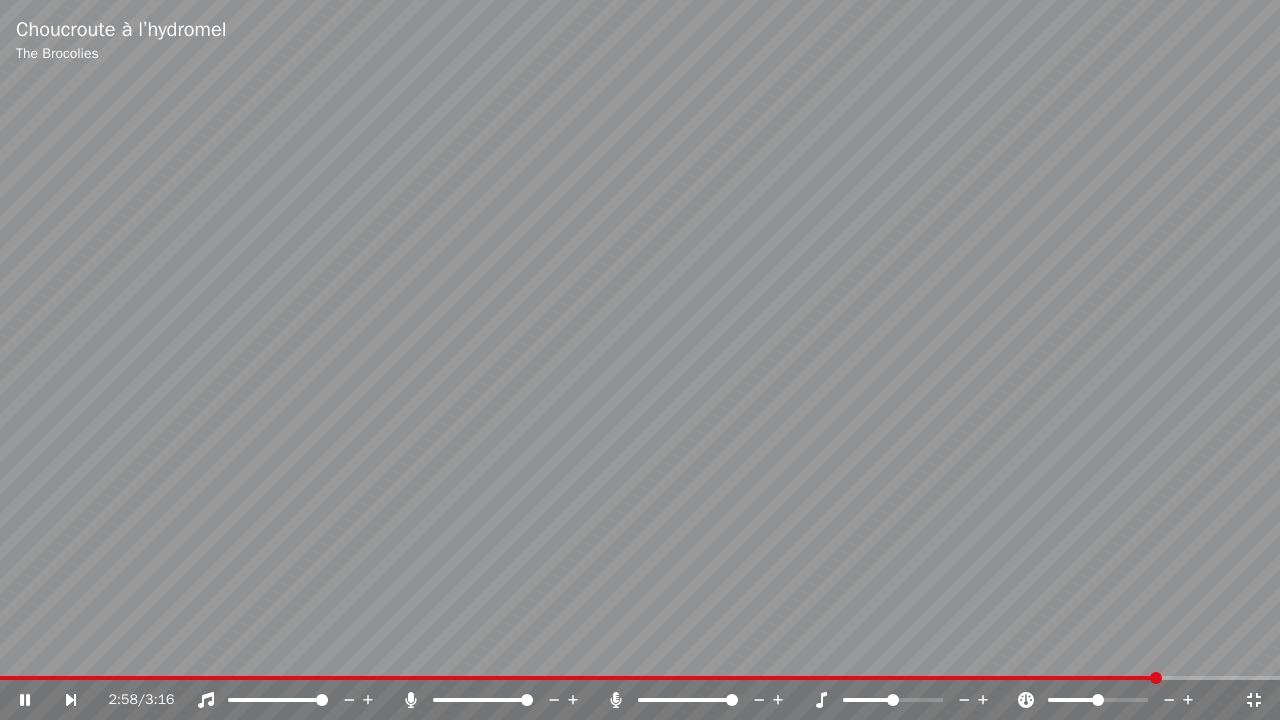 click at bounding box center [640, 678] 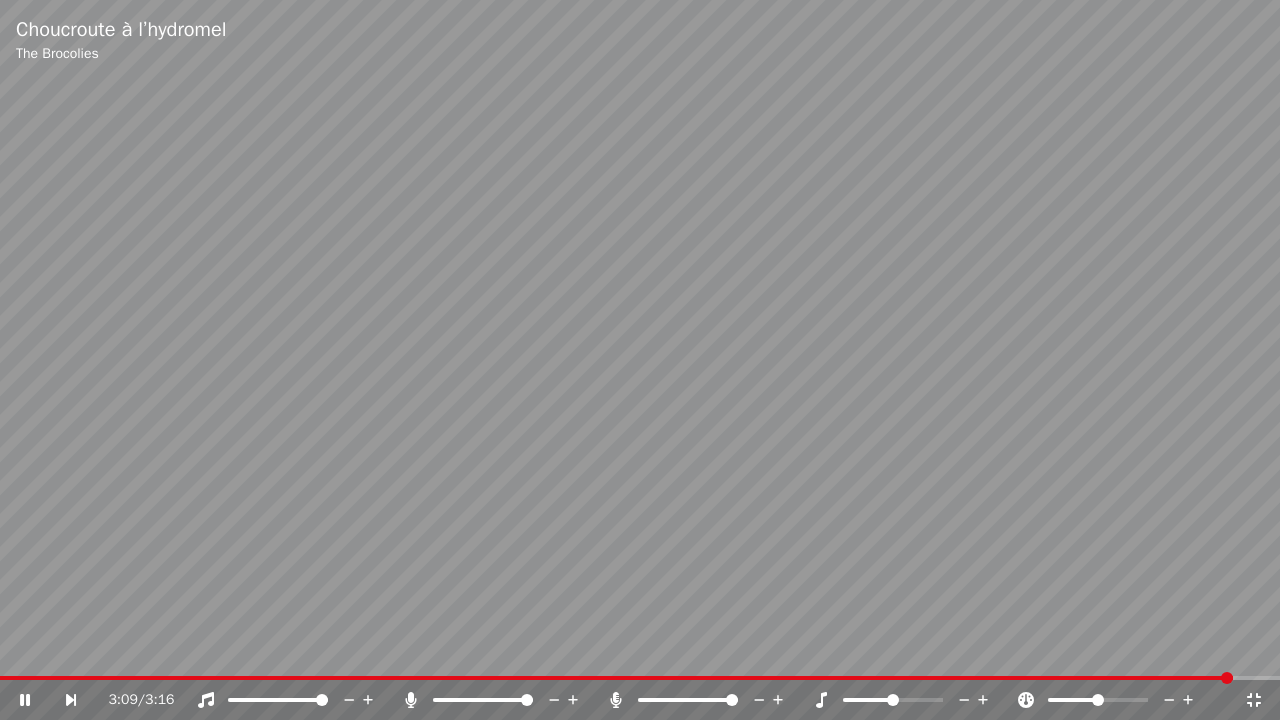 click at bounding box center [640, 360] 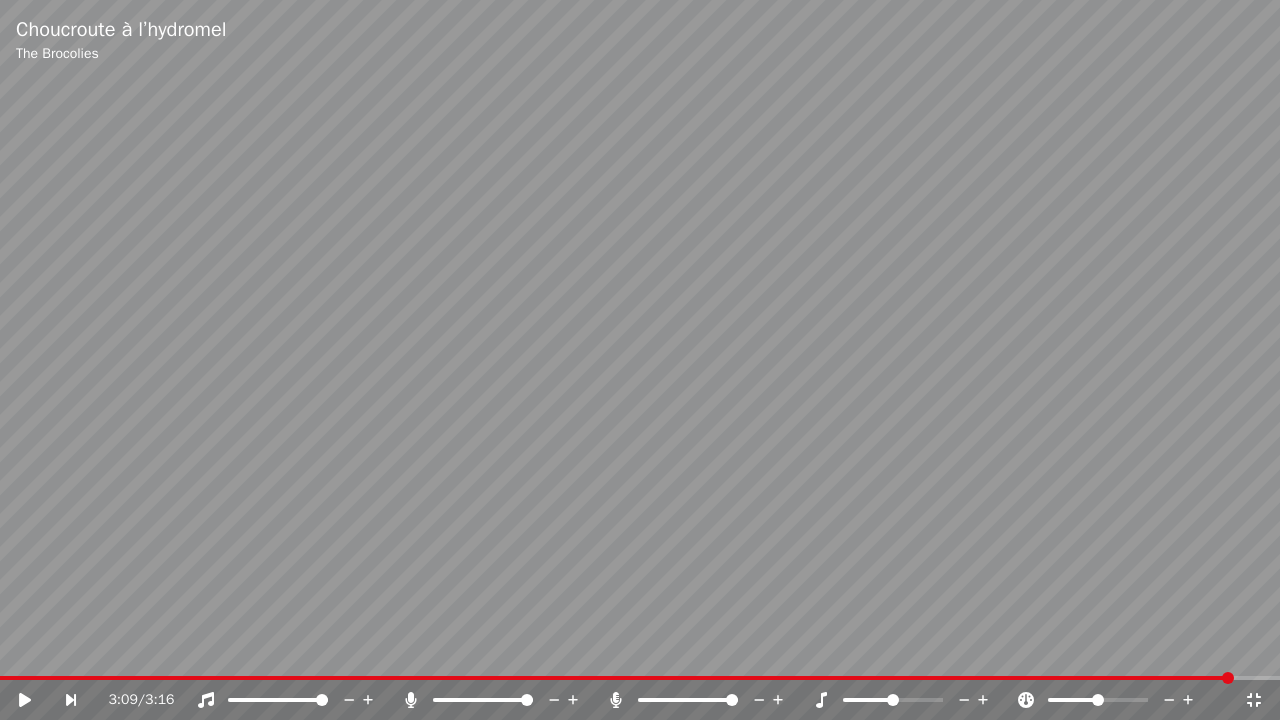 click at bounding box center [616, 678] 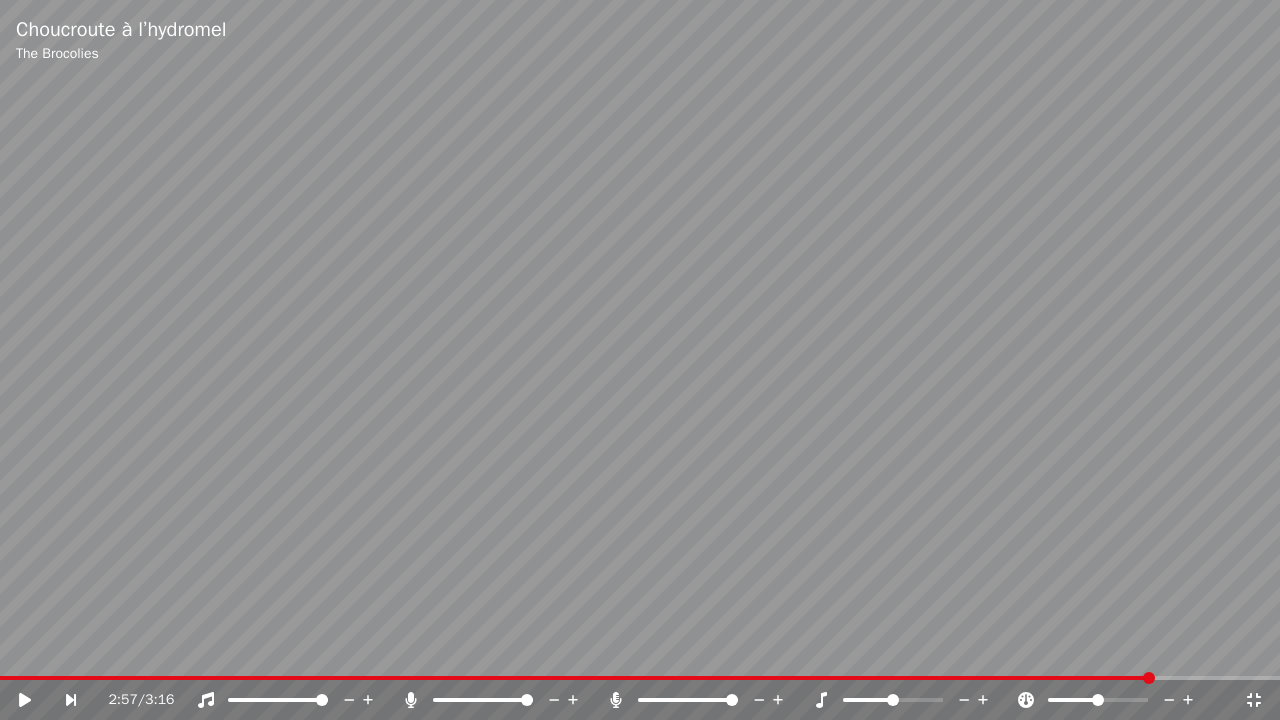click on "2:57  /  3:16" at bounding box center [640, 700] 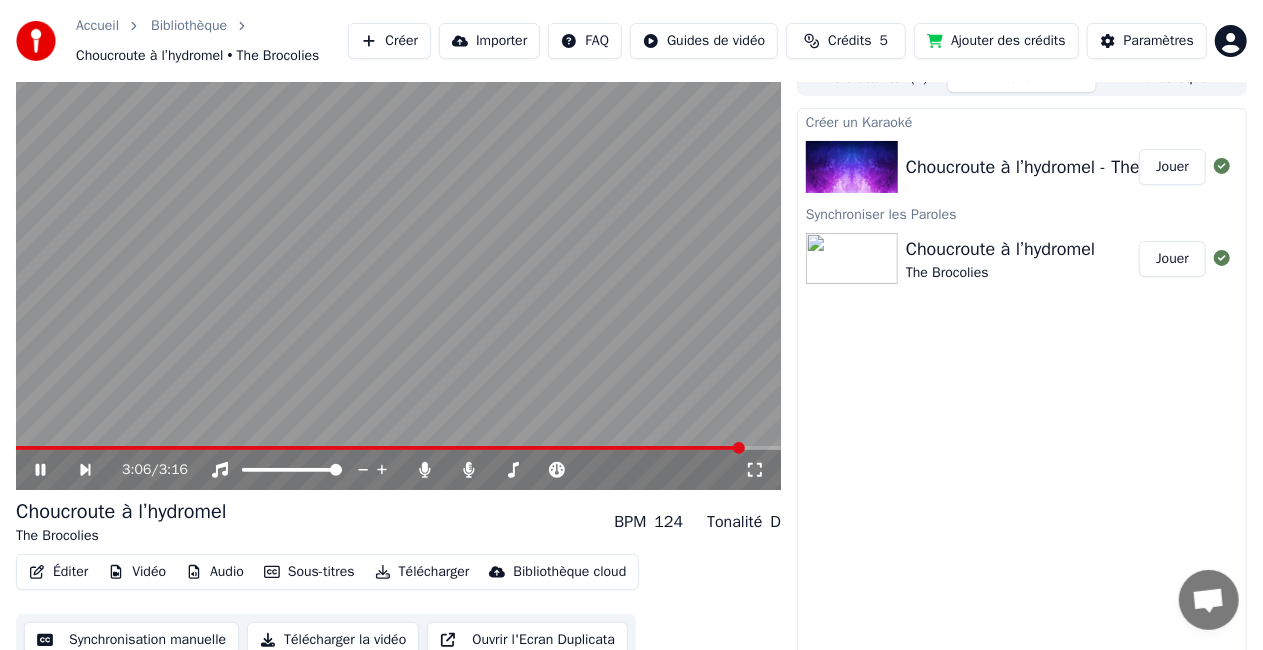 click 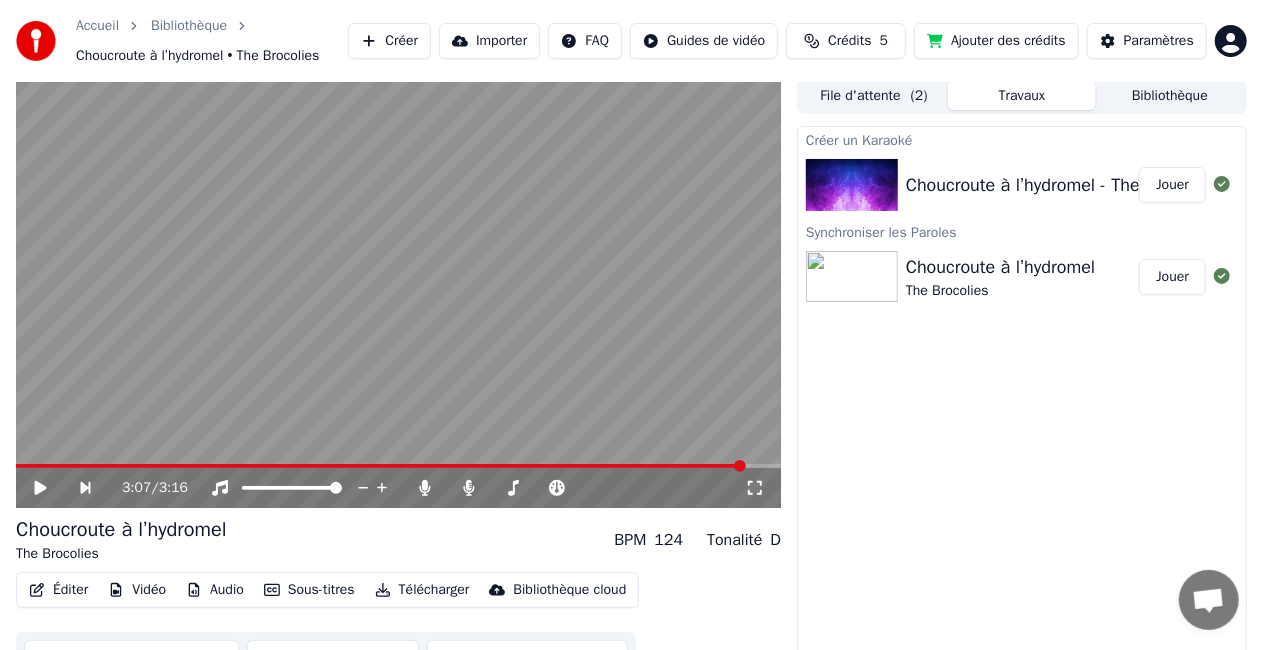 scroll, scrollTop: 0, scrollLeft: 0, axis: both 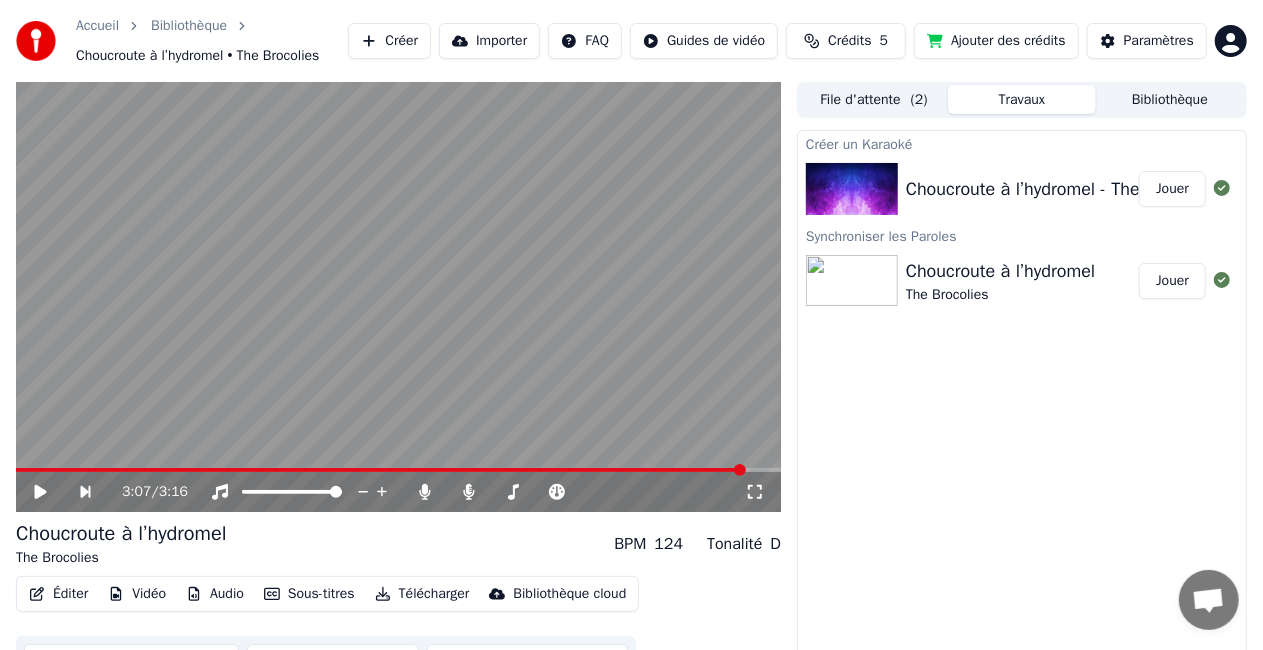 click on "Choucroute à l’hydromel - The Brocolies" at bounding box center (1062, 189) 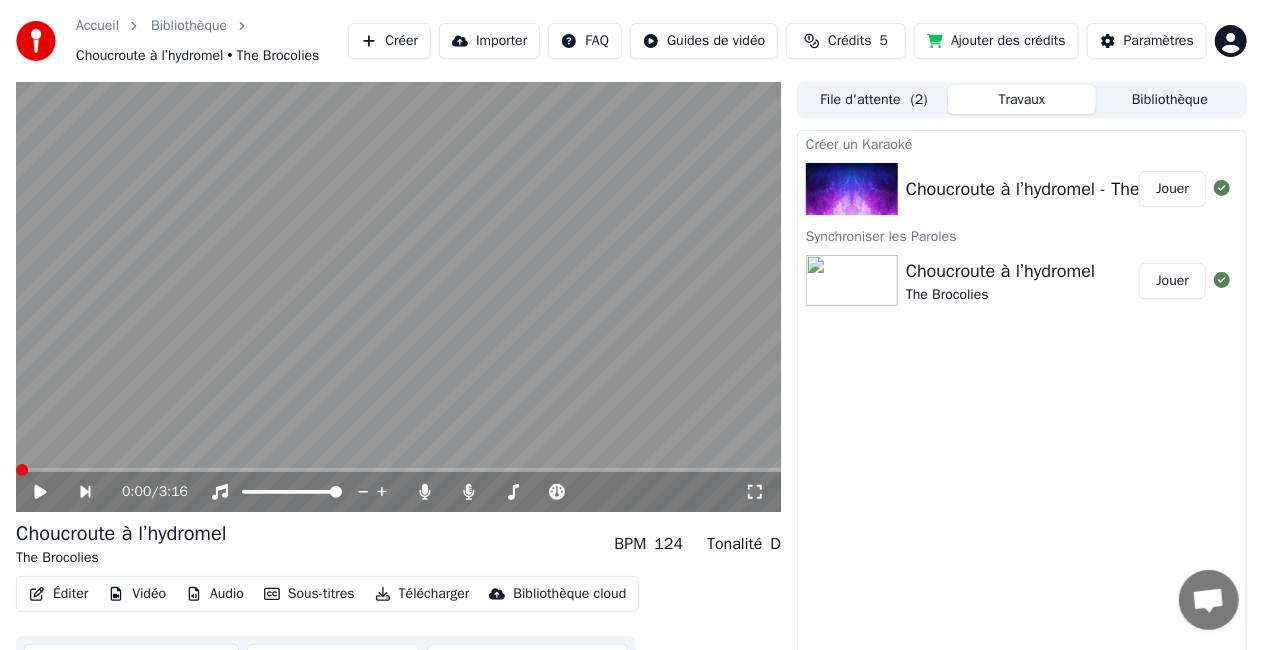 click at bounding box center [22, 470] 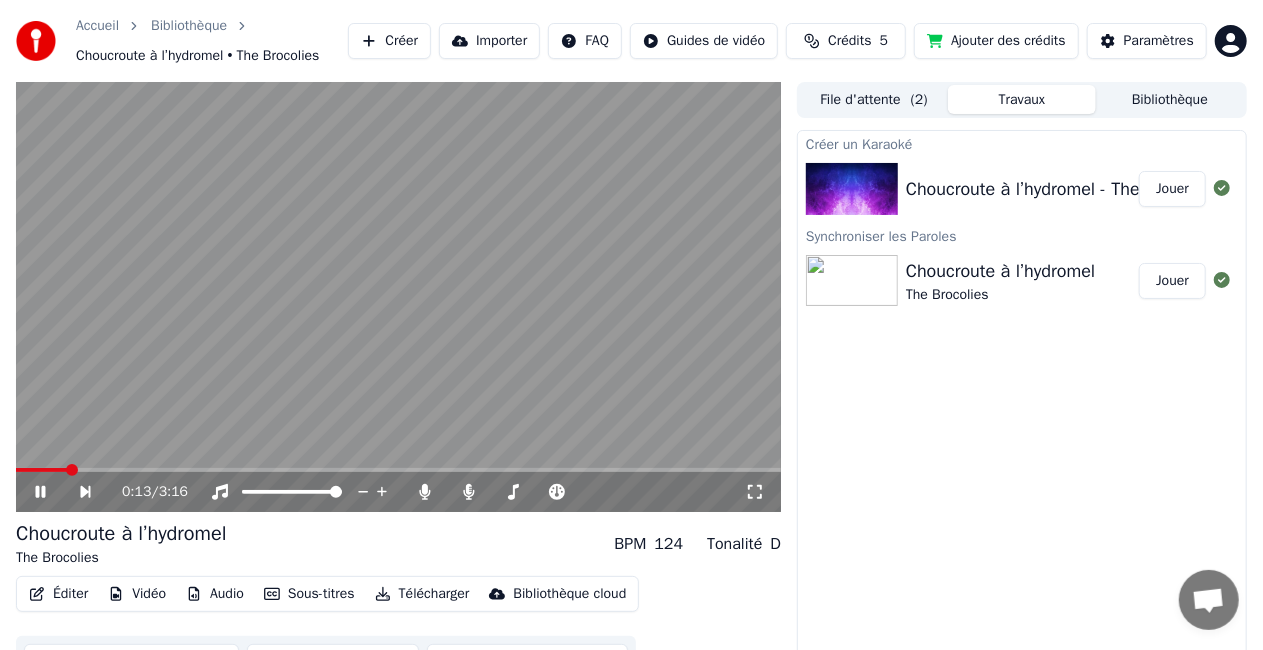 click at bounding box center (398, 470) 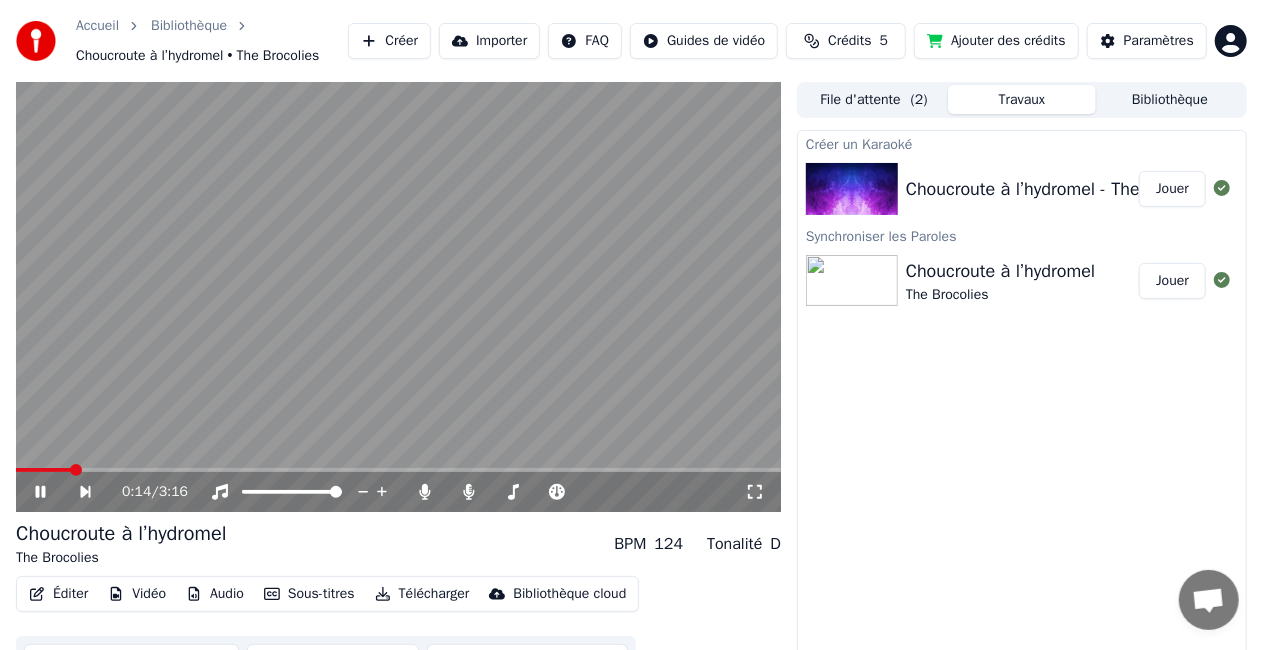 click 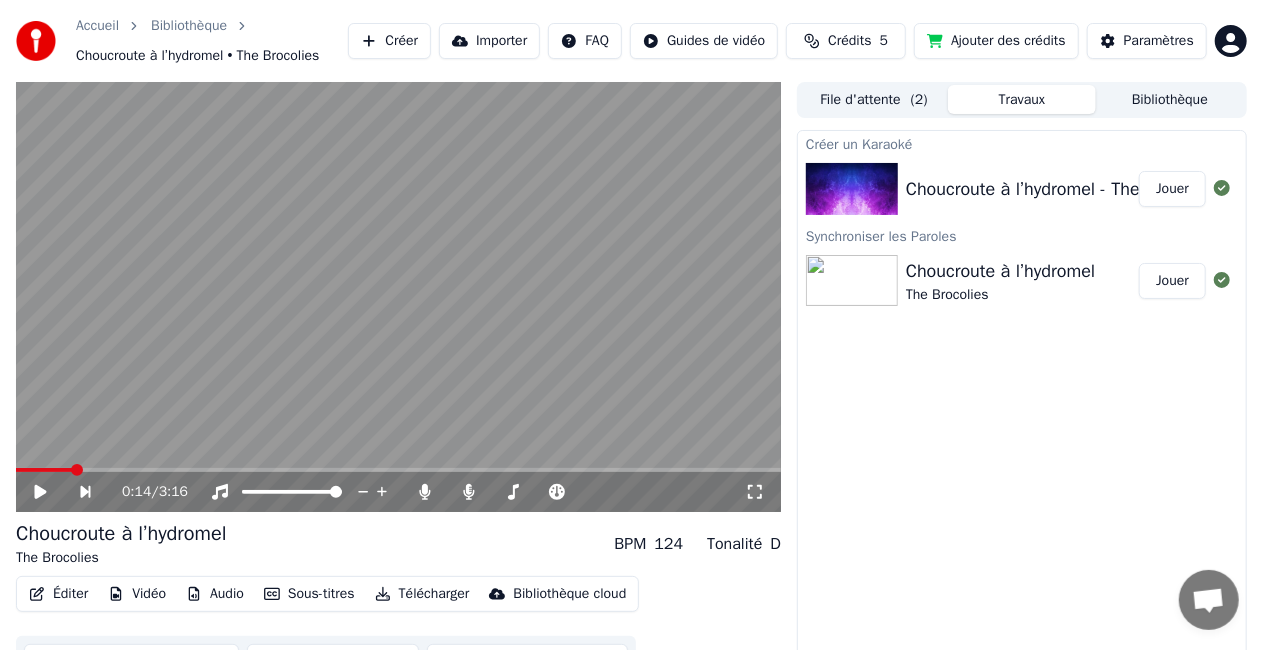 scroll, scrollTop: 38, scrollLeft: 0, axis: vertical 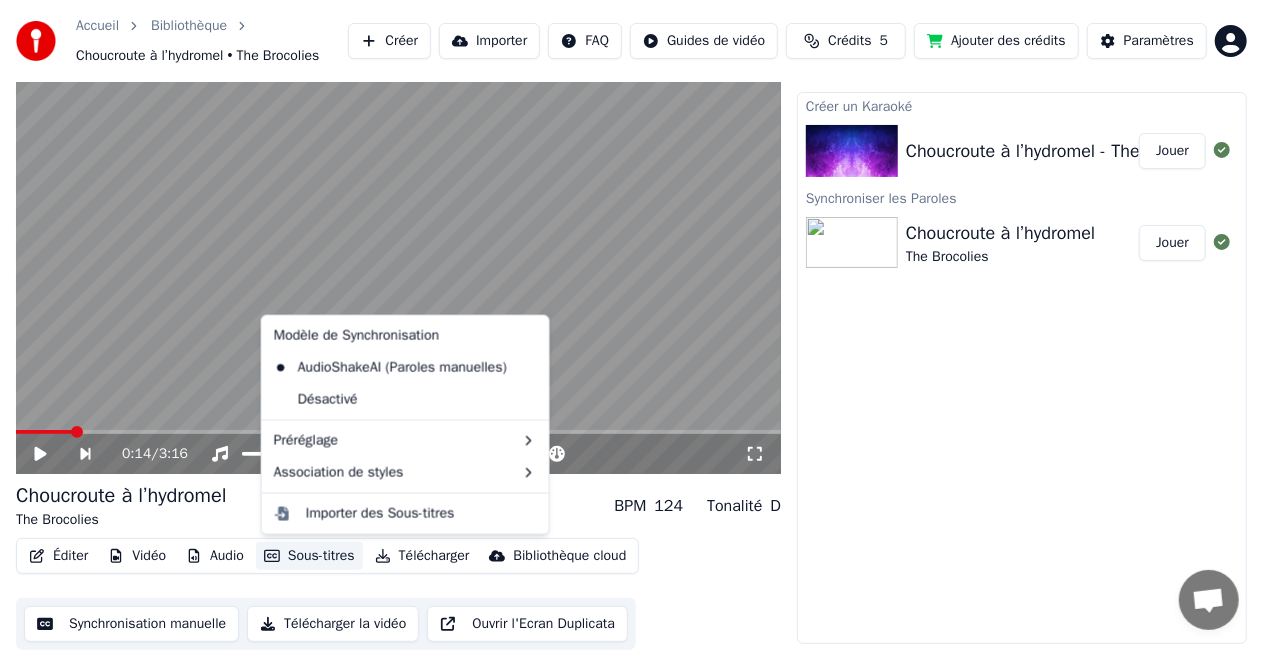 click on "Sous-titres" at bounding box center (309, 556) 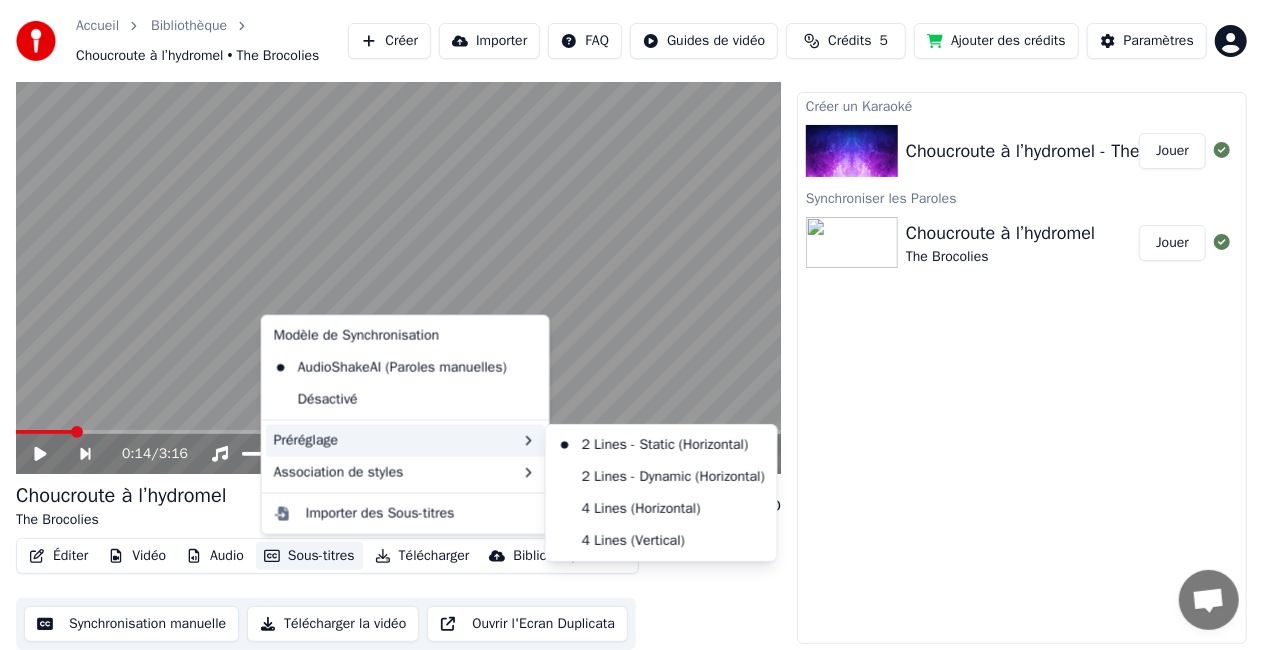 click on "Préréglage" at bounding box center [405, 441] 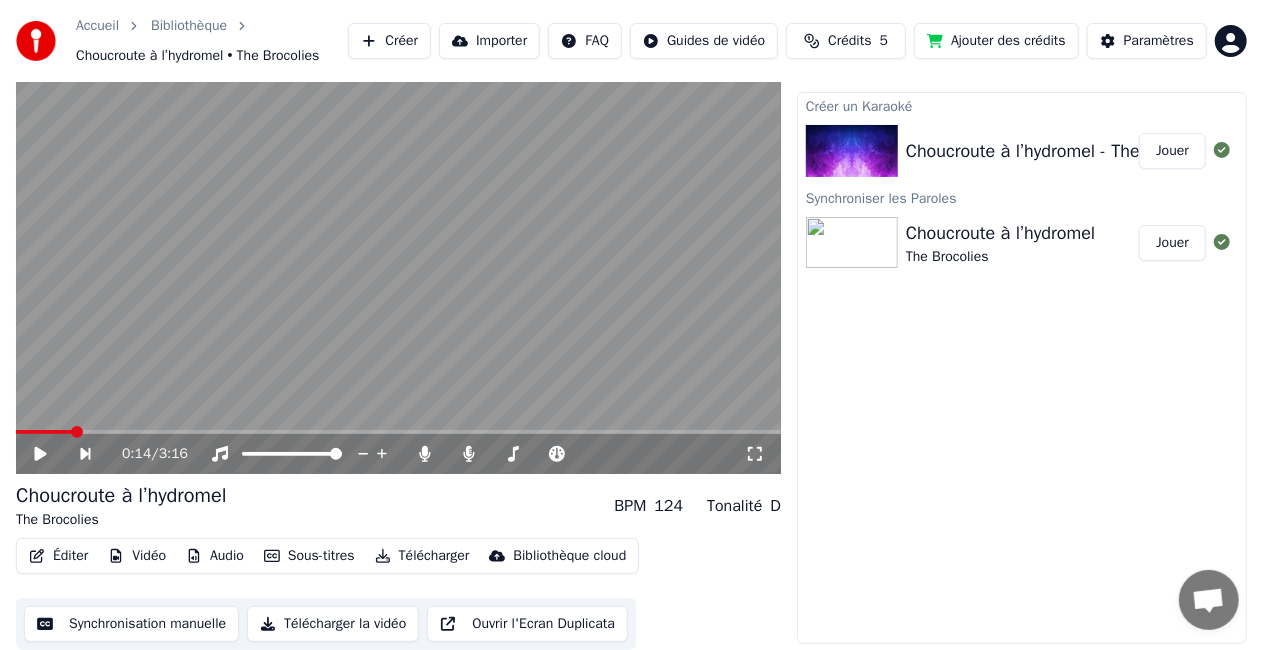 click on "Créer un Karaoké Choucroute à l’hydromel - The Brocolies Jouer Synchroniser les Paroles Choucroute à l’hydromel The Brocolies Jouer" at bounding box center (1022, 368) 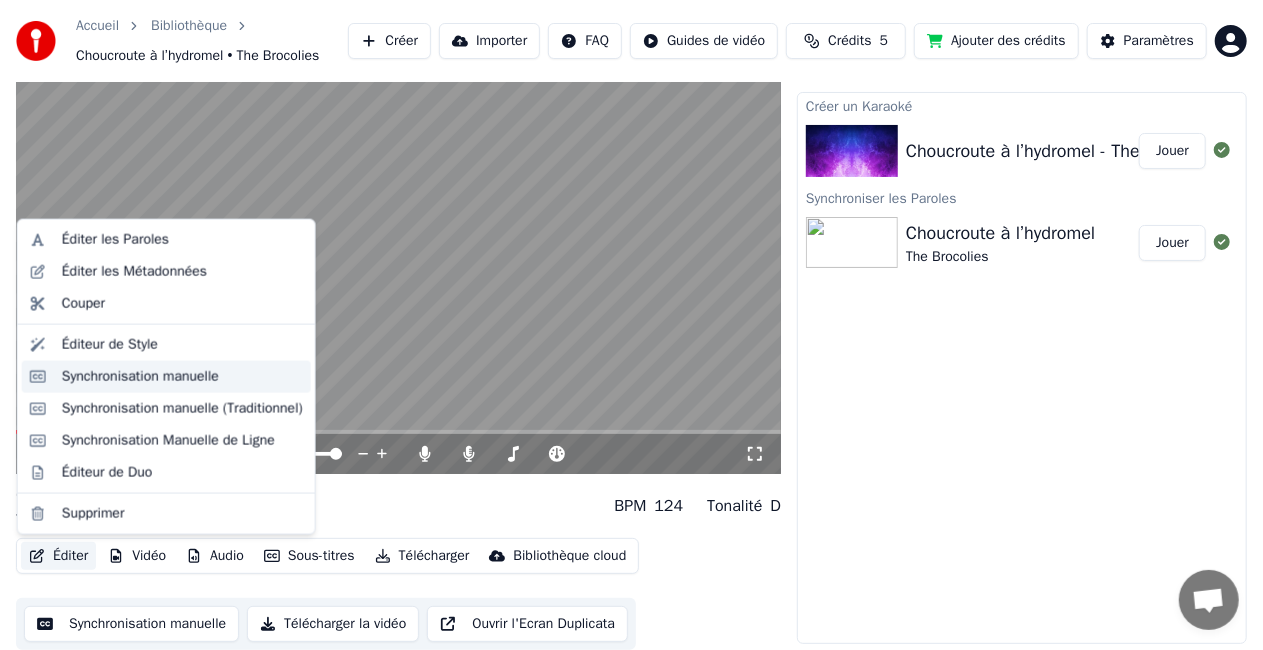 click on "Synchronisation manuelle" at bounding box center [182, 377] 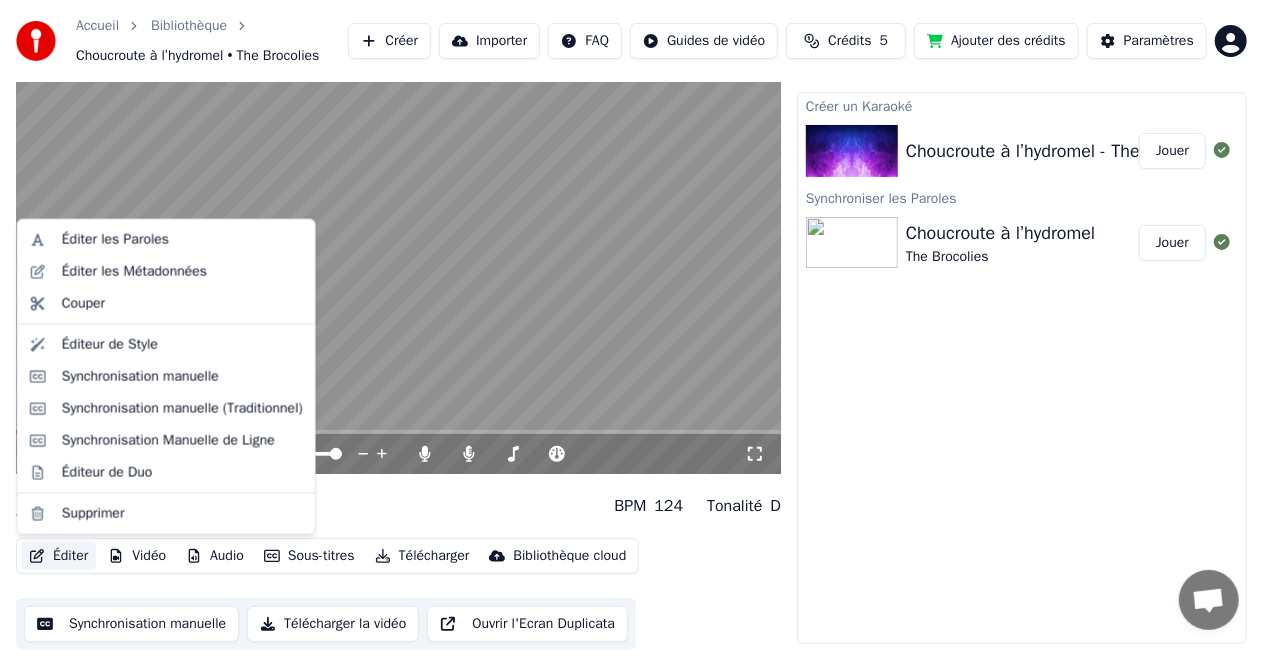 scroll, scrollTop: 0, scrollLeft: 0, axis: both 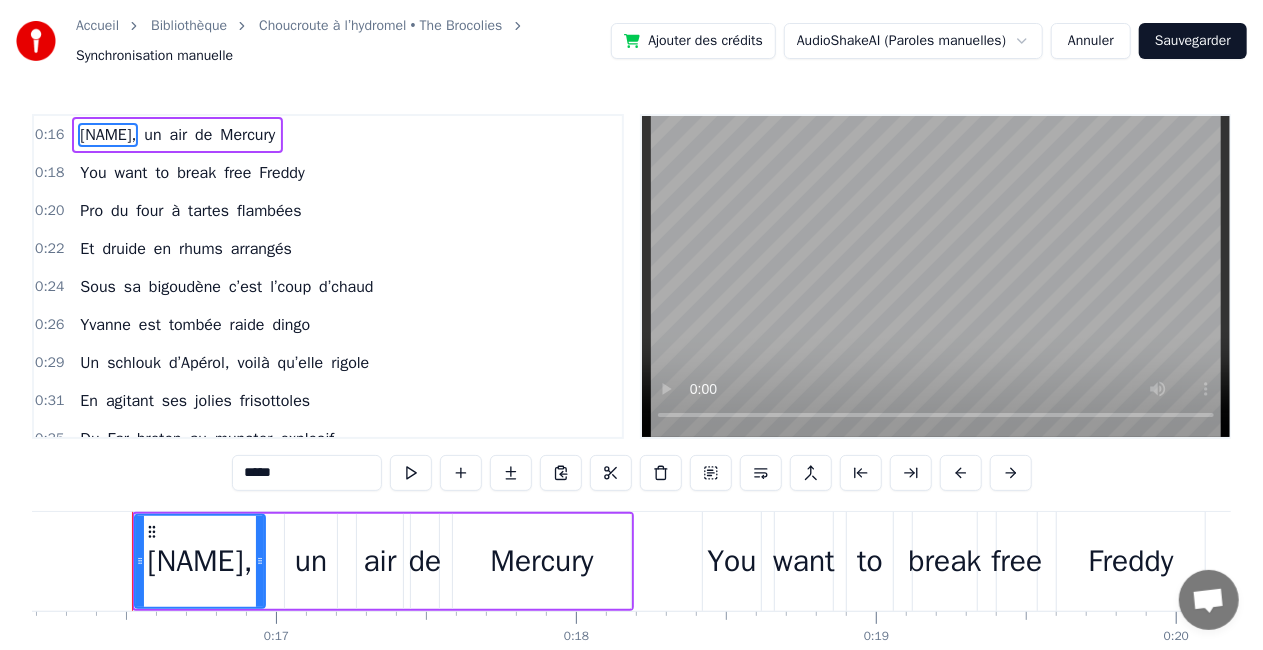 click on "Annuler" at bounding box center (1091, 41) 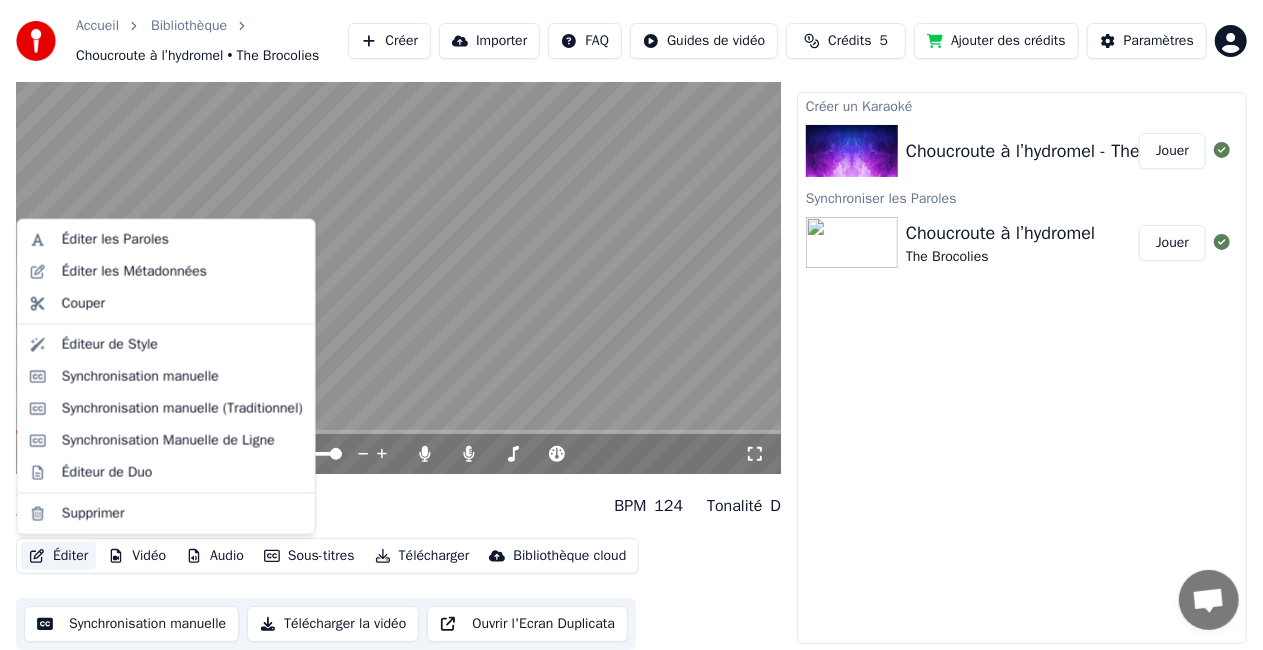 click on "Éditer" at bounding box center [58, 556] 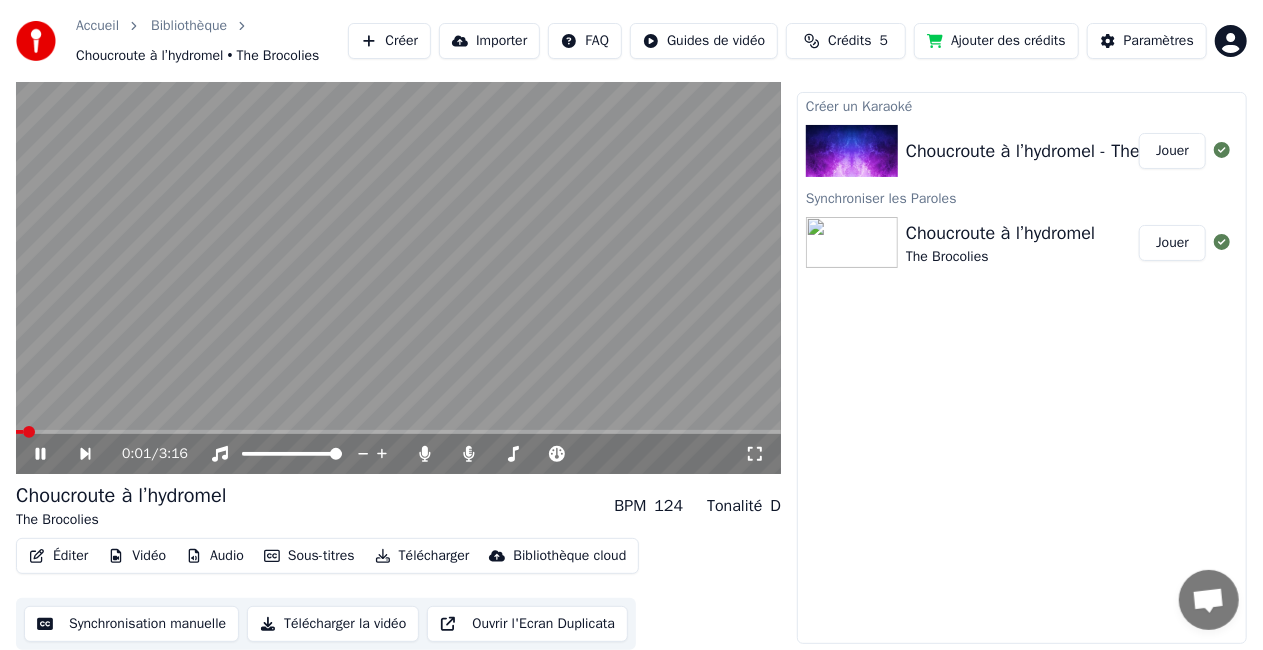 click 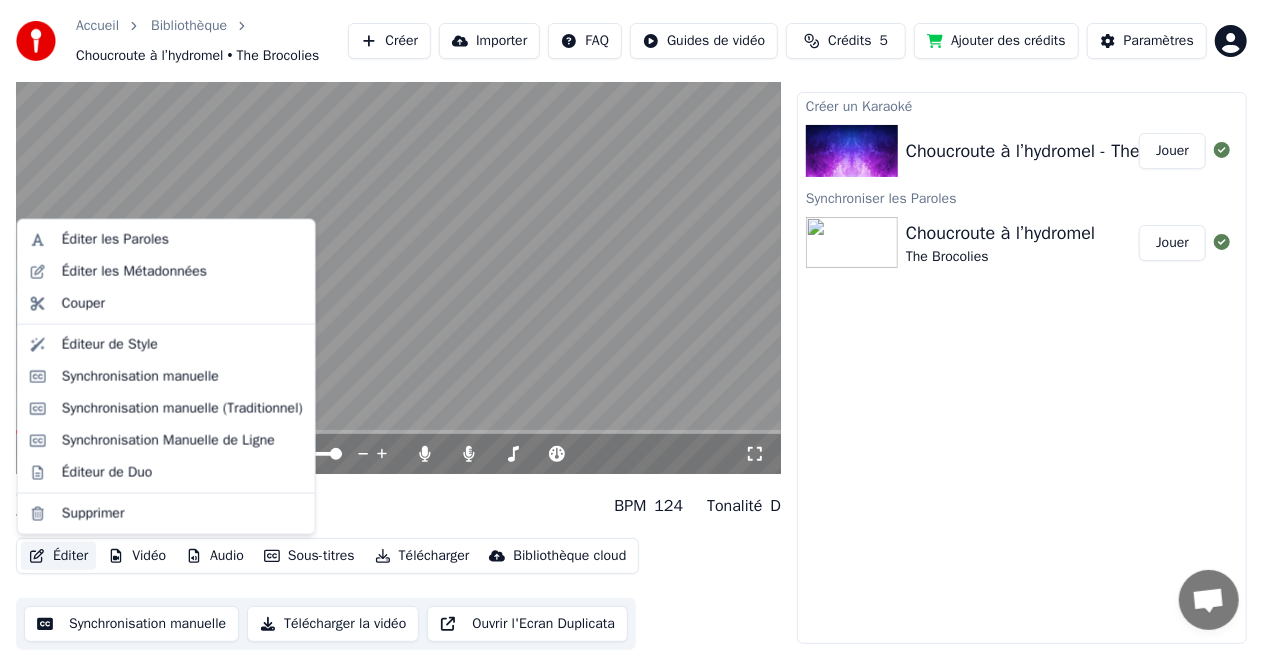 click on "Éditer" at bounding box center (58, 556) 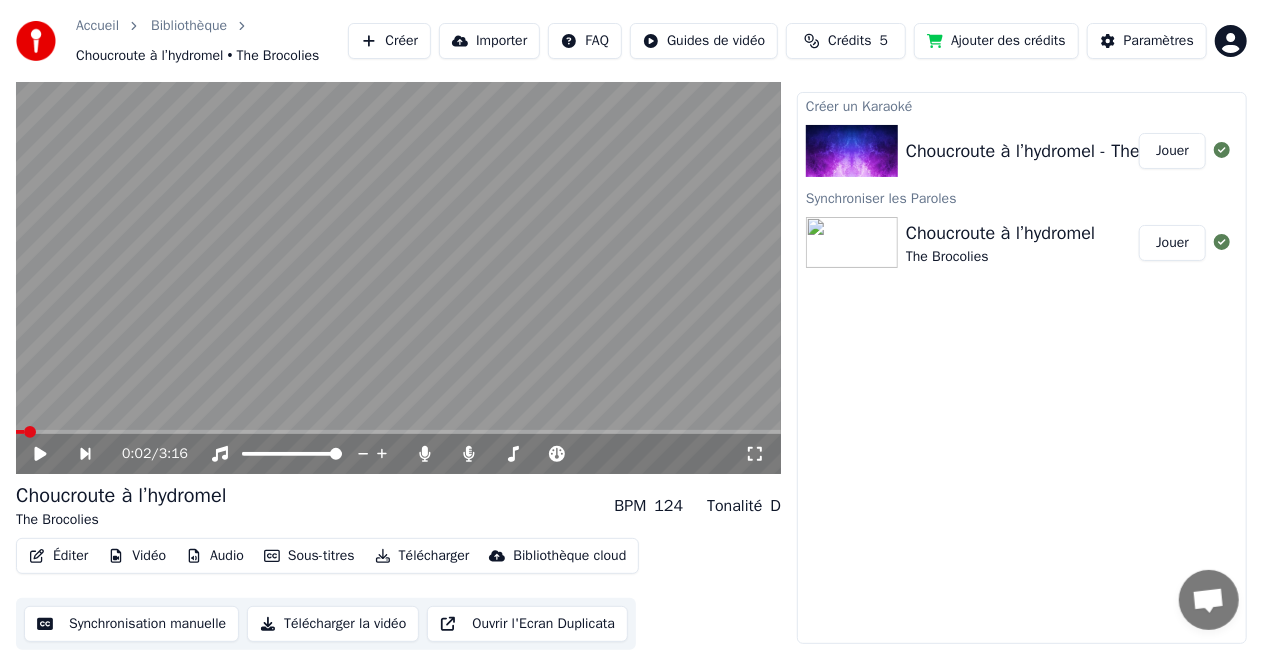 click on "Créer un Karaoké Choucroute à l’hydromel - The Brocolies Jouer Synchroniser les Paroles Choucroute à l’hydromel The Brocolies Jouer" at bounding box center [1022, 368] 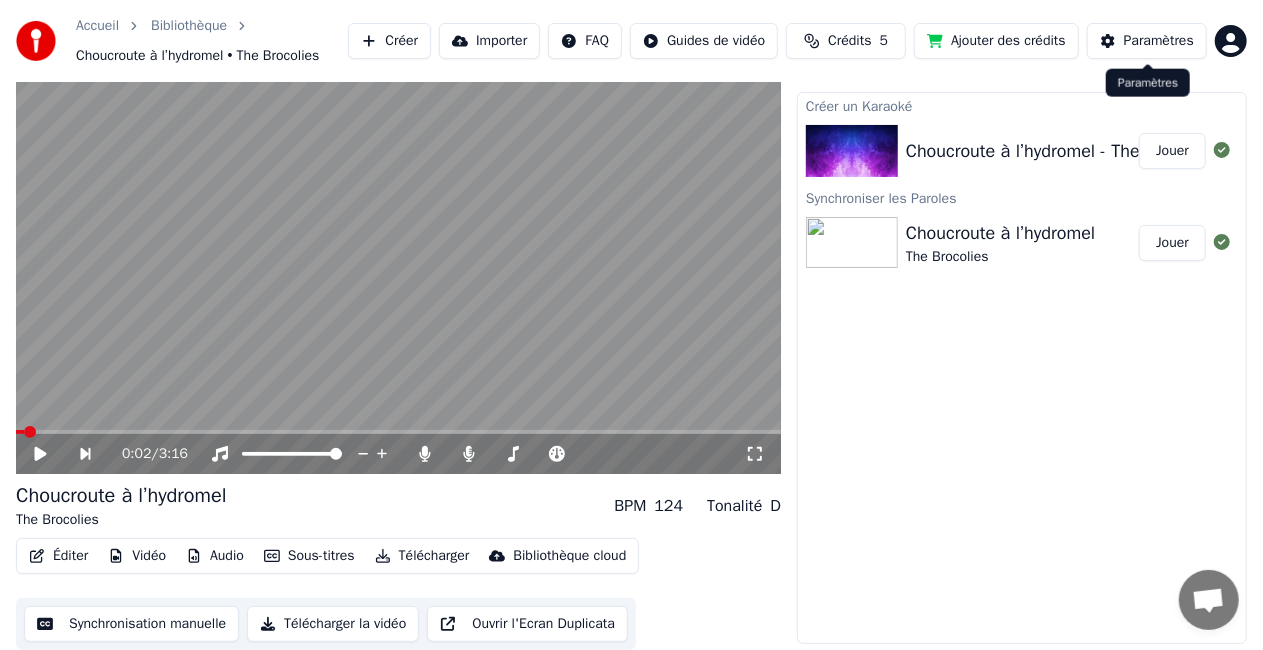 click on "Paramètres" at bounding box center [1159, 41] 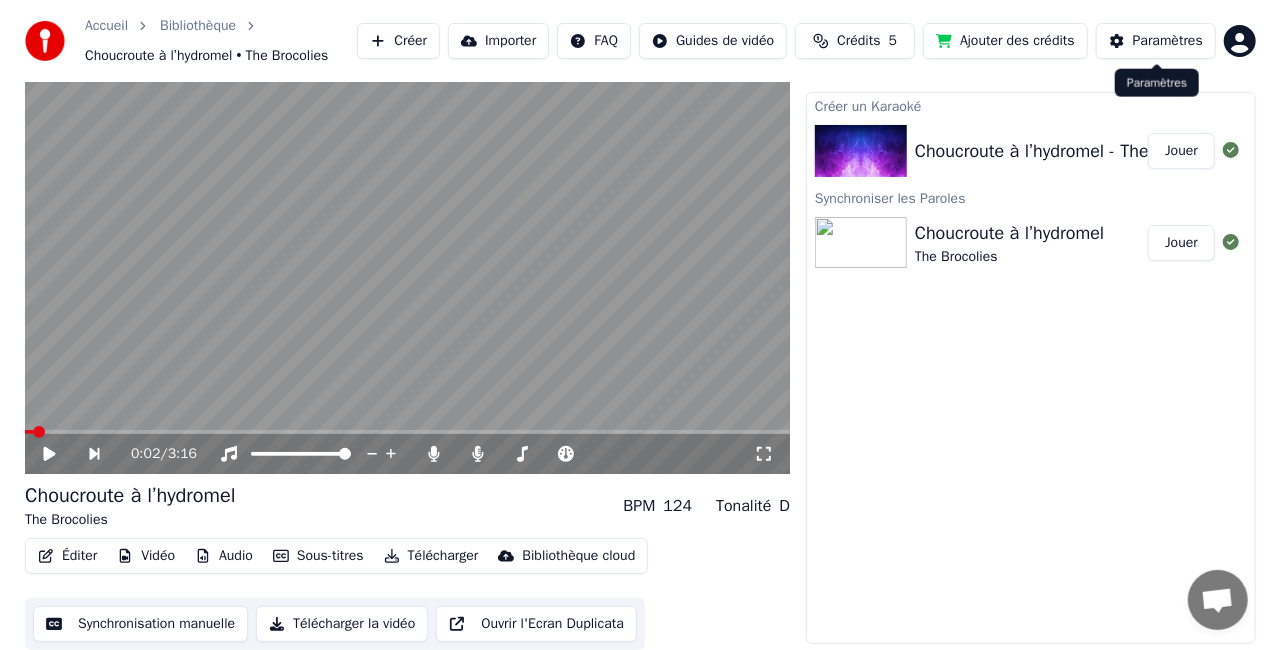 scroll, scrollTop: 0, scrollLeft: 0, axis: both 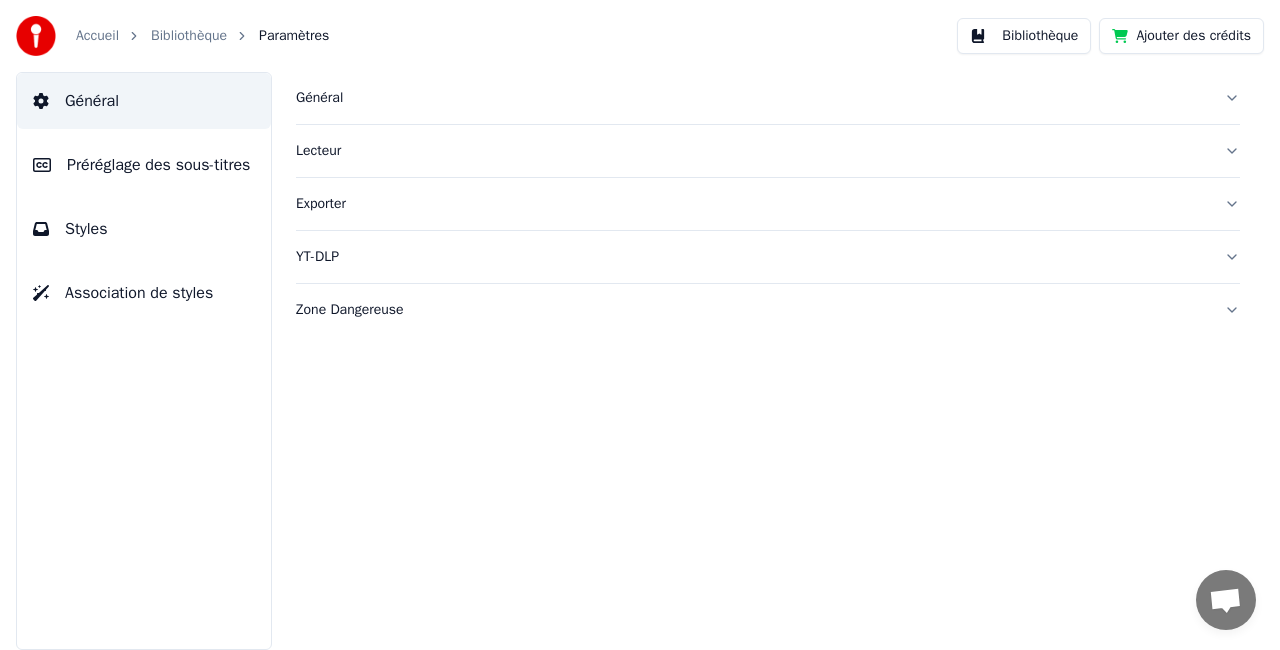 click on "Général" at bounding box center (768, 98) 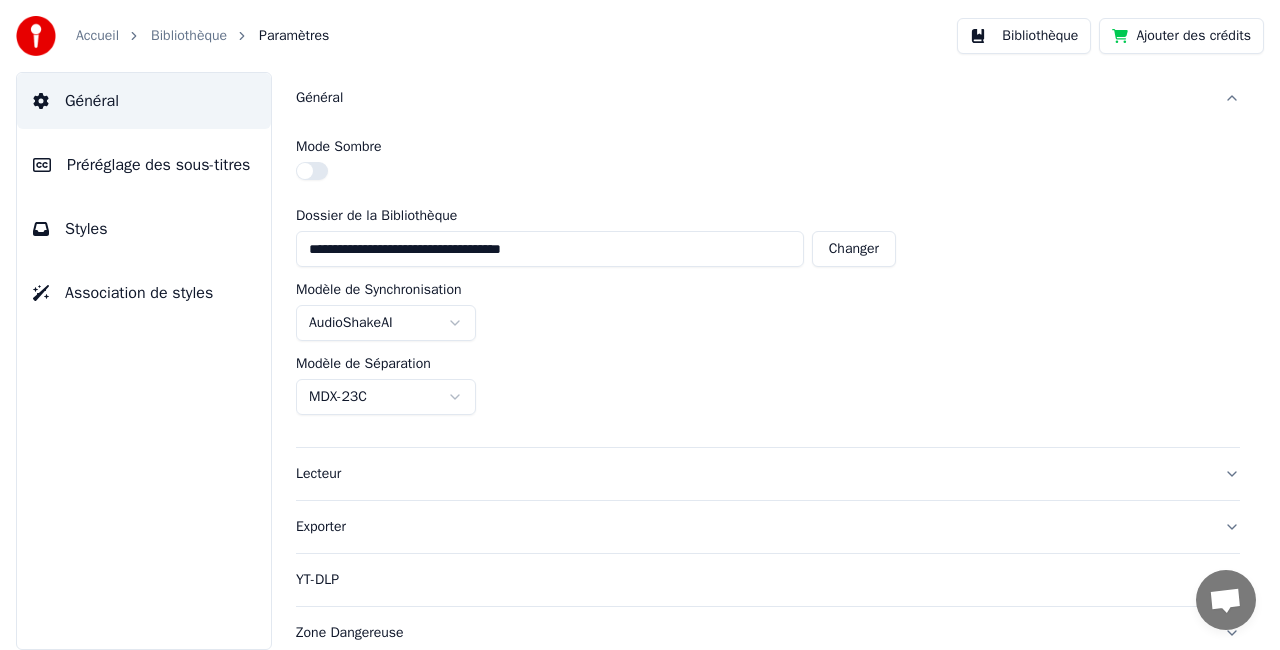 scroll, scrollTop: 6, scrollLeft: 0, axis: vertical 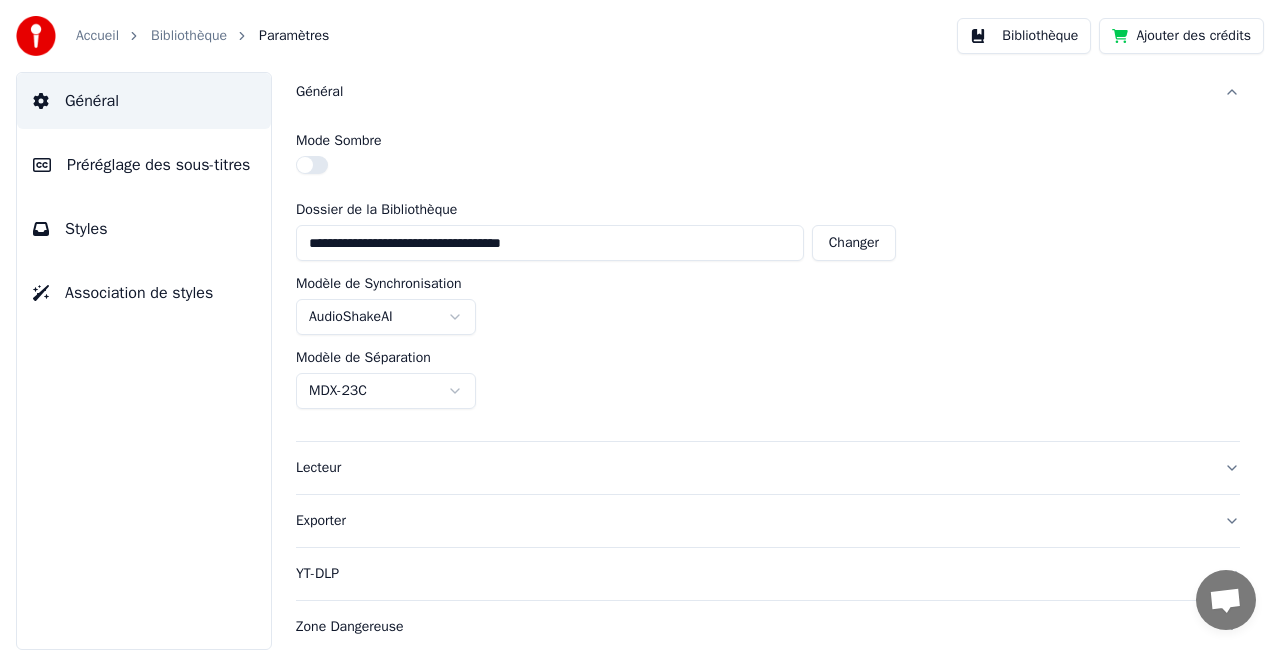 click on "Lecteur" at bounding box center [768, 468] 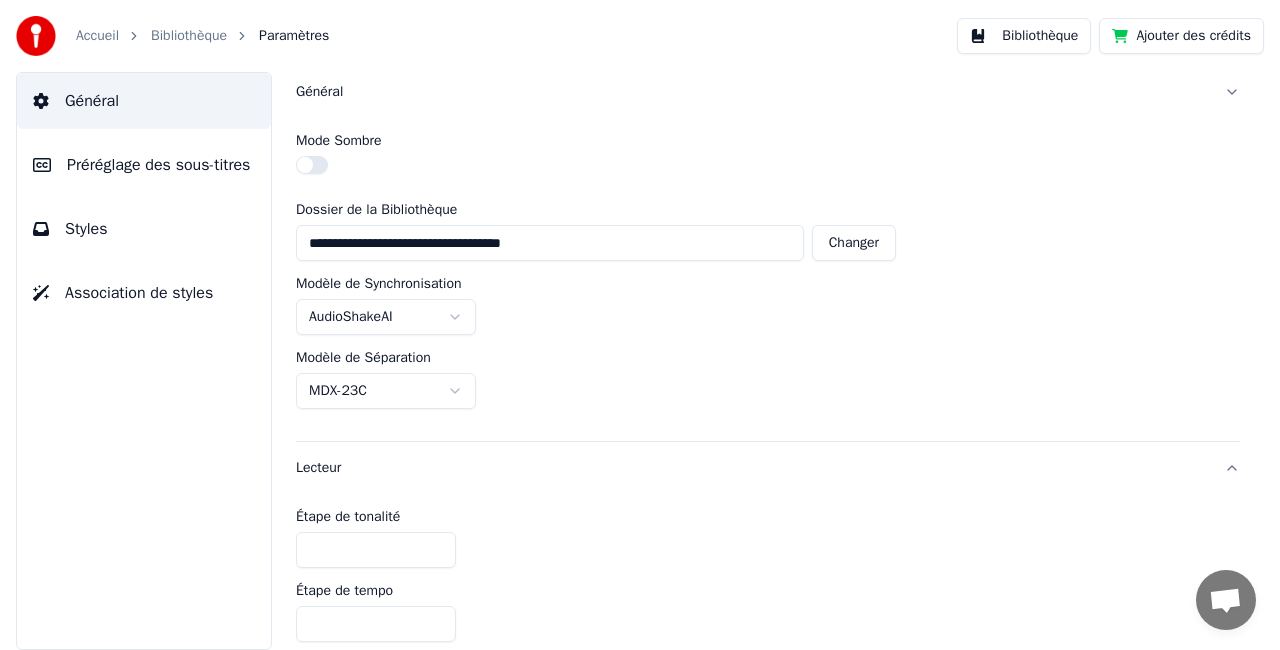scroll, scrollTop: 0, scrollLeft: 0, axis: both 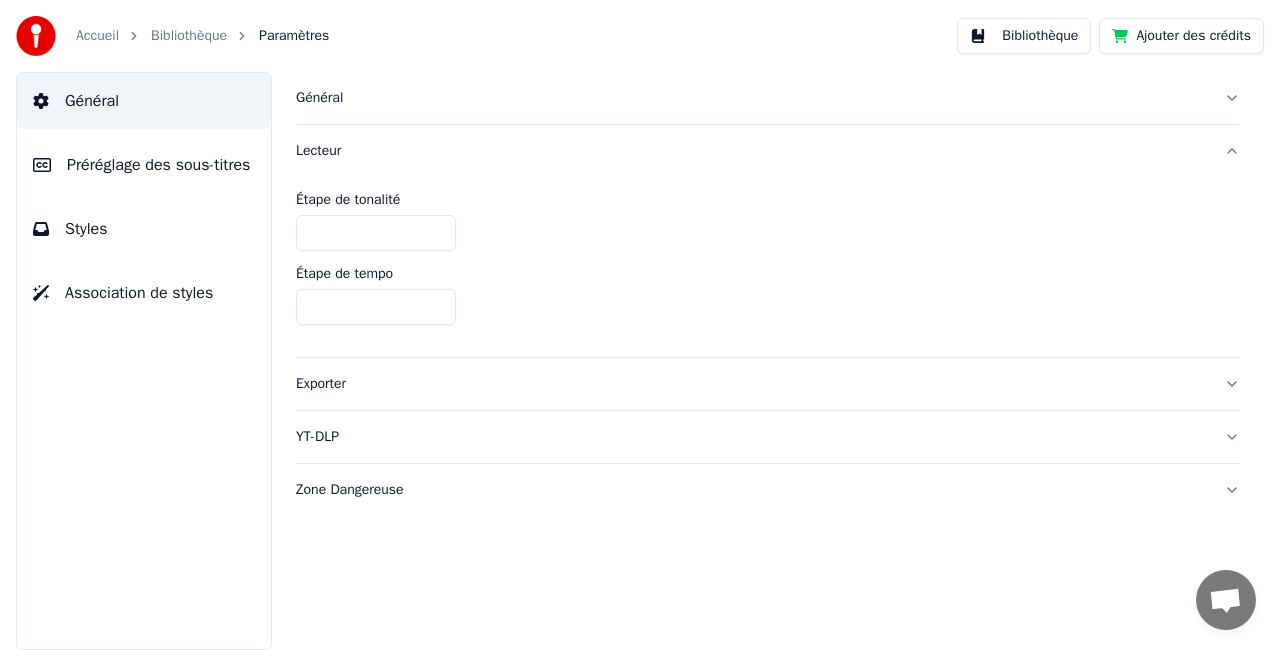 click on "YT-DLP" at bounding box center [768, 437] 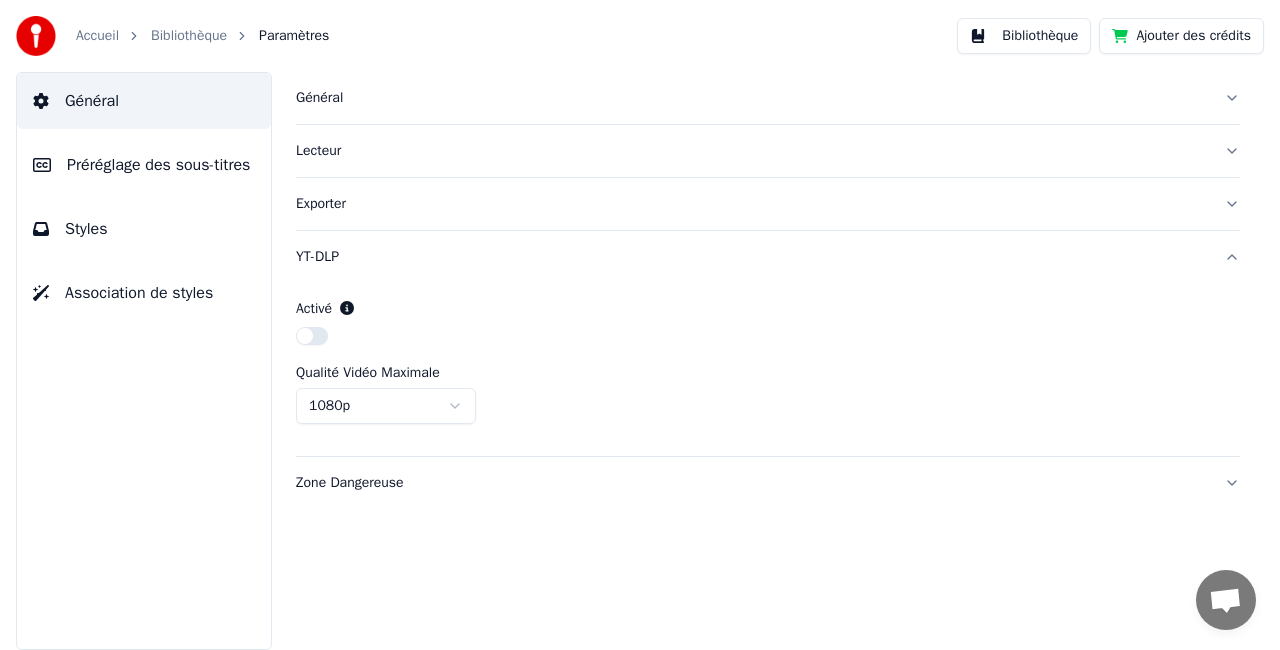 click on "Zone Dangereuse" at bounding box center [752, 483] 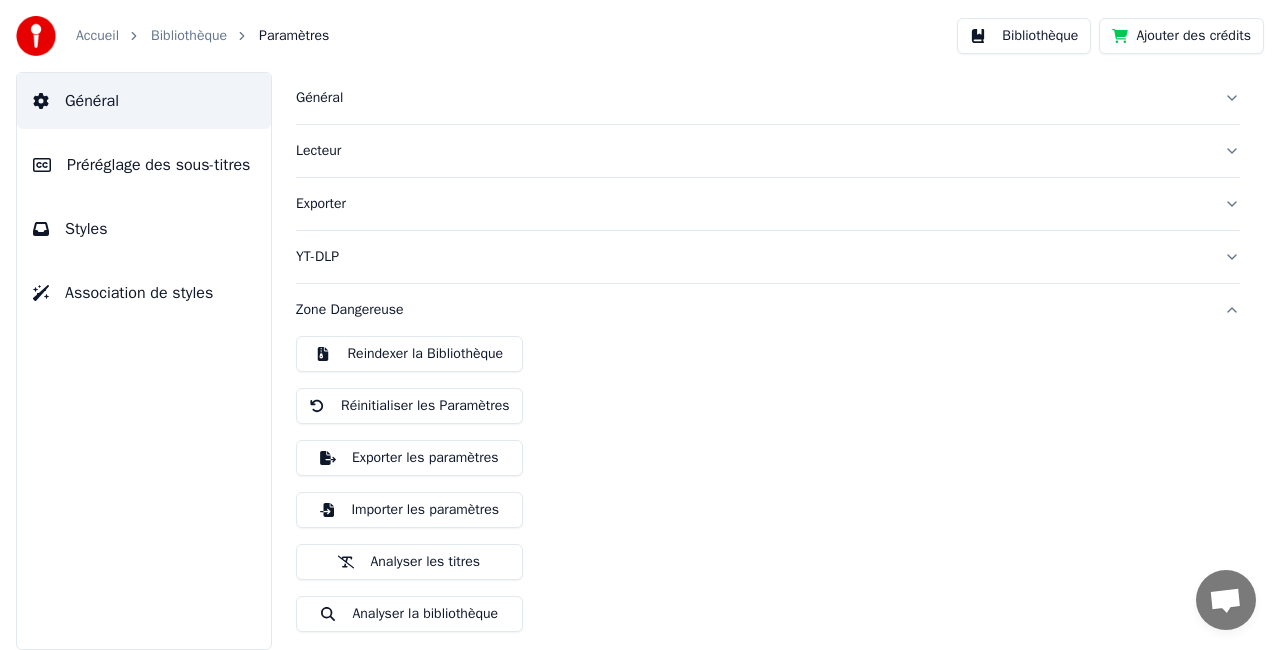click on "Préréglage des sous-titres" at bounding box center (144, 165) 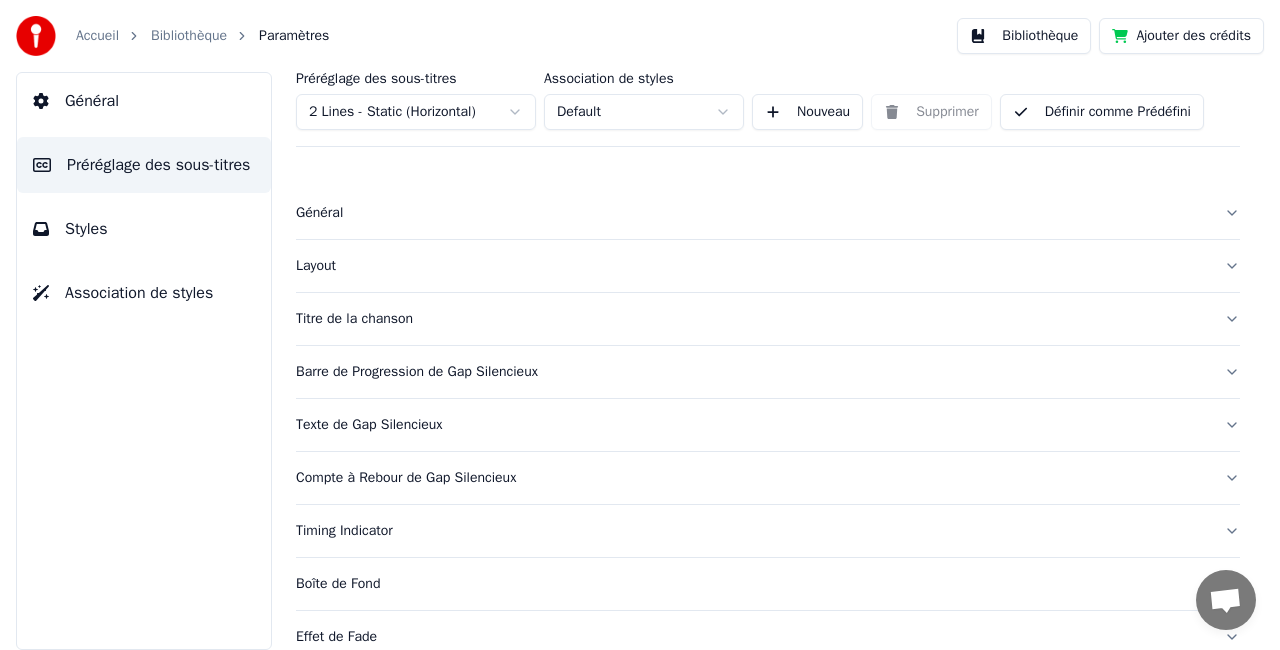 click on "Général" at bounding box center [752, 213] 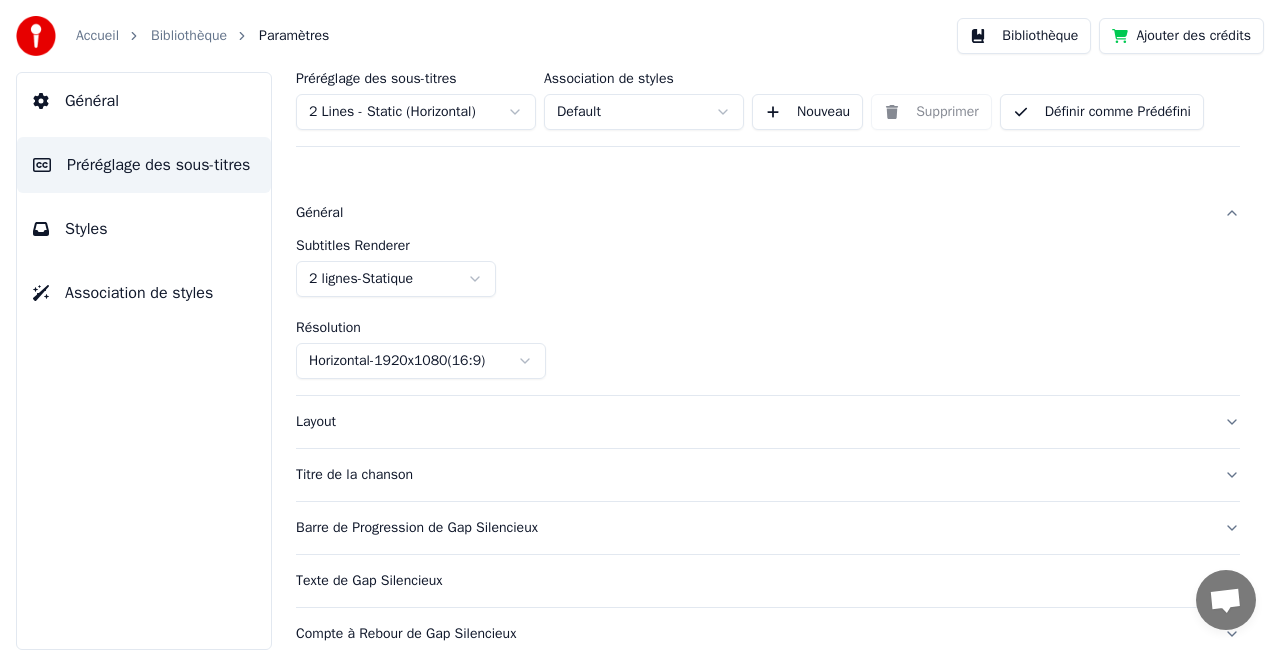 click on "Layout" at bounding box center [768, 422] 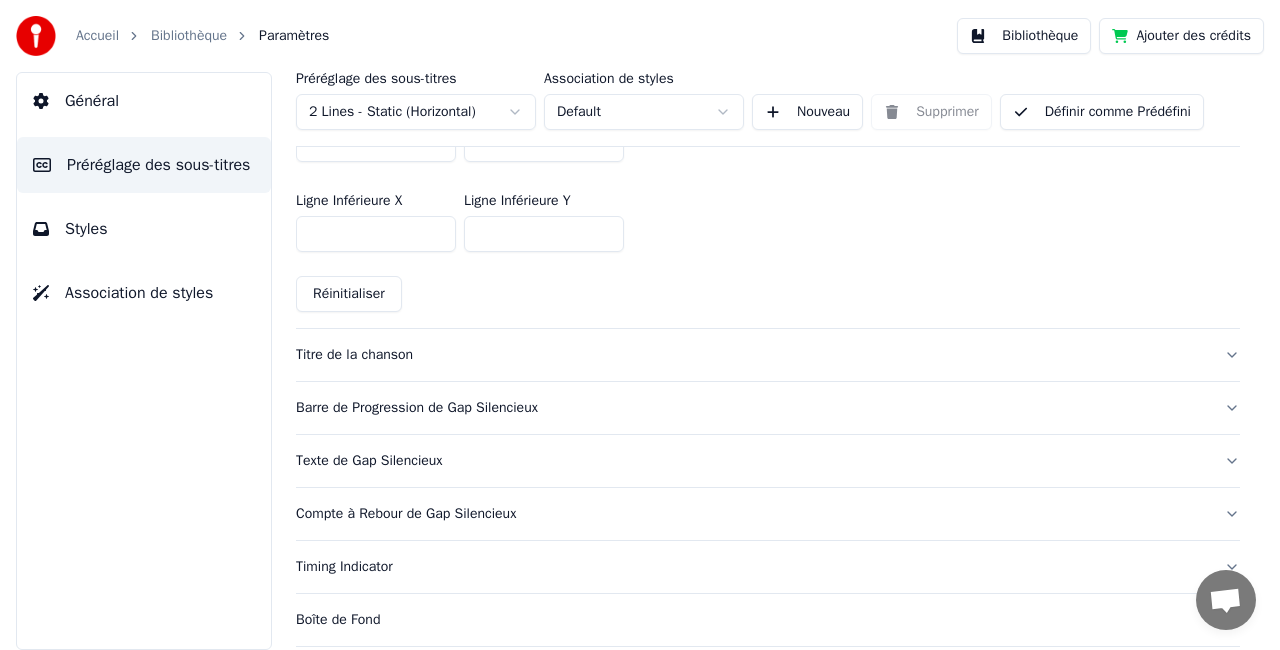 scroll, scrollTop: 700, scrollLeft: 0, axis: vertical 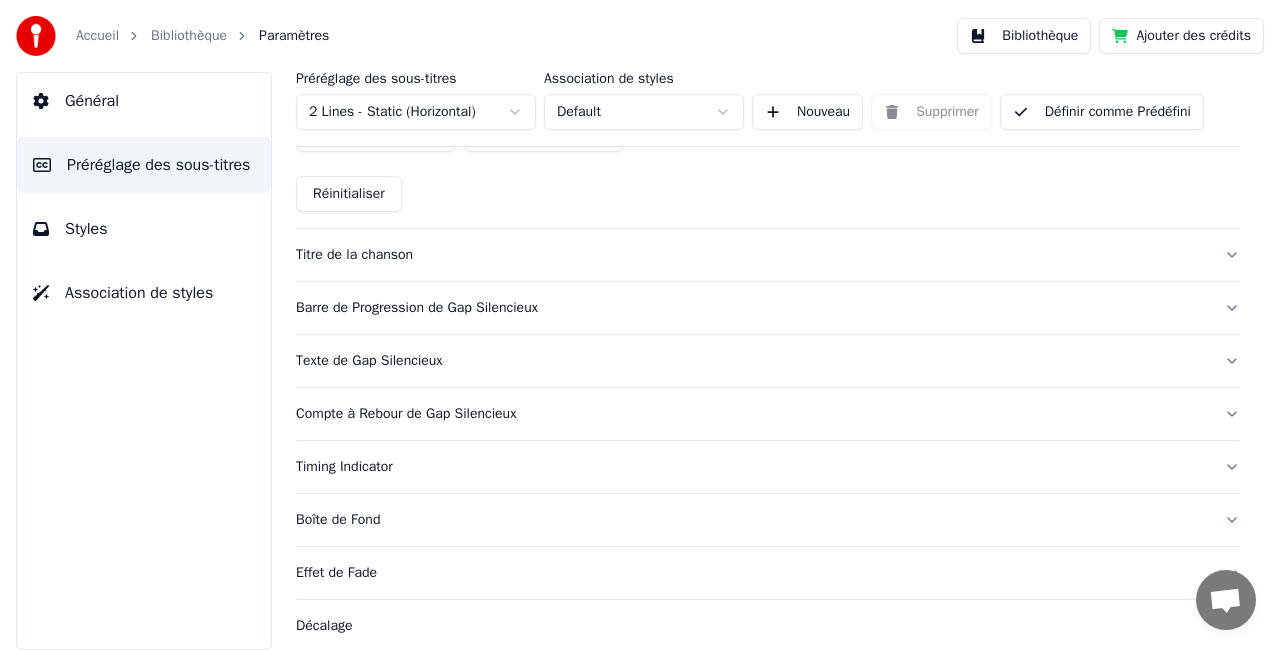 click on "Barre de Progression de Gap Silencieux" at bounding box center [752, 308] 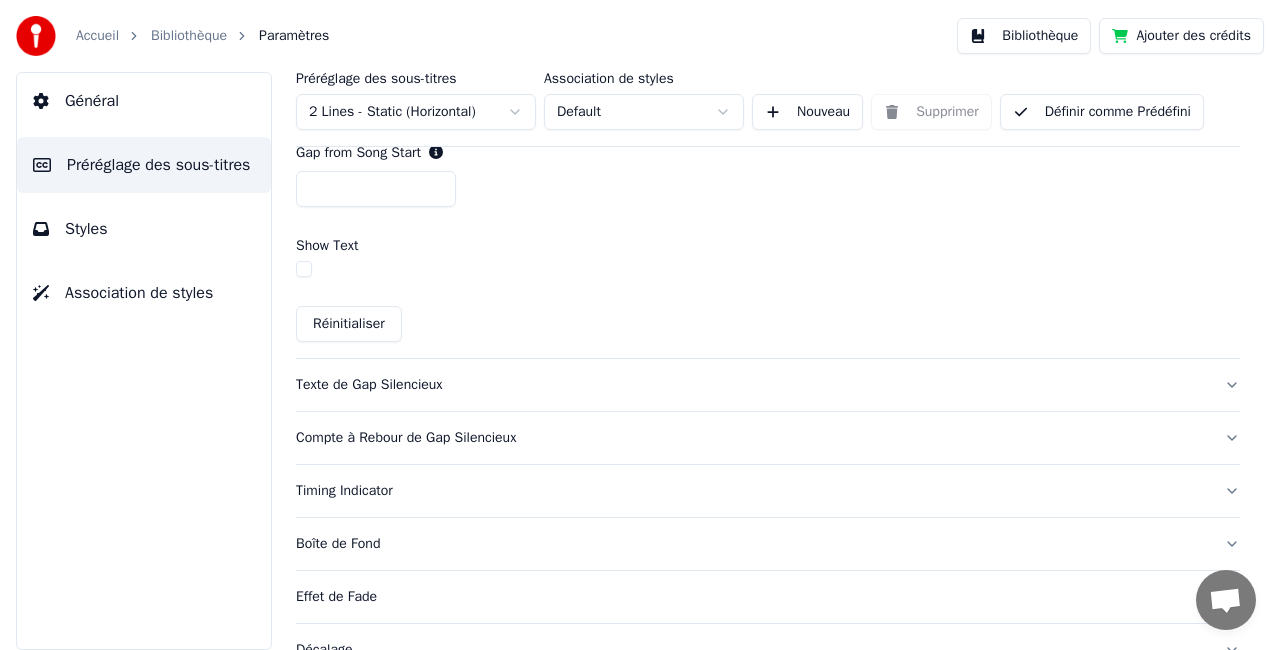 scroll, scrollTop: 1200, scrollLeft: 0, axis: vertical 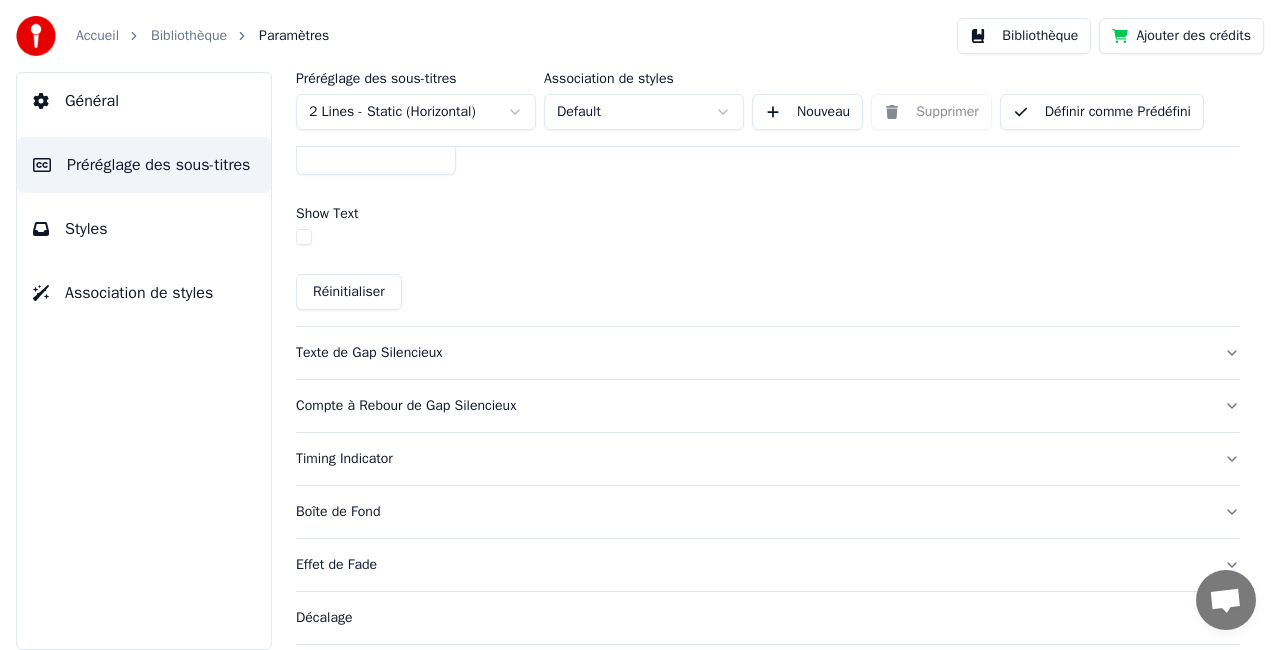 click on "Compte à Rebour de Gap Silencieux" at bounding box center (768, 406) 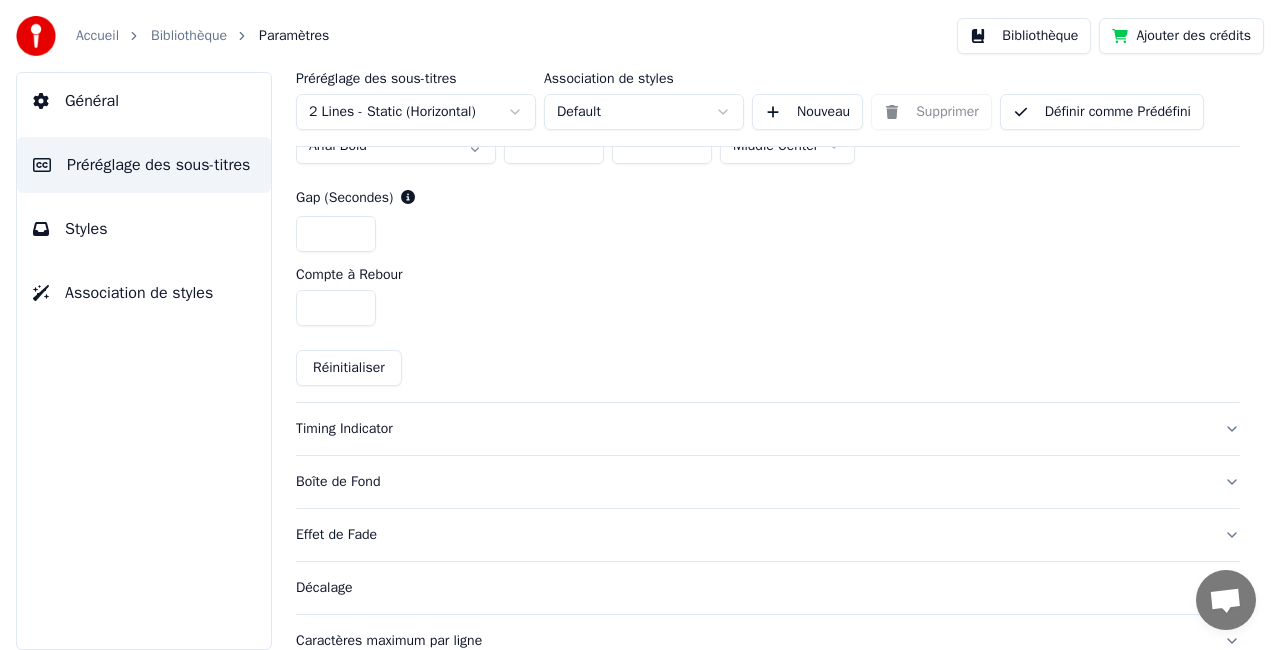 scroll, scrollTop: 981, scrollLeft: 0, axis: vertical 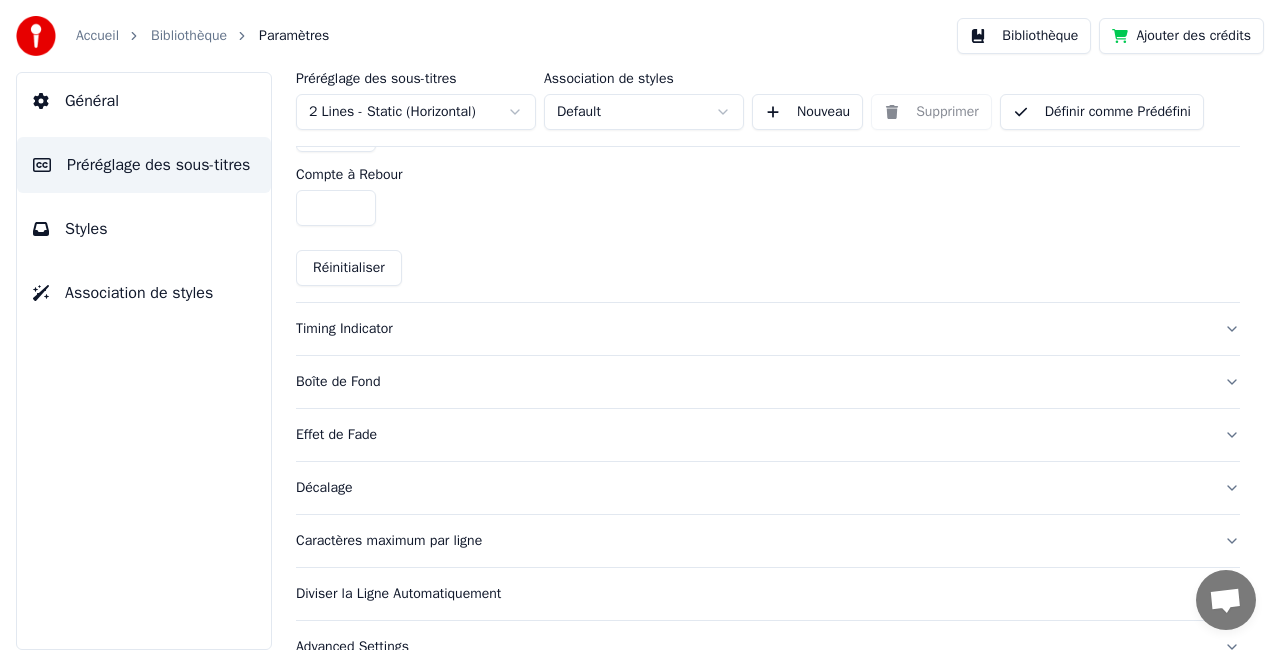 click on "Timing Indicator" at bounding box center [752, 329] 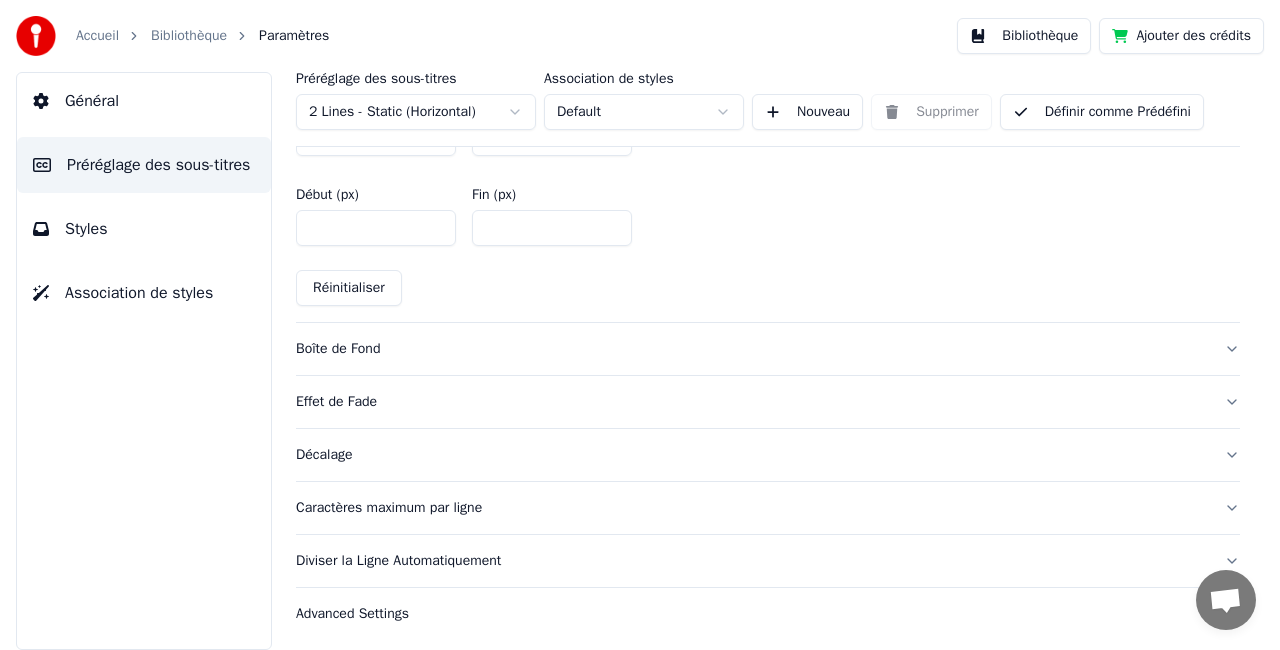click on "Décalage" at bounding box center (752, 455) 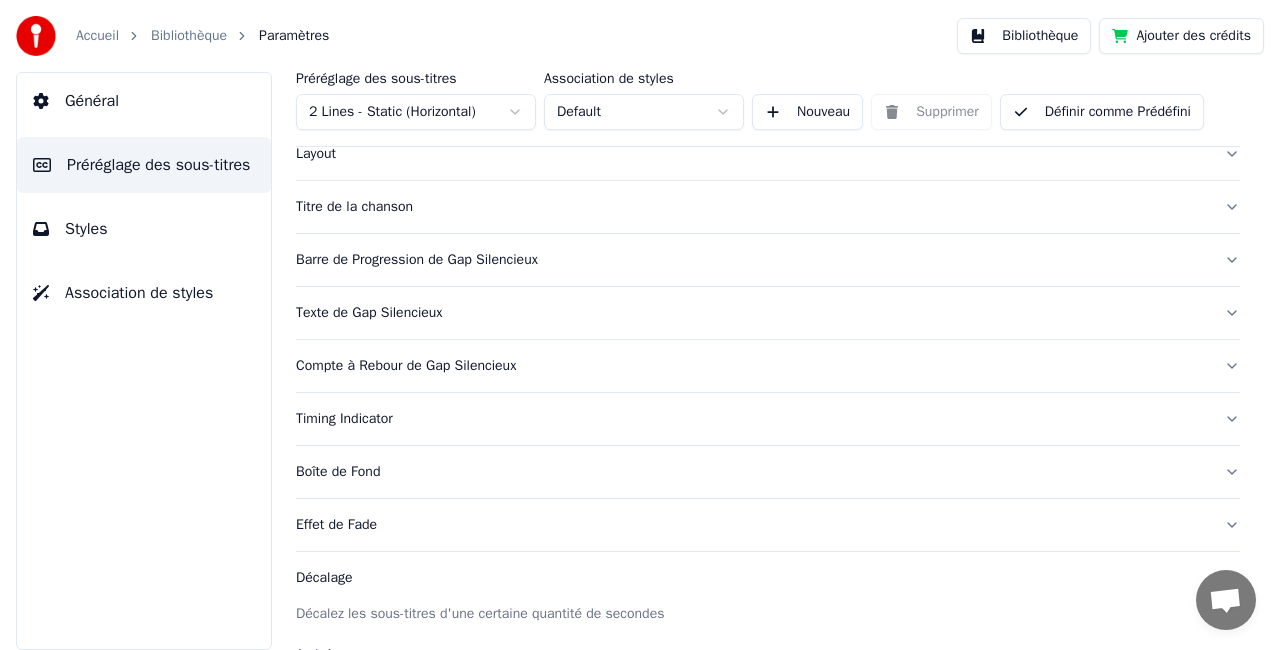 scroll, scrollTop: 0, scrollLeft: 0, axis: both 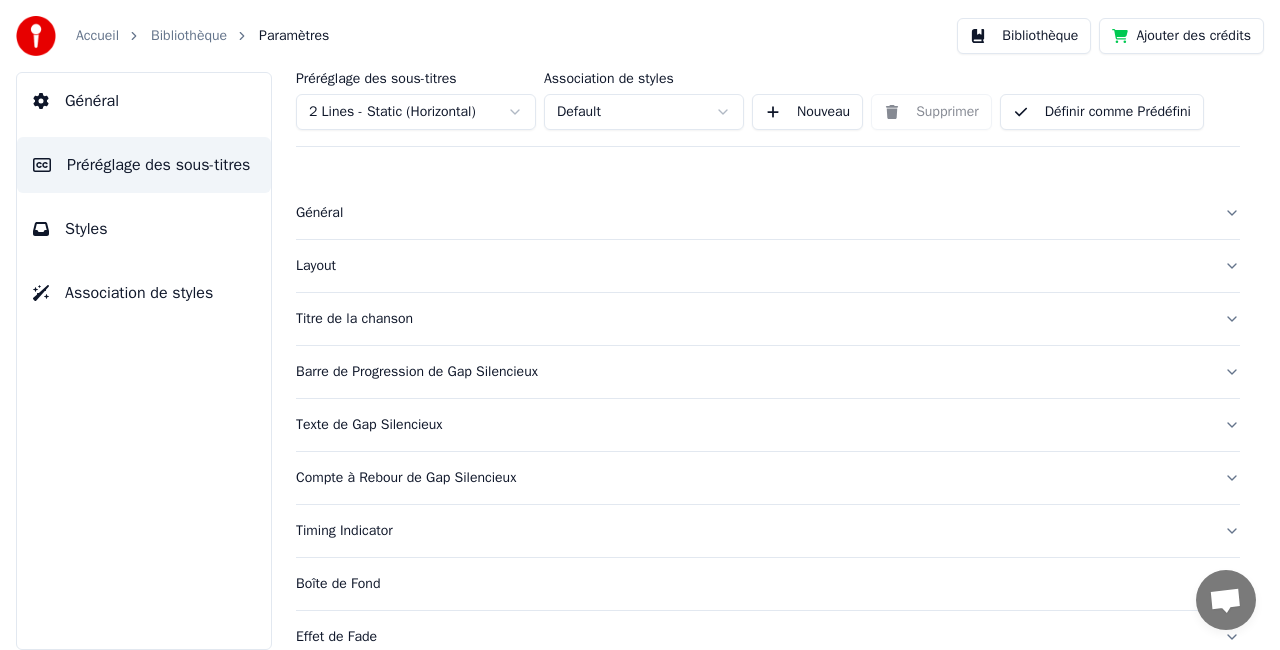 click on "Général" at bounding box center [752, 213] 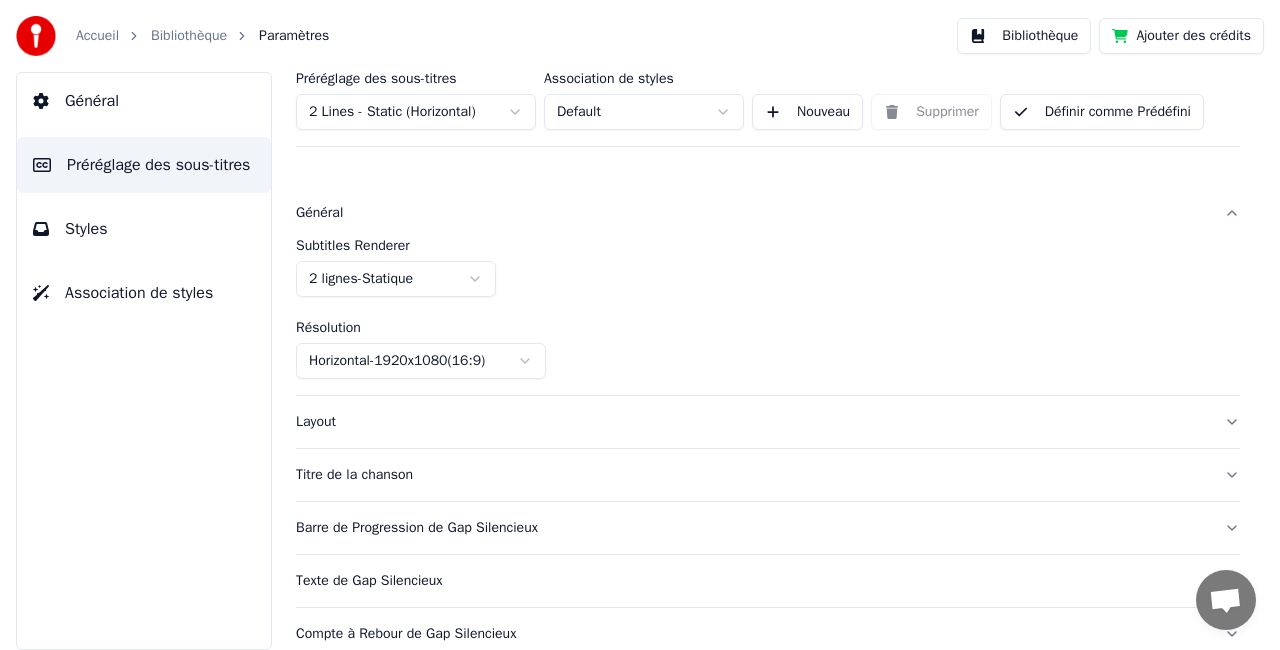 click on "Général" at bounding box center (752, 213) 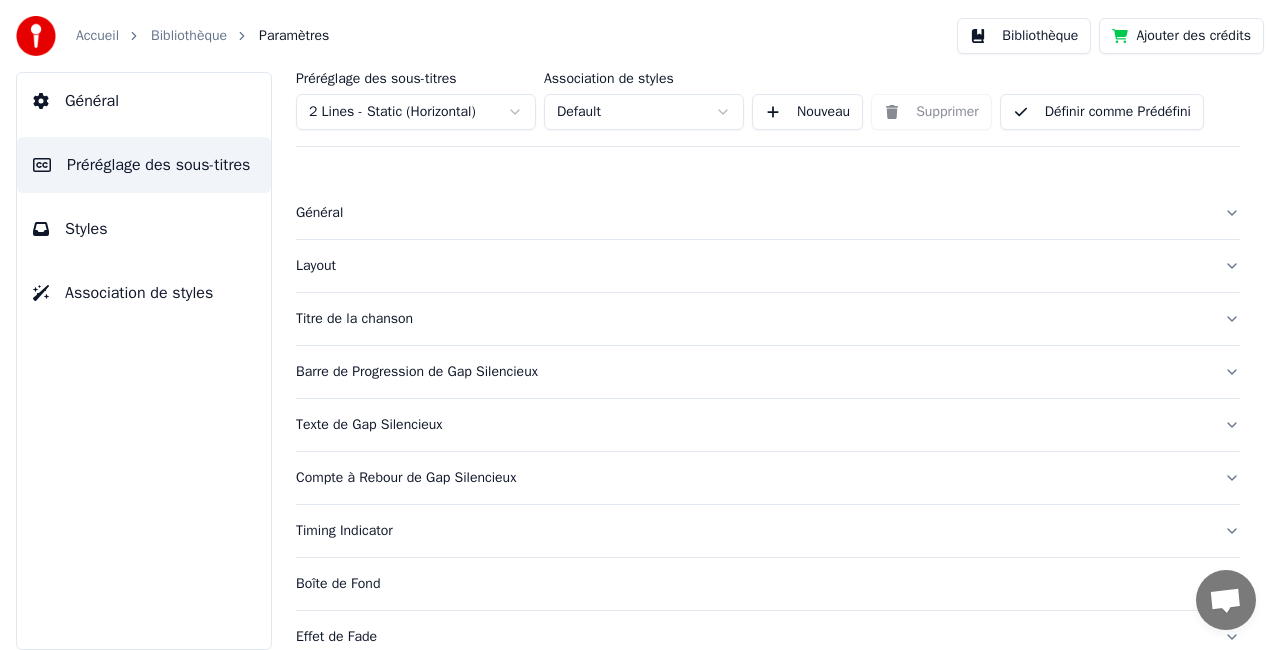 click on "Layout" at bounding box center (752, 266) 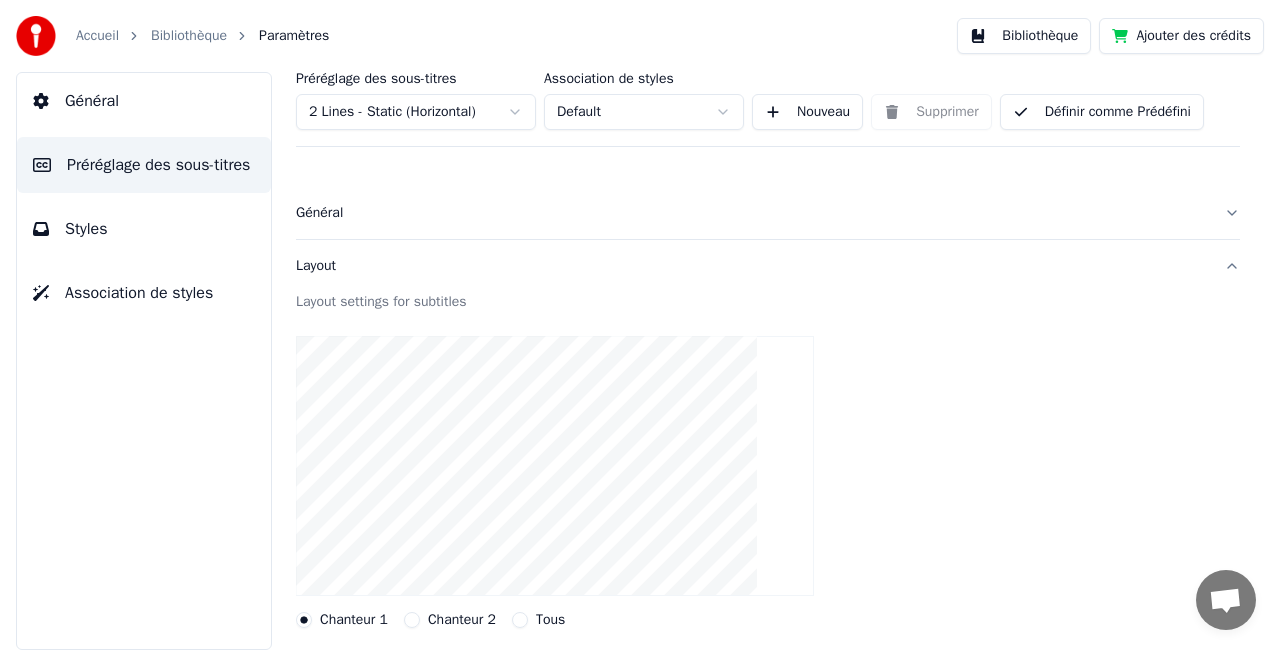 click on "Layout" at bounding box center (752, 266) 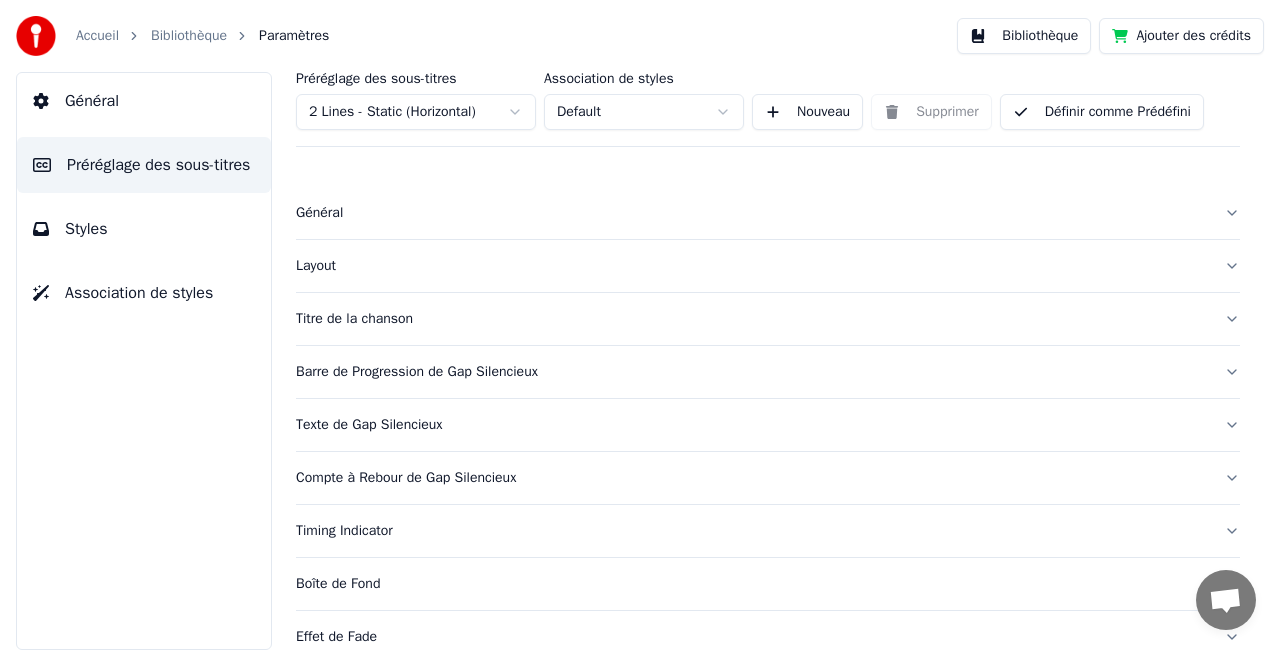 click on "Layout" at bounding box center (752, 266) 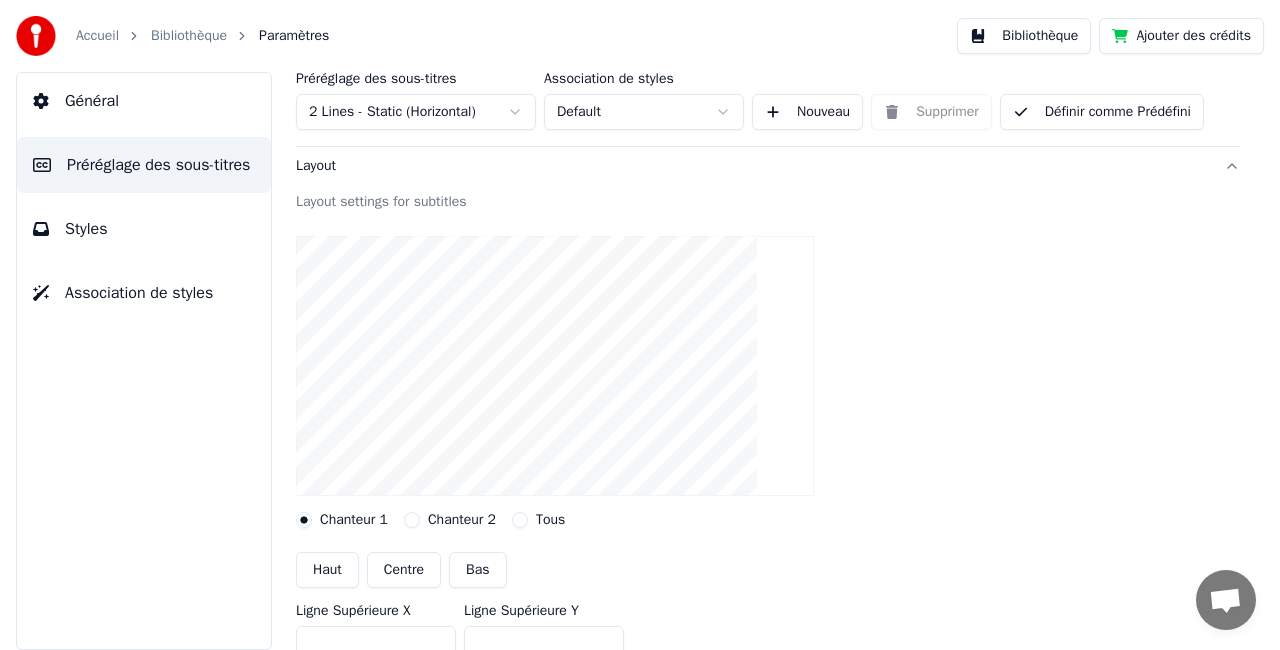 scroll, scrollTop: 0, scrollLeft: 0, axis: both 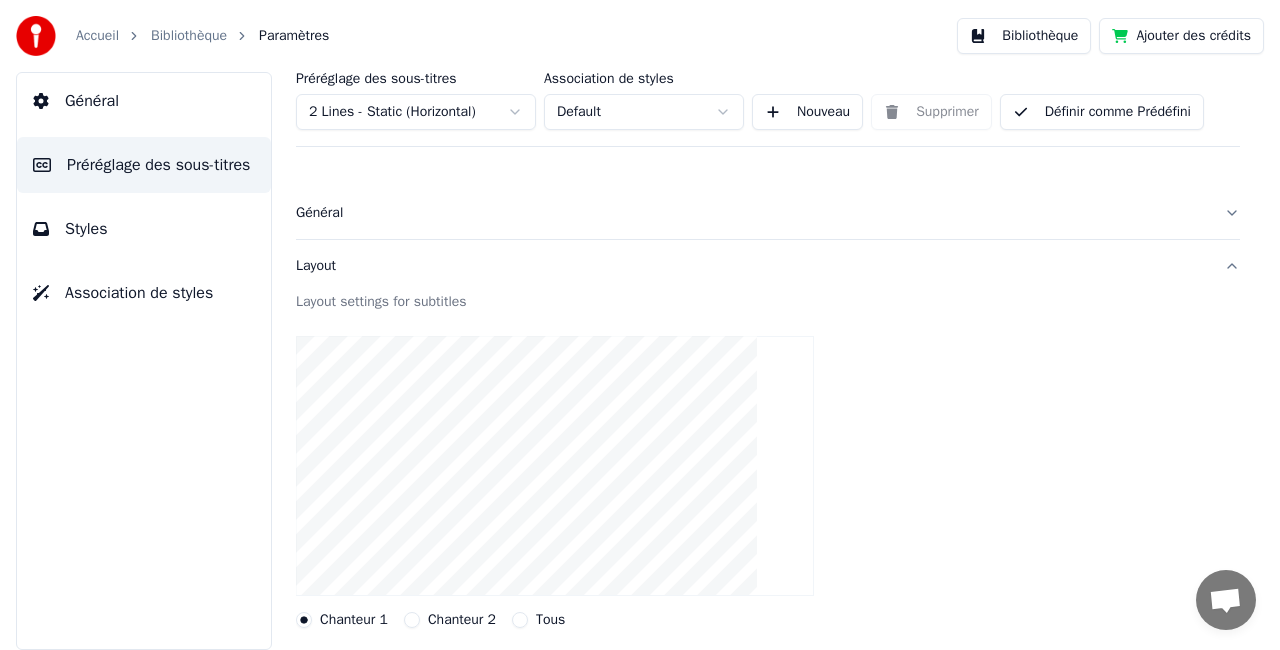 click on "Layout" at bounding box center [752, 266] 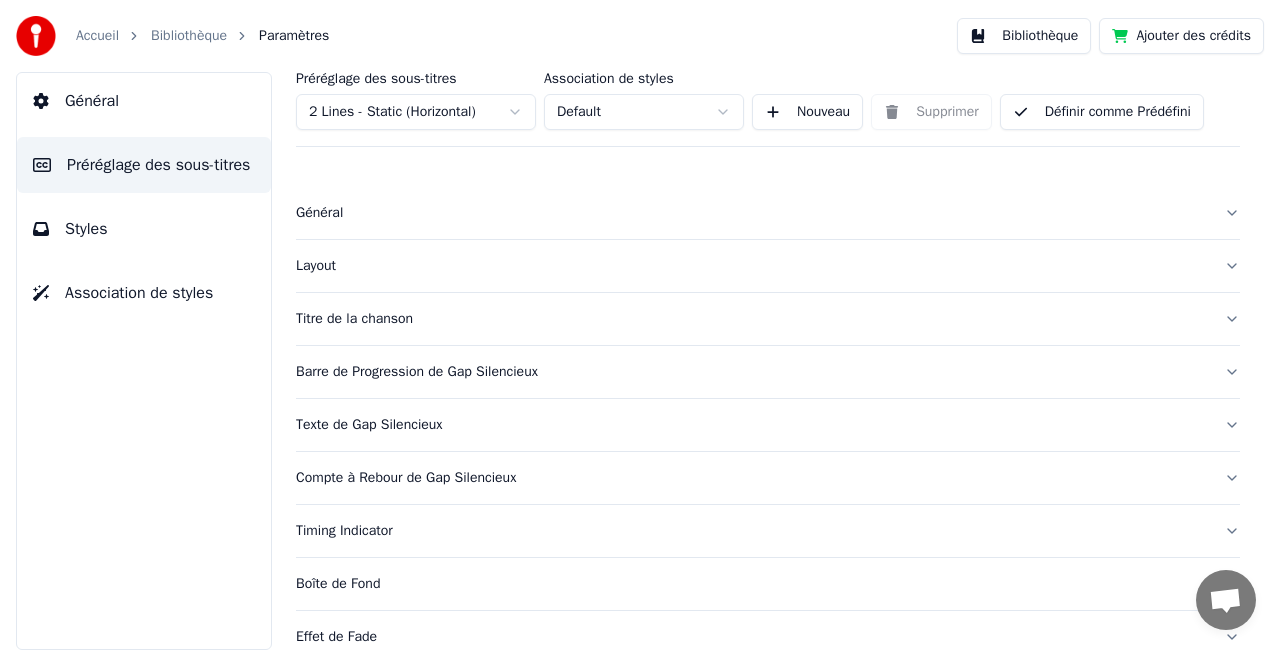 click on "Barre de Progression de Gap Silencieux" at bounding box center (768, 372) 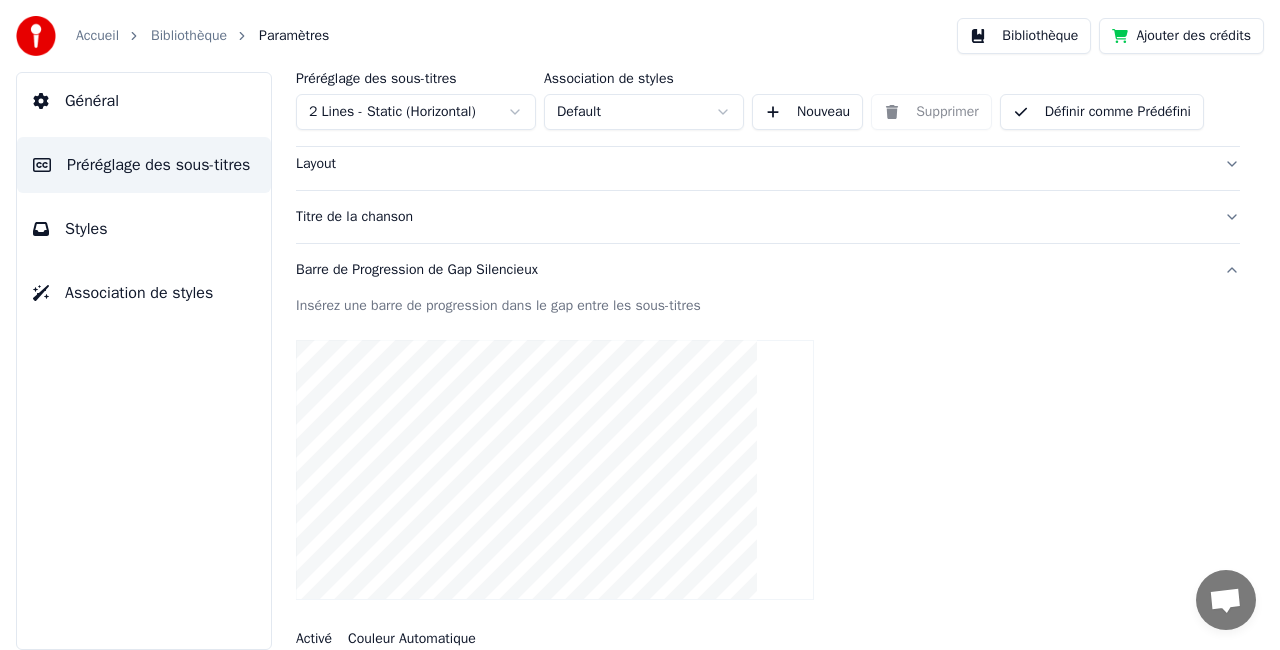 scroll, scrollTop: 100, scrollLeft: 0, axis: vertical 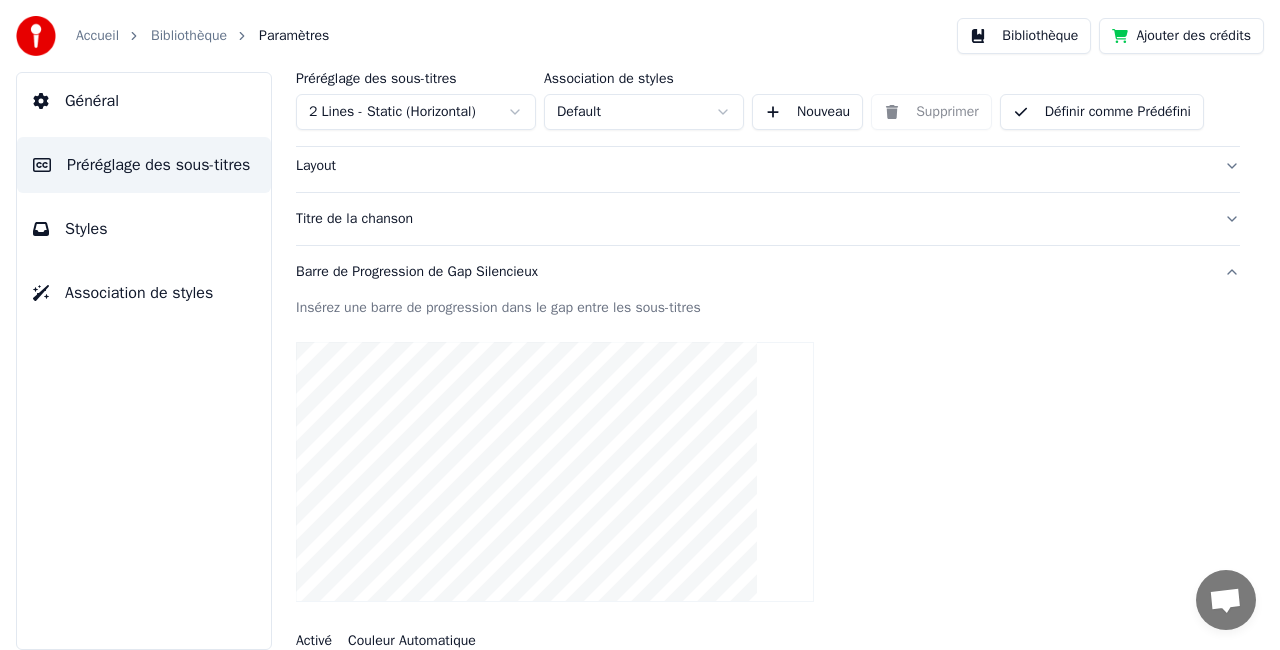 click on "Barre de Progression de Gap Silencieux" at bounding box center [752, 272] 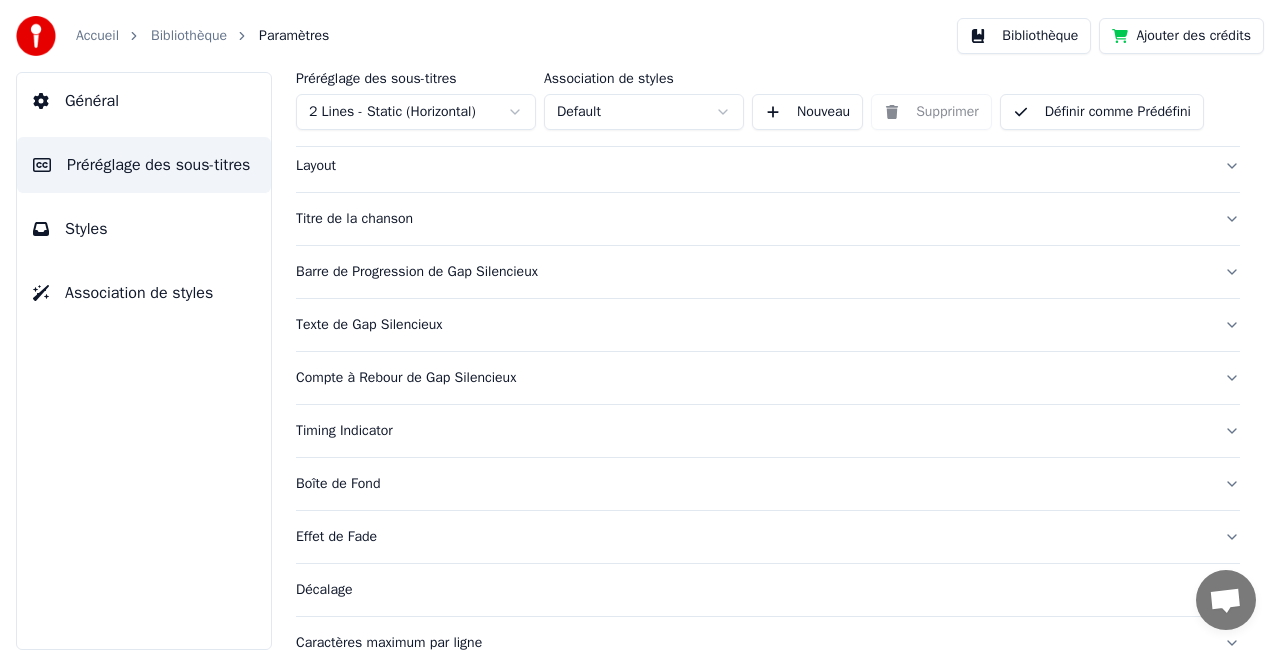 click on "Texte de Gap Silencieux" at bounding box center [752, 325] 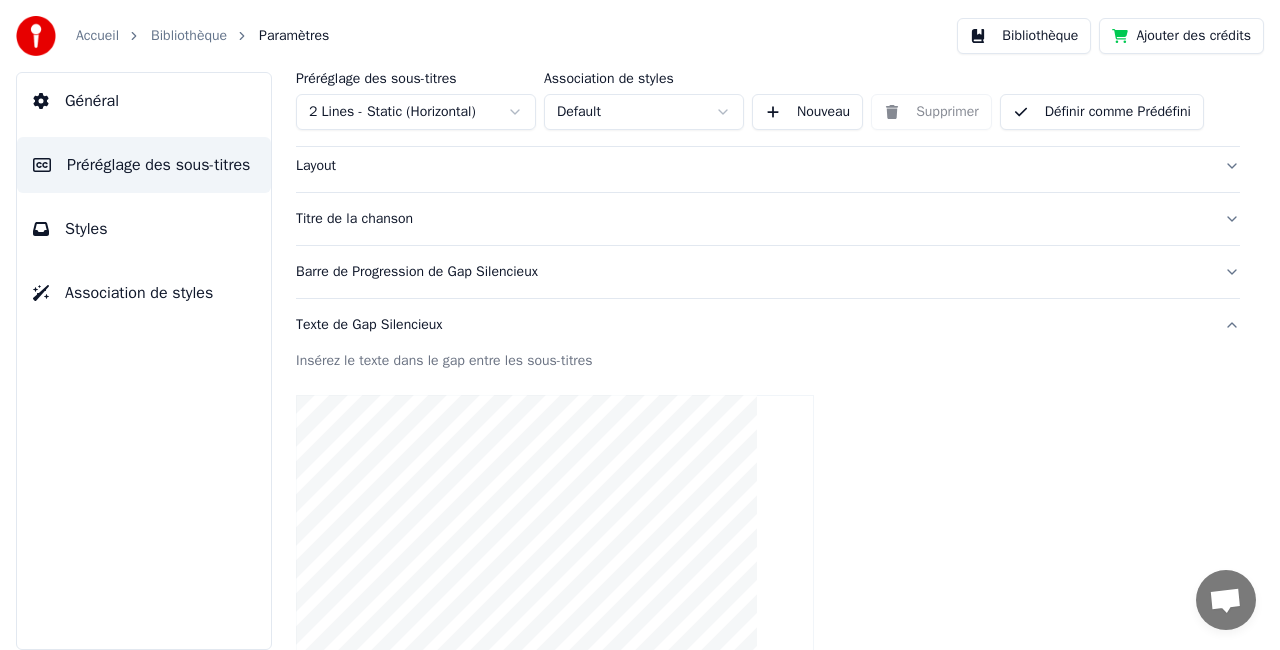 click on "Texte de Gap Silencieux" at bounding box center (752, 325) 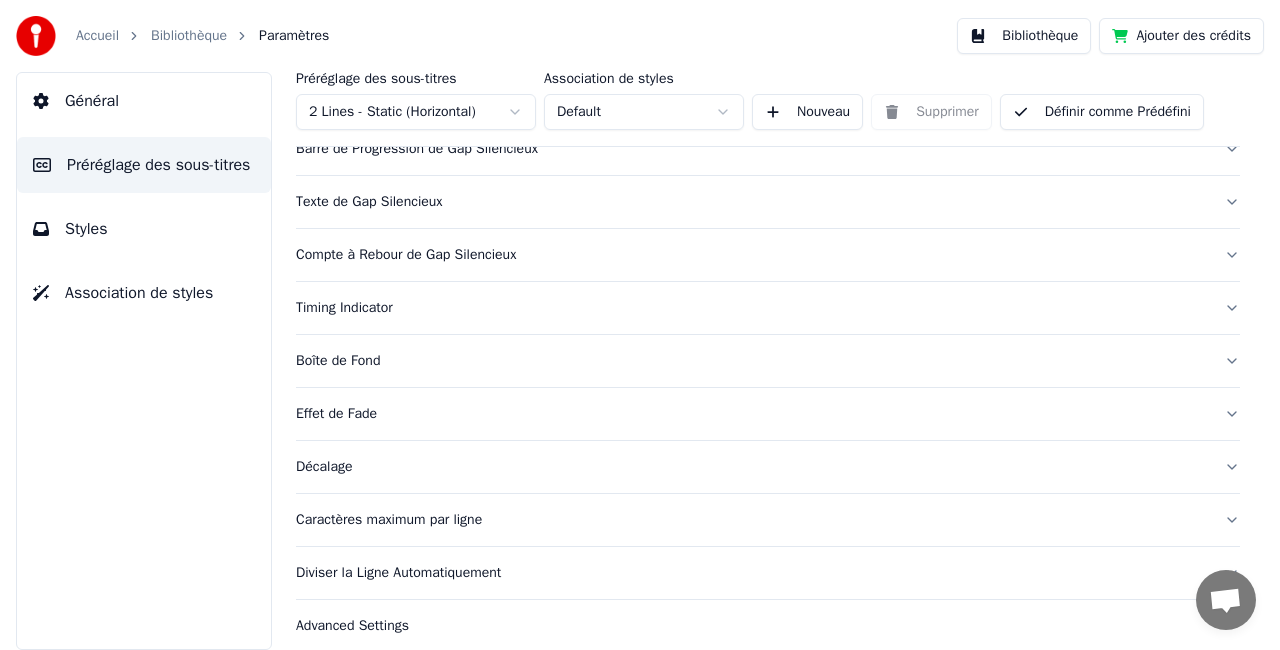 scroll, scrollTop: 236, scrollLeft: 0, axis: vertical 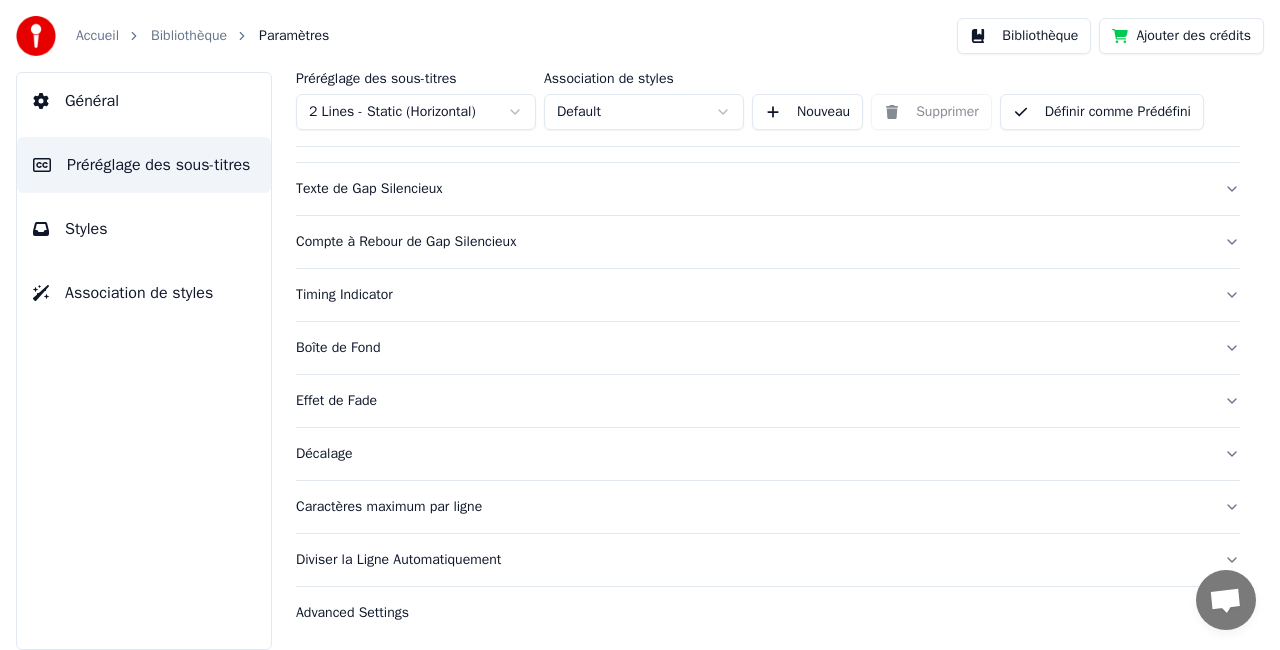 click on "Timing Indicator" at bounding box center (752, 295) 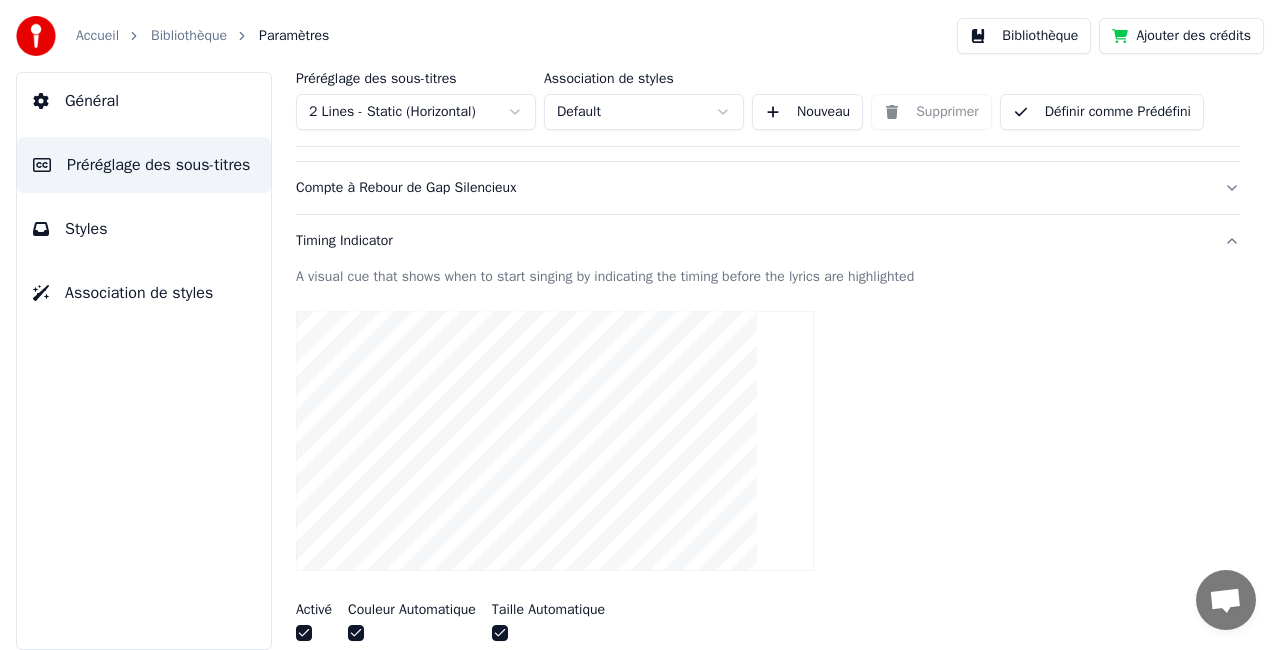 scroll, scrollTop: 336, scrollLeft: 0, axis: vertical 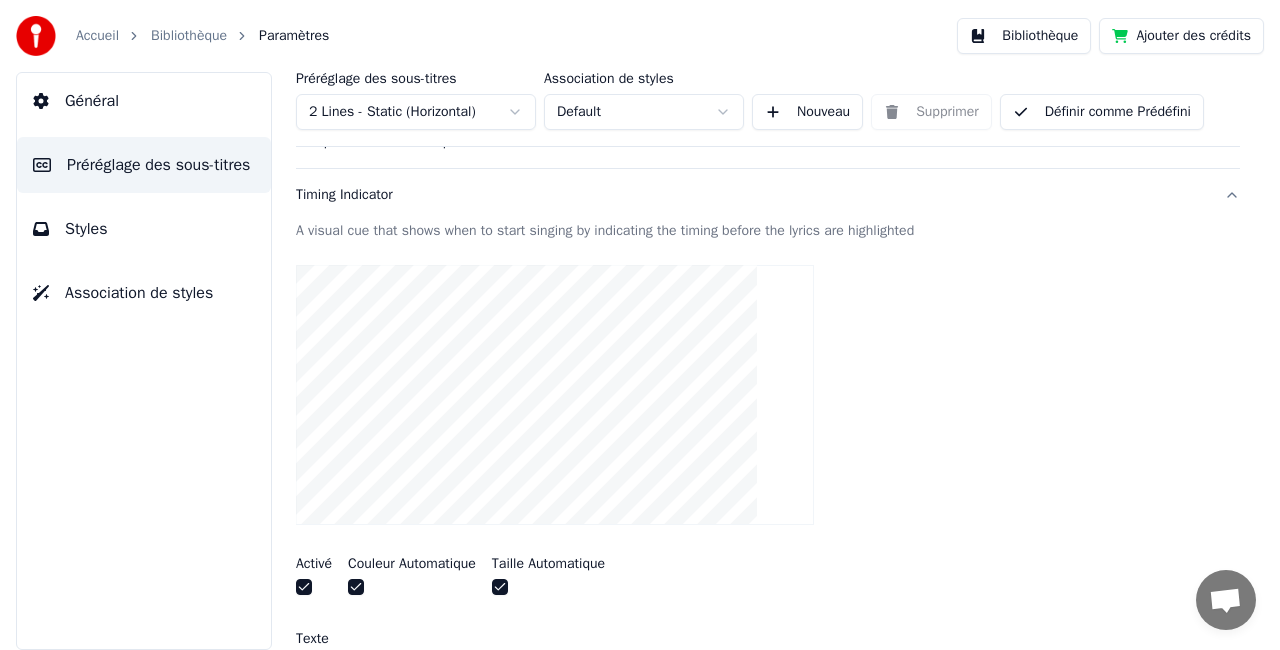 click on "Timing Indicator" at bounding box center [752, 195] 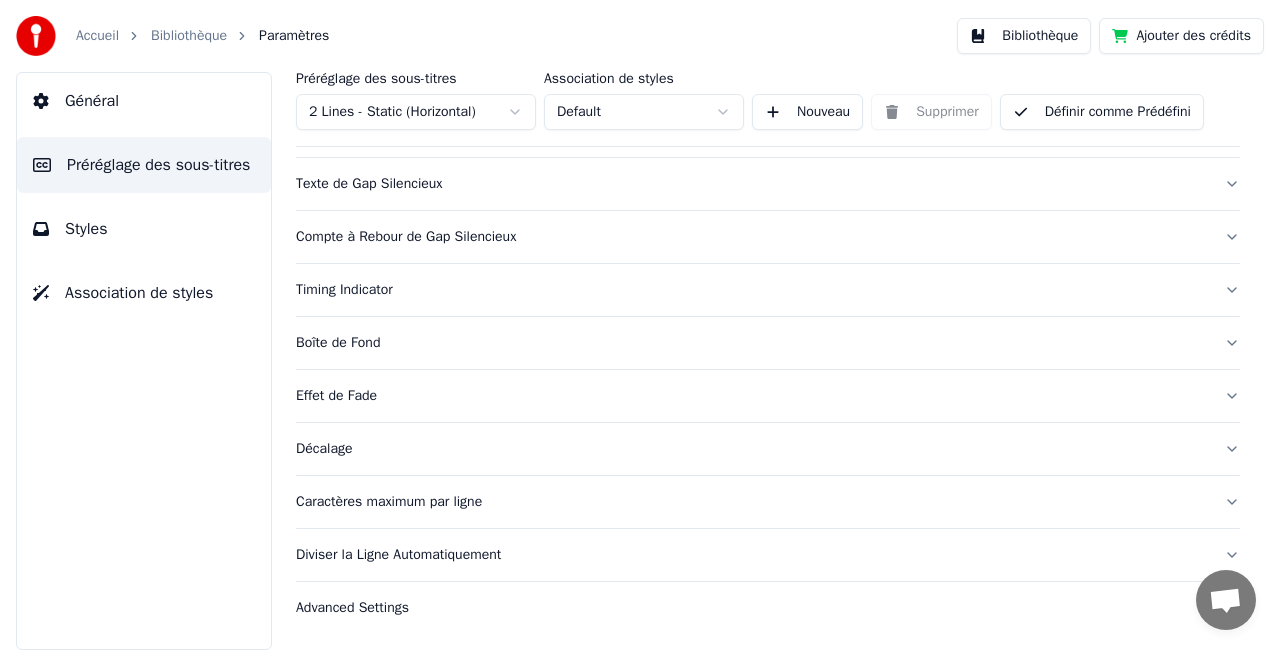 scroll, scrollTop: 236, scrollLeft: 0, axis: vertical 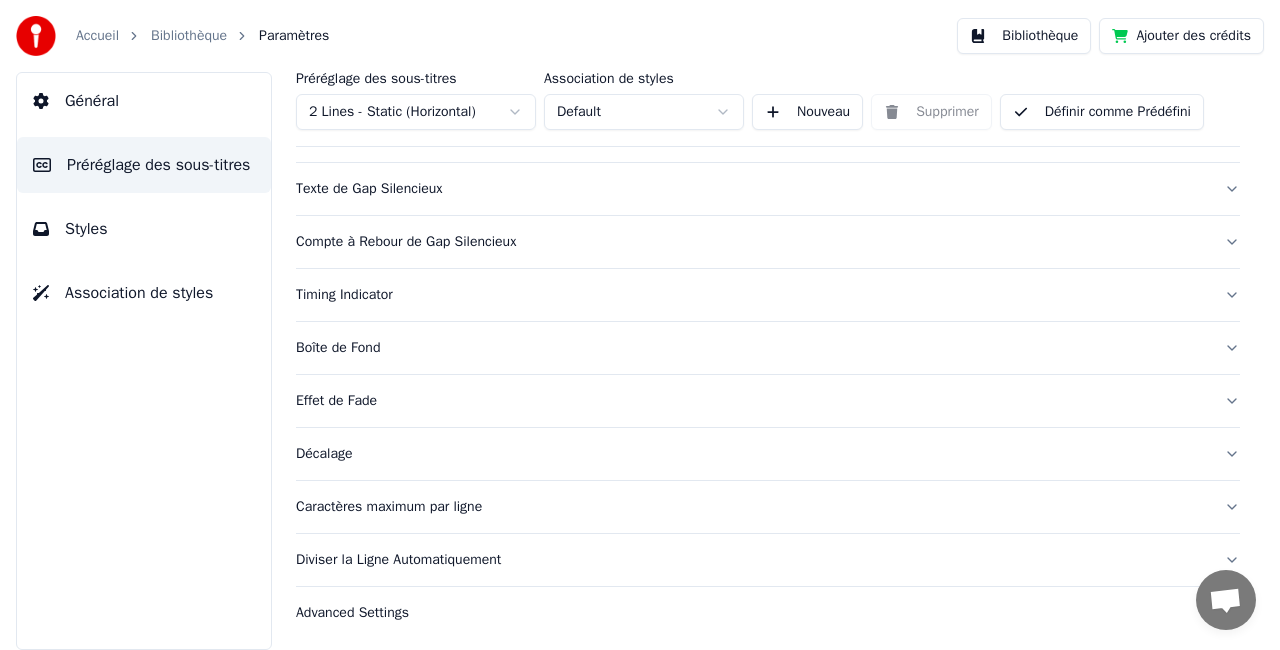 click on "Compte à Rebour de Gap Silencieux" at bounding box center (752, 242) 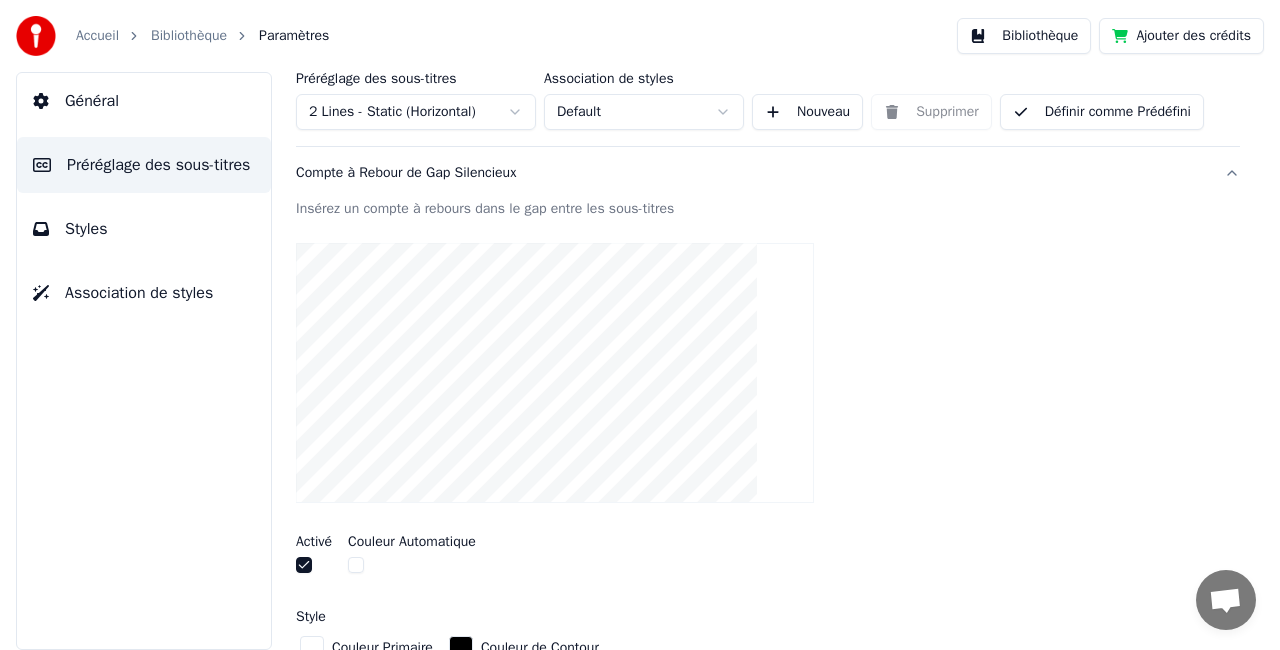 scroll, scrollTop: 336, scrollLeft: 0, axis: vertical 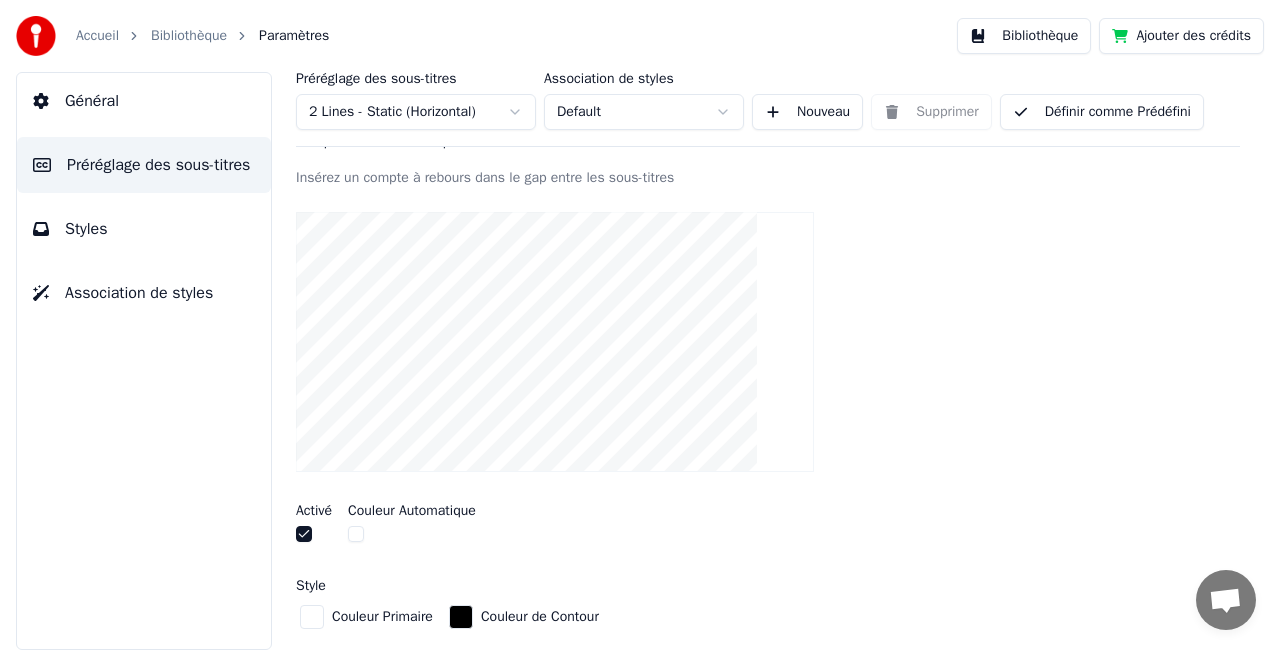 click at bounding box center [304, 534] 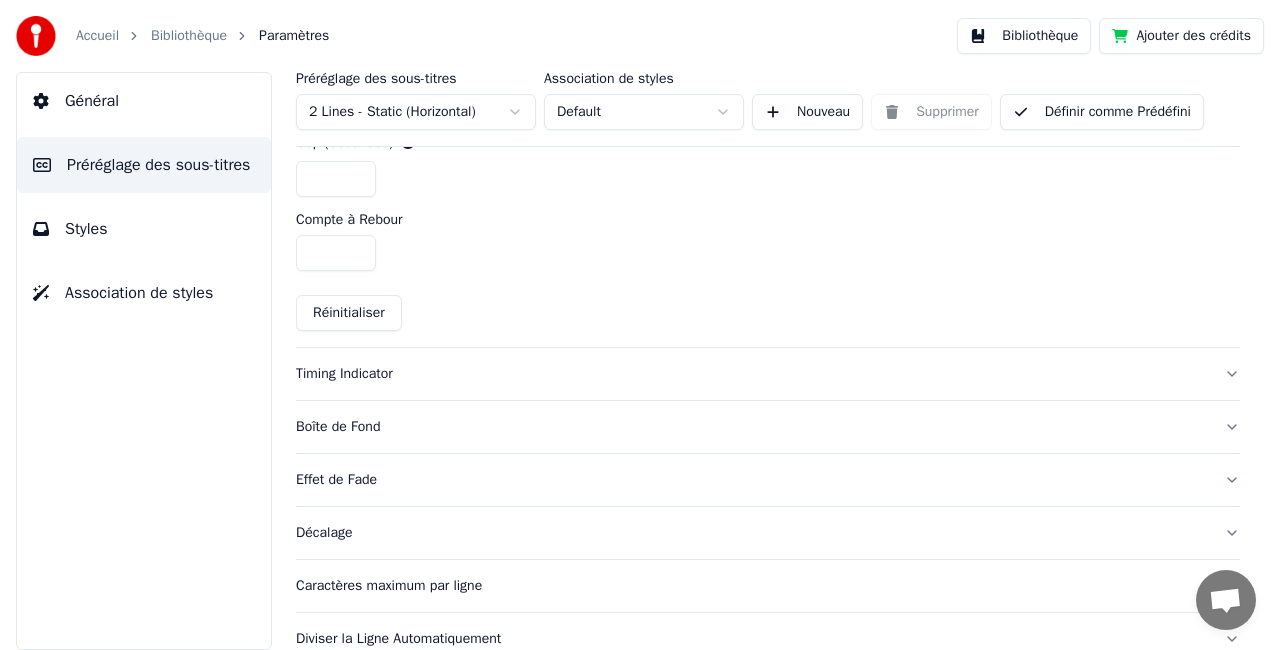 scroll, scrollTop: 1013, scrollLeft: 0, axis: vertical 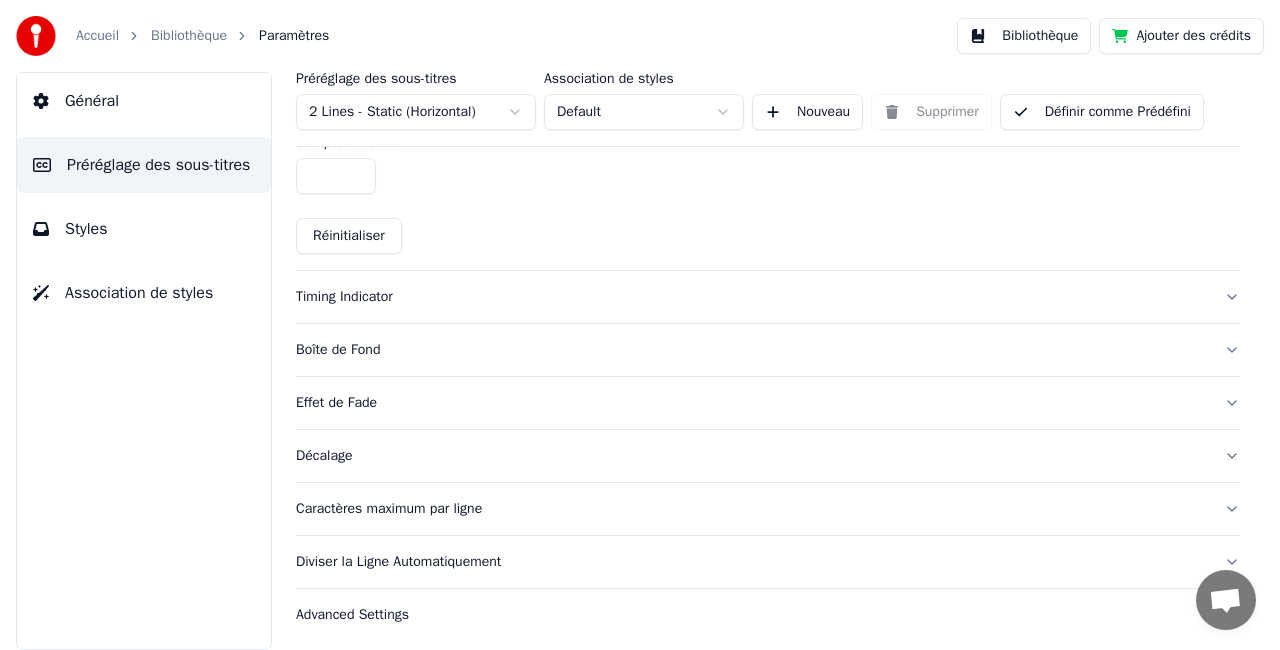 click on "Timing Indicator" at bounding box center (768, 297) 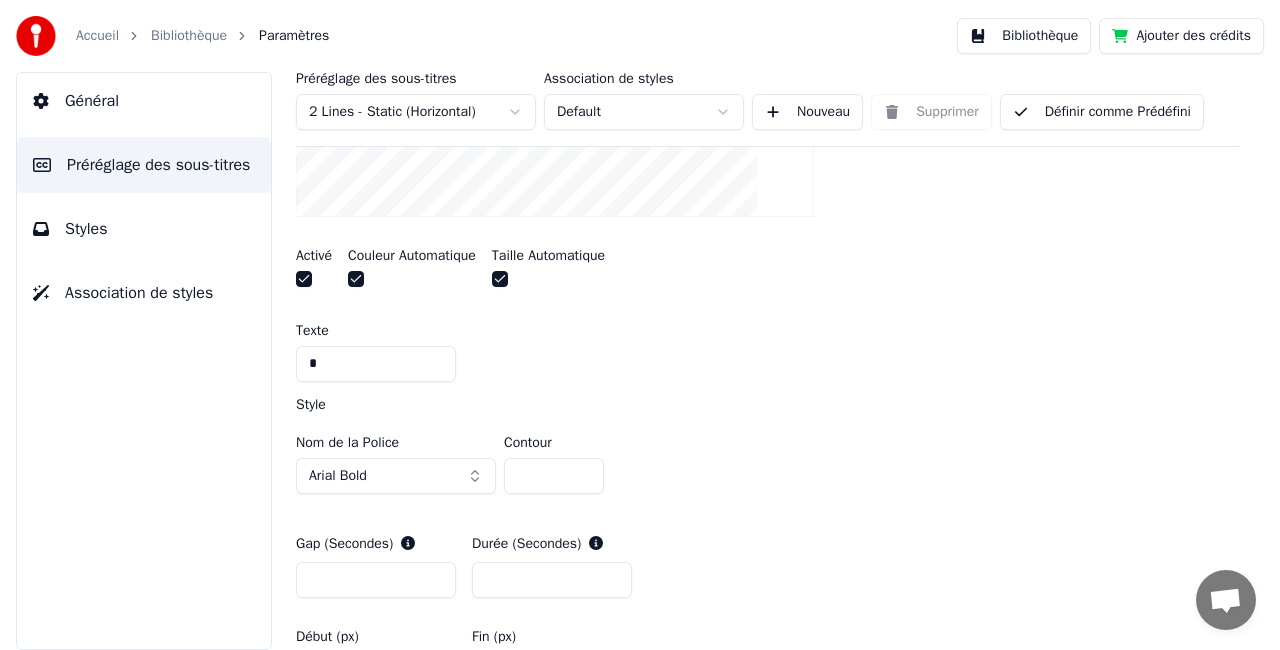 scroll, scrollTop: 613, scrollLeft: 0, axis: vertical 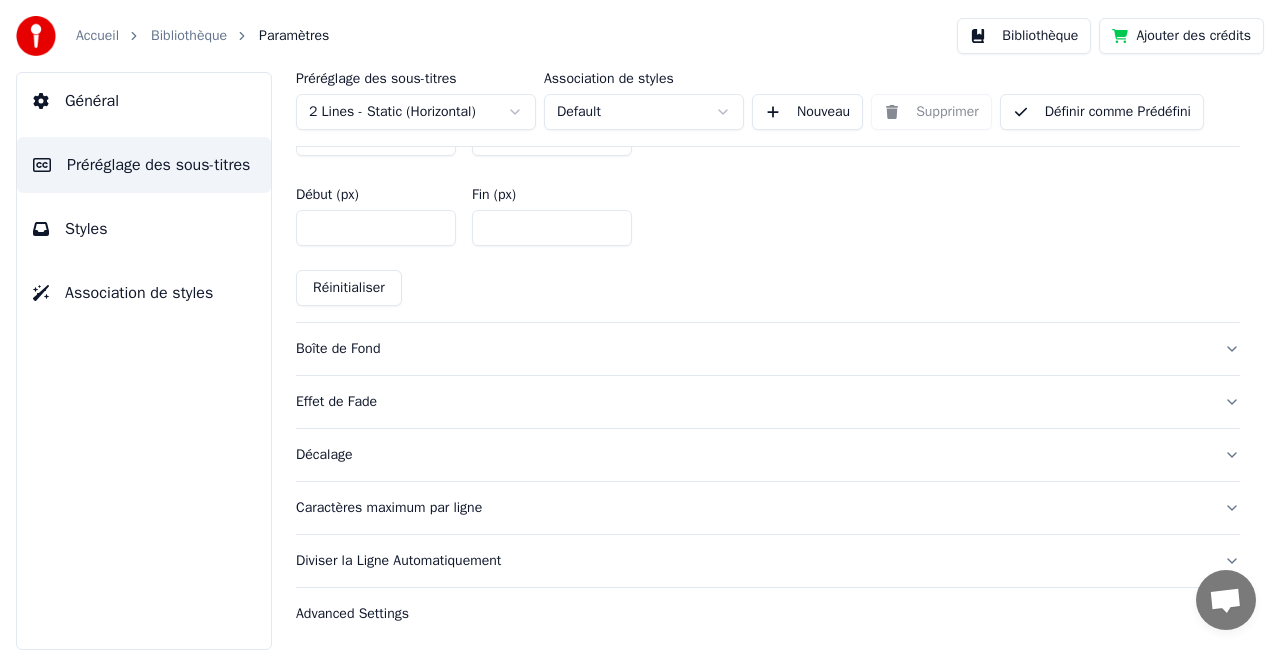 click on "Boîte de Fond" at bounding box center [752, 349] 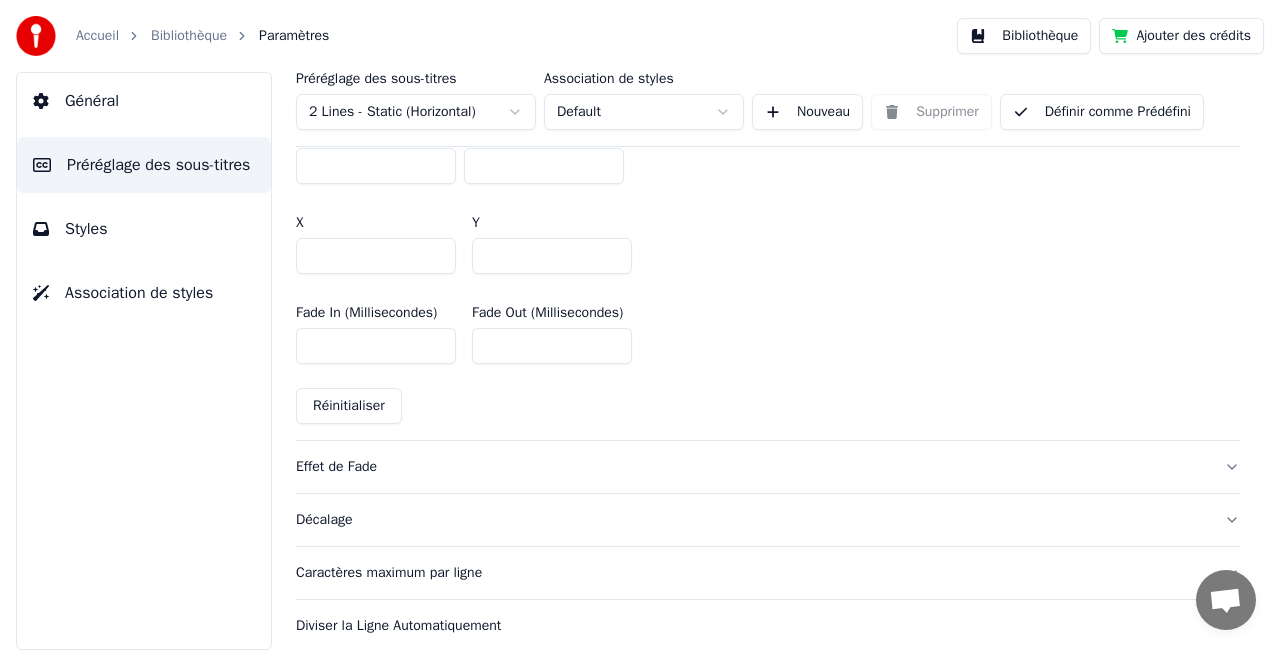 scroll, scrollTop: 1254, scrollLeft: 0, axis: vertical 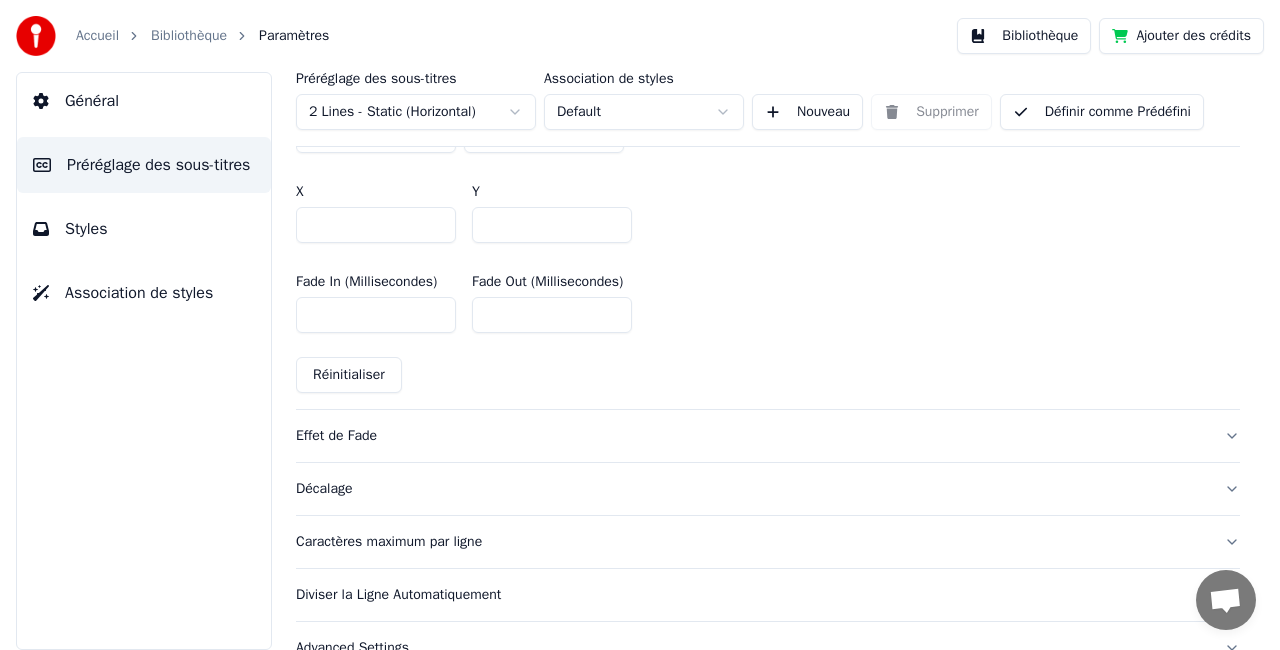 click on "Effet de Fade" at bounding box center (752, 436) 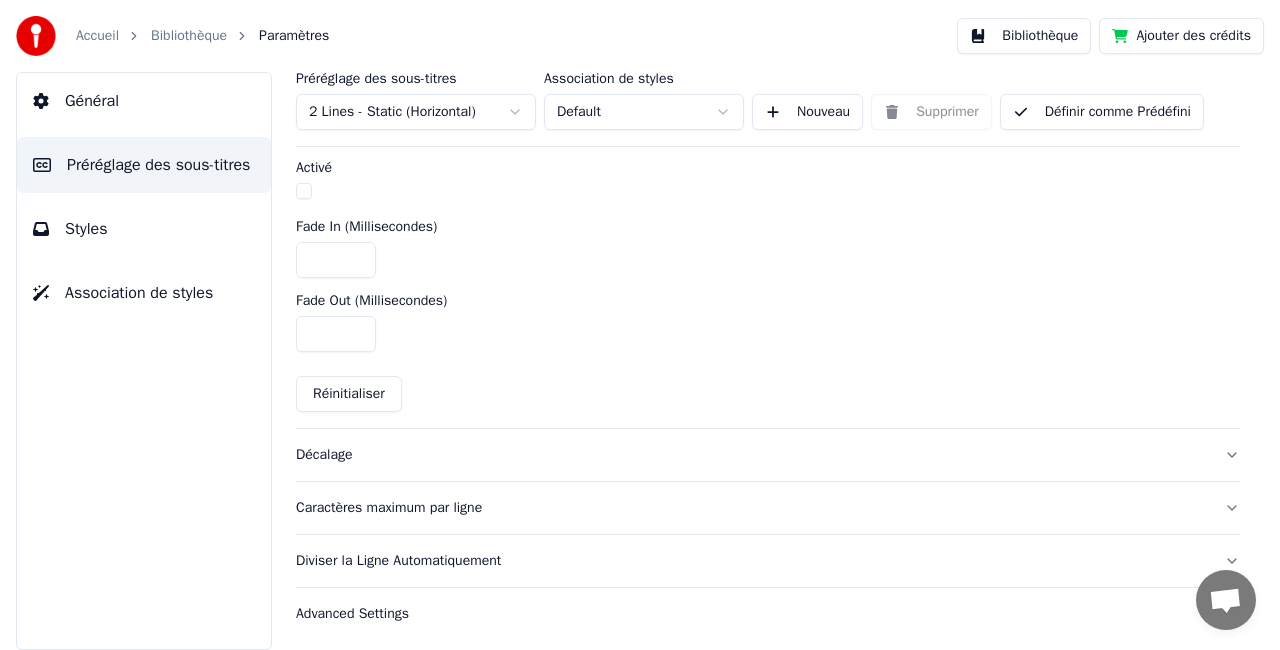 click on "Décalage" at bounding box center [768, 455] 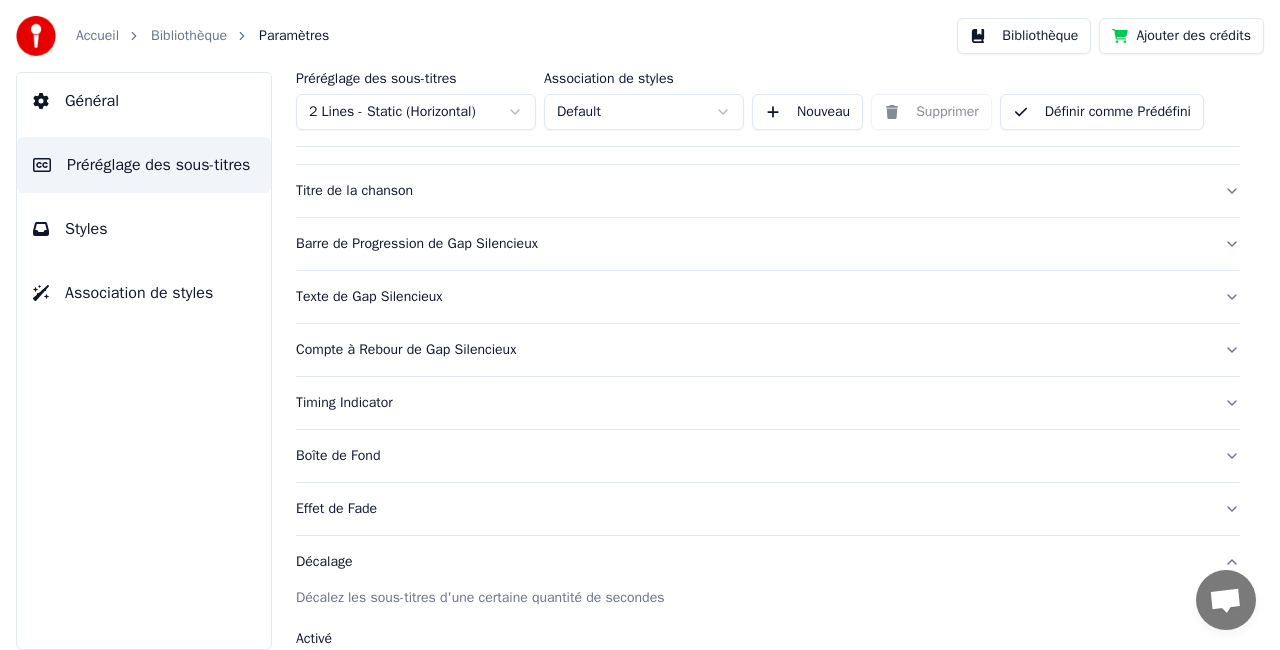 scroll, scrollTop: 0, scrollLeft: 0, axis: both 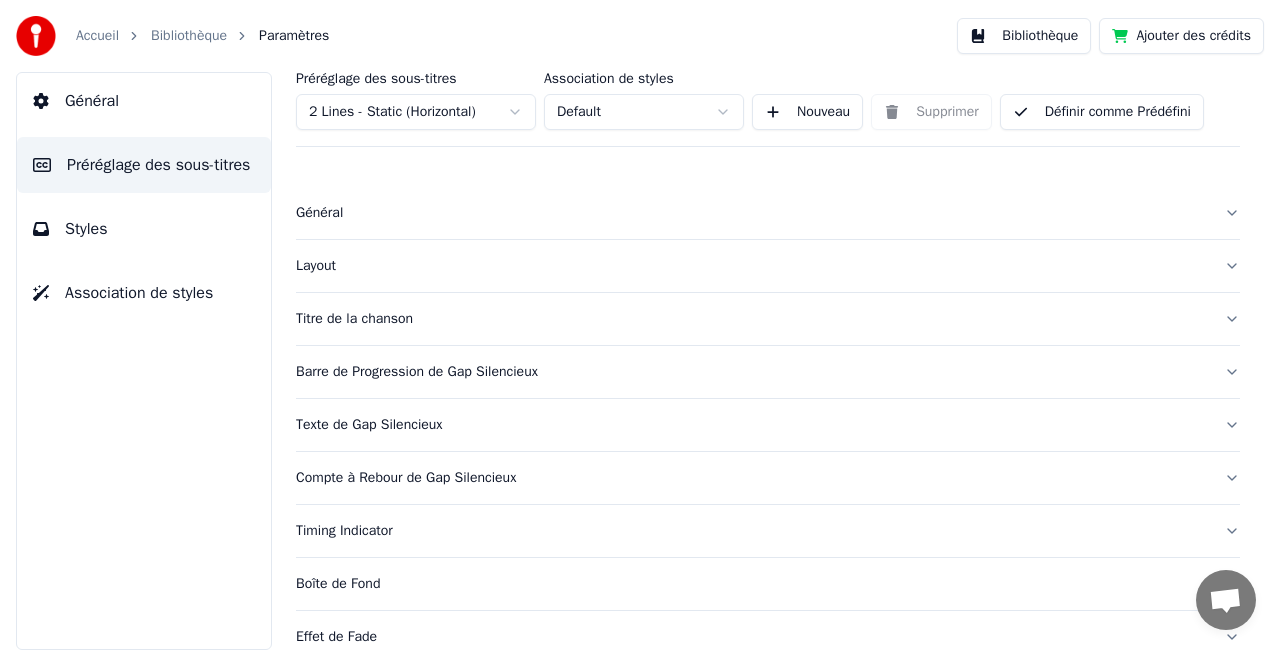 click on "Bibliothèque" at bounding box center (1024, 36) 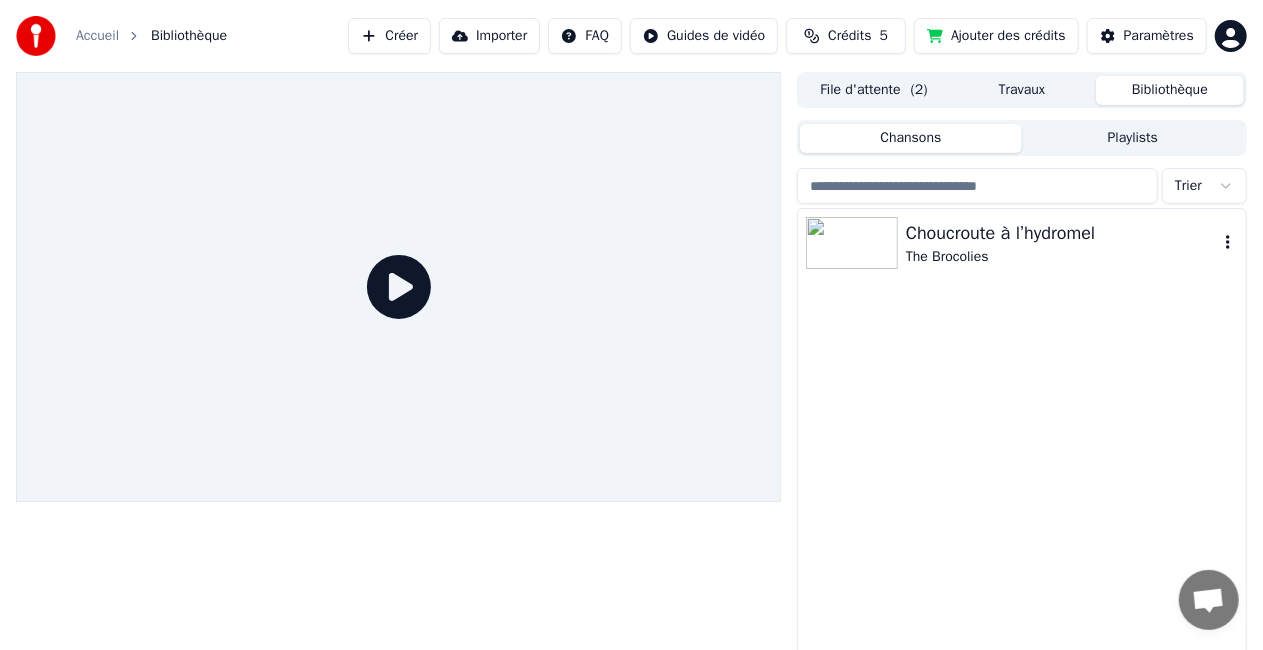 click on "Choucroute à l’hydromel" at bounding box center [1062, 233] 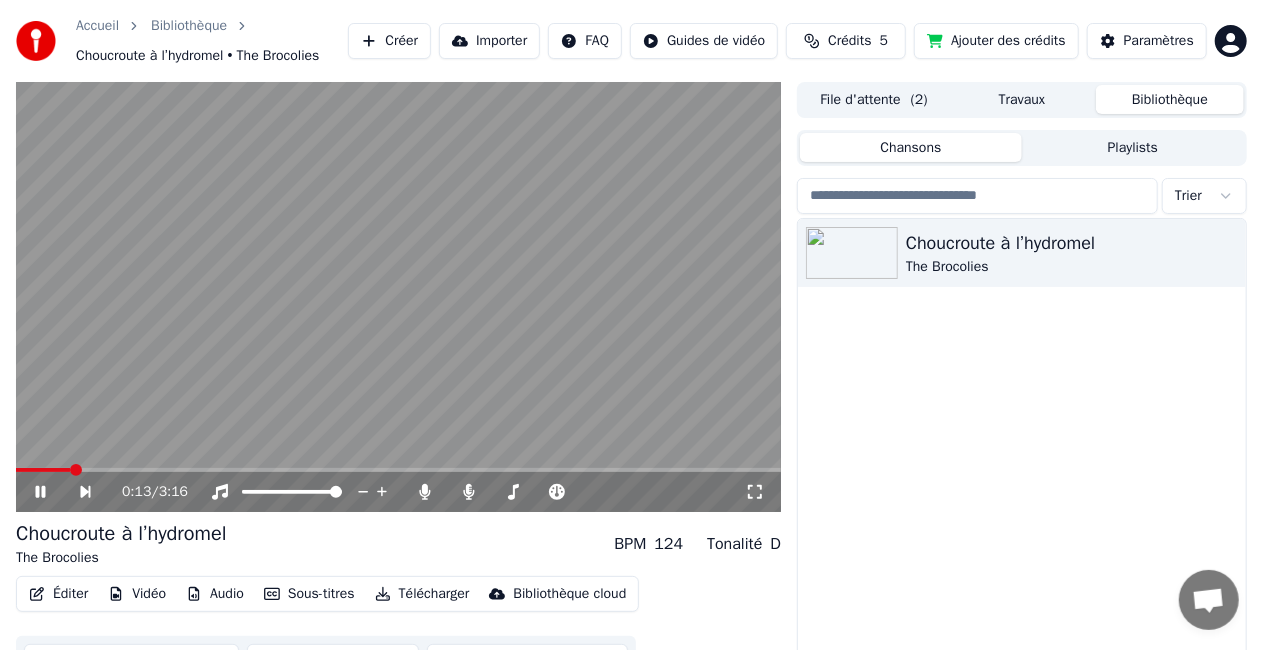 click 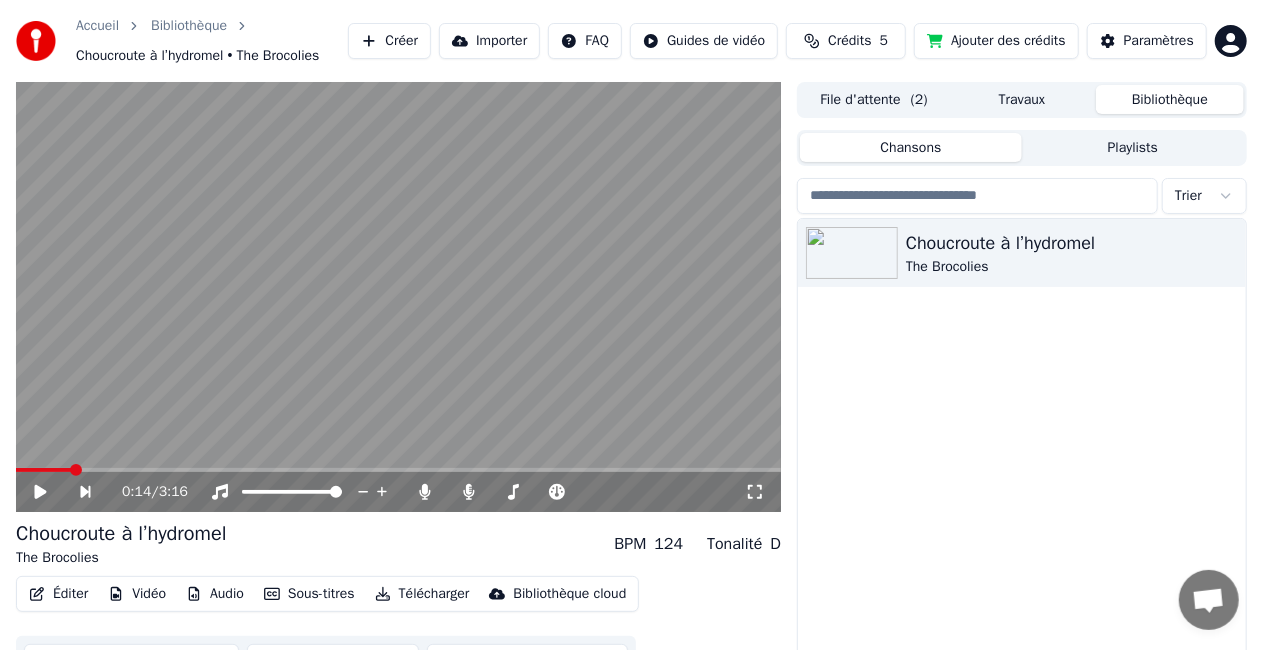 click on "Vidéo" at bounding box center (137, 594) 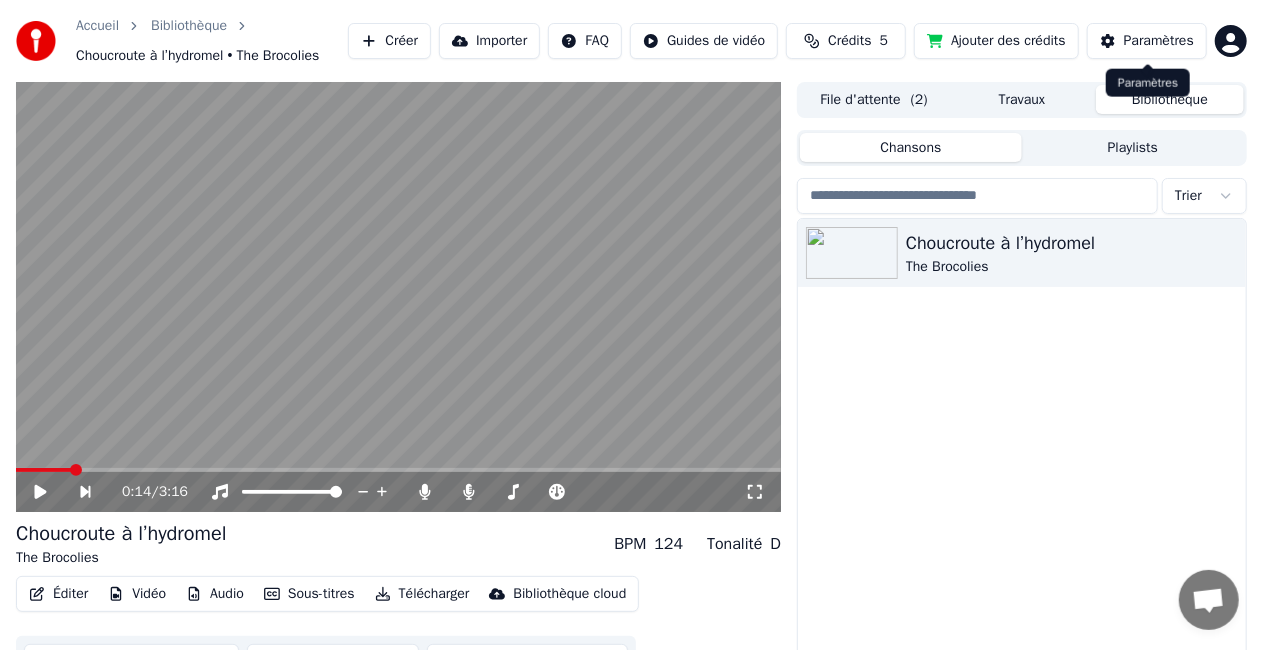 click on "Paramètres" at bounding box center [1147, 41] 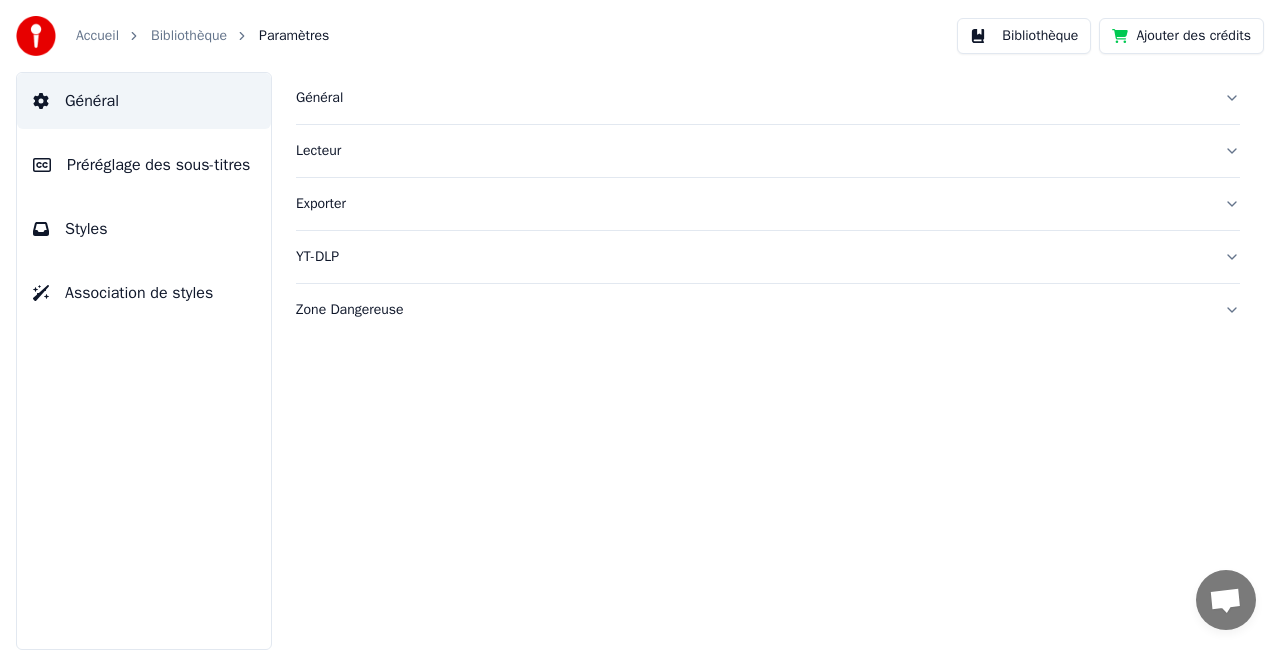 click on "Lecteur" at bounding box center (752, 151) 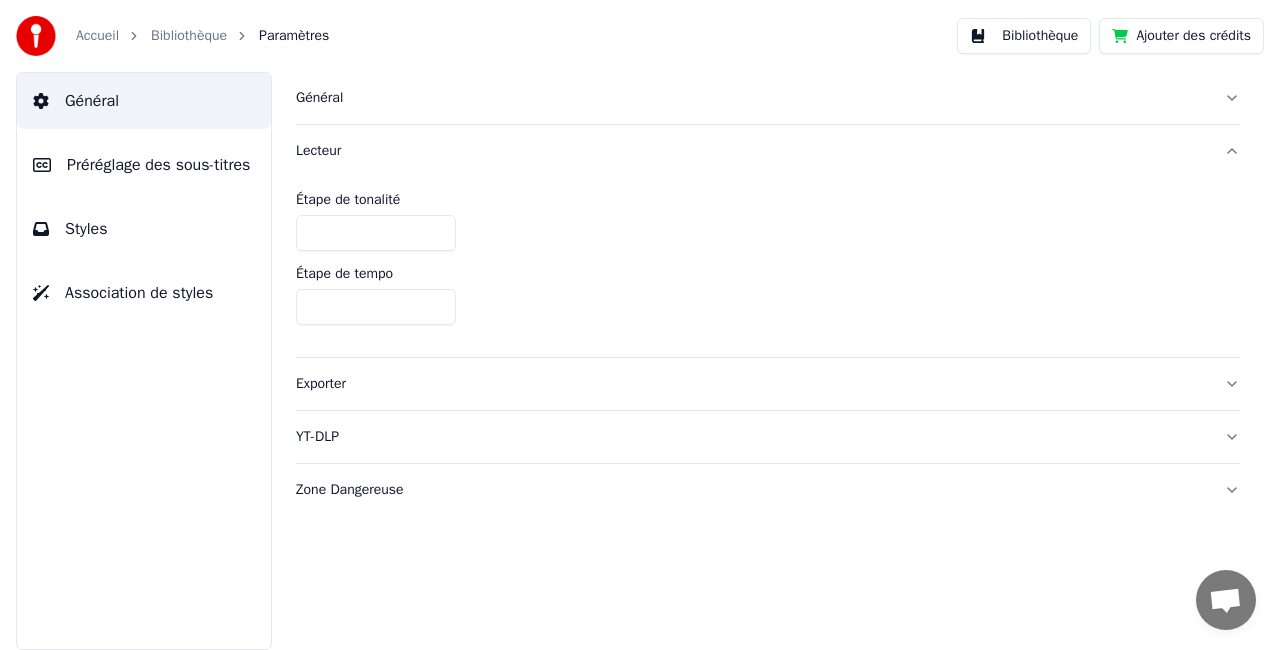 click on "Lecteur" at bounding box center [752, 151] 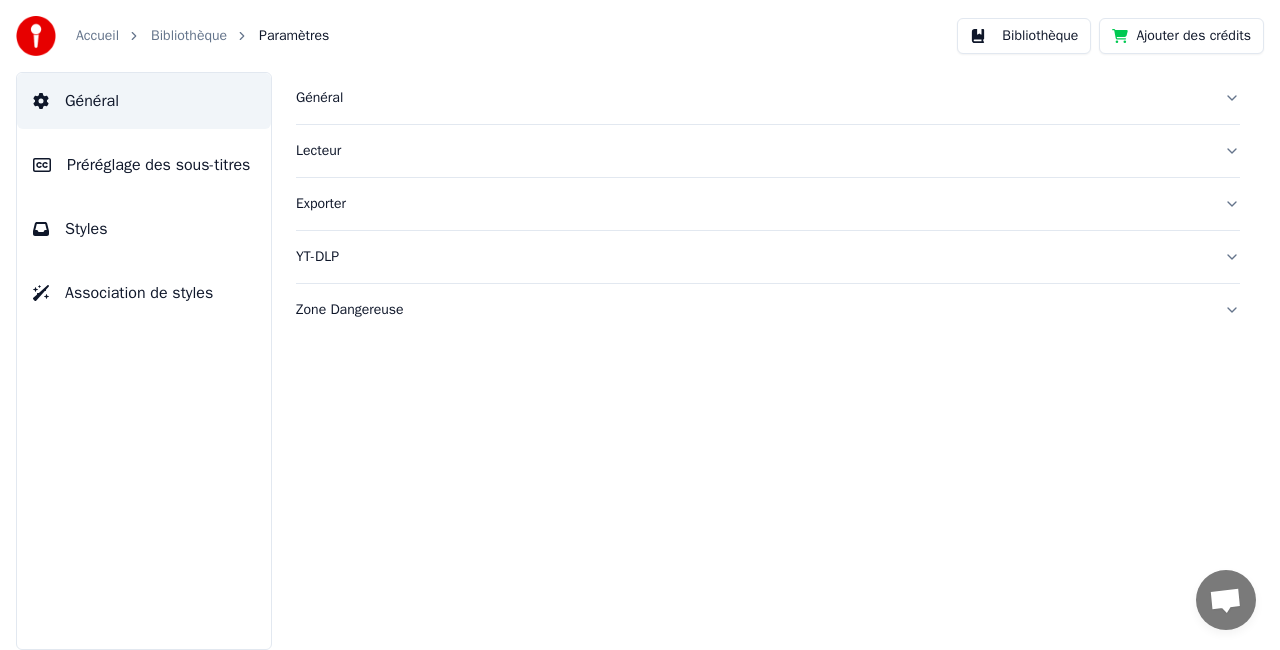 click on "Général" at bounding box center (768, 98) 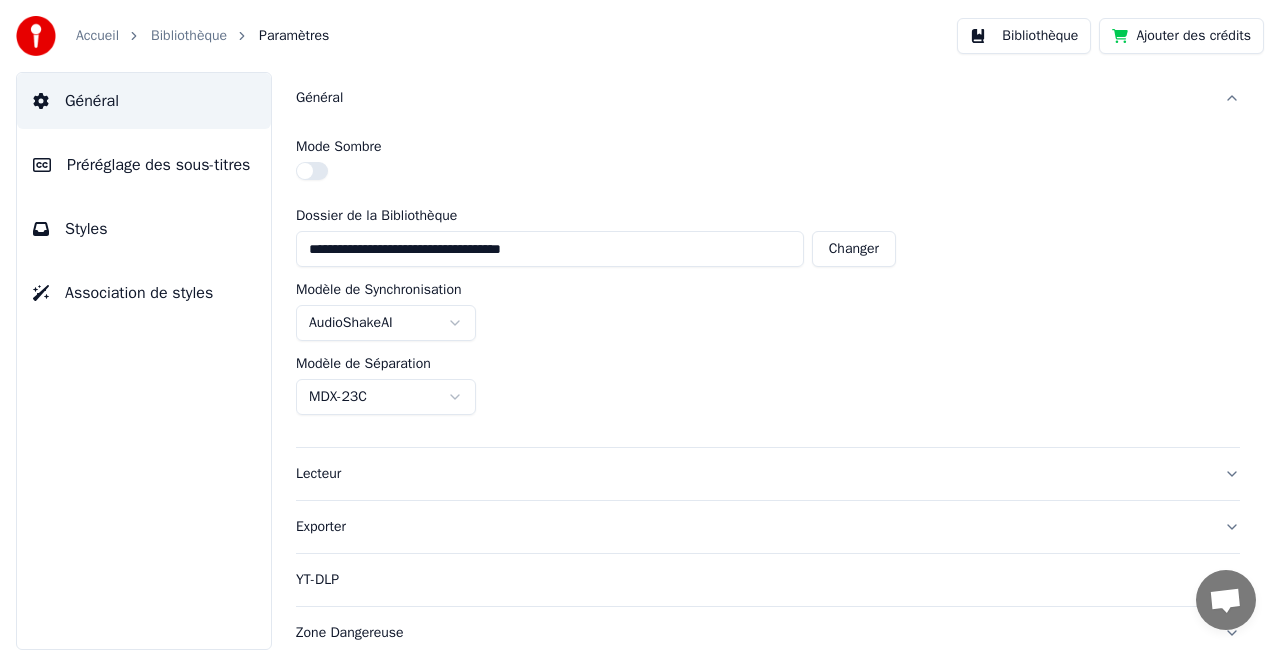 scroll, scrollTop: 6, scrollLeft: 0, axis: vertical 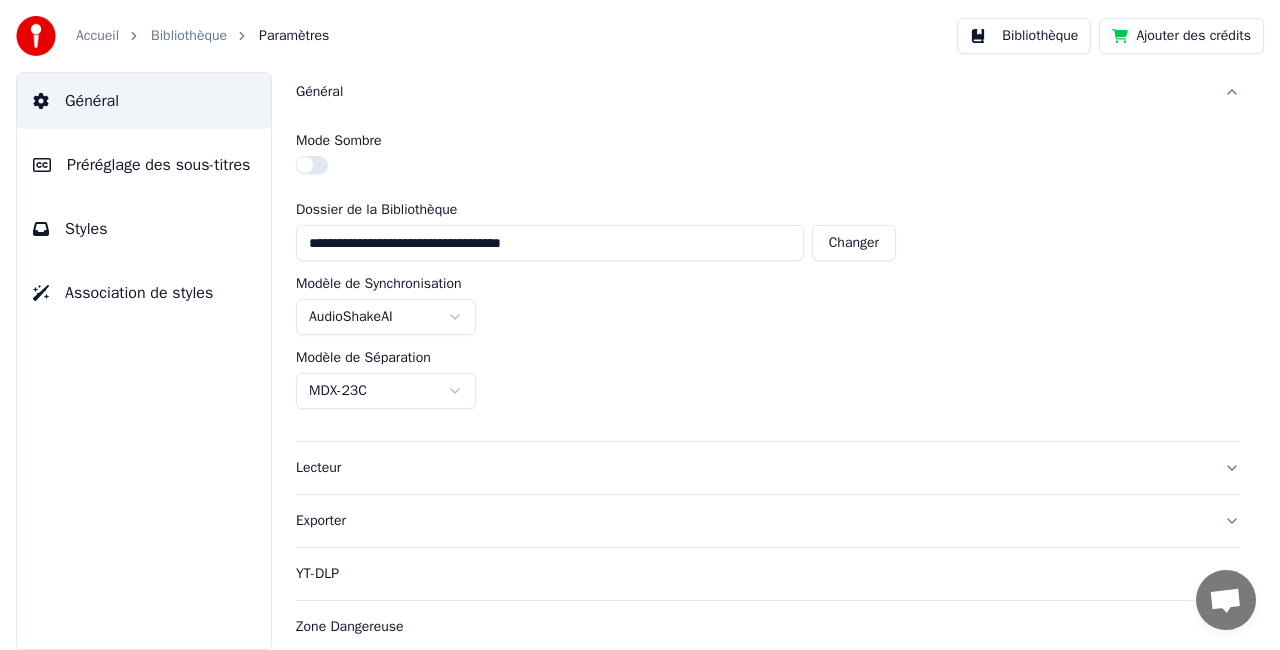 click on "Général" at bounding box center (752, 92) 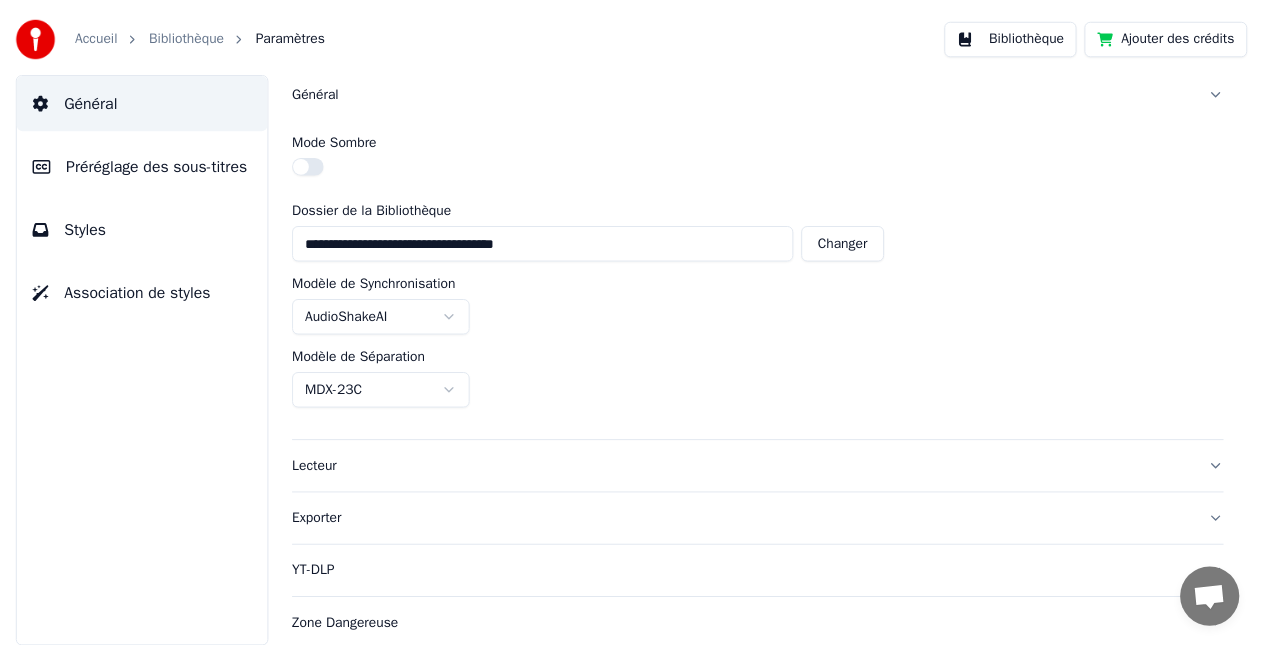 scroll, scrollTop: 0, scrollLeft: 0, axis: both 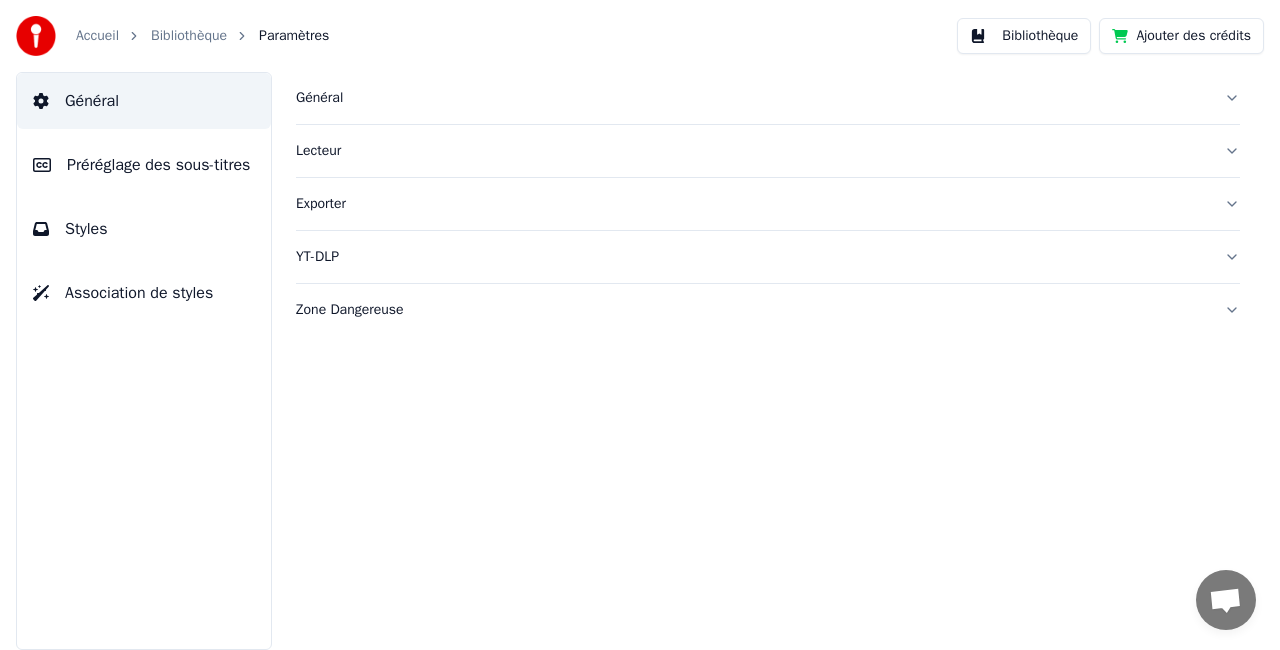 click on "Bibliothèque" at bounding box center [1024, 36] 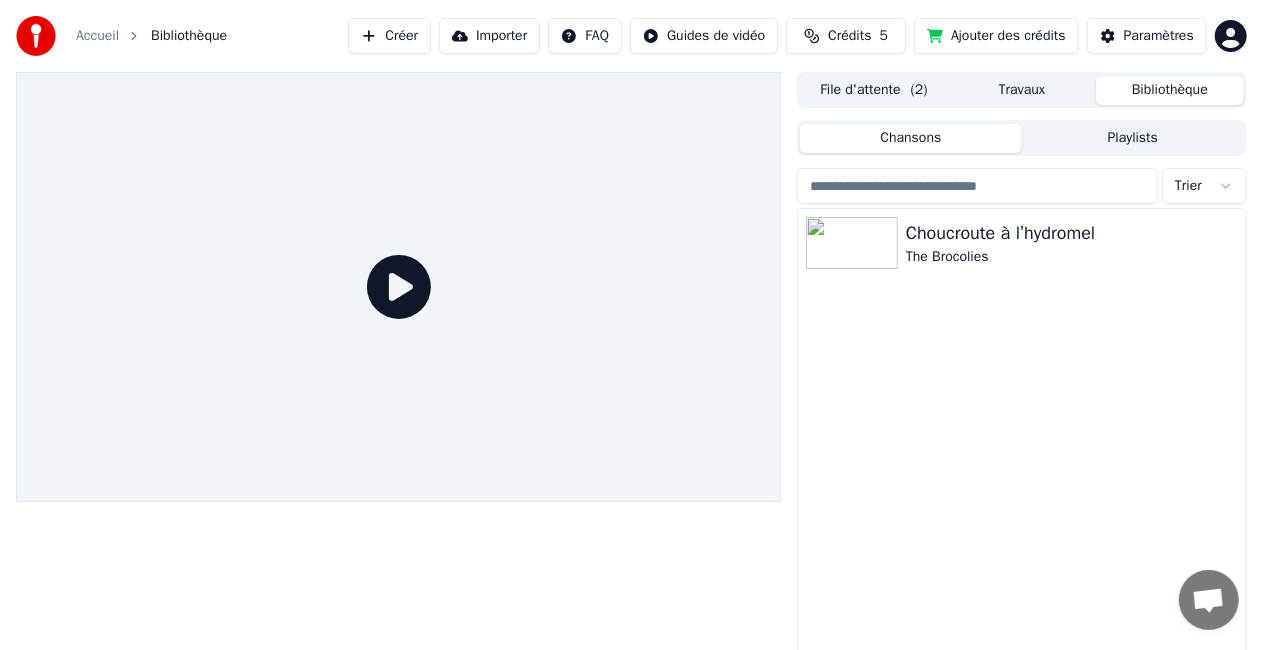 click on "Accueil Bibliothèque Créer Importer FAQ Guides de vidéo Crédits 5 Ajouter des crédits Paramètres" at bounding box center [631, 36] 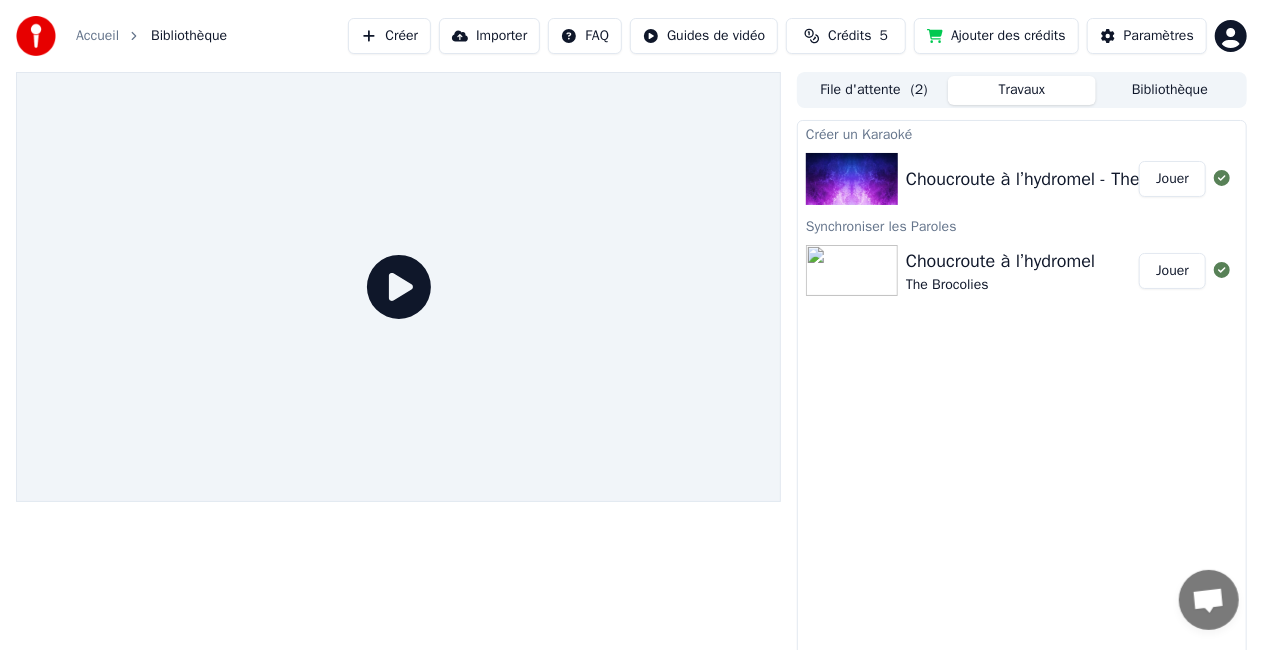 click on "Travaux" at bounding box center (1022, 90) 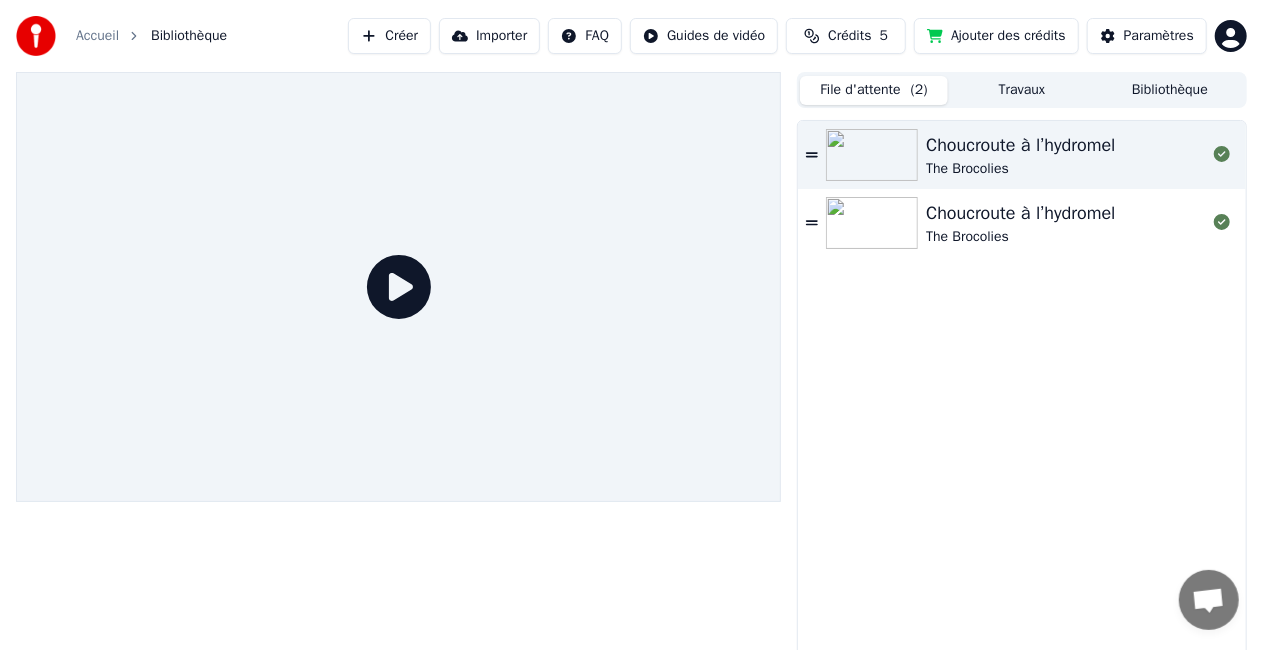 click on "Bibliothèque" at bounding box center [1170, 90] 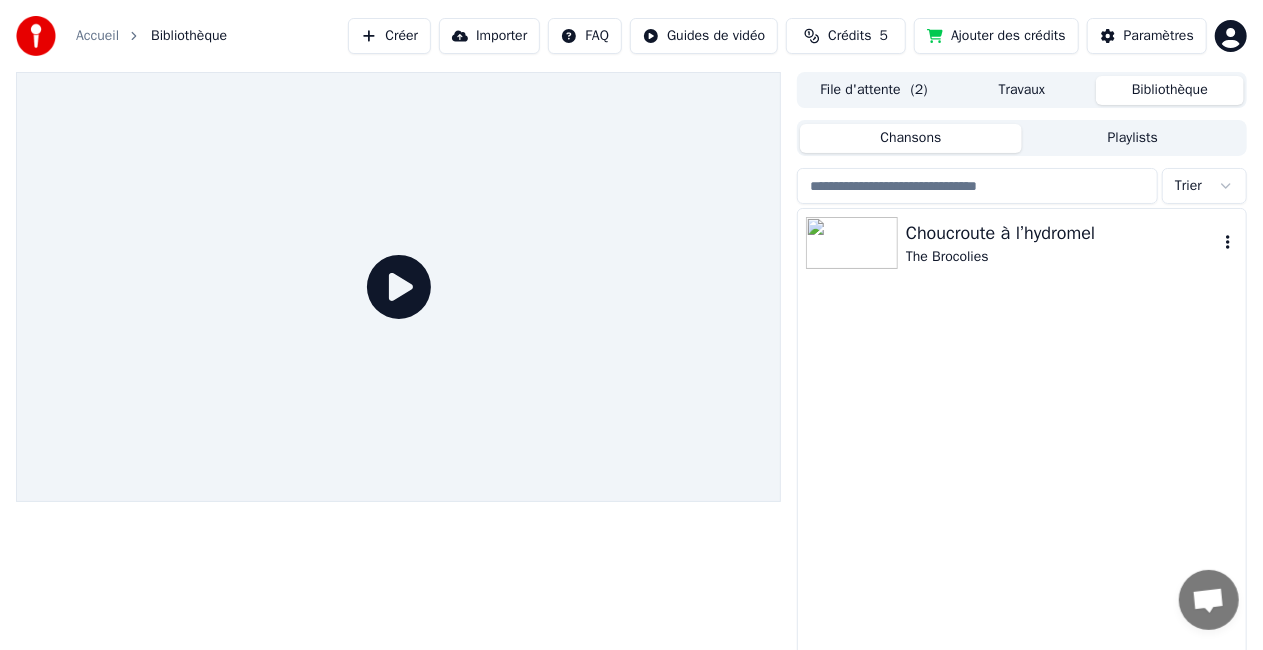 click on "The Brocolies" at bounding box center [1062, 257] 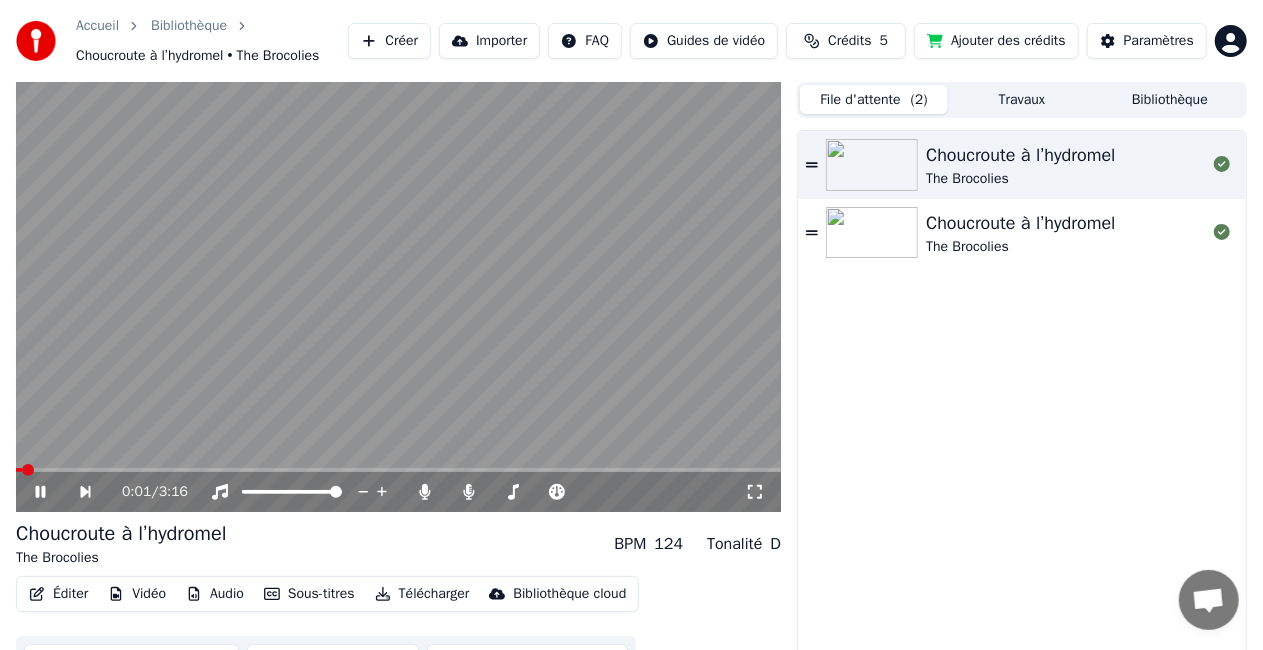 click on "File d'attente ( 2 )" at bounding box center [874, 99] 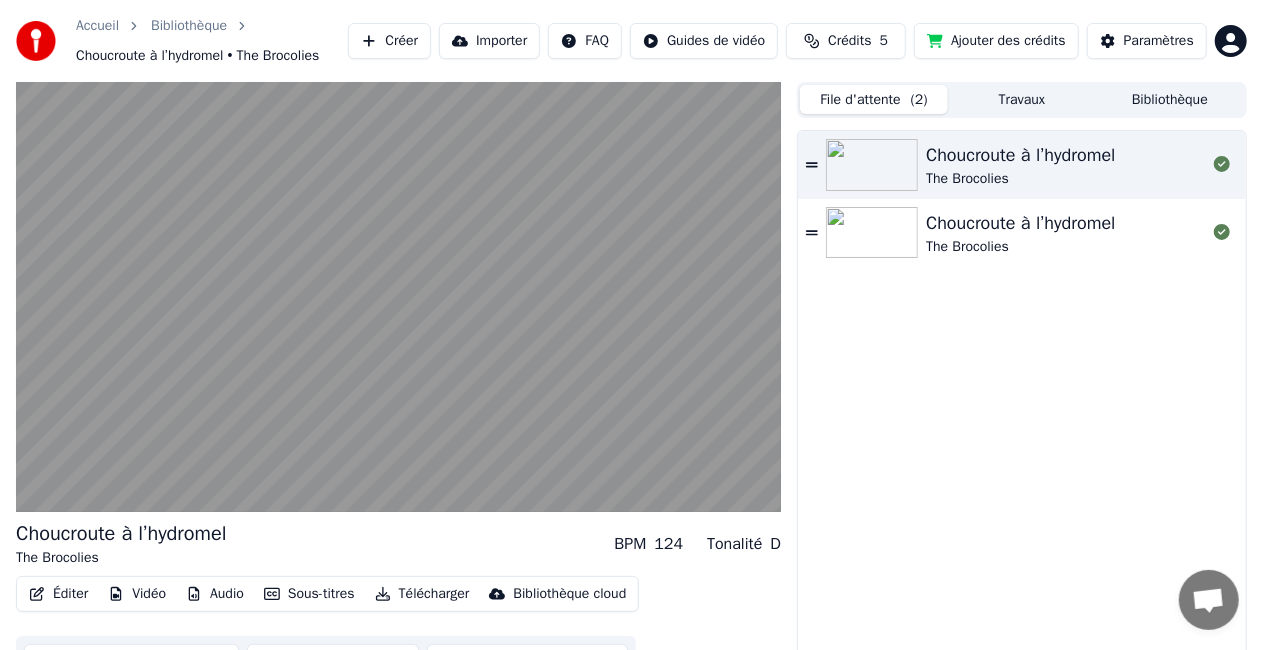 click on "The Brocolies" at bounding box center (1020, 179) 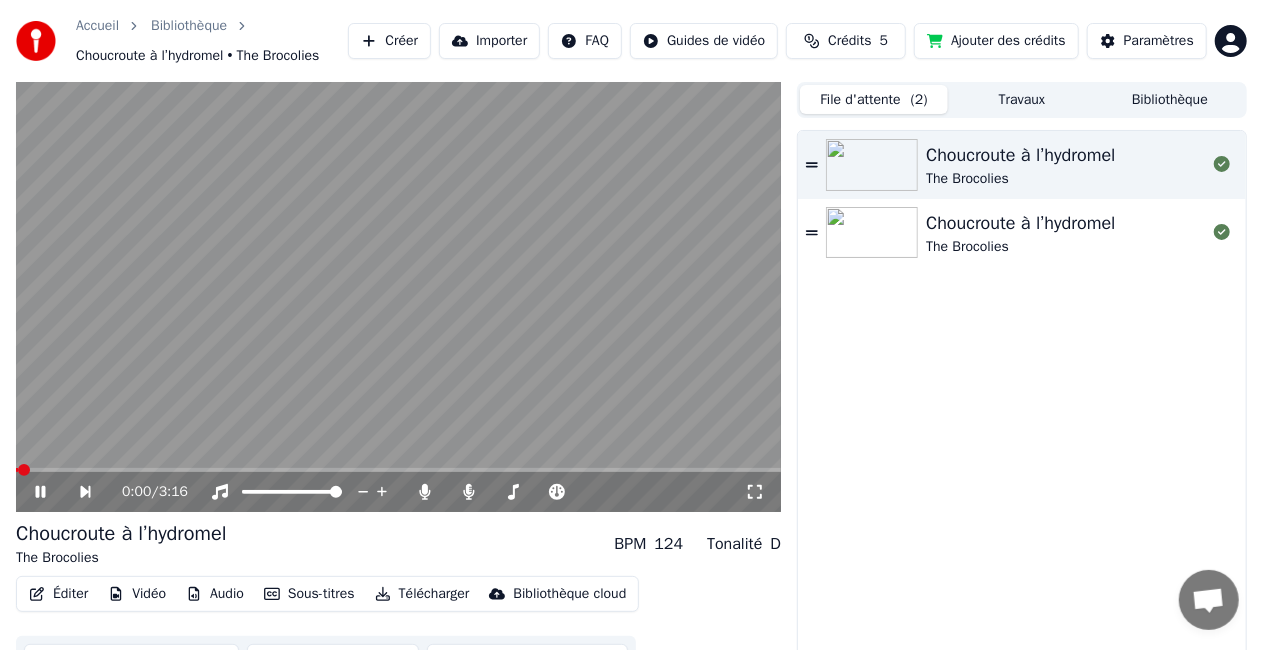 click on "Choucroute à l’hydromel" at bounding box center (1020, 223) 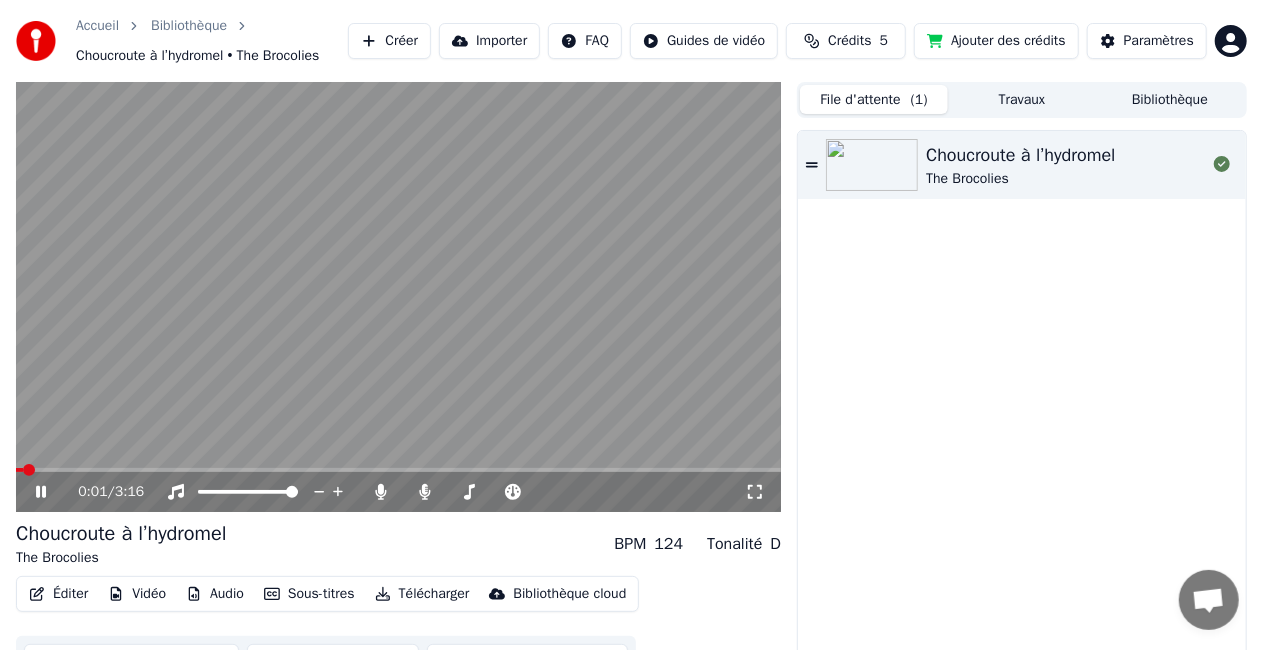 click 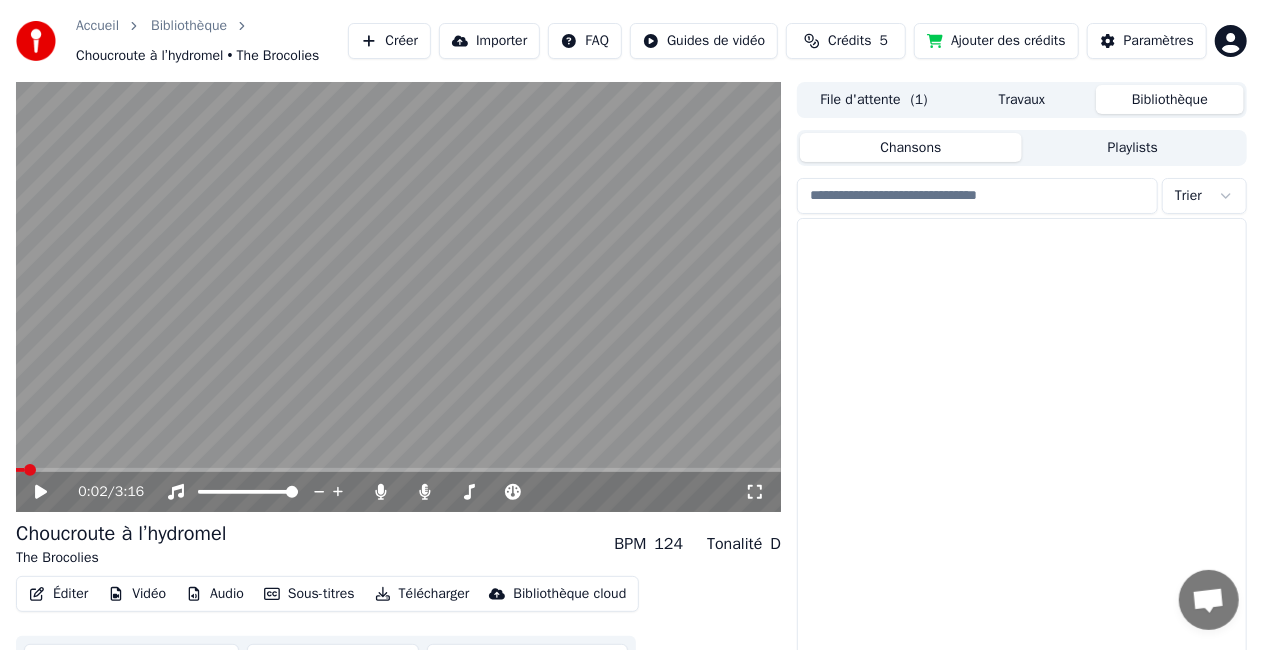 click on "Bibliothèque" at bounding box center (1170, 99) 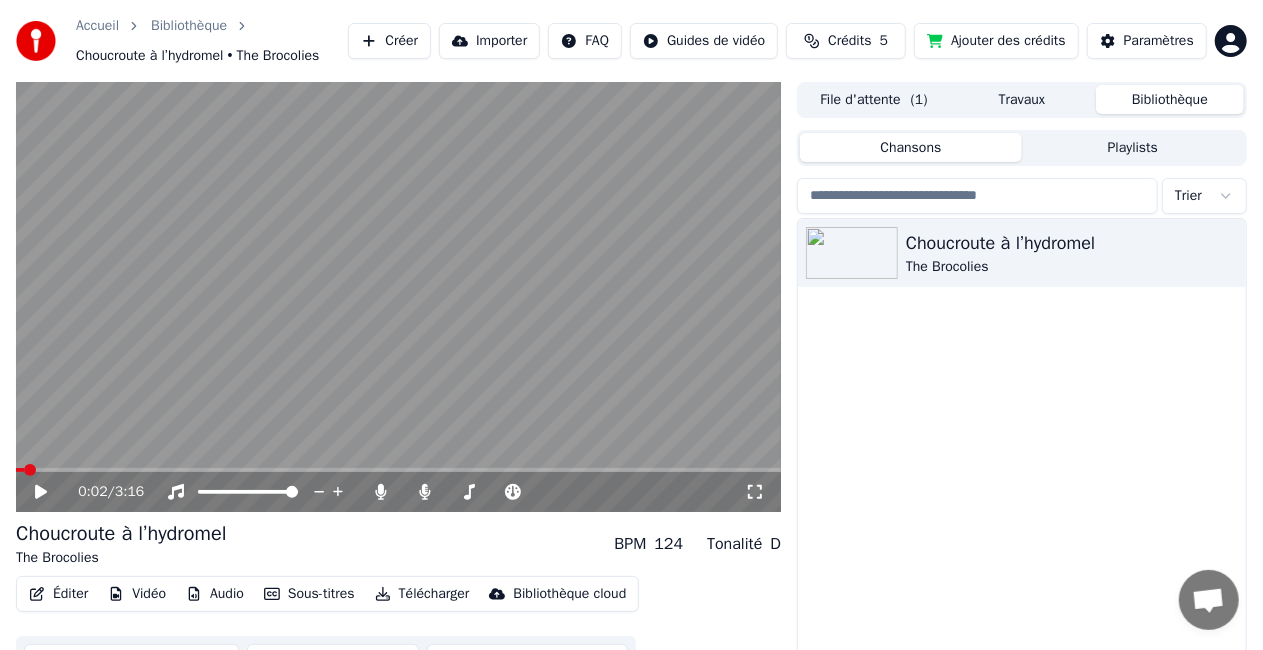 click 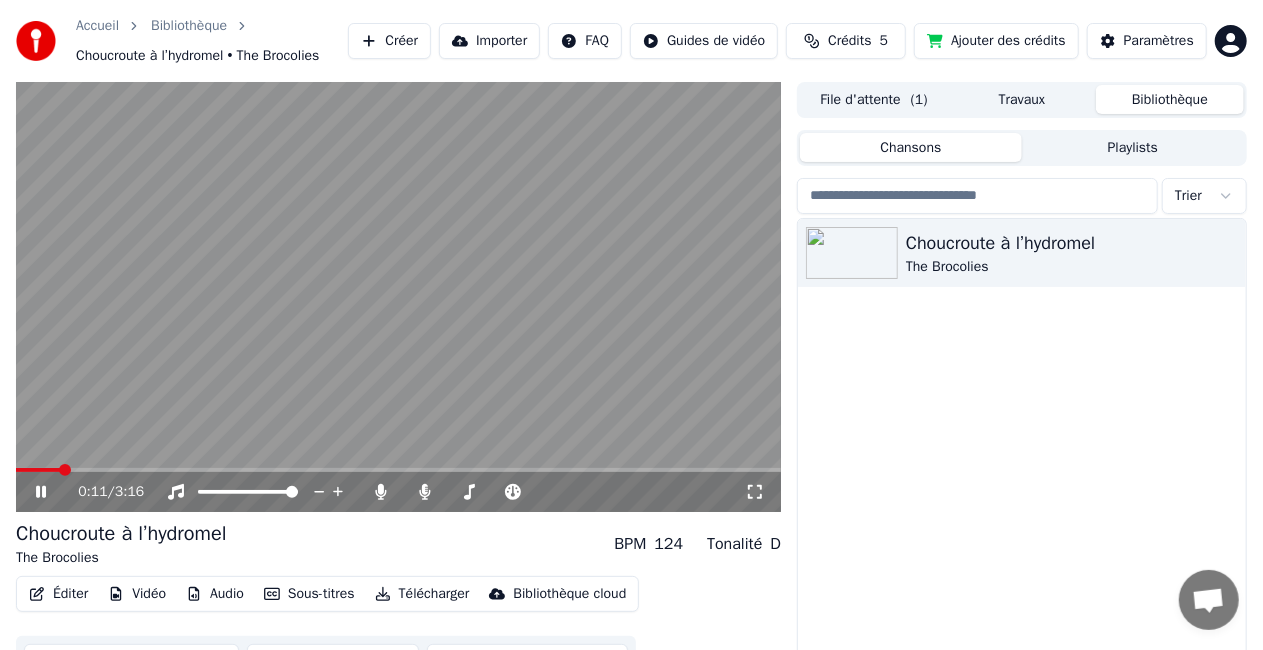click on "Choucroute à l’hydromel The Brocolies" at bounding box center (1022, 462) 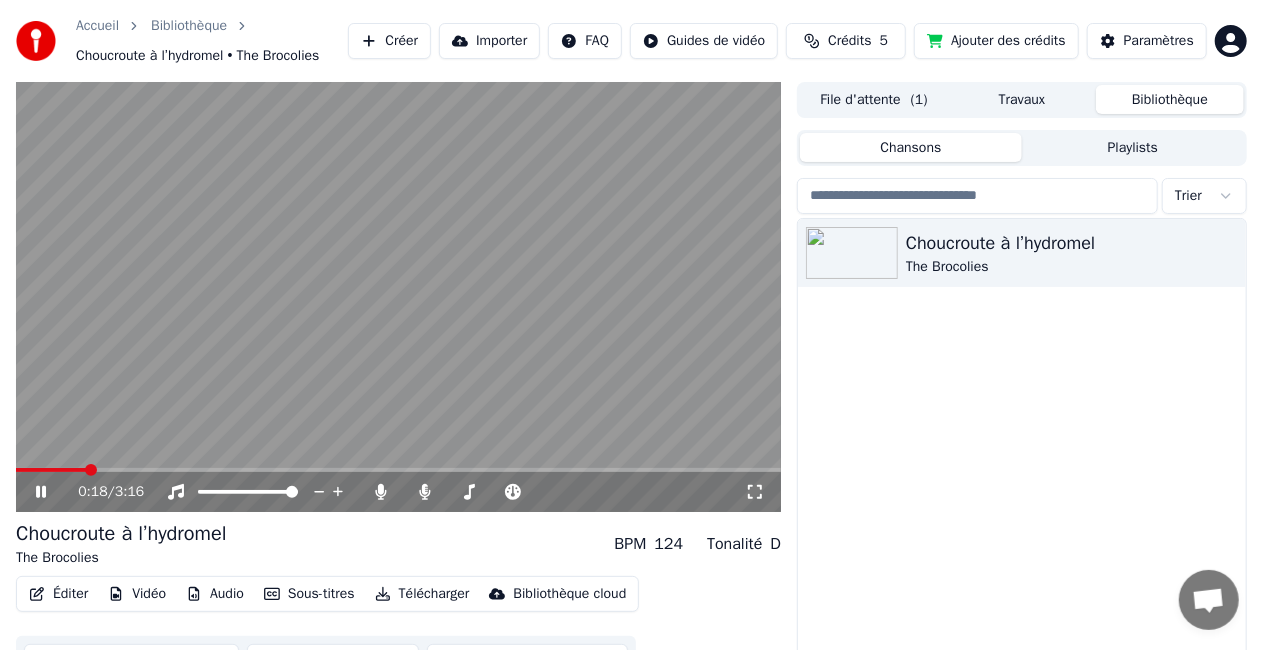 click at bounding box center (398, 470) 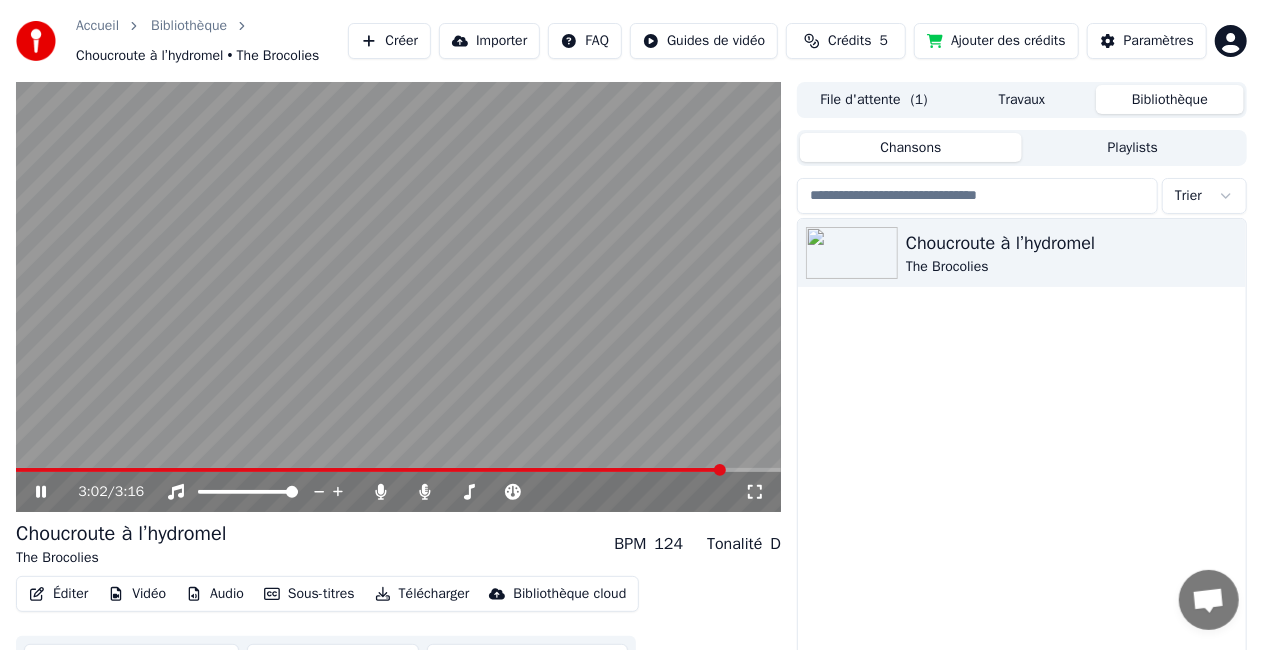 click at bounding box center [398, 470] 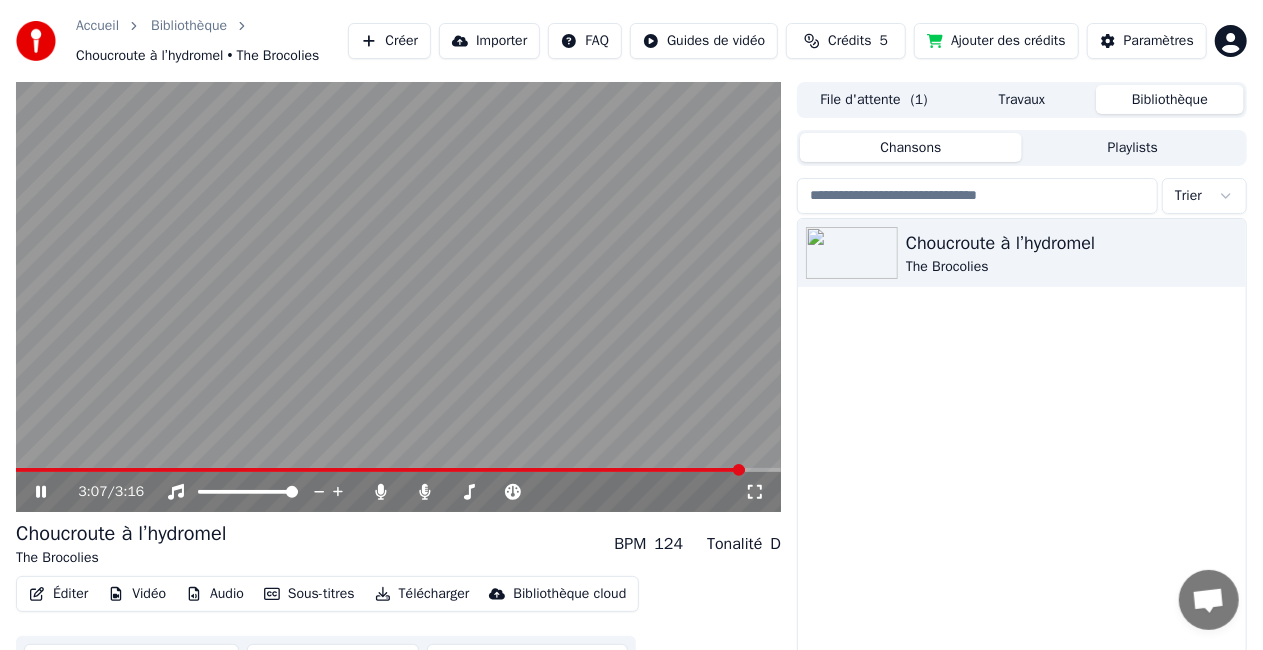 click at bounding box center (398, 470) 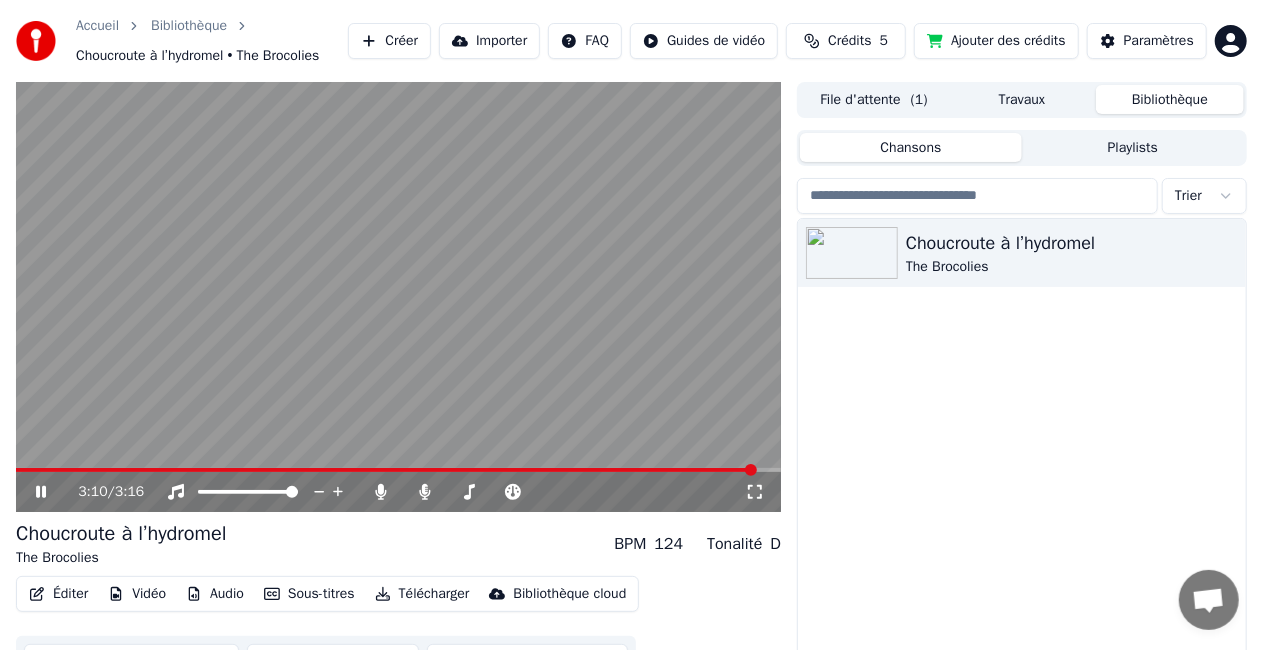 click at bounding box center (398, 470) 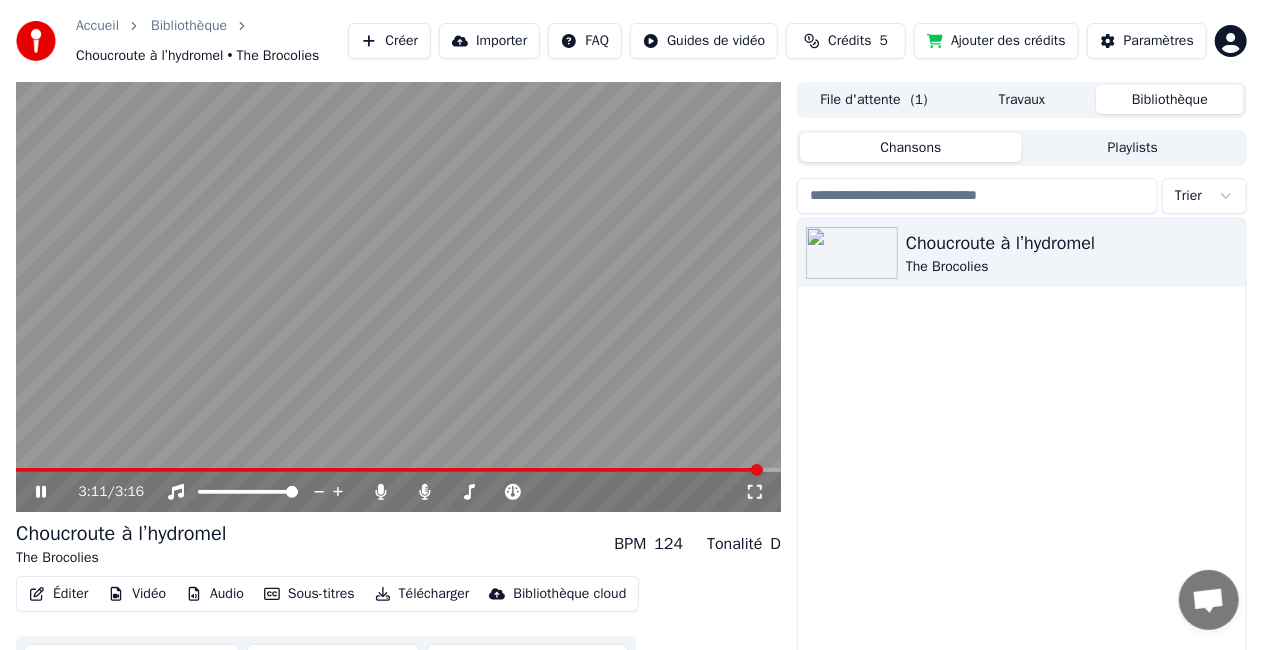click 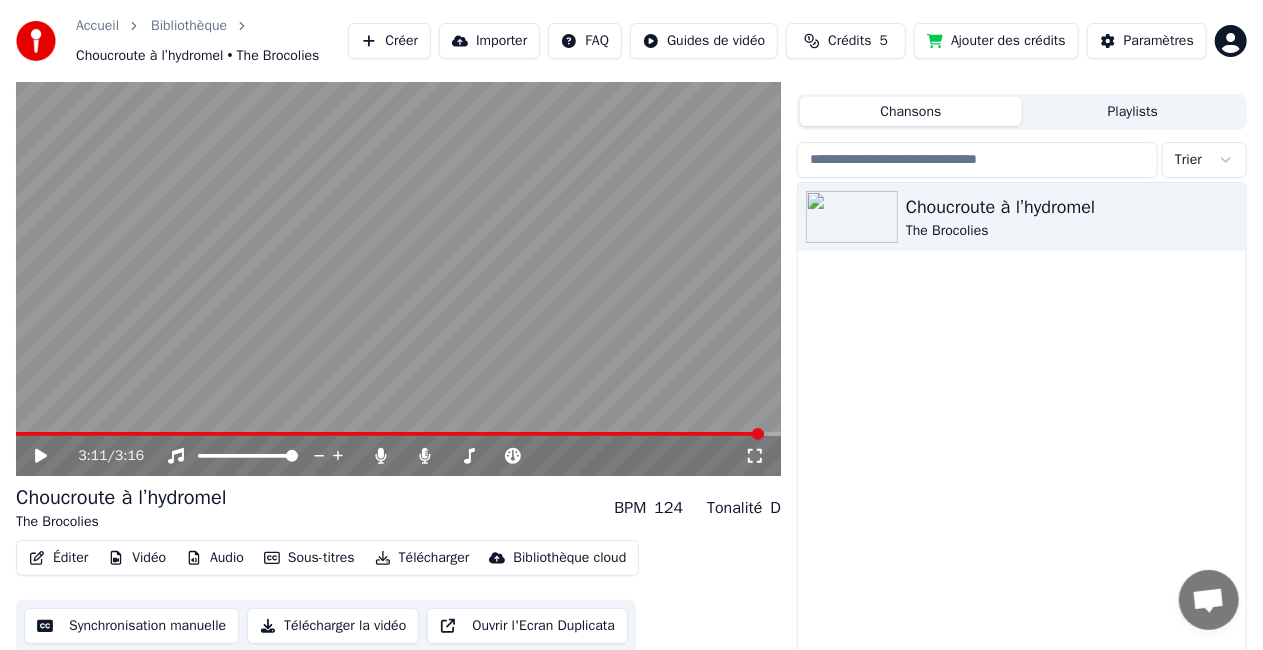 scroll, scrollTop: 55, scrollLeft: 0, axis: vertical 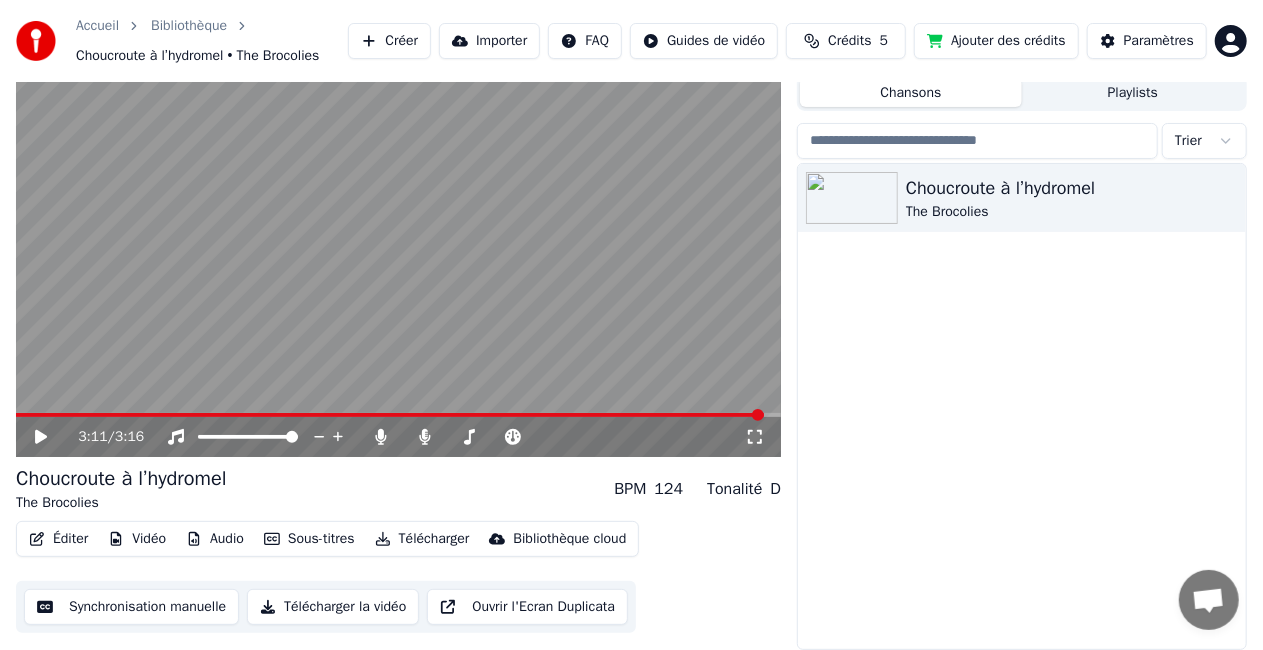 click on "Éditer" at bounding box center (58, 539) 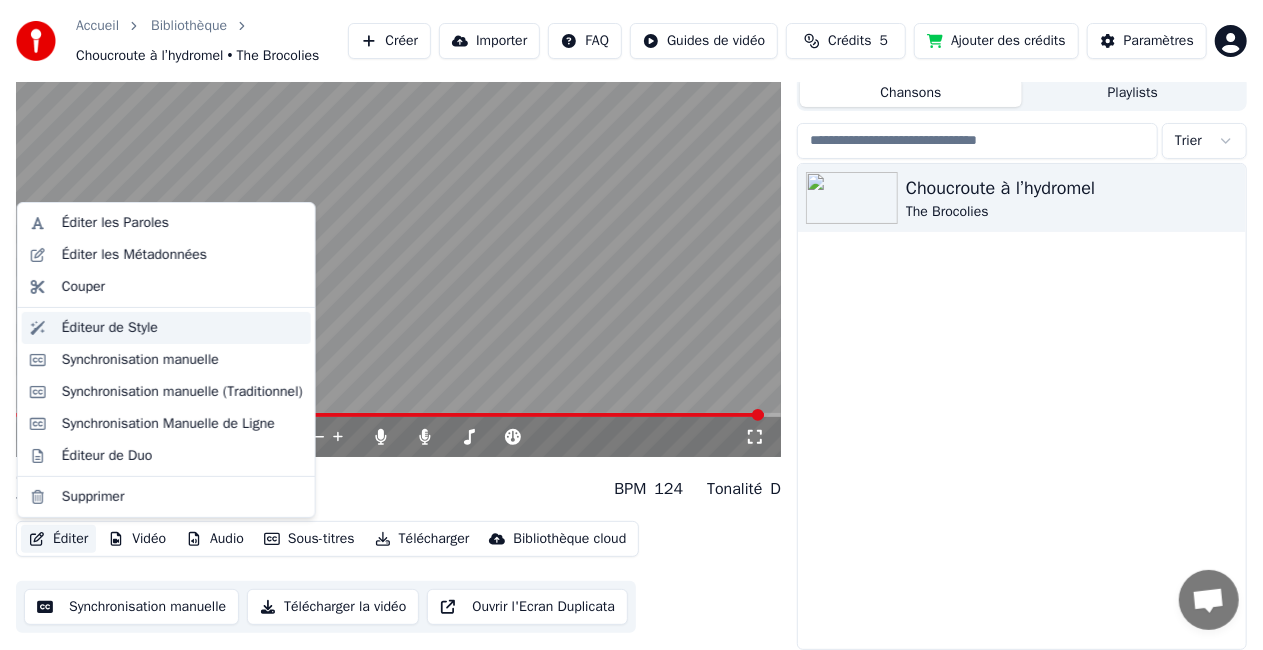 click on "Éditeur de Style" at bounding box center (110, 328) 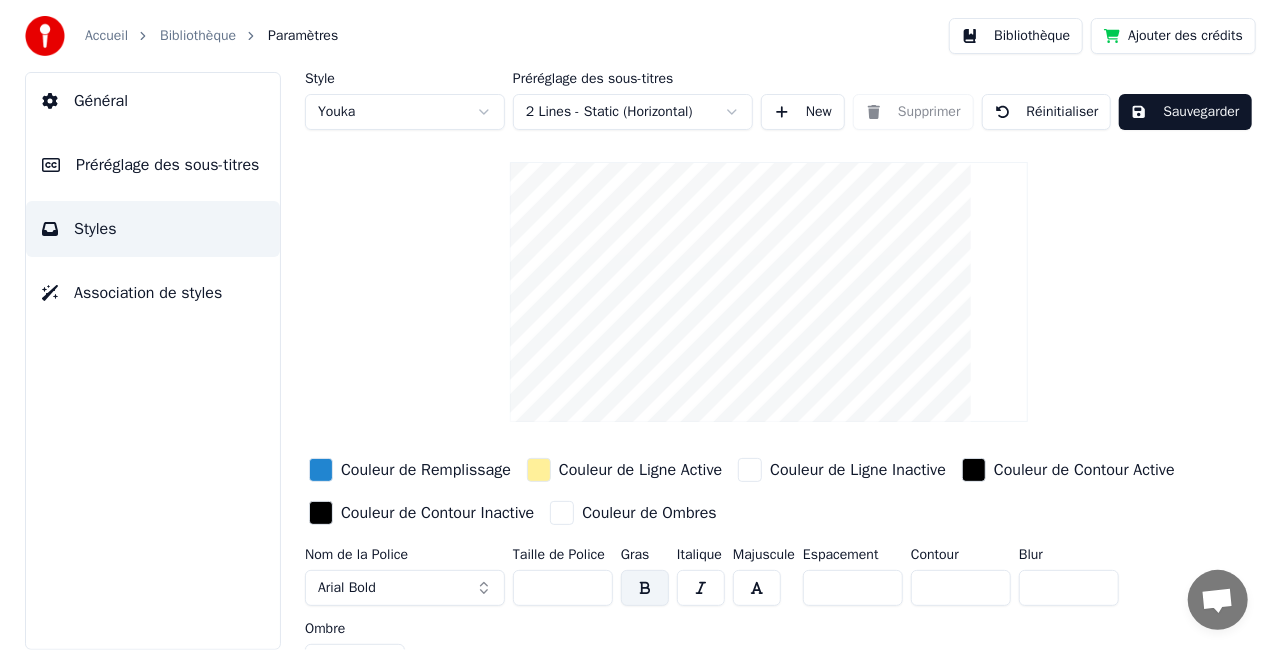 scroll, scrollTop: 0, scrollLeft: 0, axis: both 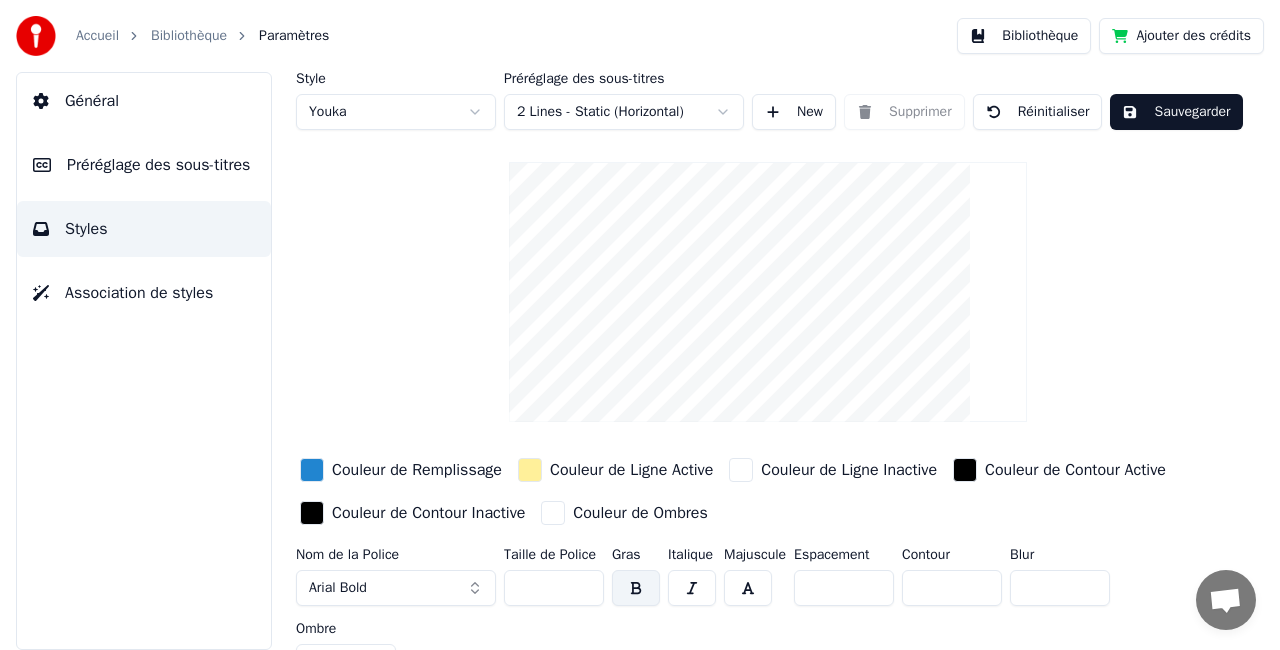click at bounding box center (530, 470) 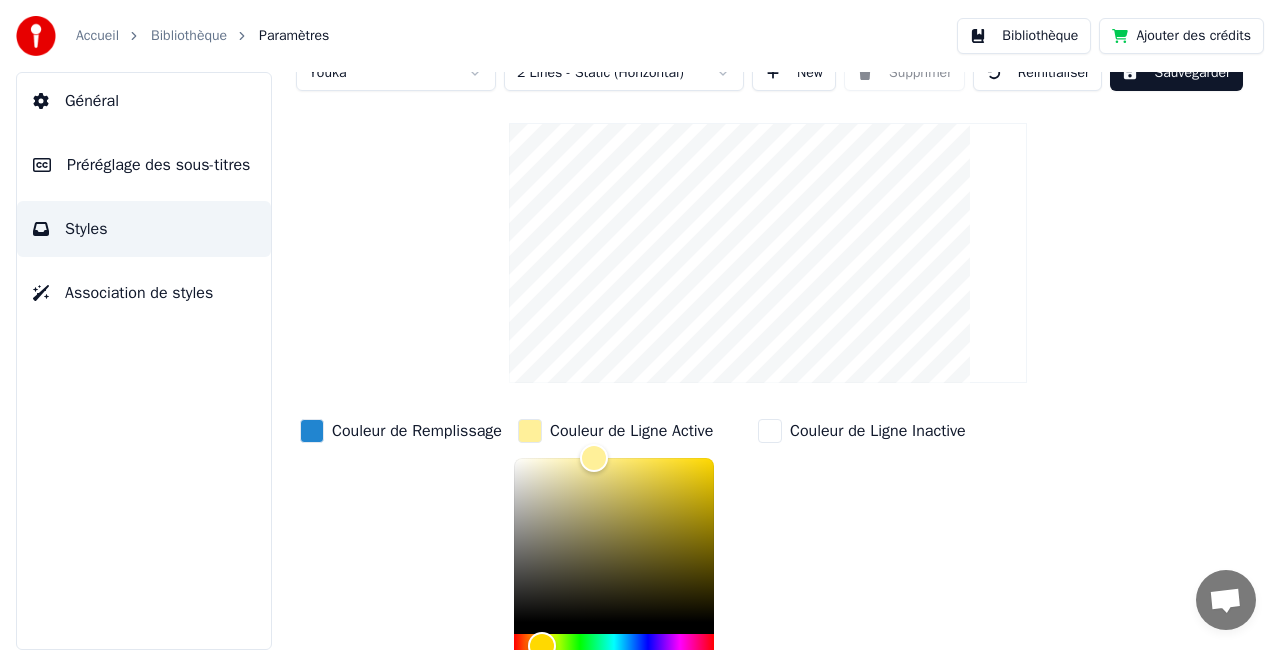 scroll, scrollTop: 100, scrollLeft: 0, axis: vertical 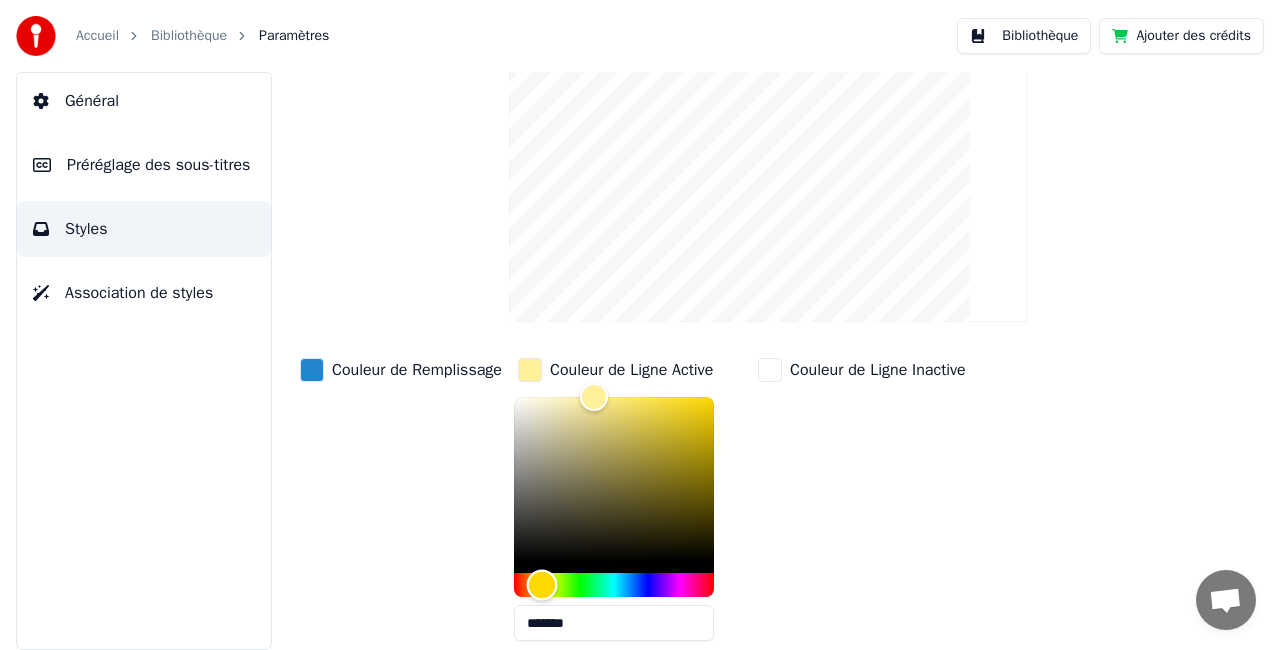 type on "*******" 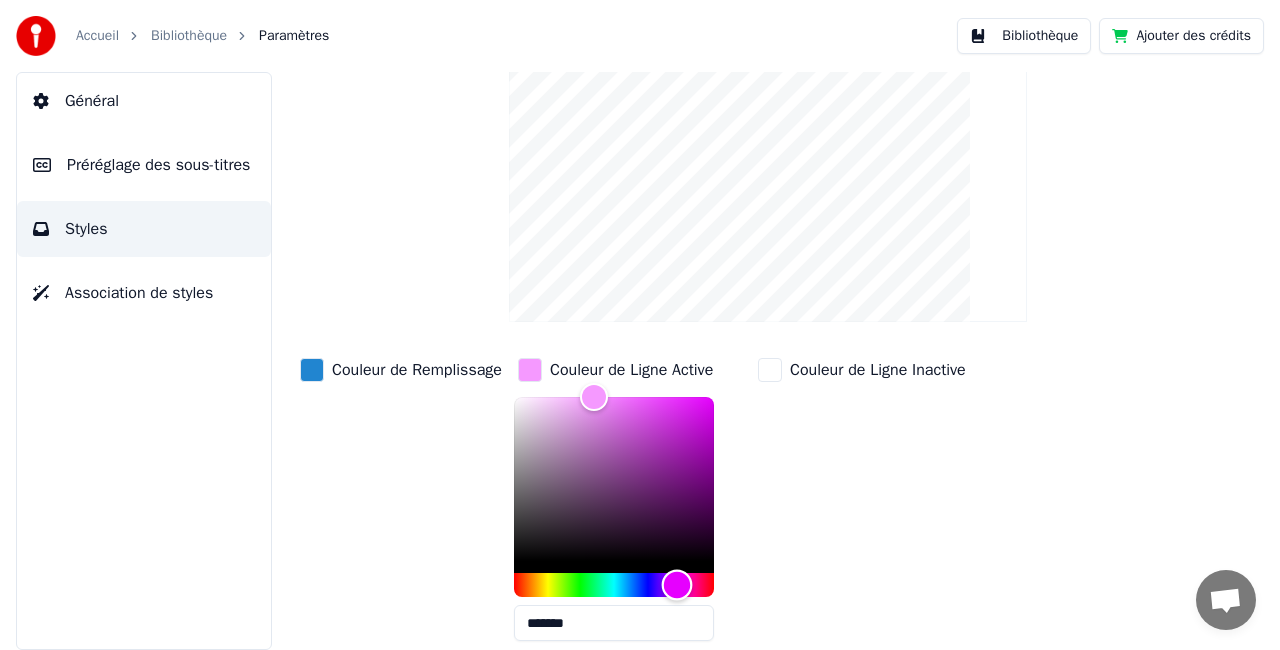 click at bounding box center (614, 585) 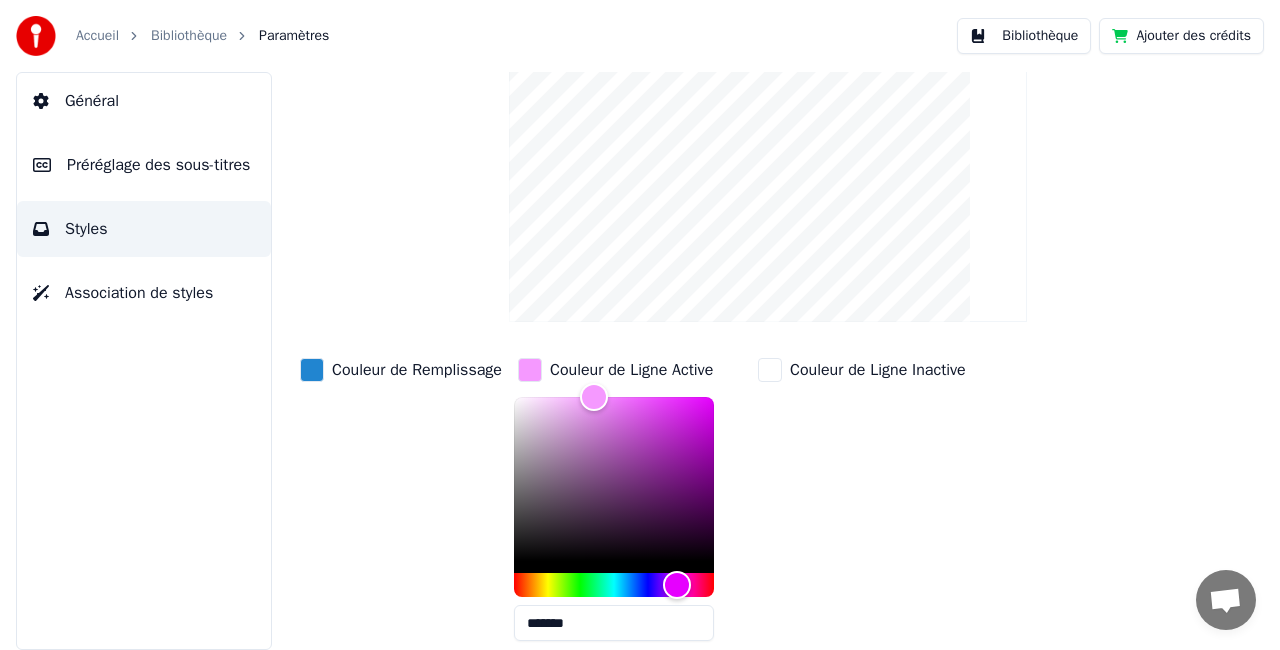 click at bounding box center [312, 370] 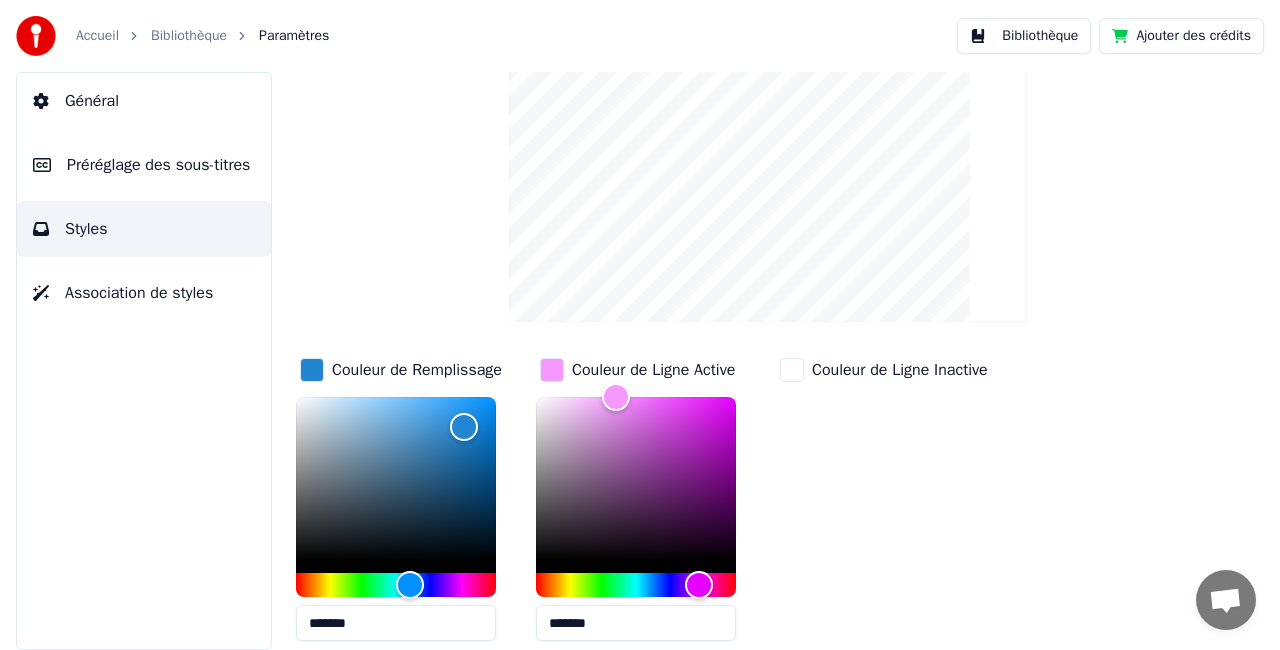 click on "Couleur de Ligne Active" at bounding box center [653, 370] 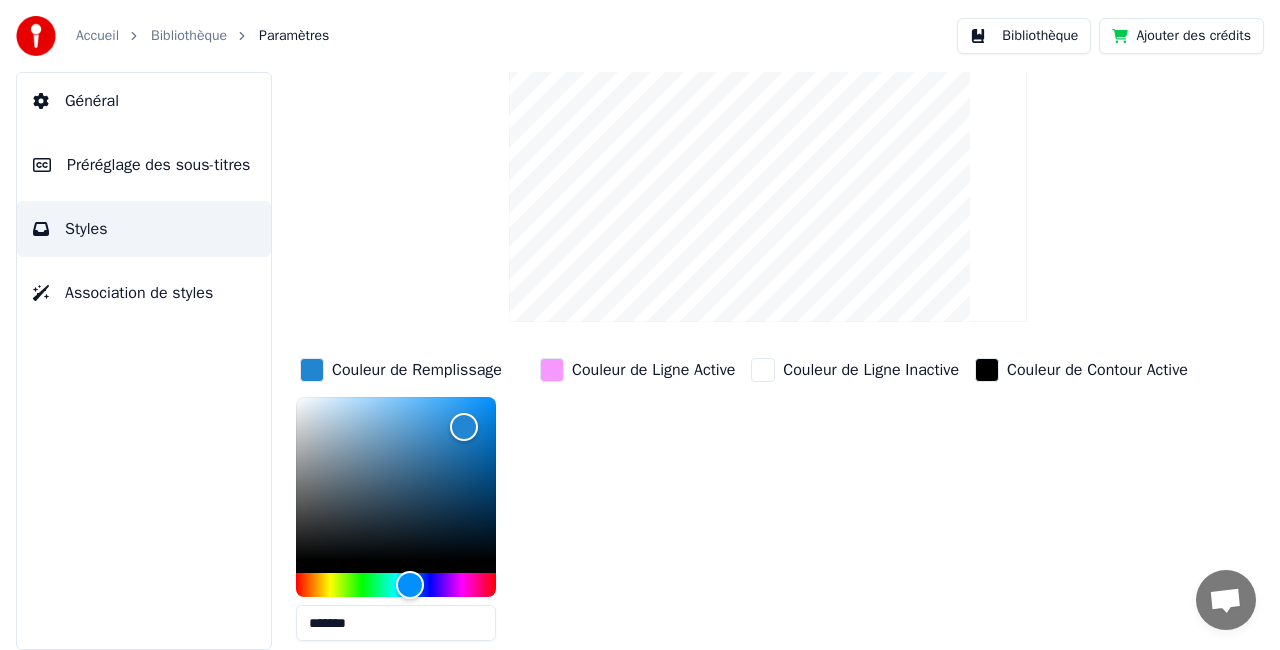 click at bounding box center [552, 370] 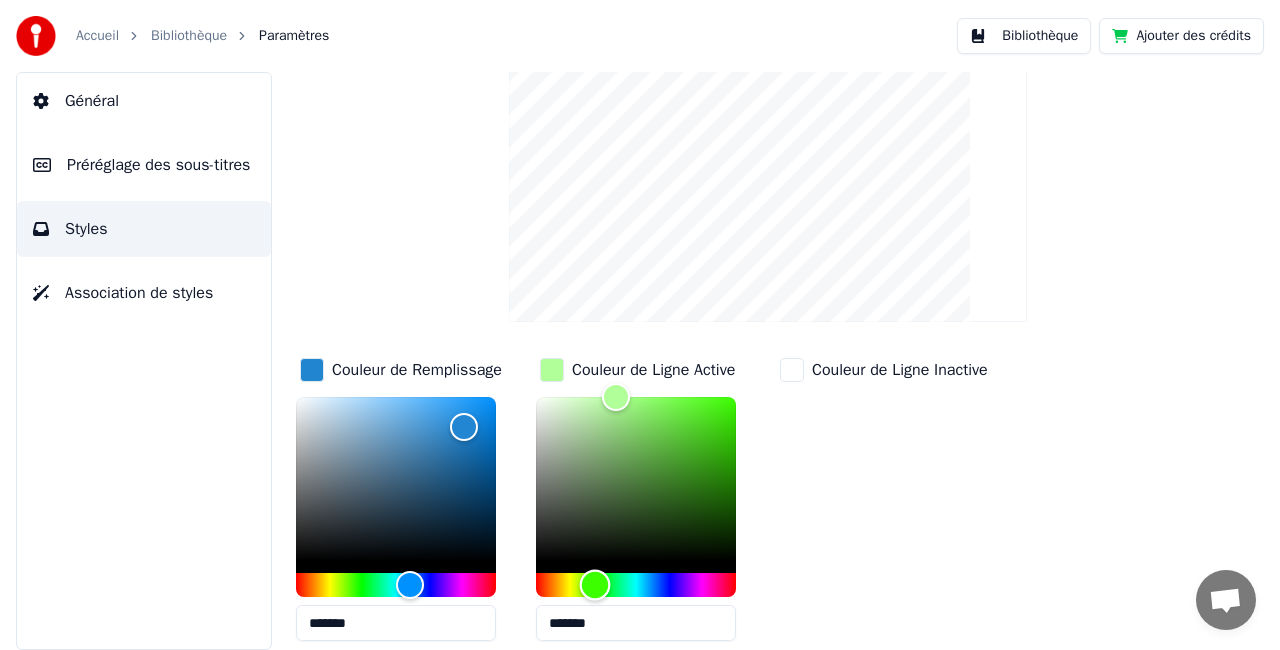 type on "*******" 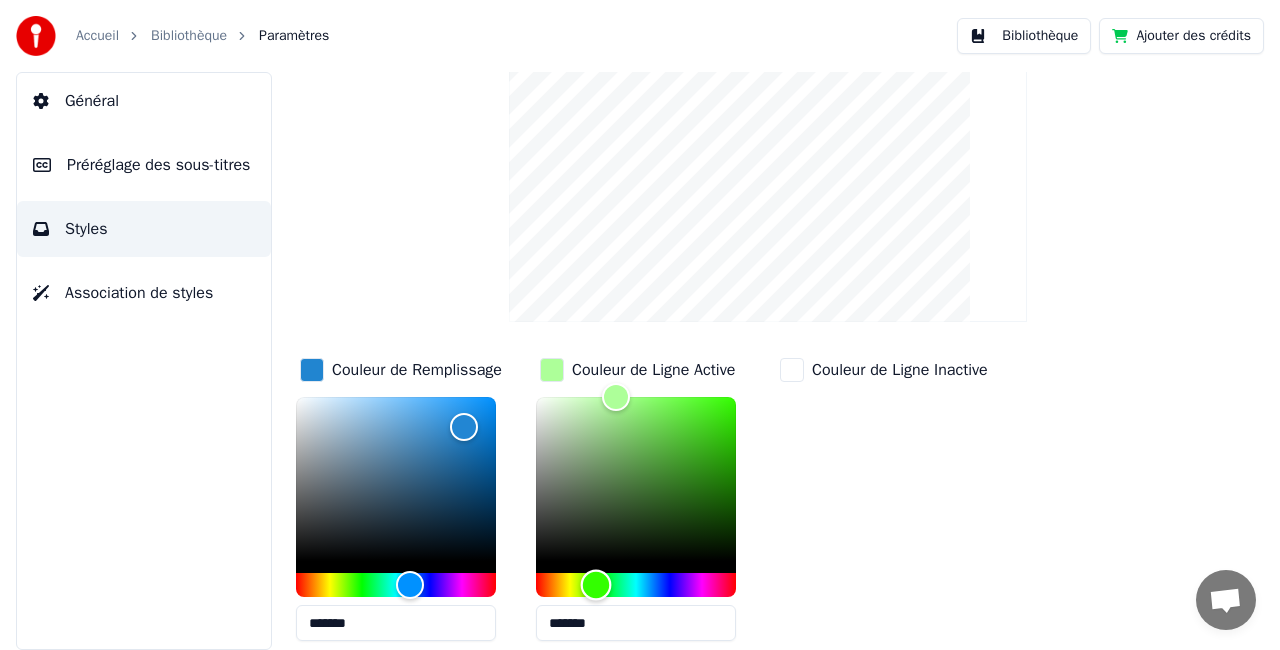 drag, startPoint x: 611, startPoint y: 578, endPoint x: 596, endPoint y: 586, distance: 17 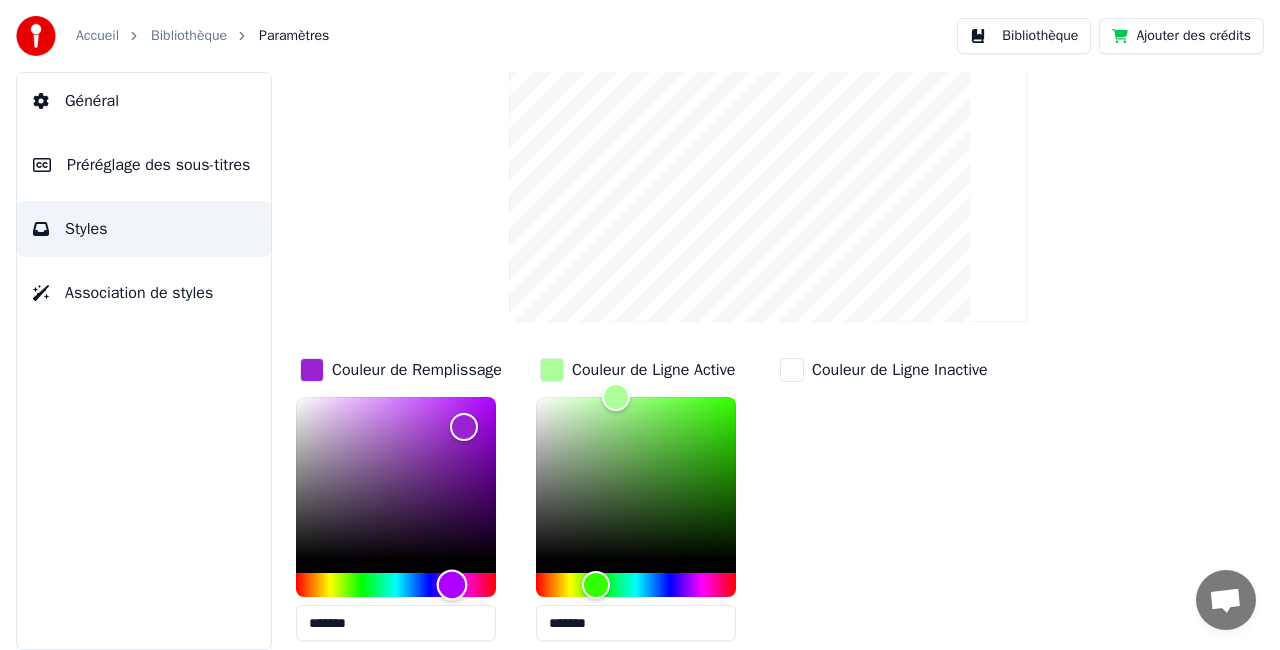 type on "*******" 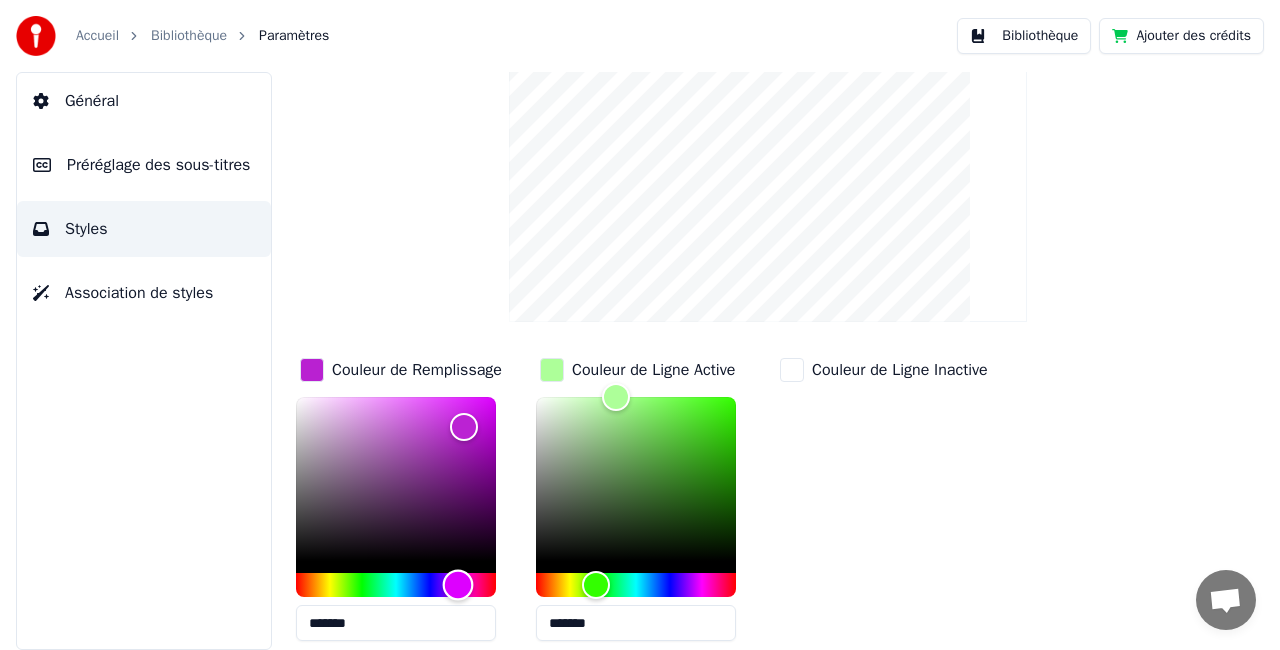 click at bounding box center [396, 585] 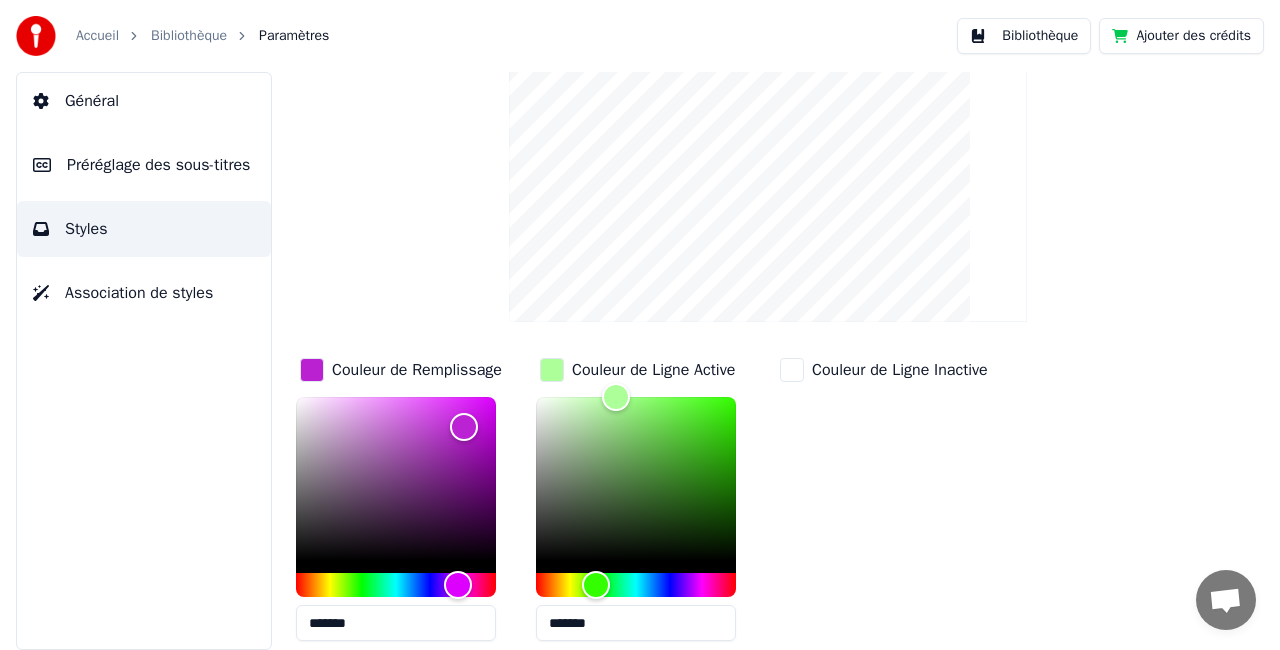 click on "Styles" at bounding box center [144, 229] 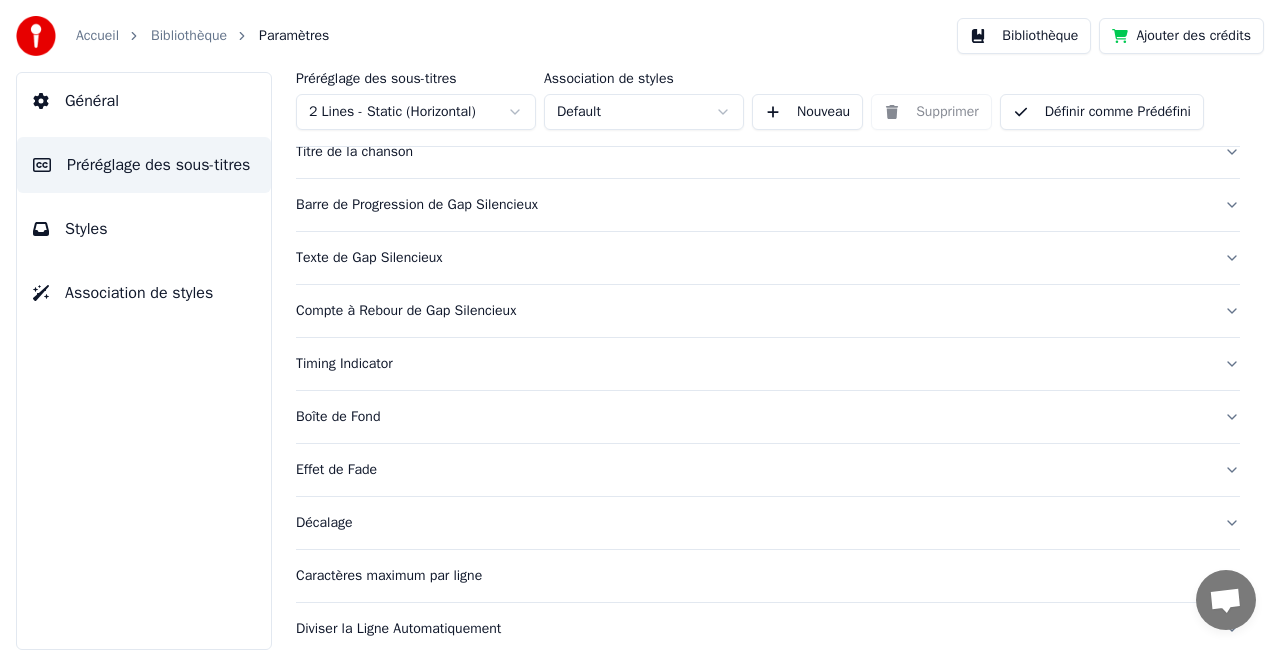 scroll, scrollTop: 236, scrollLeft: 0, axis: vertical 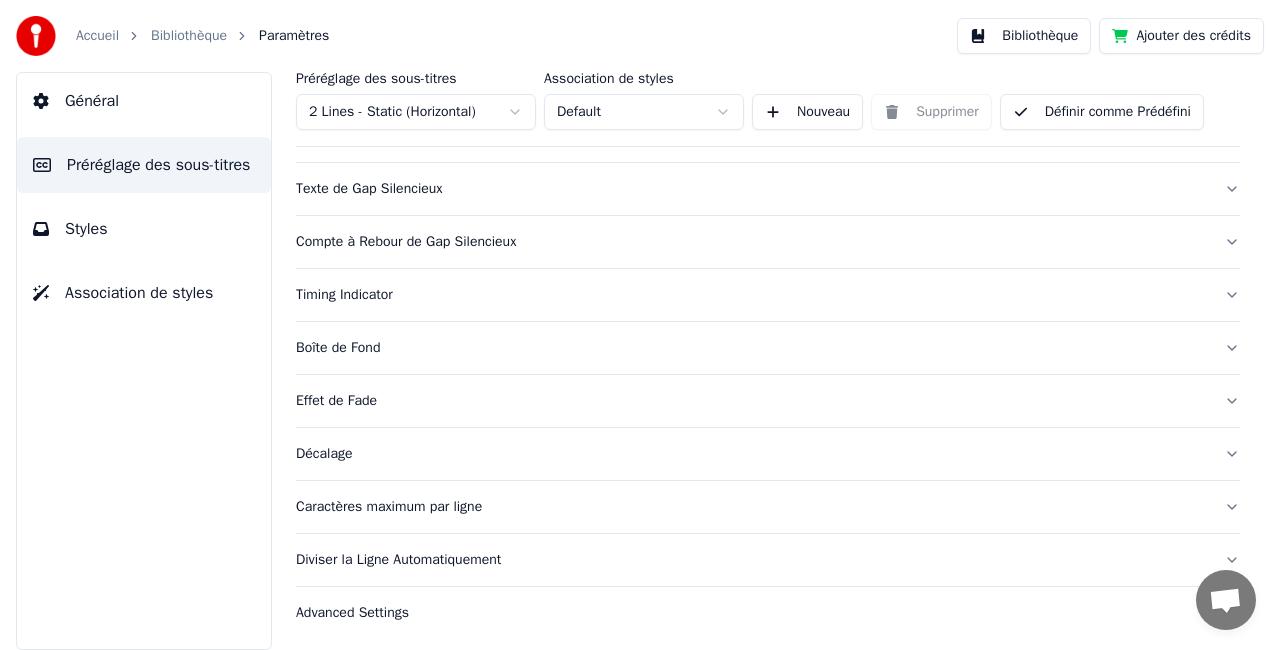click on "Général" at bounding box center [144, 101] 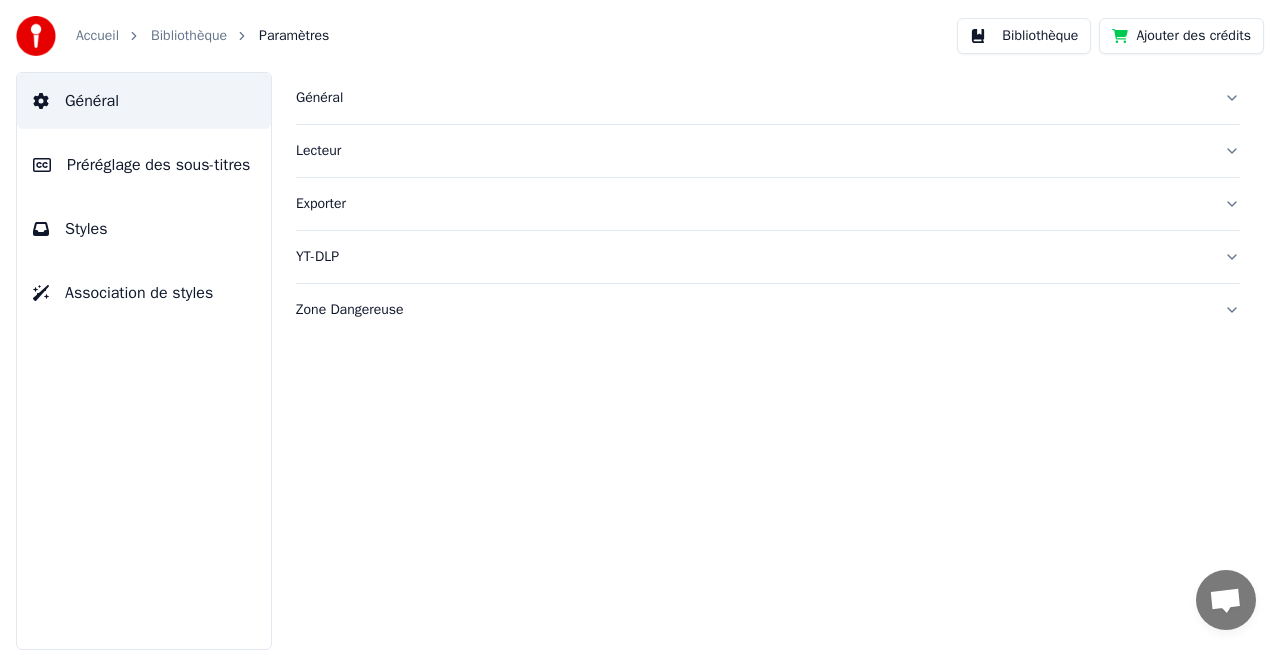 scroll, scrollTop: 0, scrollLeft: 0, axis: both 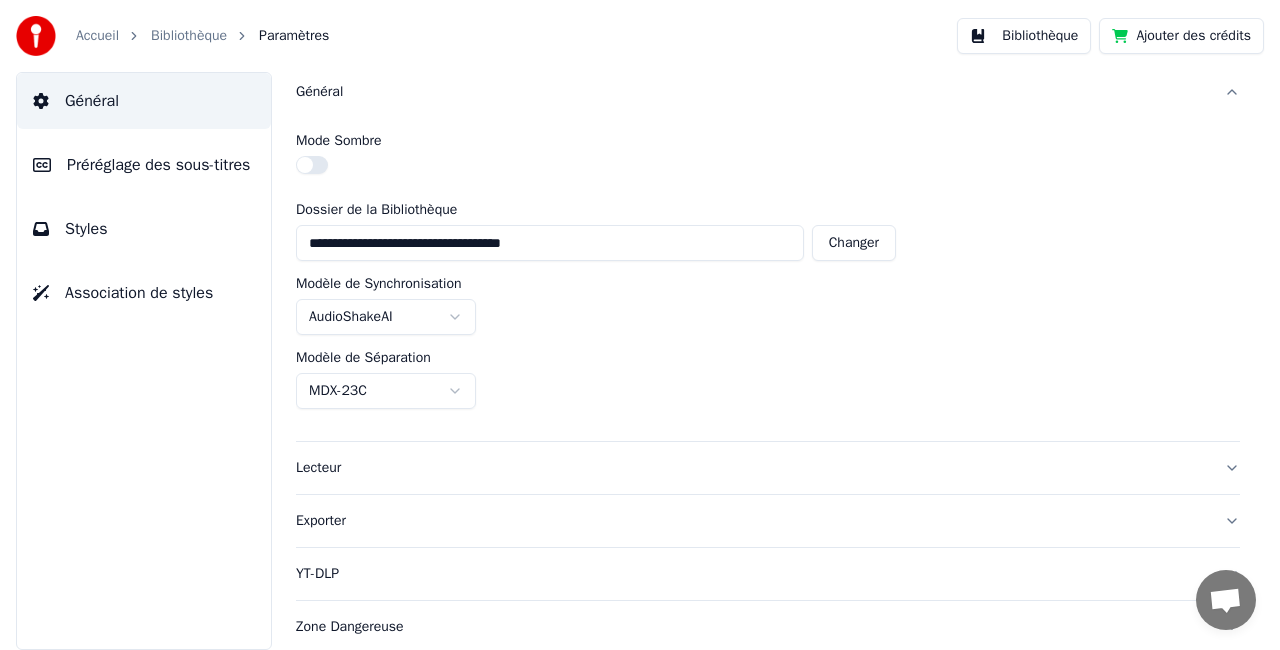 click on "Bibliothèque" at bounding box center [189, 36] 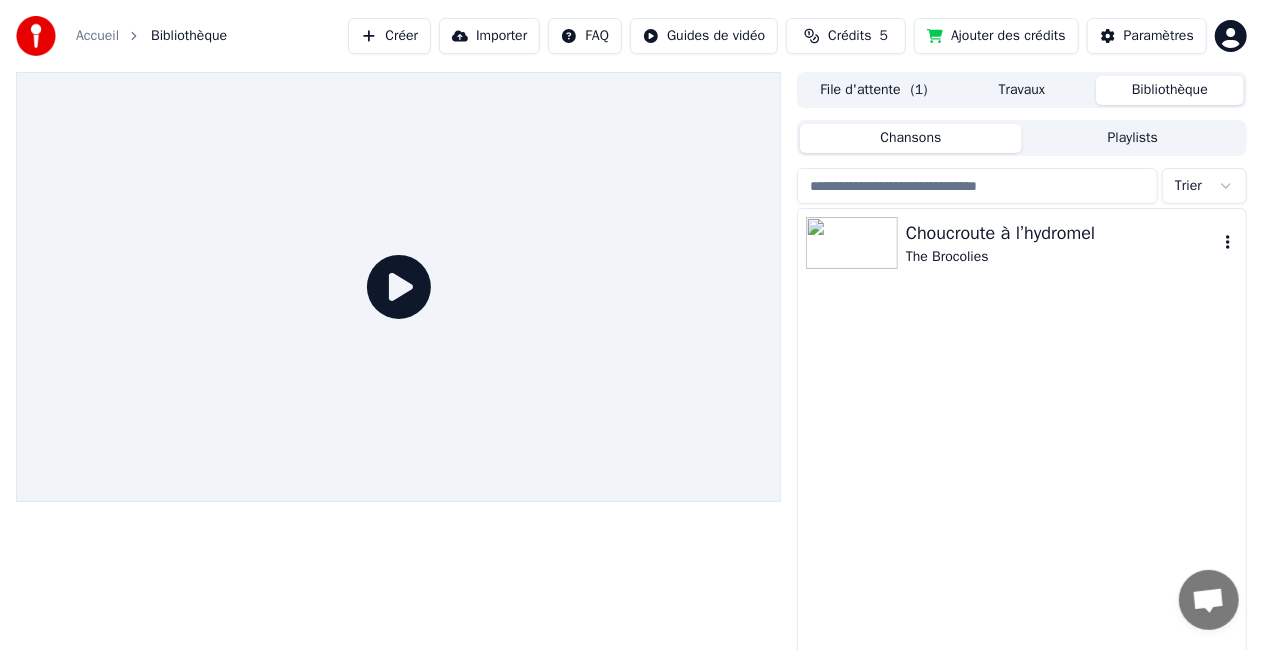 click on "Choucroute à l’hydromel" at bounding box center (1062, 233) 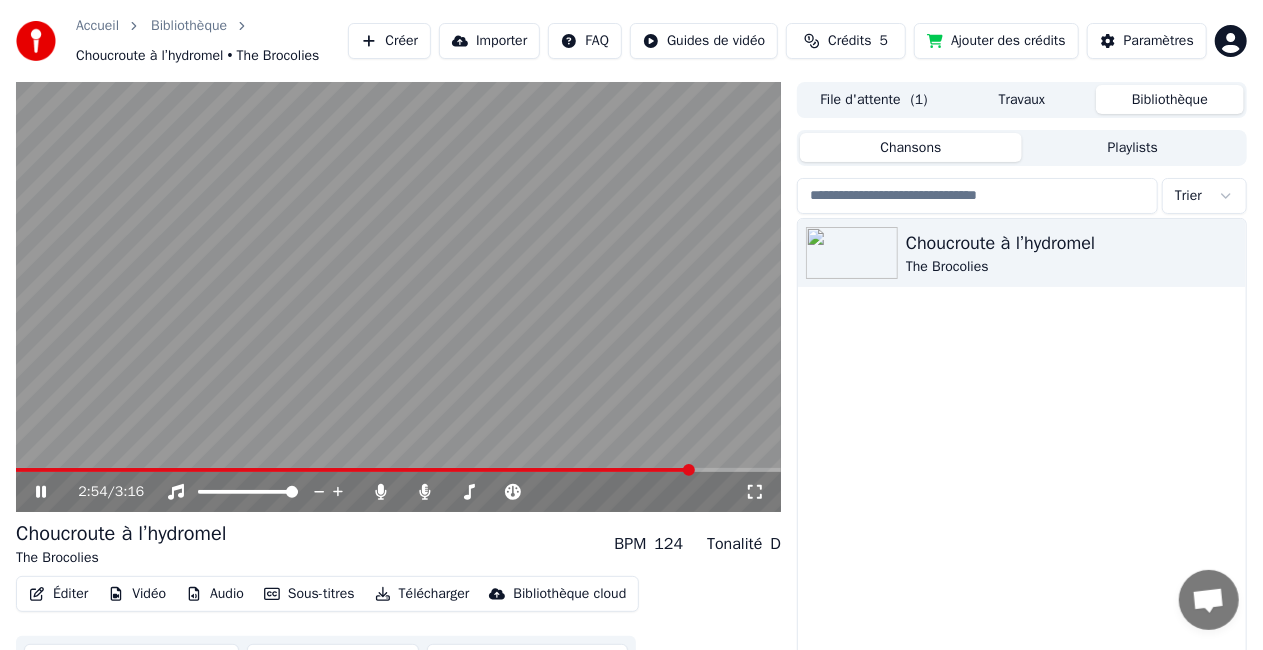 click at bounding box center (689, 470) 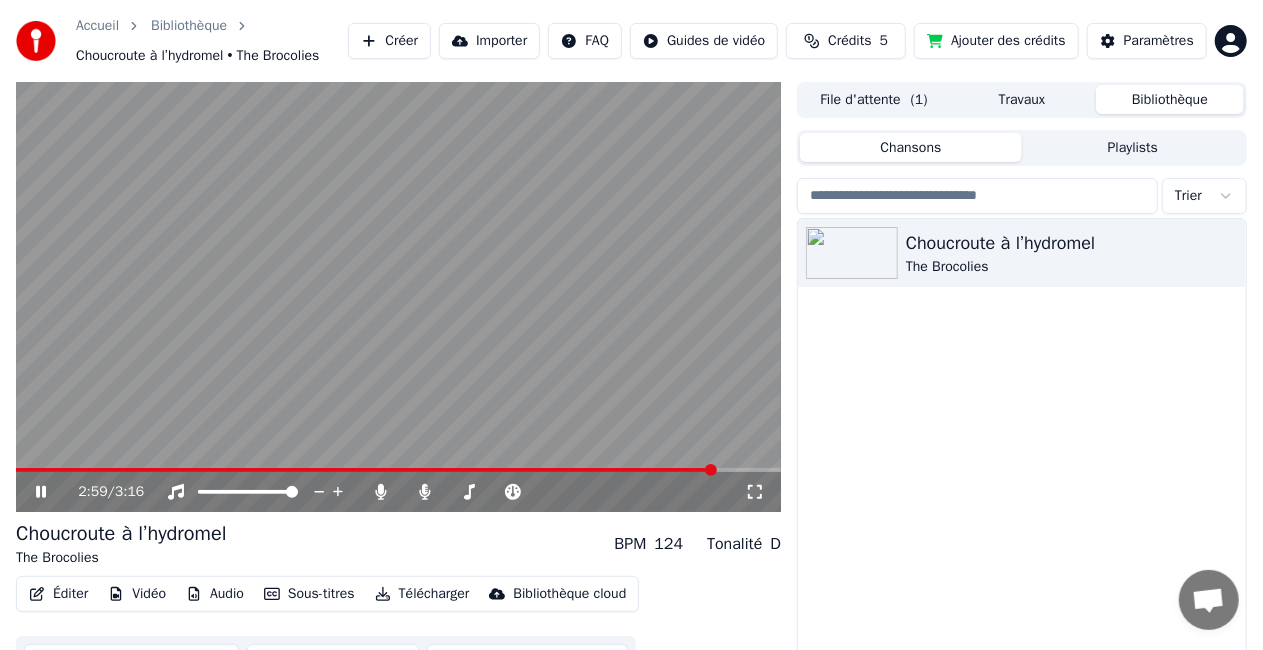 click at bounding box center [366, 470] 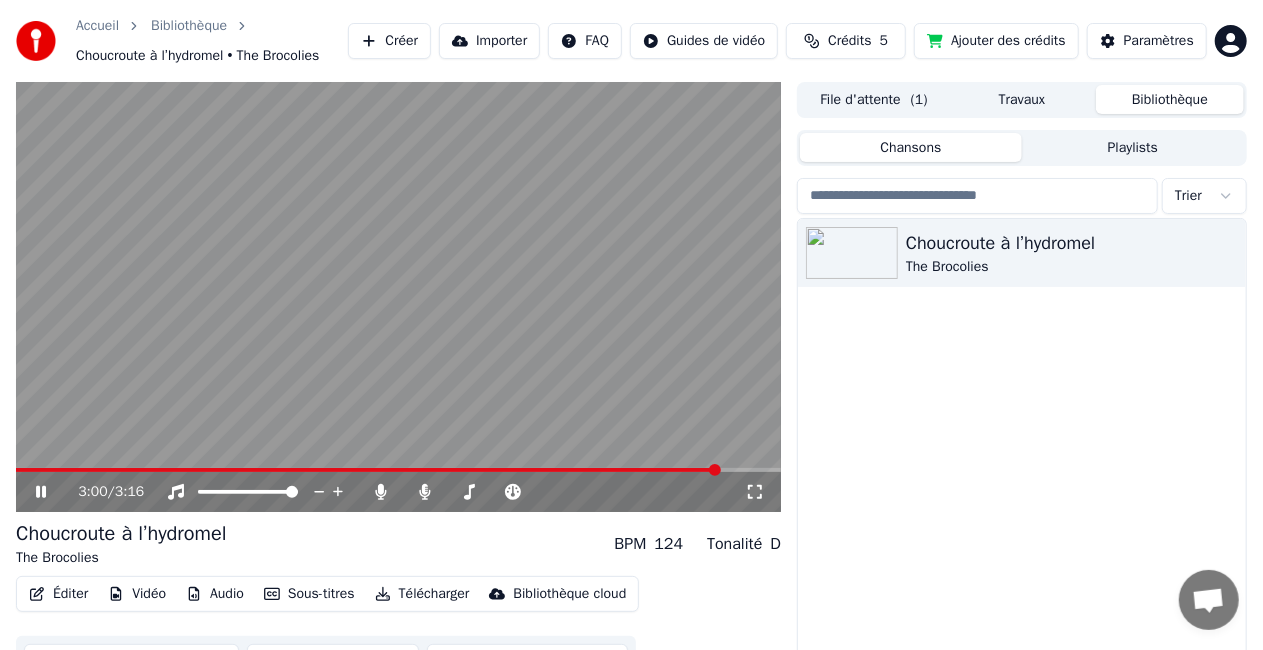 click 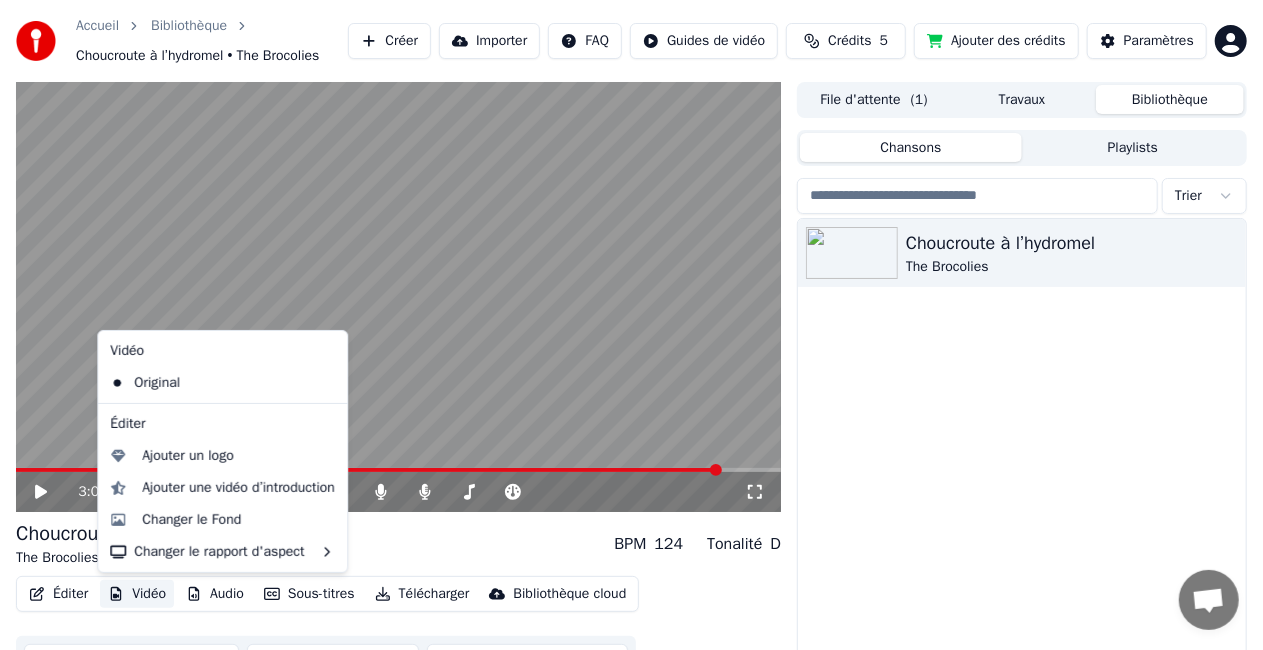 click on "Vidéo" at bounding box center (137, 594) 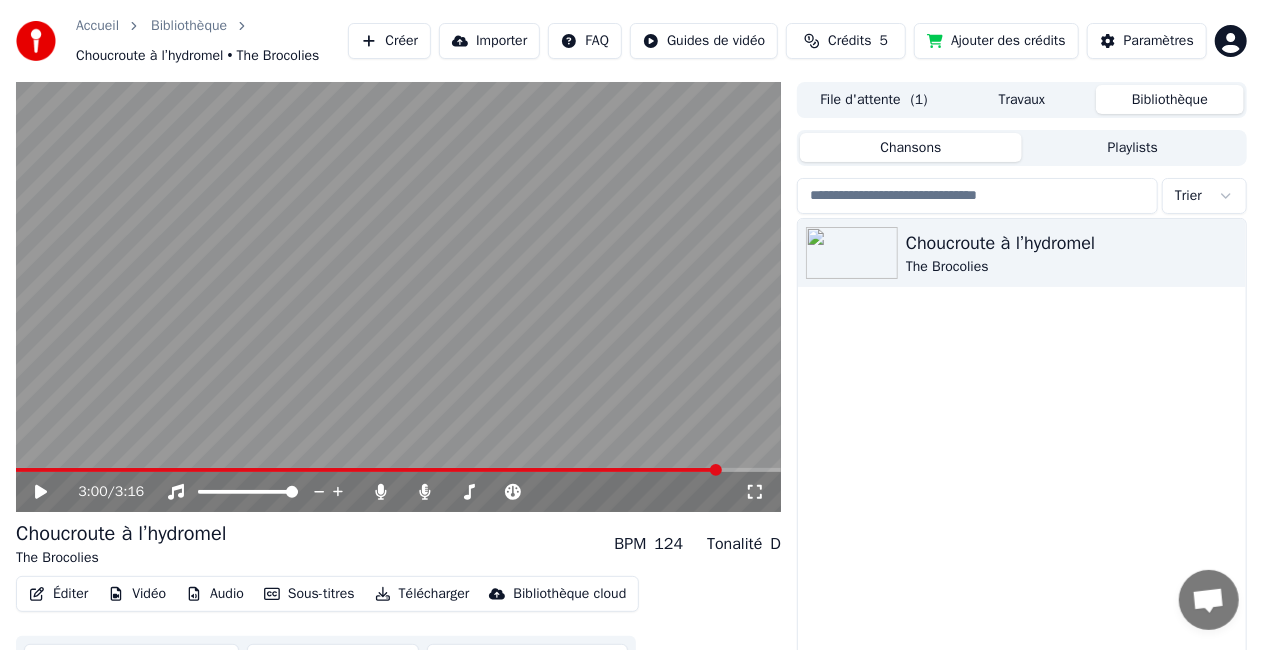 click on "Vidéo" at bounding box center (137, 594) 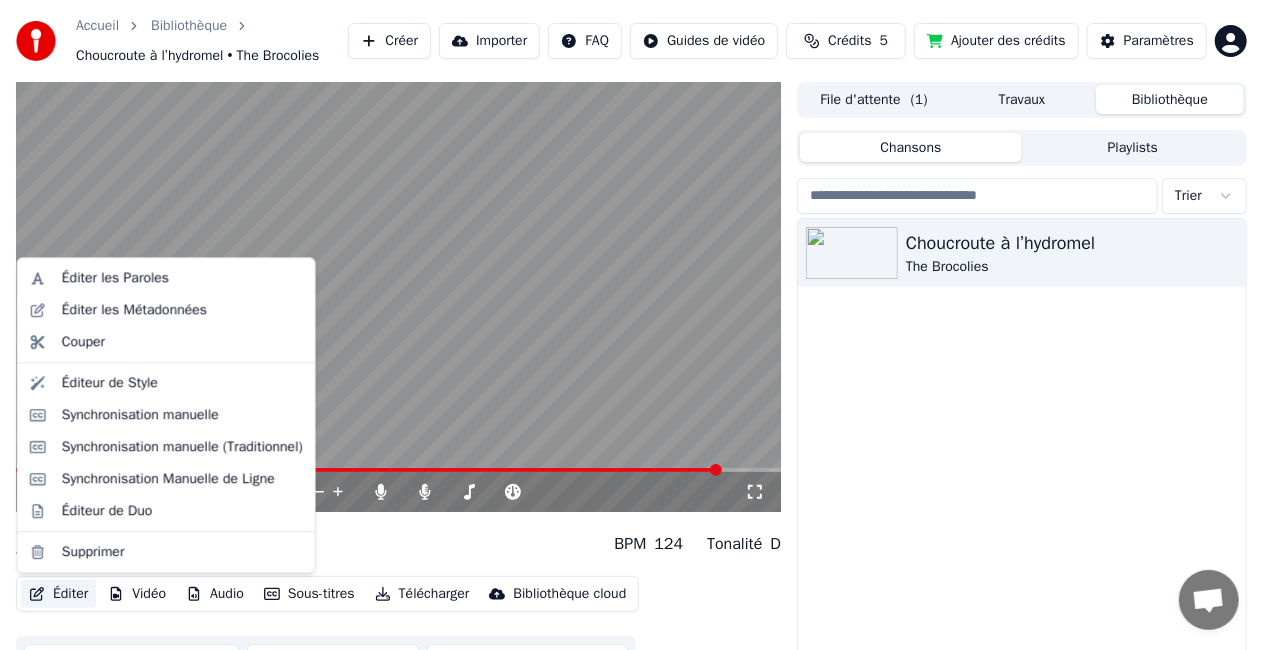 click on "Éditer" at bounding box center (58, 594) 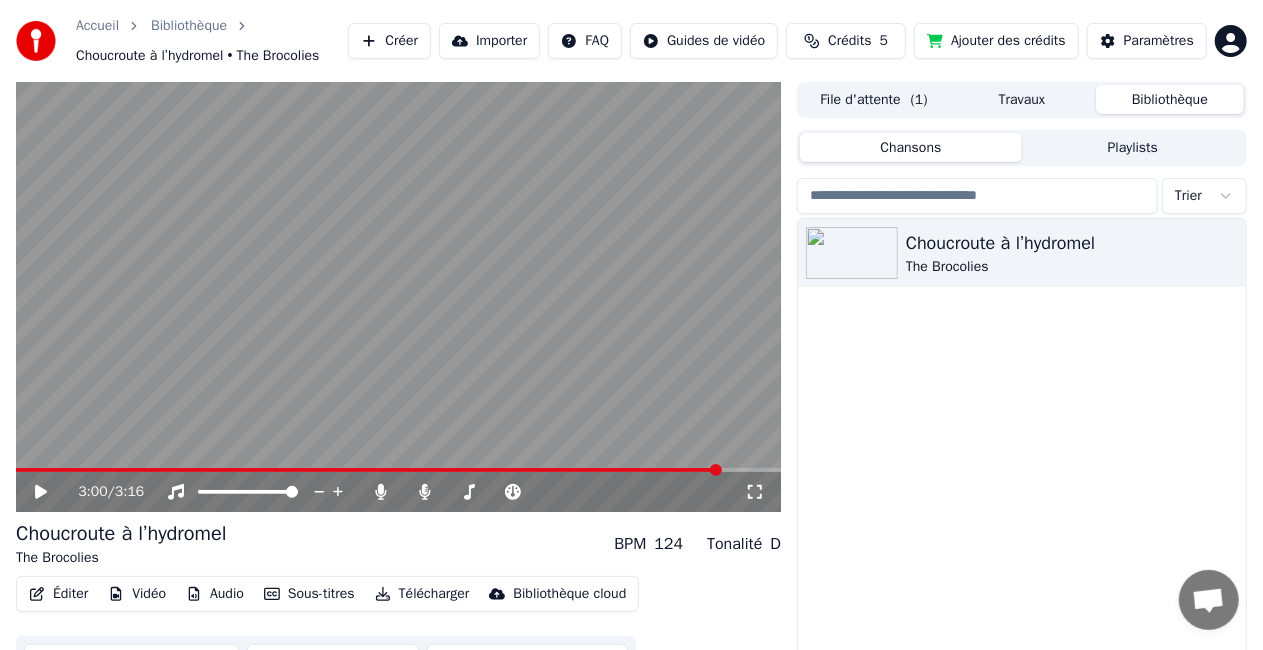 click on "Éditer" at bounding box center [58, 594] 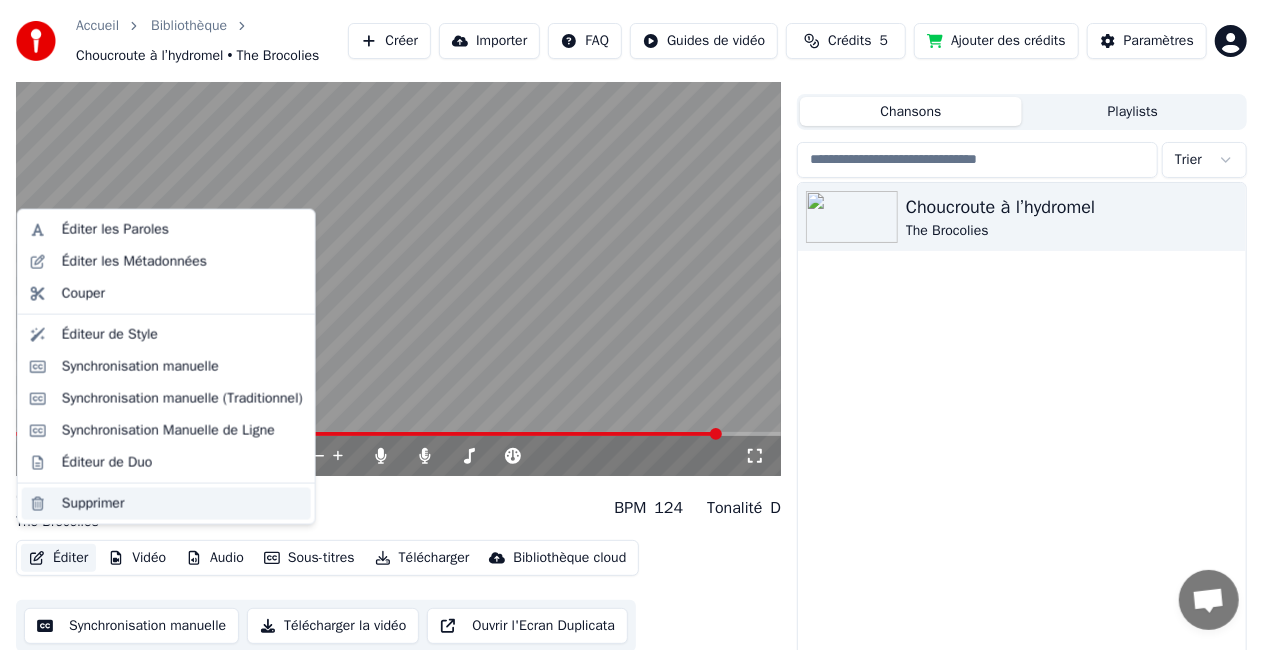 scroll, scrollTop: 55, scrollLeft: 0, axis: vertical 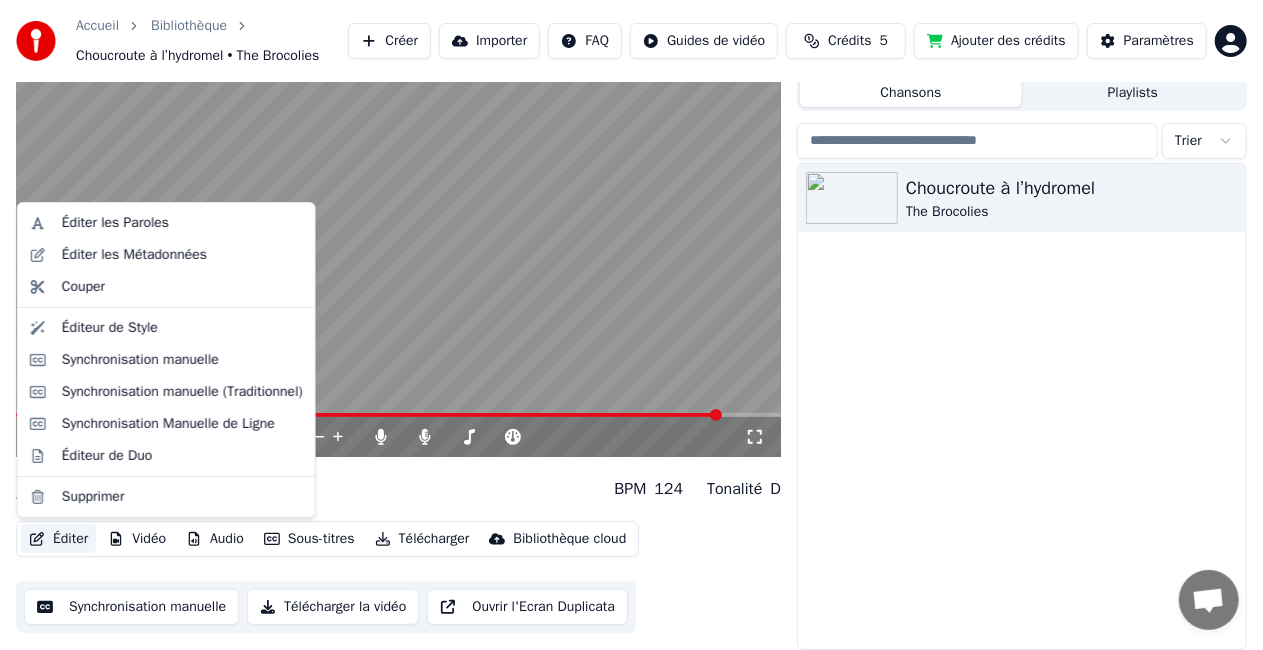 click on "Choucroute à l’hydromel The Brocolies" at bounding box center (1022, 407) 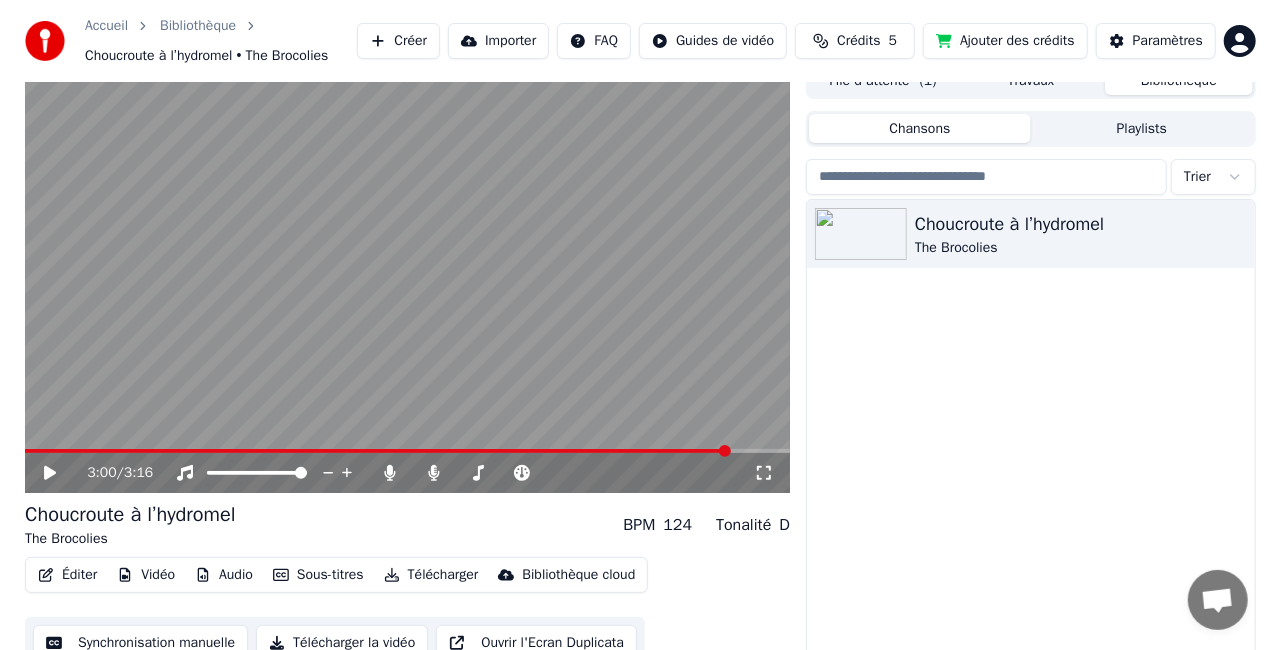 scroll, scrollTop: 0, scrollLeft: 0, axis: both 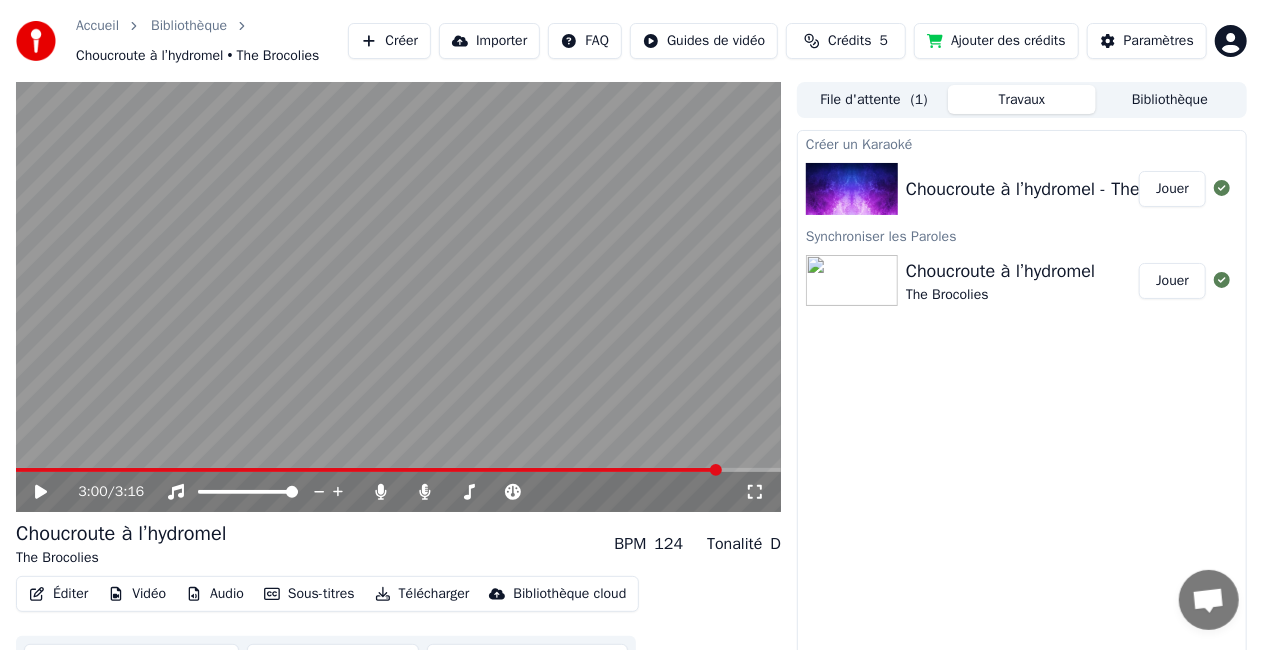 click on "Travaux" at bounding box center [1022, 99] 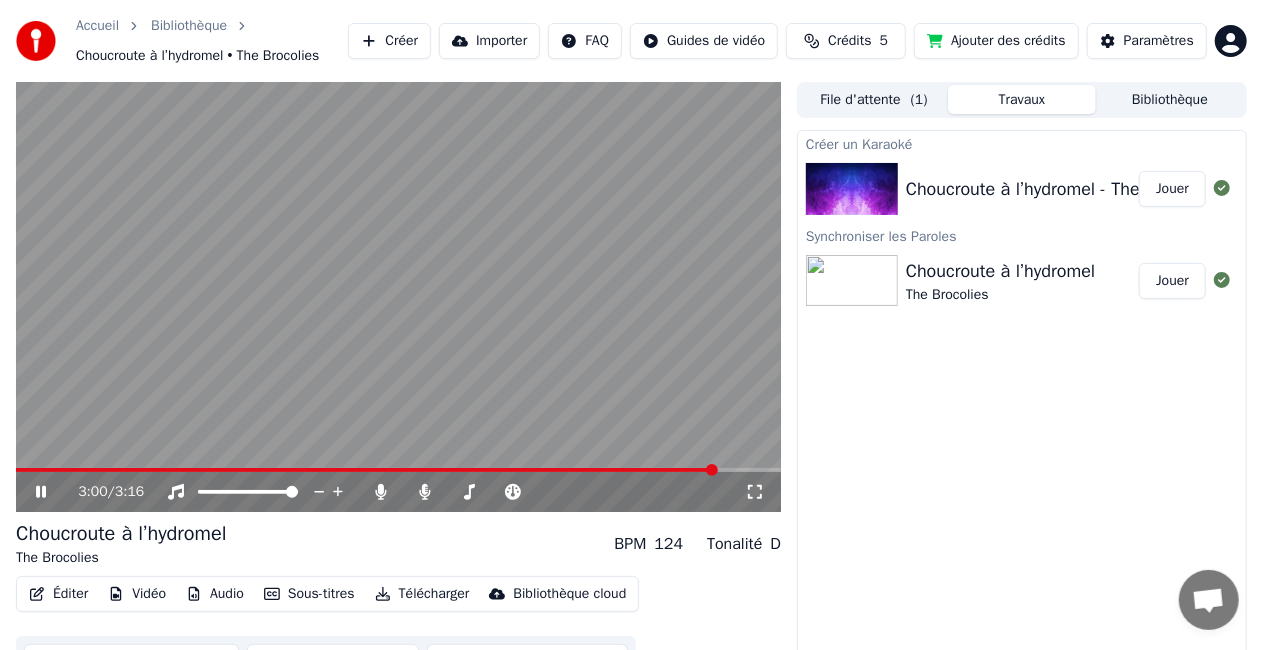 click at bounding box center [712, 470] 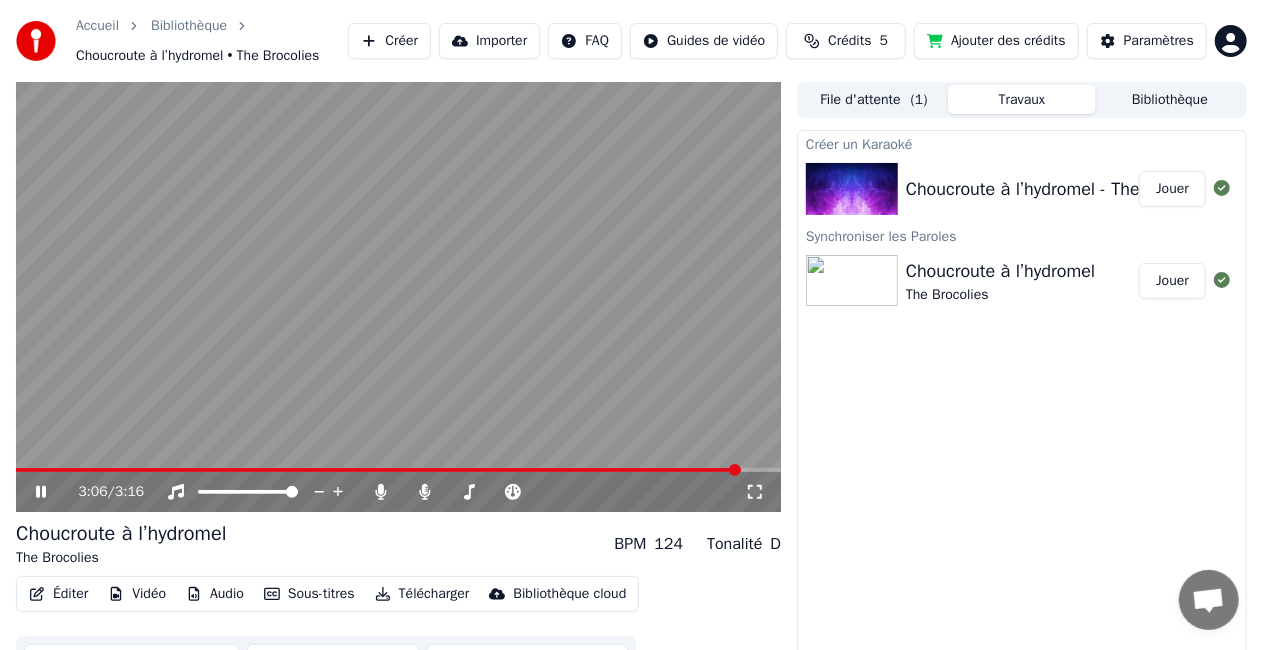 click at bounding box center (398, 470) 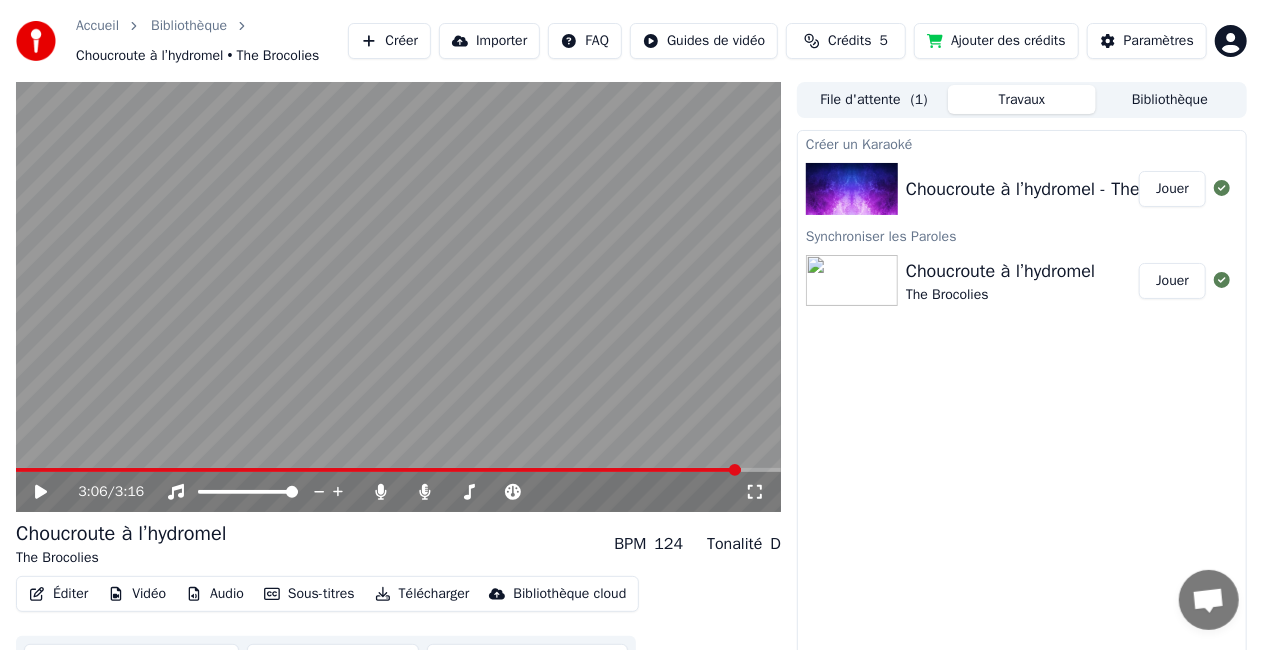 click at bounding box center (398, 470) 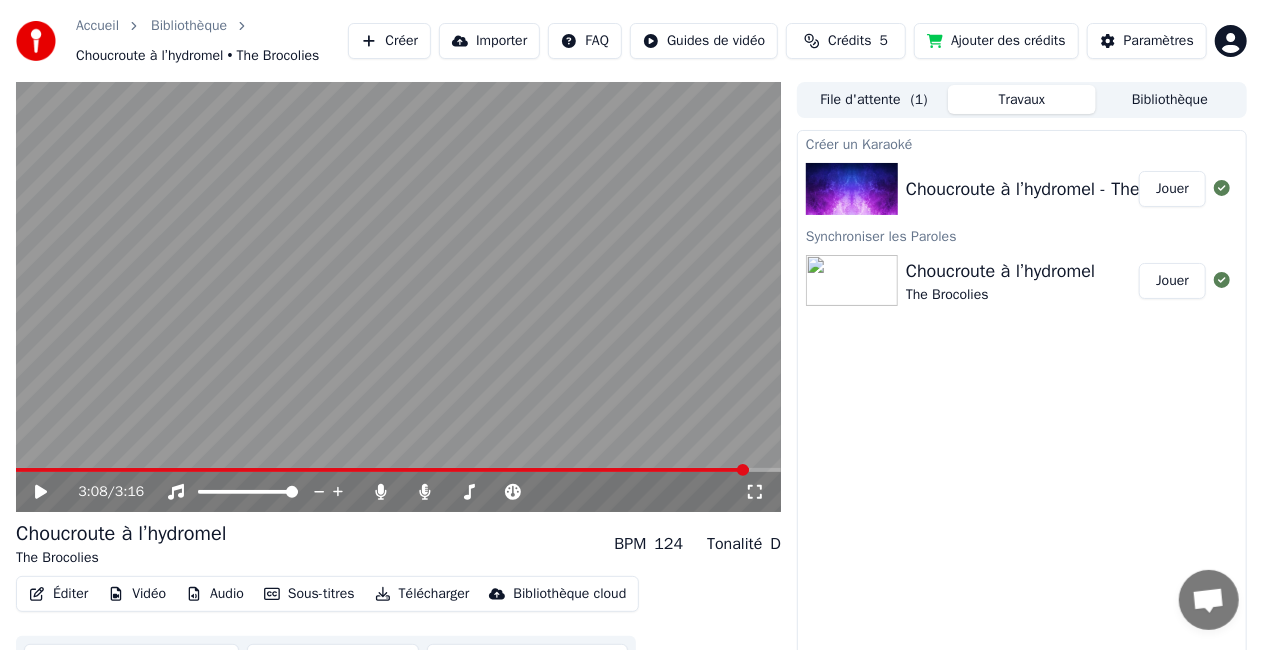 click on "Choucroute à l’hydromel - The Brocolies" at bounding box center (1062, 189) 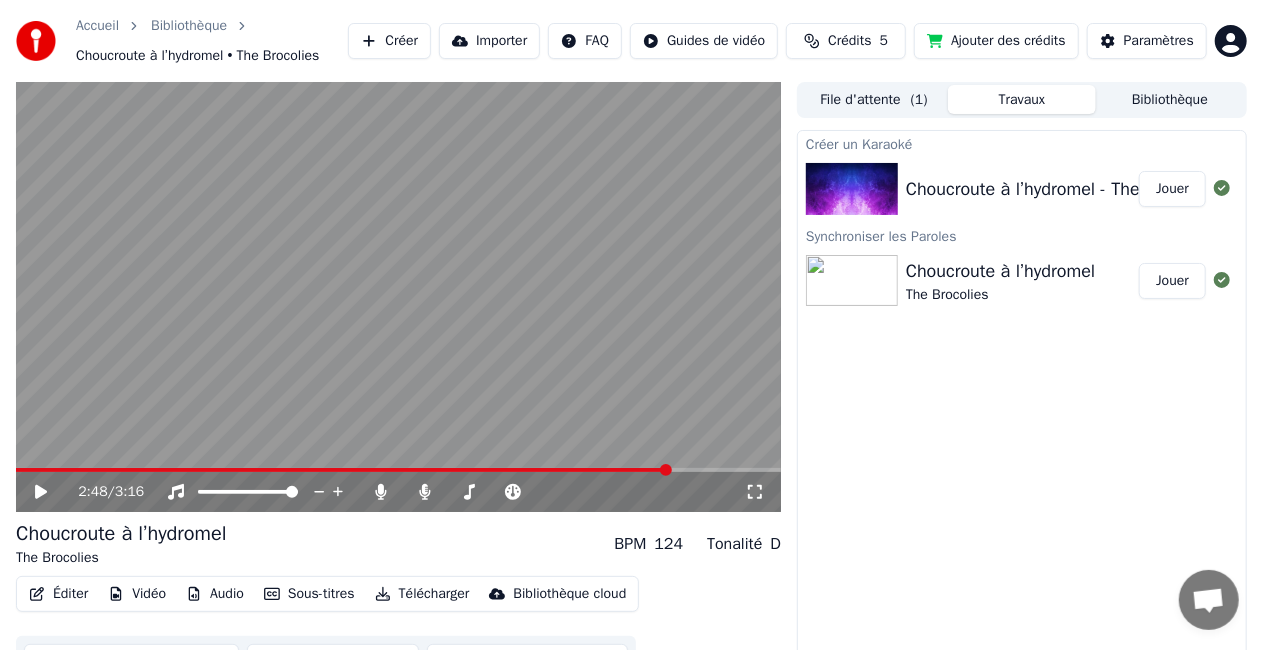 click at bounding box center [343, 470] 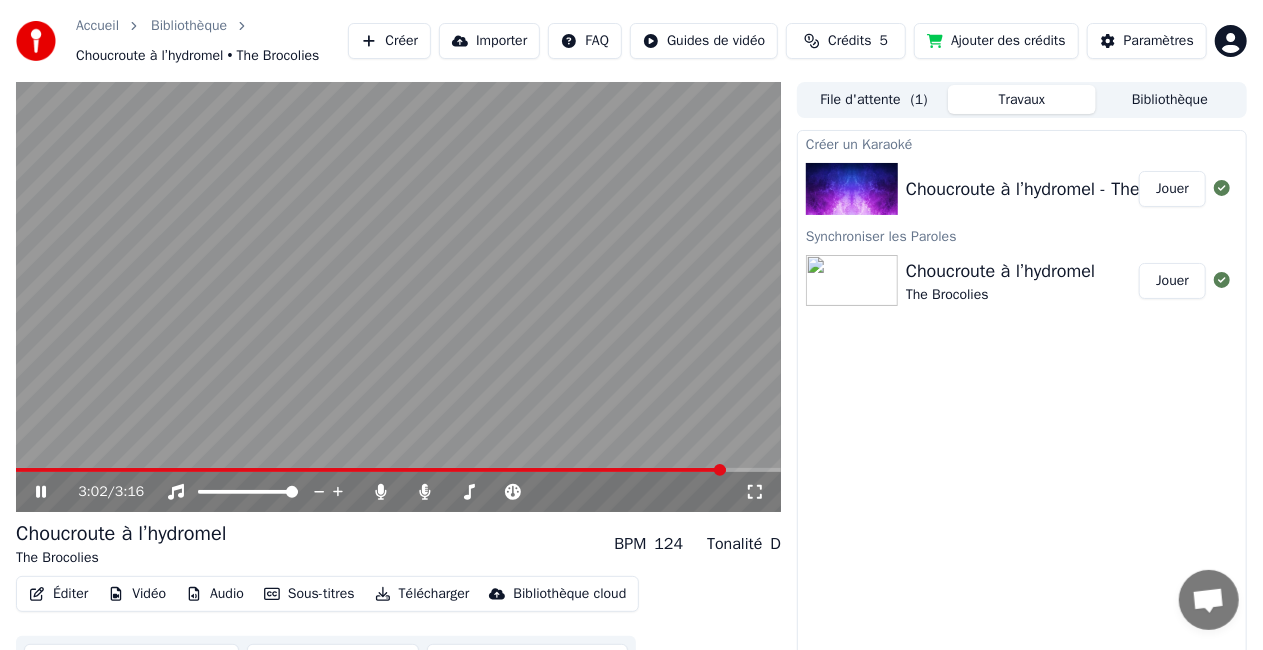click on "3:02  /  3:16" at bounding box center [398, 492] 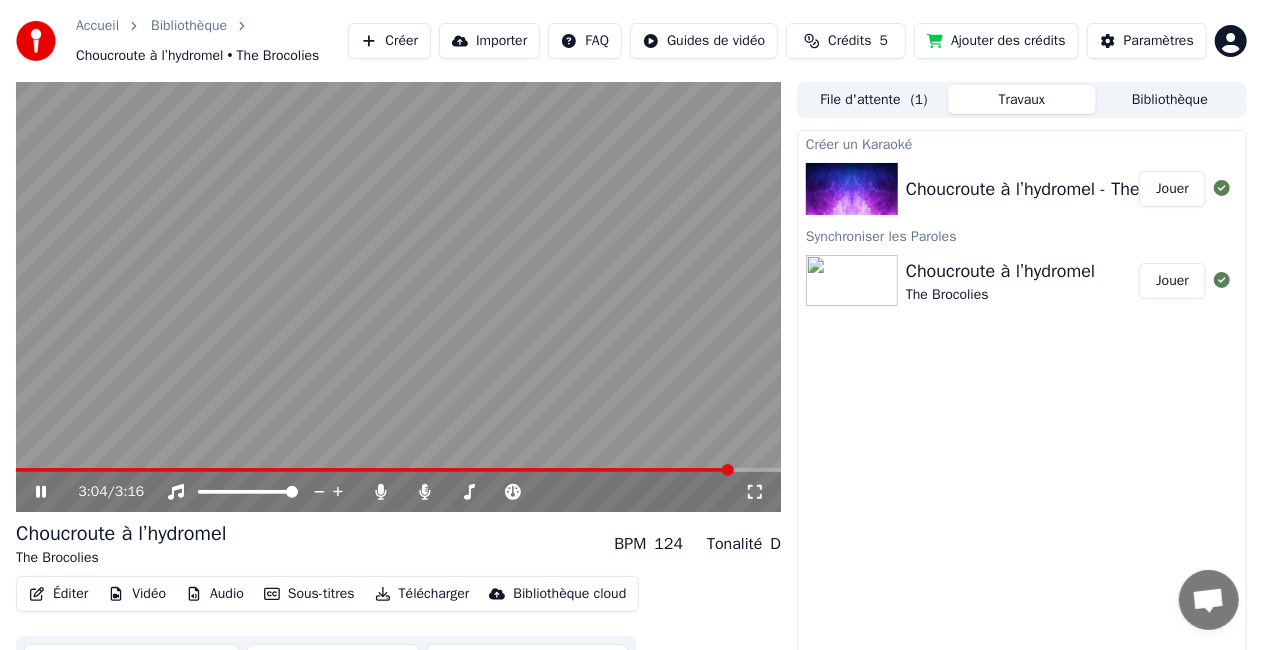 click 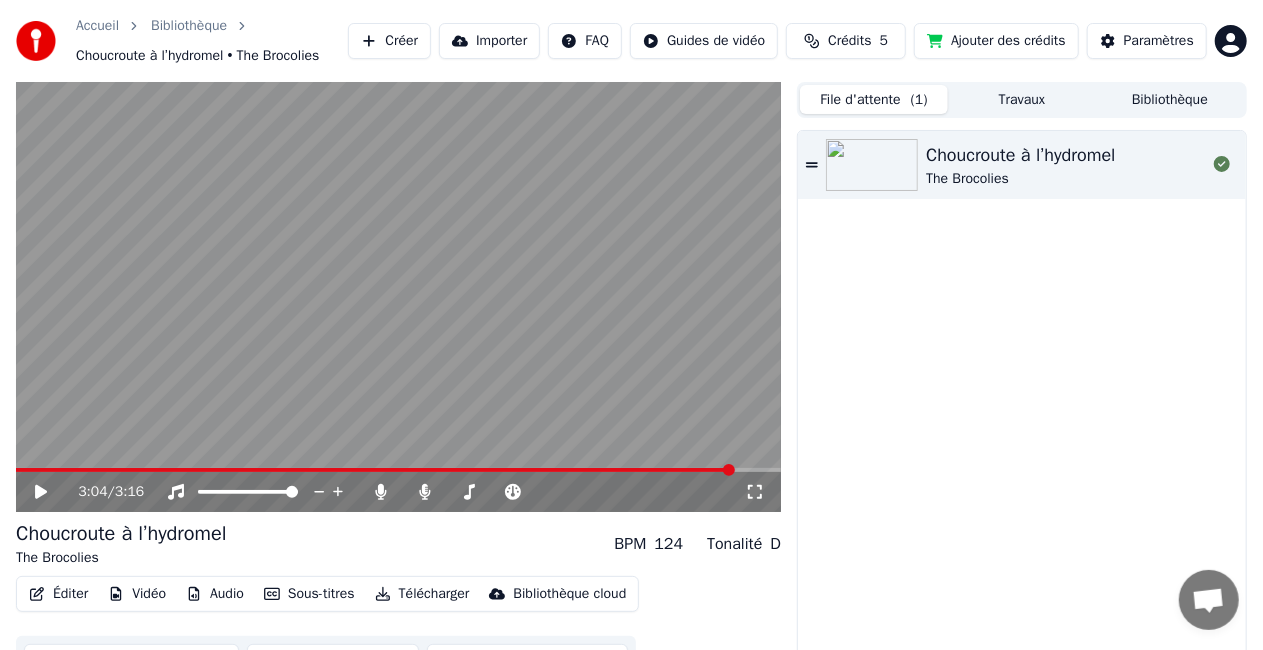 click on "( 1 )" at bounding box center [919, 100] 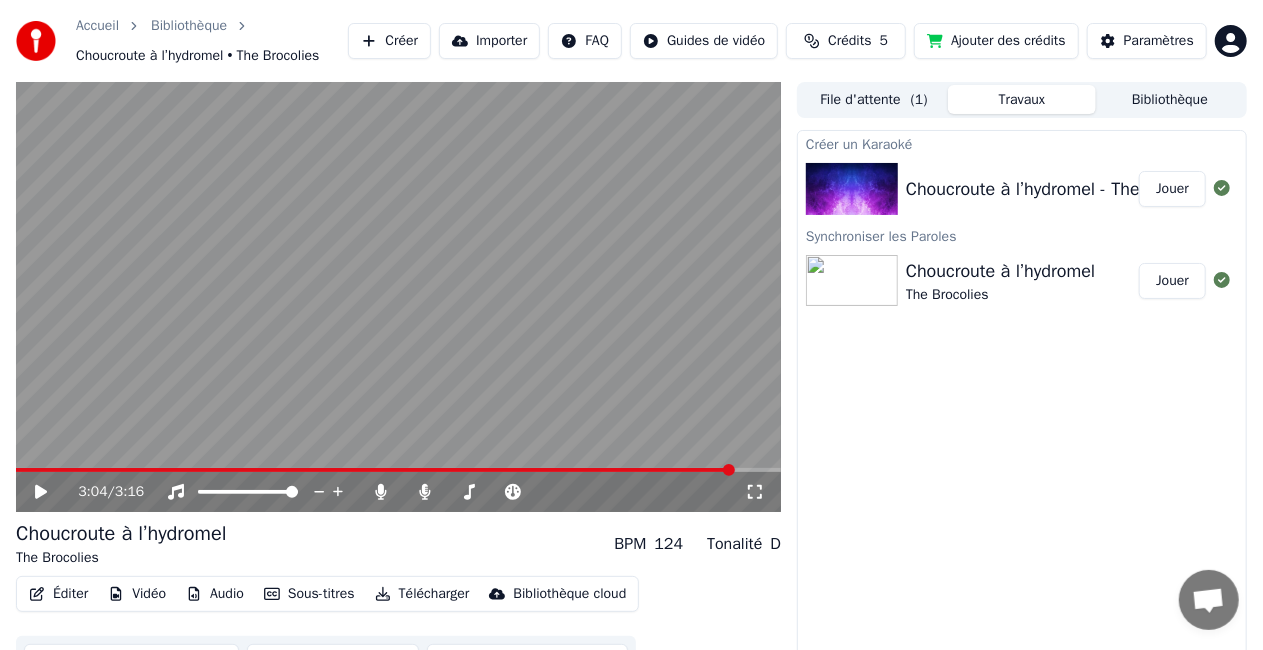 click on "Travaux" at bounding box center [1022, 99] 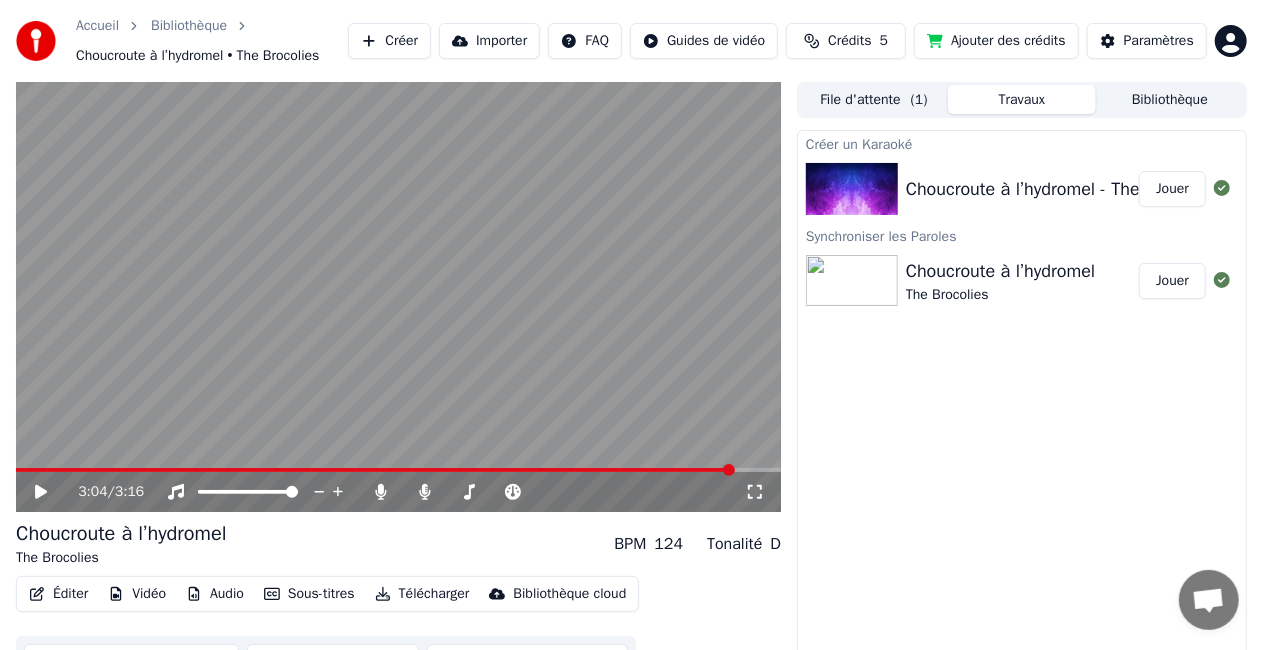 click on "Créer" at bounding box center (389, 41) 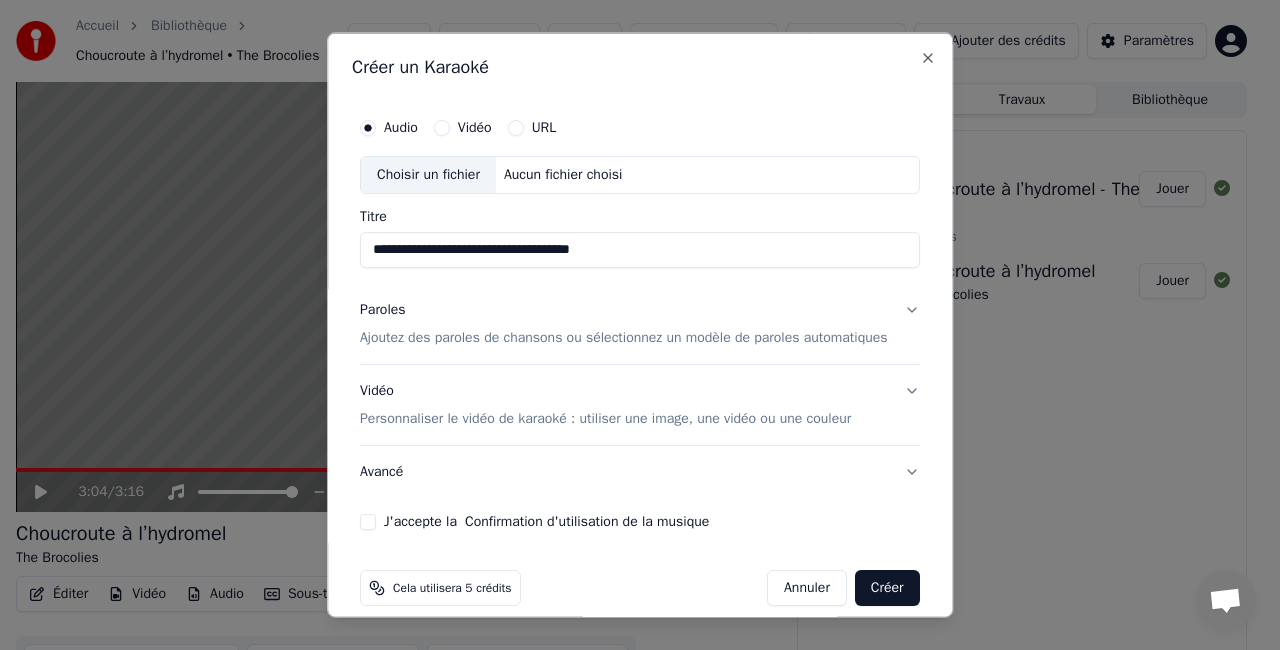 click on "Choisir un fichier" at bounding box center [428, 175] 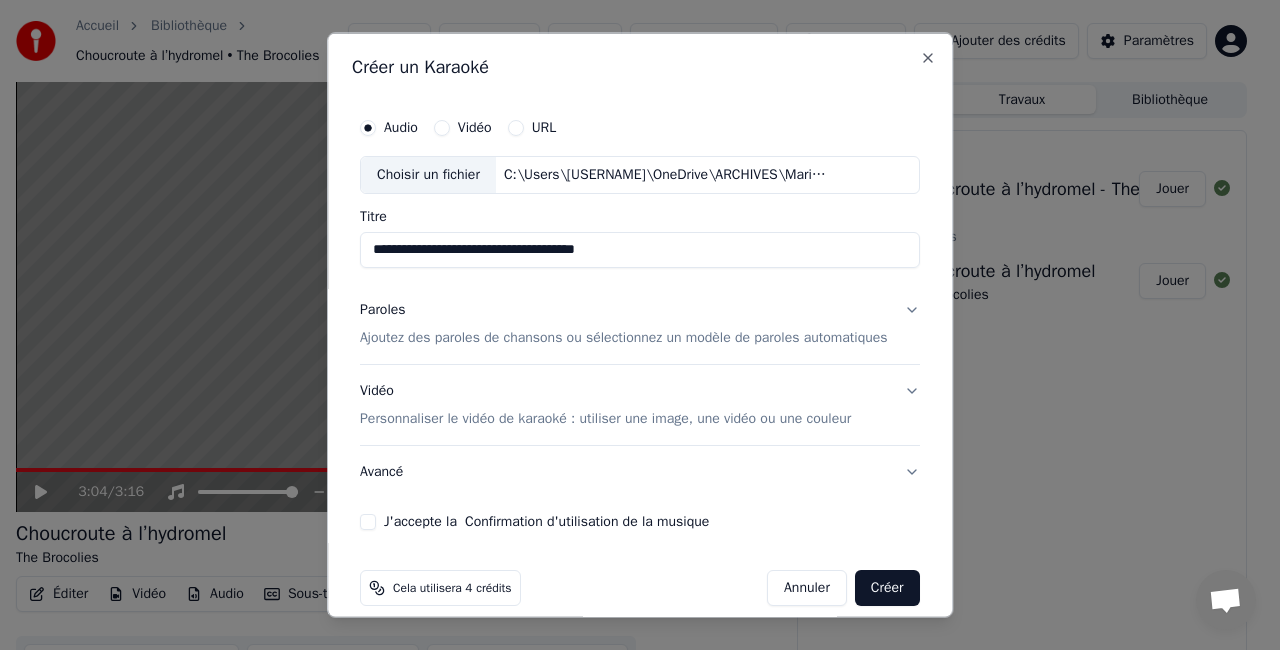 click on "Ajoutez des paroles de chansons ou sélectionnez un modèle de paroles automatiques" at bounding box center [624, 337] 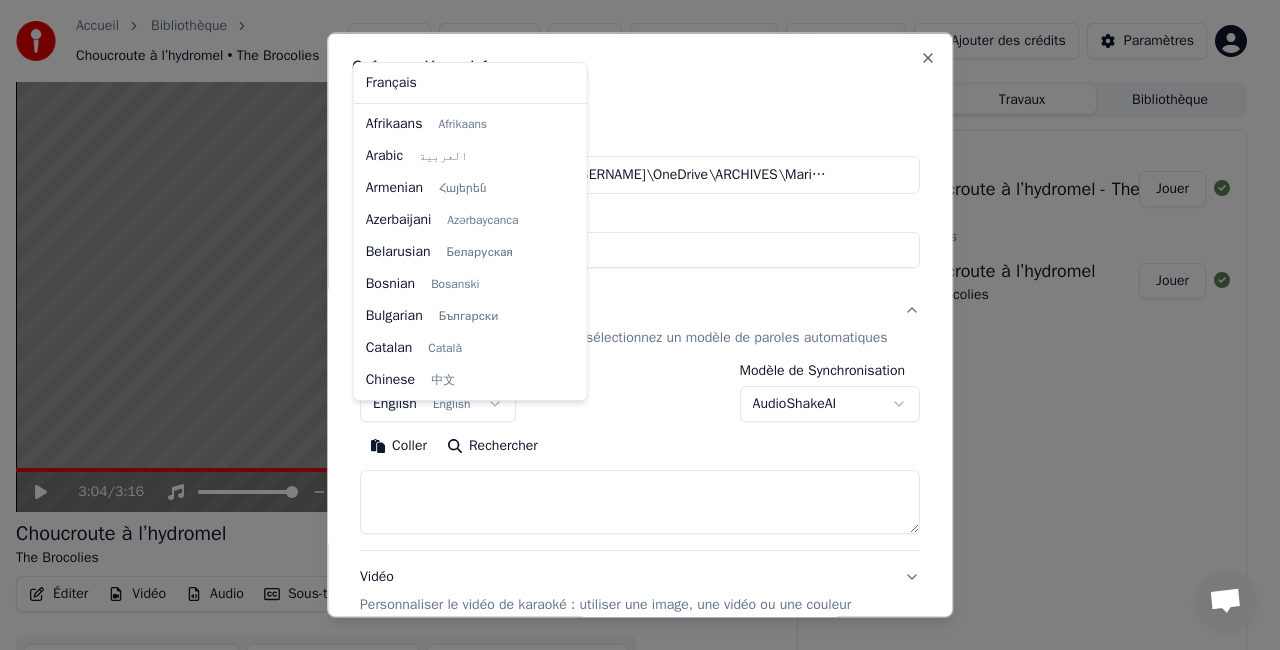click on "**********" at bounding box center [631, 325] 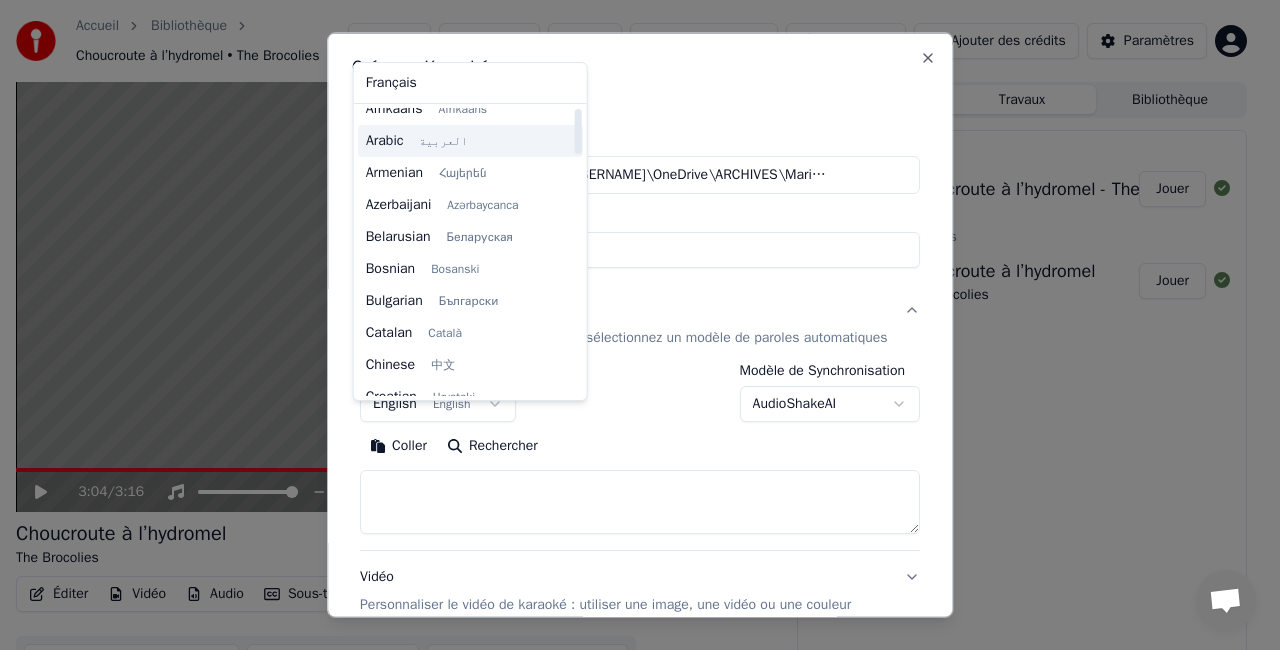 scroll, scrollTop: 0, scrollLeft: 0, axis: both 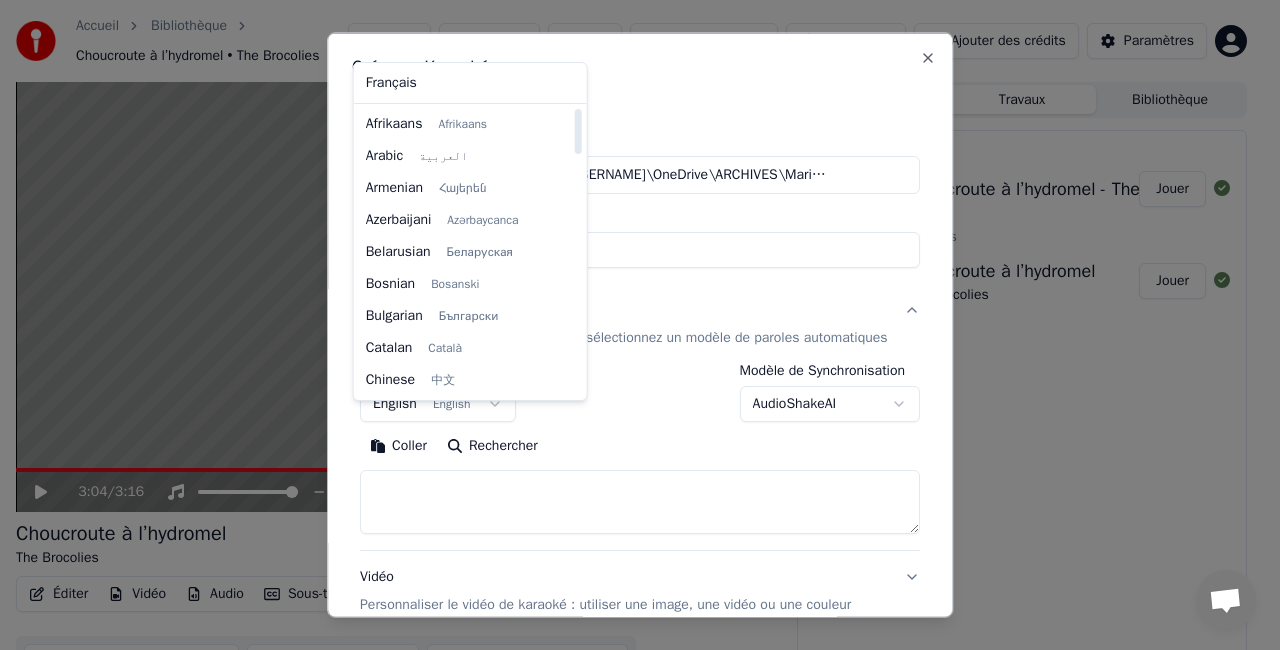 select on "**" 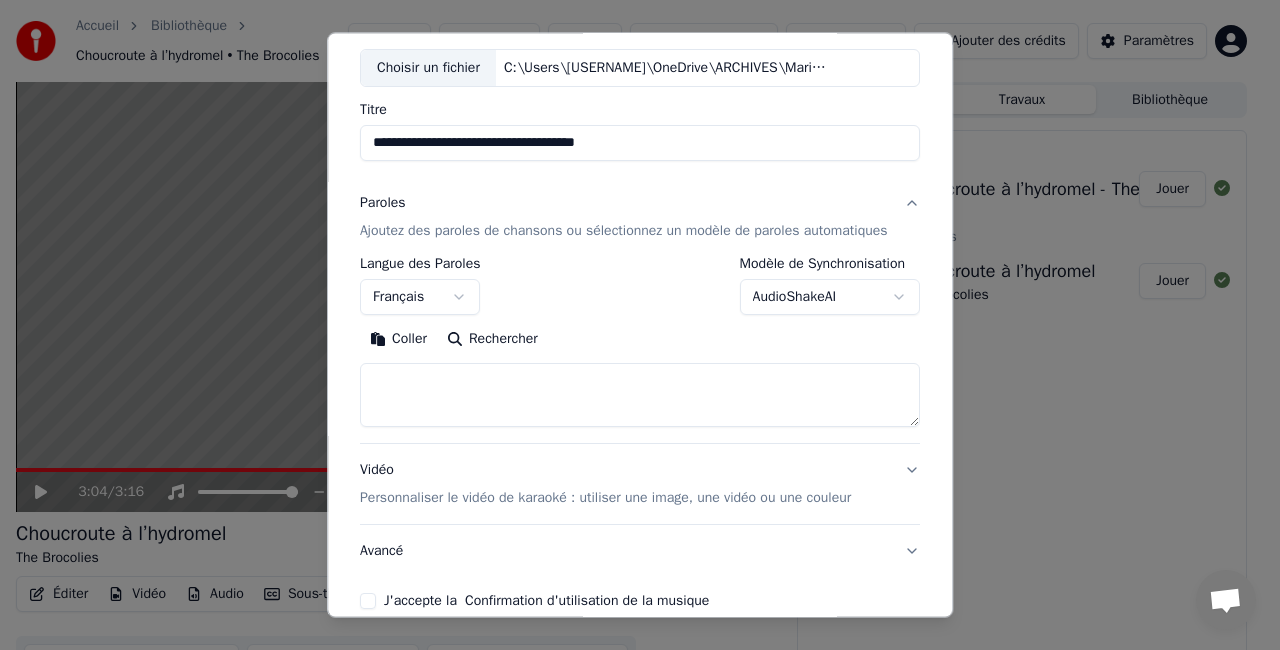 scroll, scrollTop: 200, scrollLeft: 0, axis: vertical 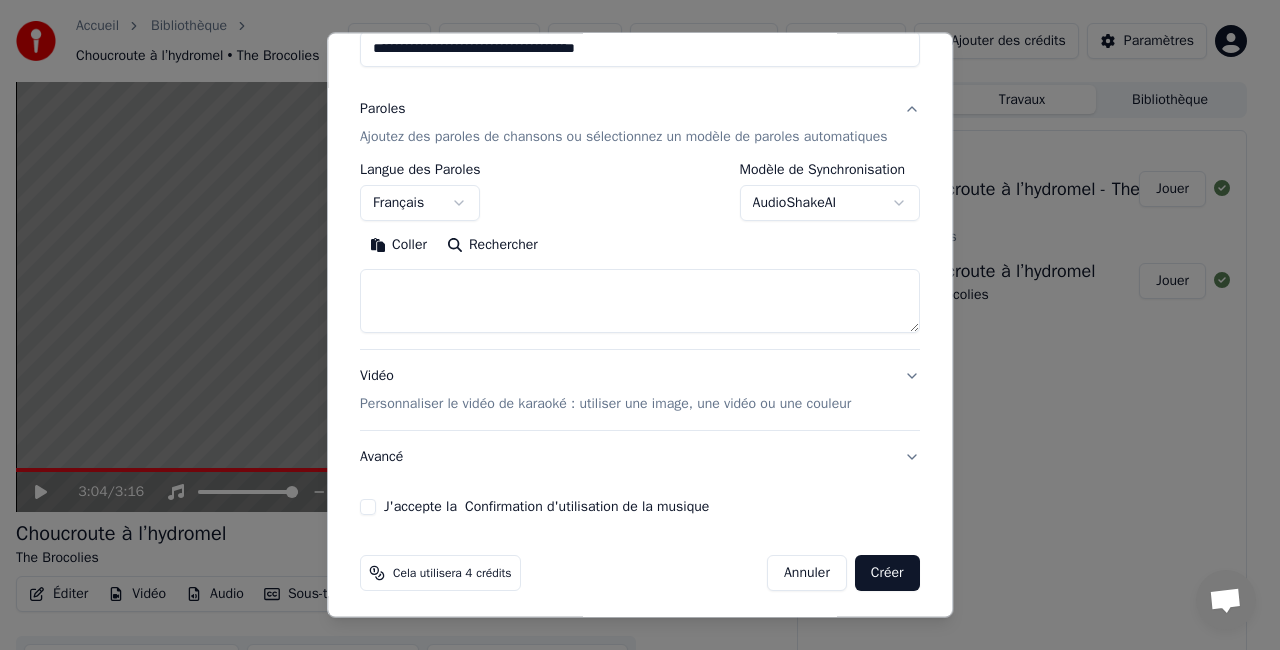 click at bounding box center [640, 301] 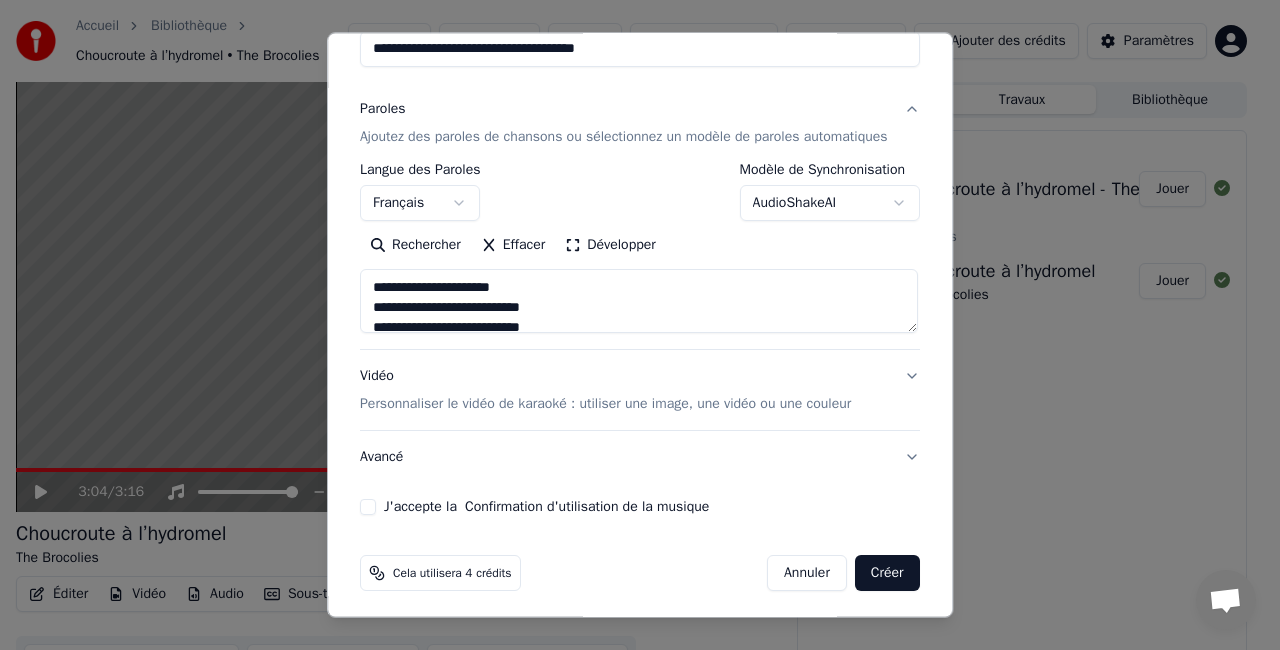 scroll, scrollTop: 1383, scrollLeft: 0, axis: vertical 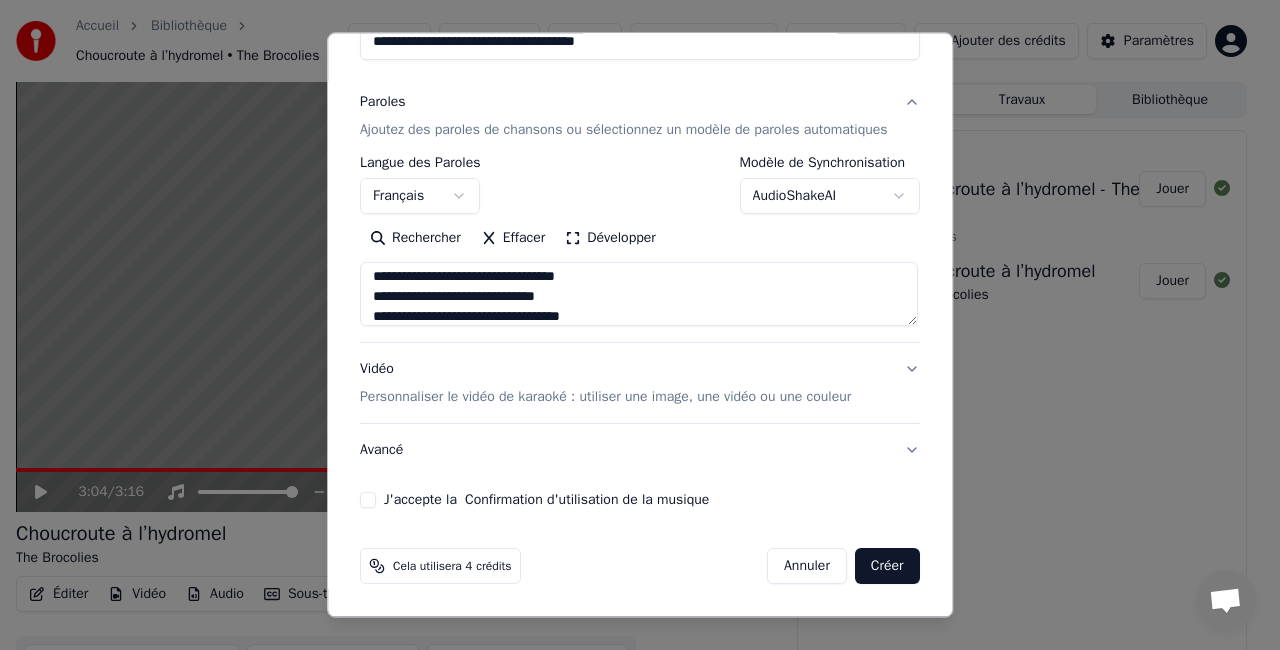 type on "**********" 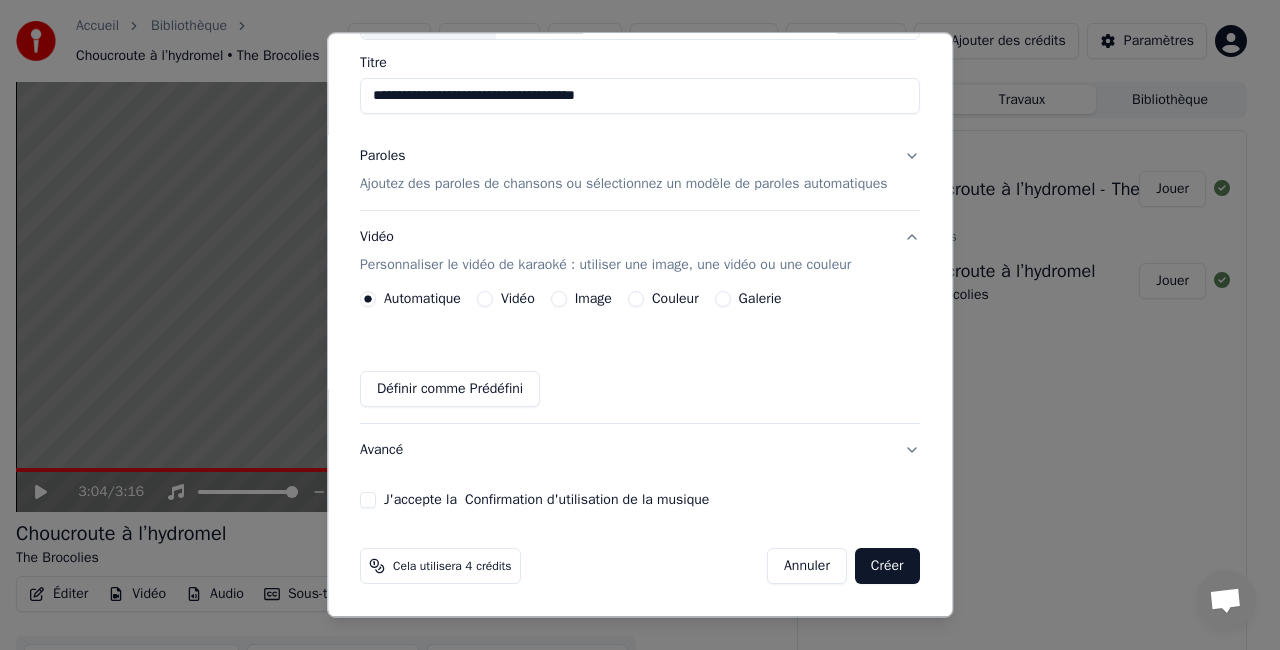 scroll, scrollTop: 170, scrollLeft: 0, axis: vertical 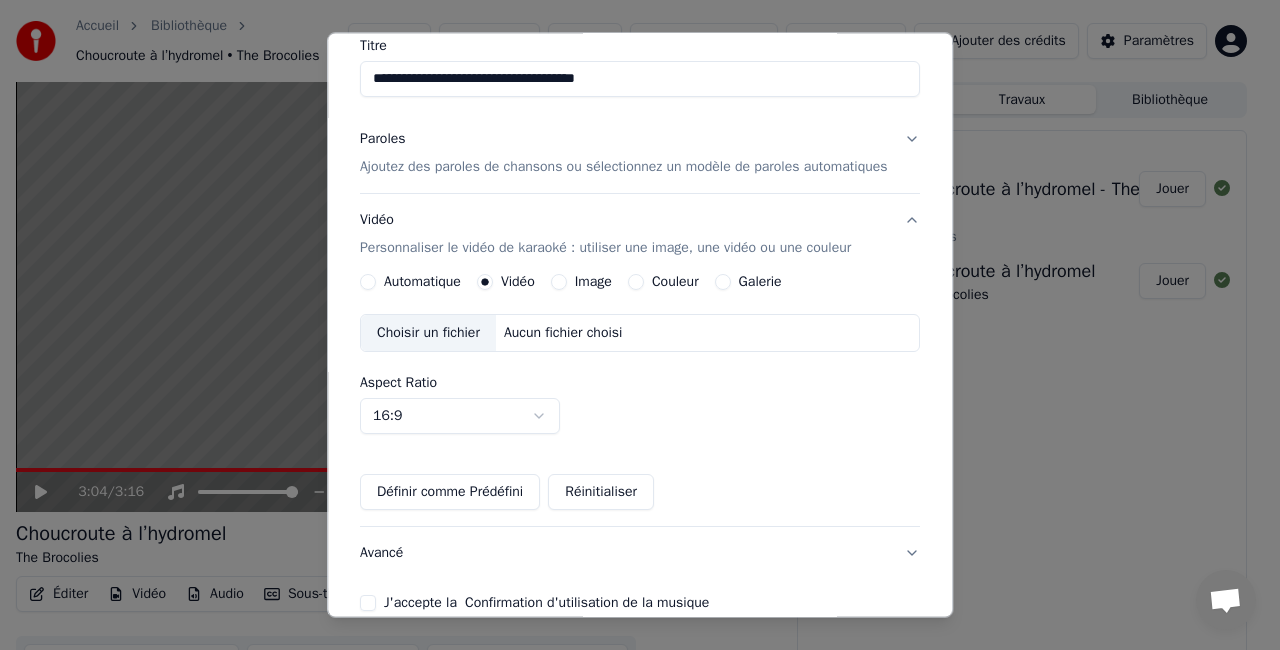 click on "Choisir un fichier" at bounding box center [428, 333] 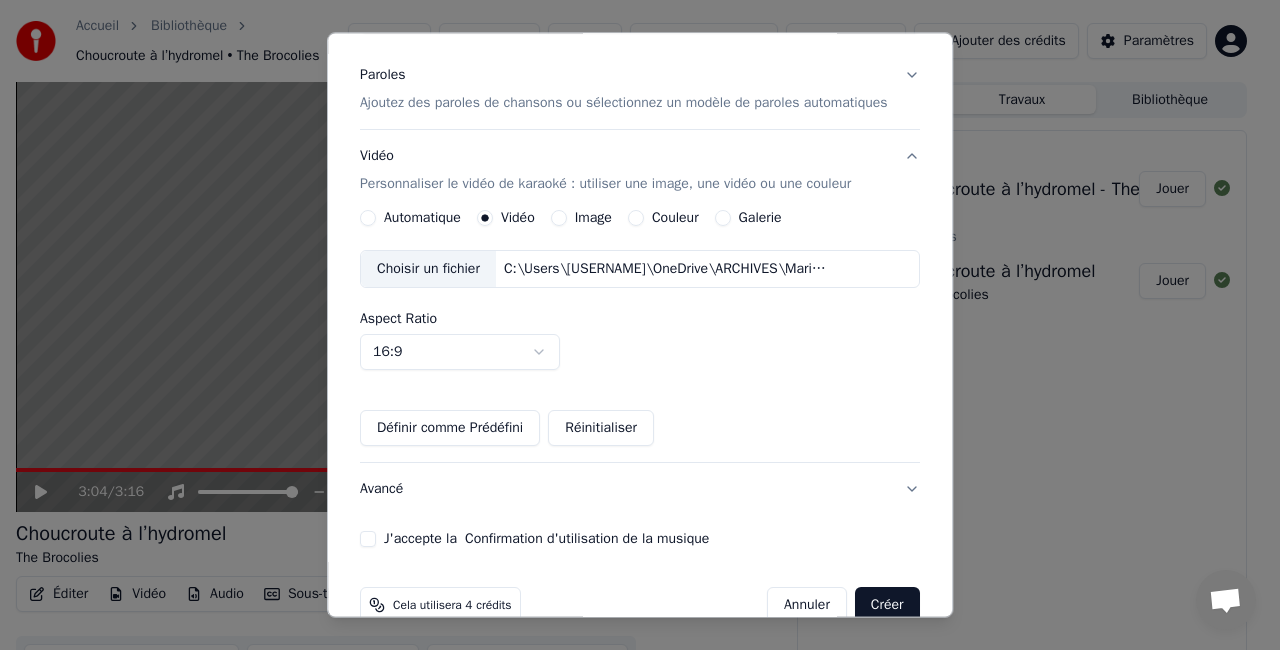 scroll, scrollTop: 290, scrollLeft: 0, axis: vertical 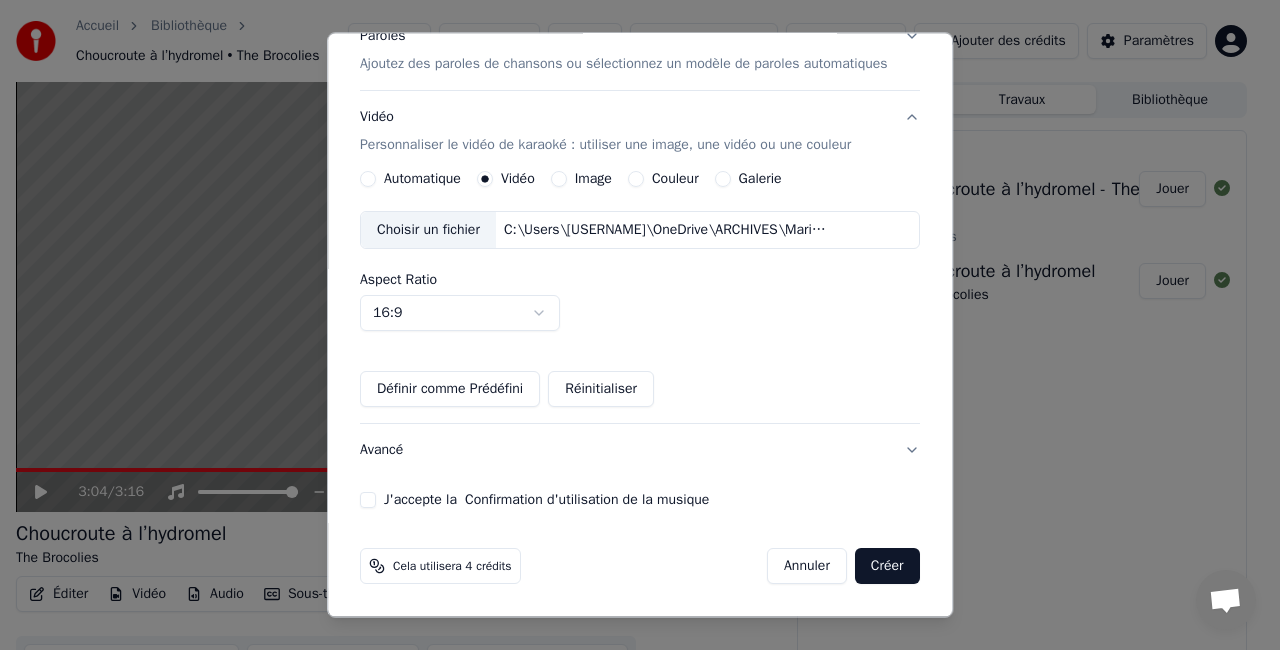 click on "Avancé" at bounding box center (640, 450) 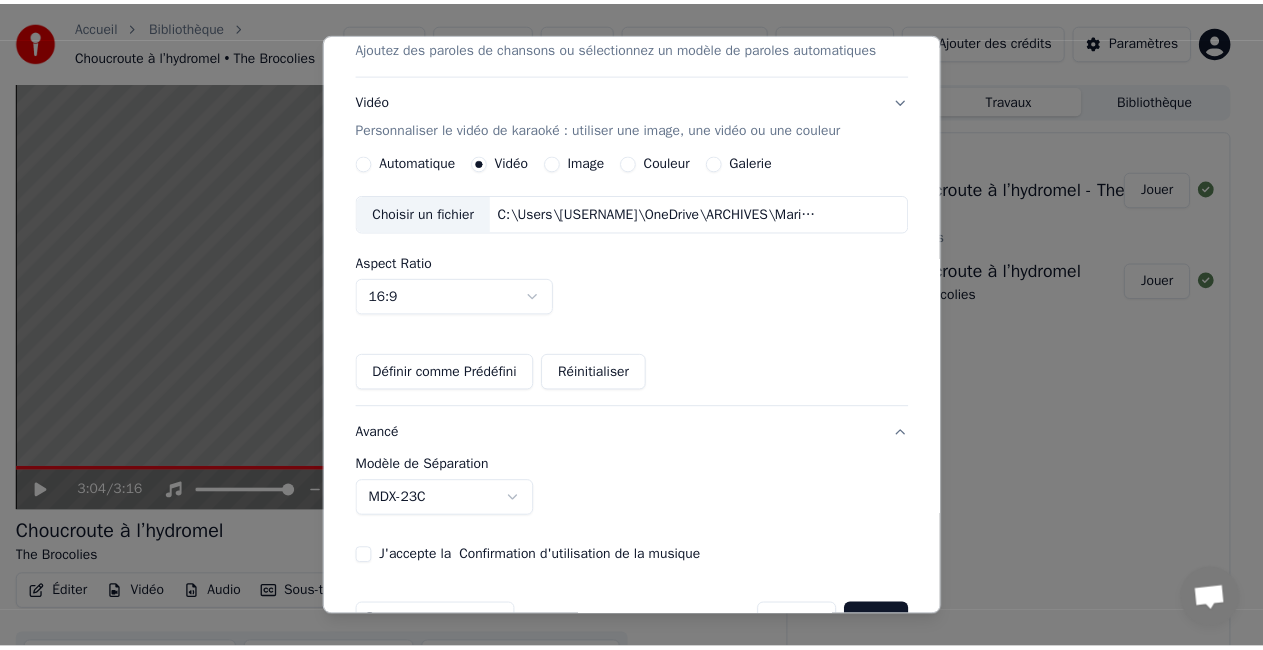 scroll, scrollTop: 112, scrollLeft: 0, axis: vertical 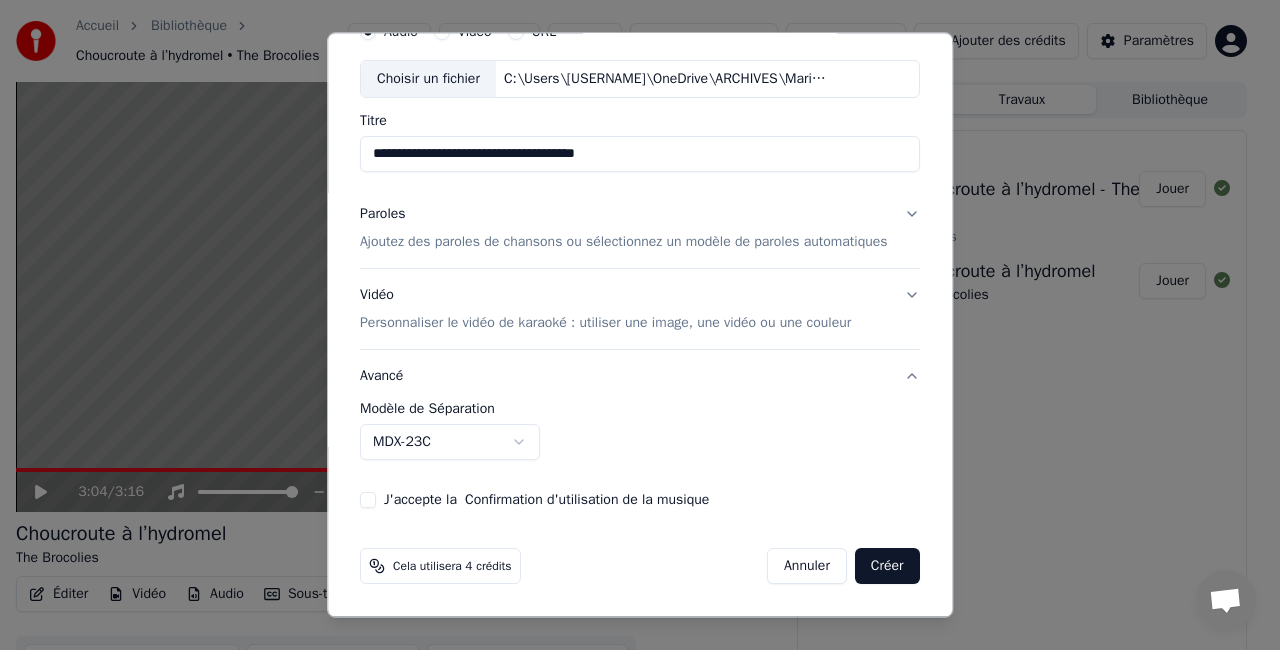 click on "**********" at bounding box center (631, 325) 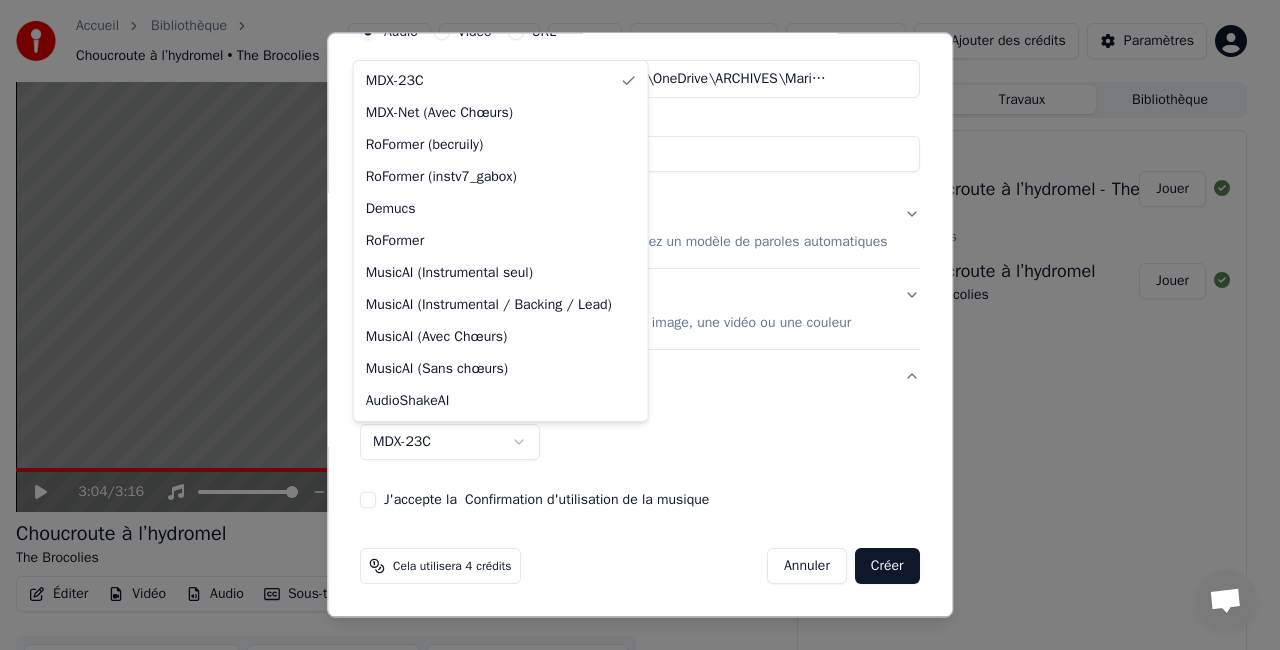 click on "**********" at bounding box center (631, 325) 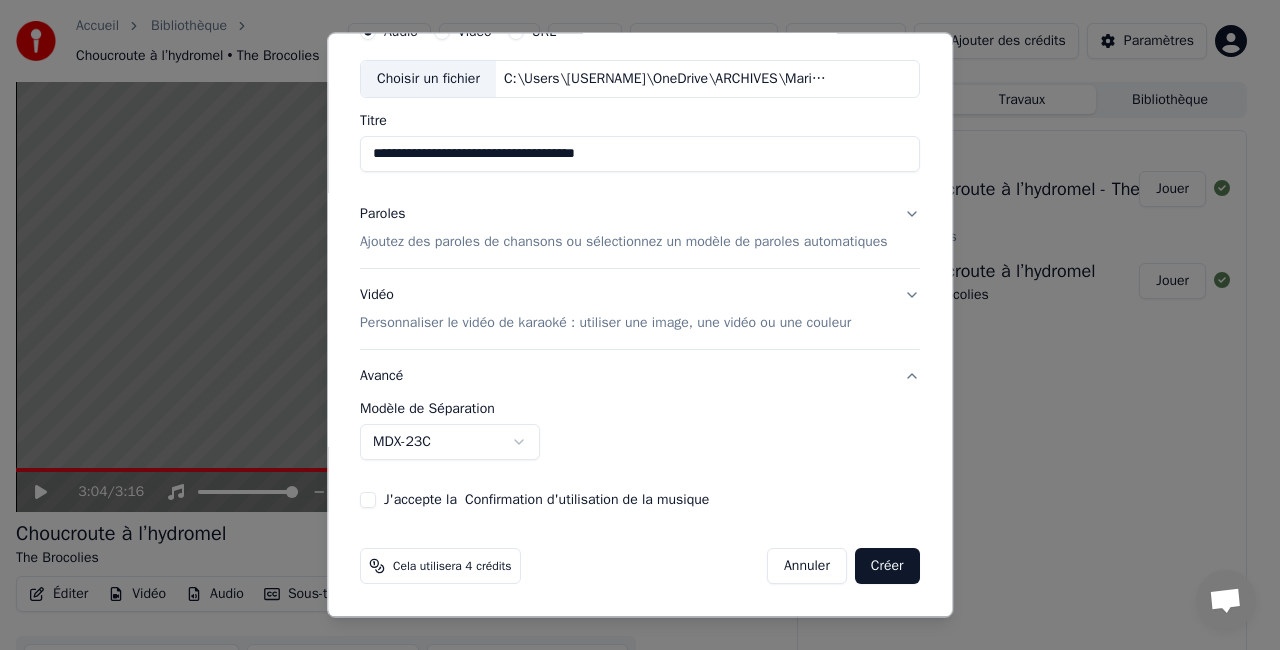 click on "J'accepte la   Confirmation d'utilisation de la musique" at bounding box center (368, 500) 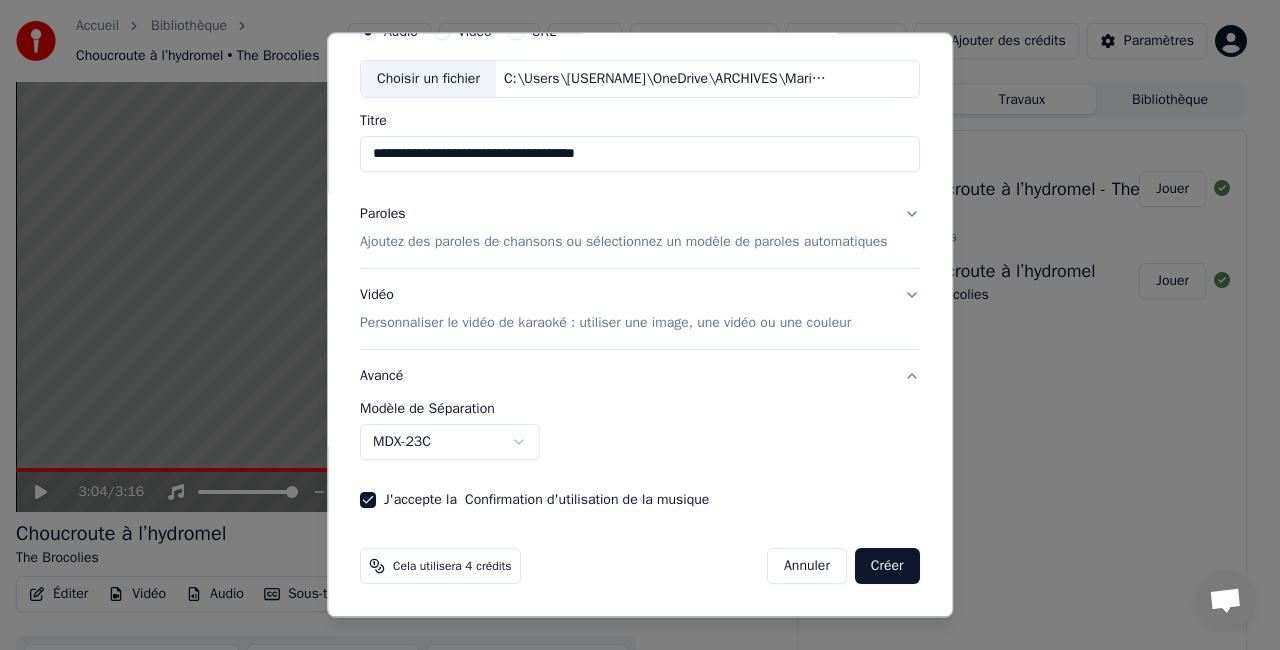 click on "Créer" at bounding box center [887, 566] 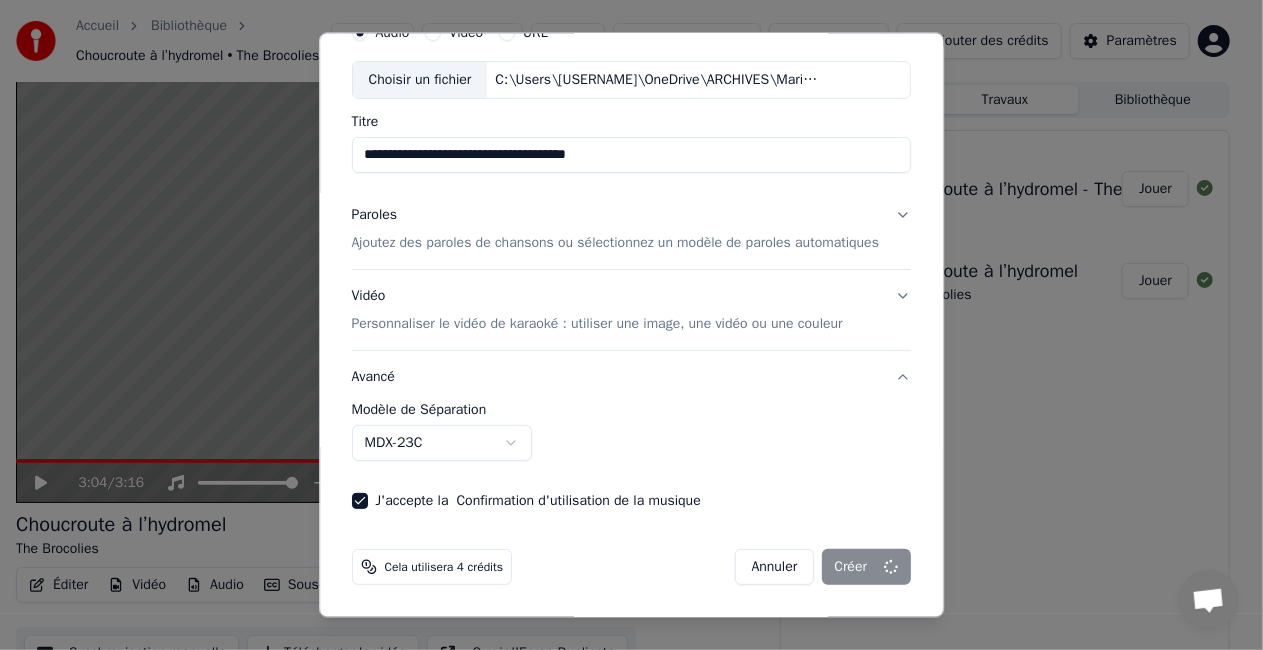 type 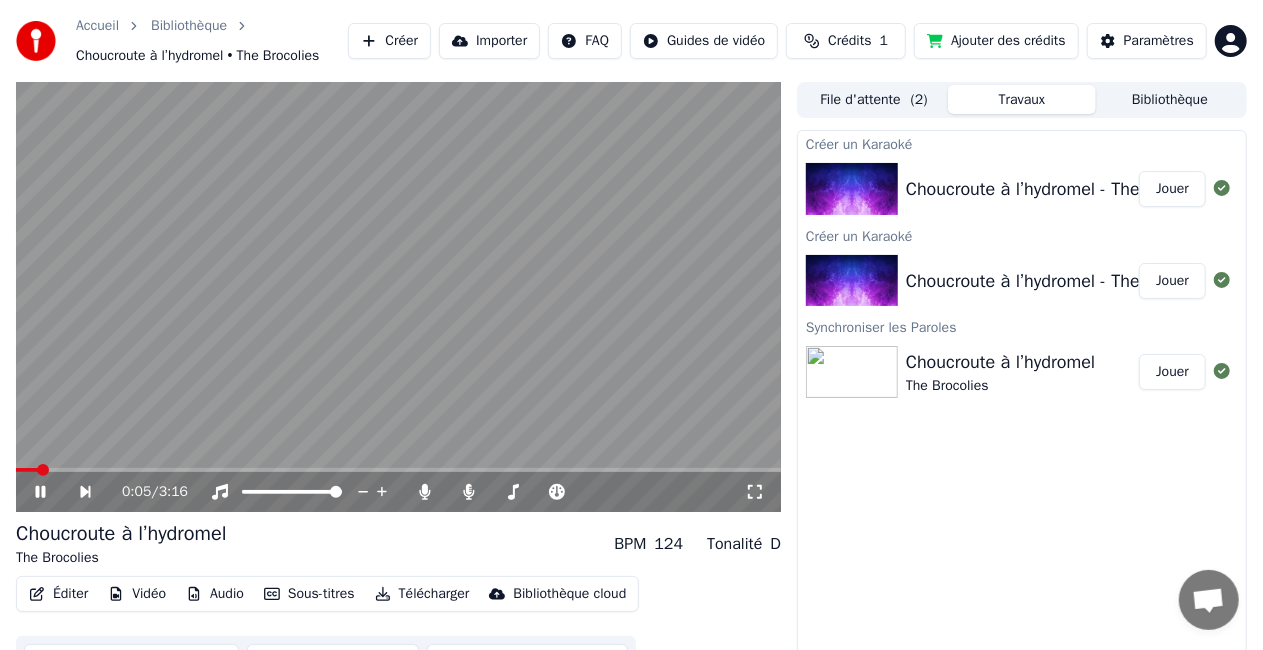 click 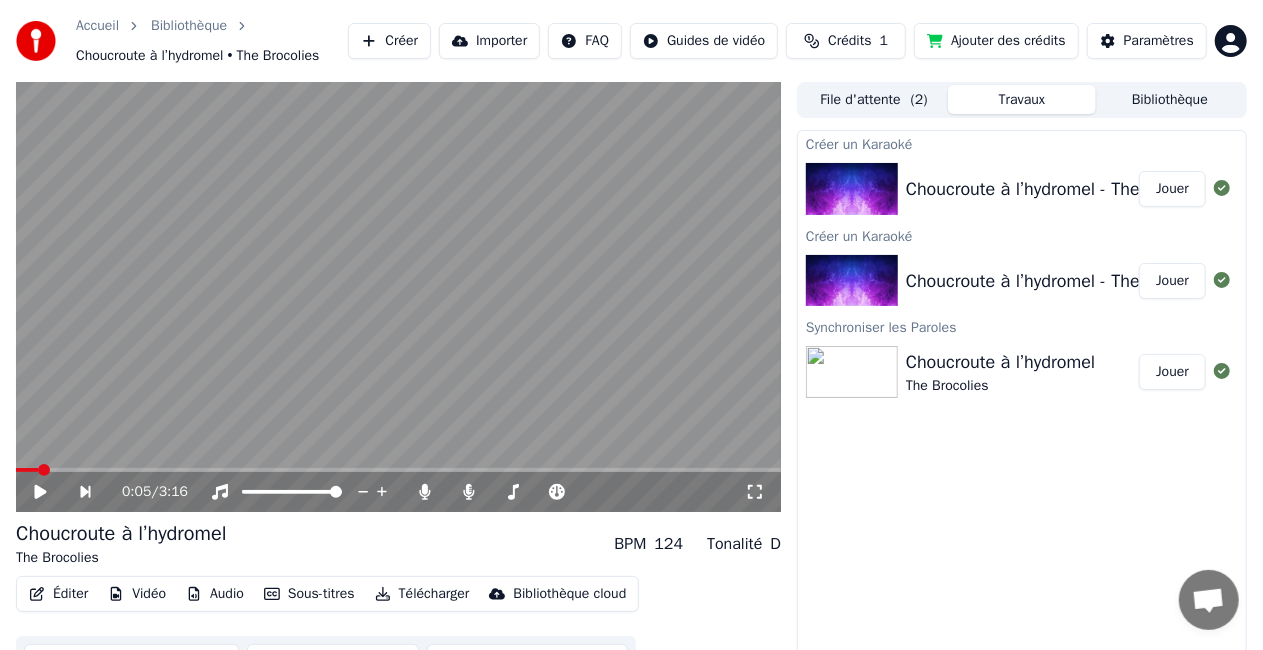 click on "File d'attente ( 2 )" at bounding box center [874, 99] 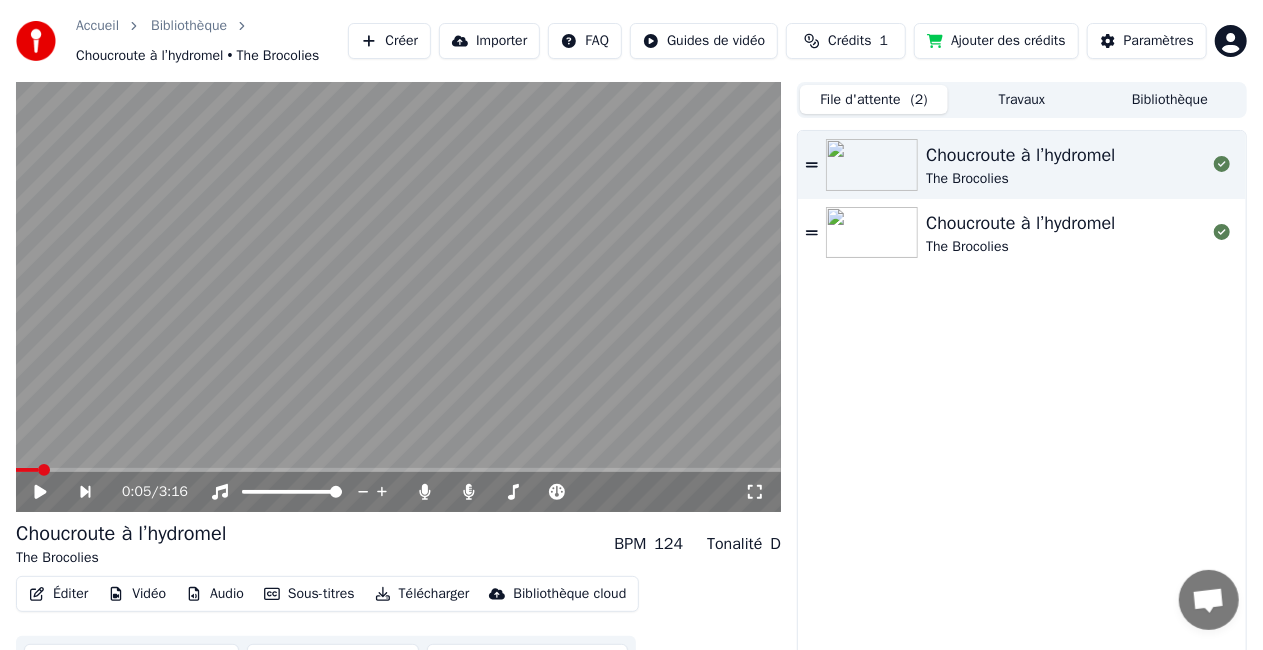 click at bounding box center [872, 165] 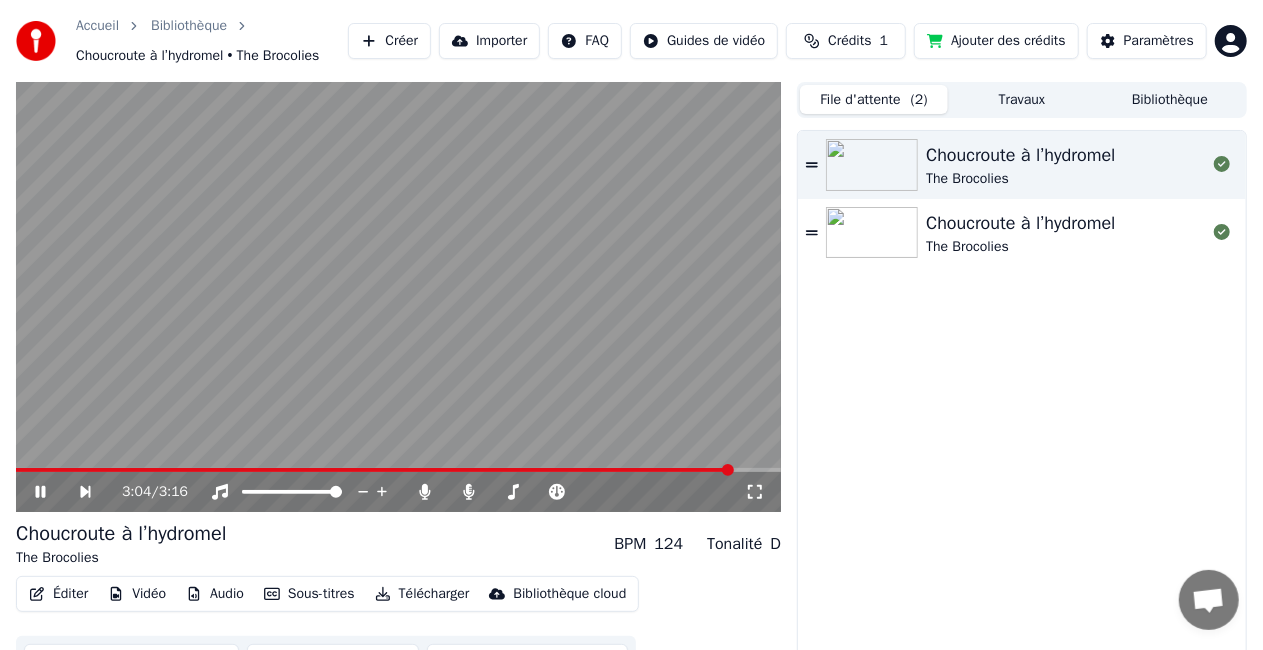 click at bounding box center [728, 470] 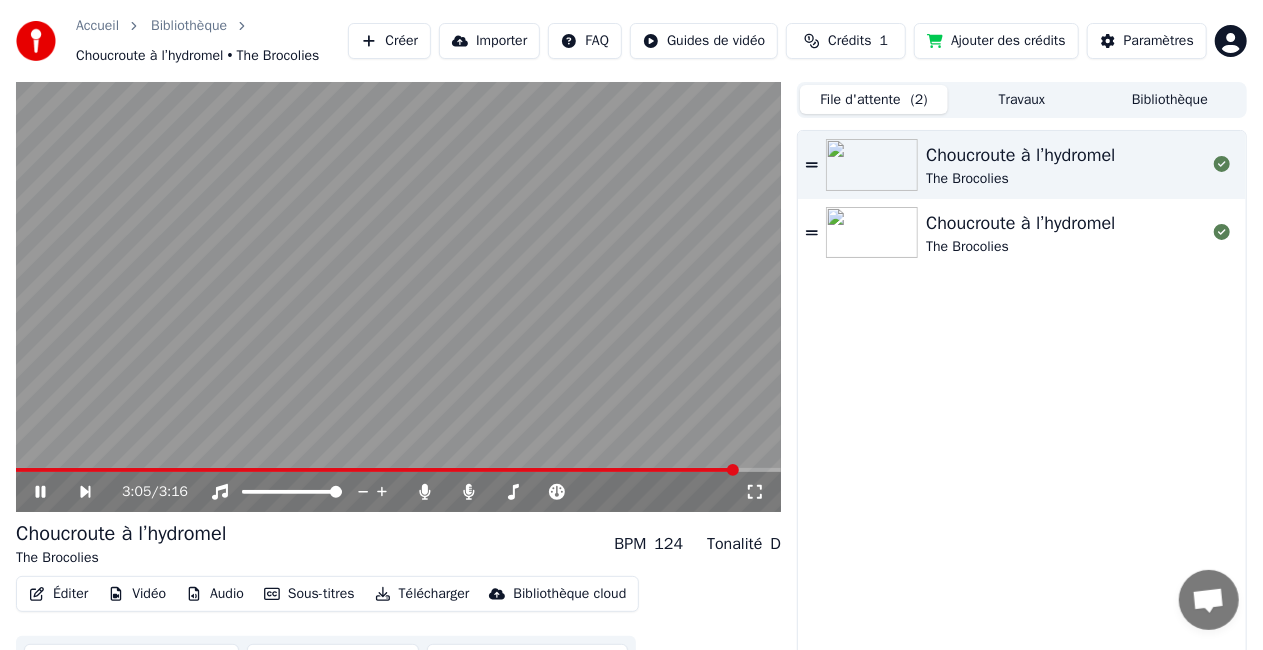 click at bounding box center [872, 233] 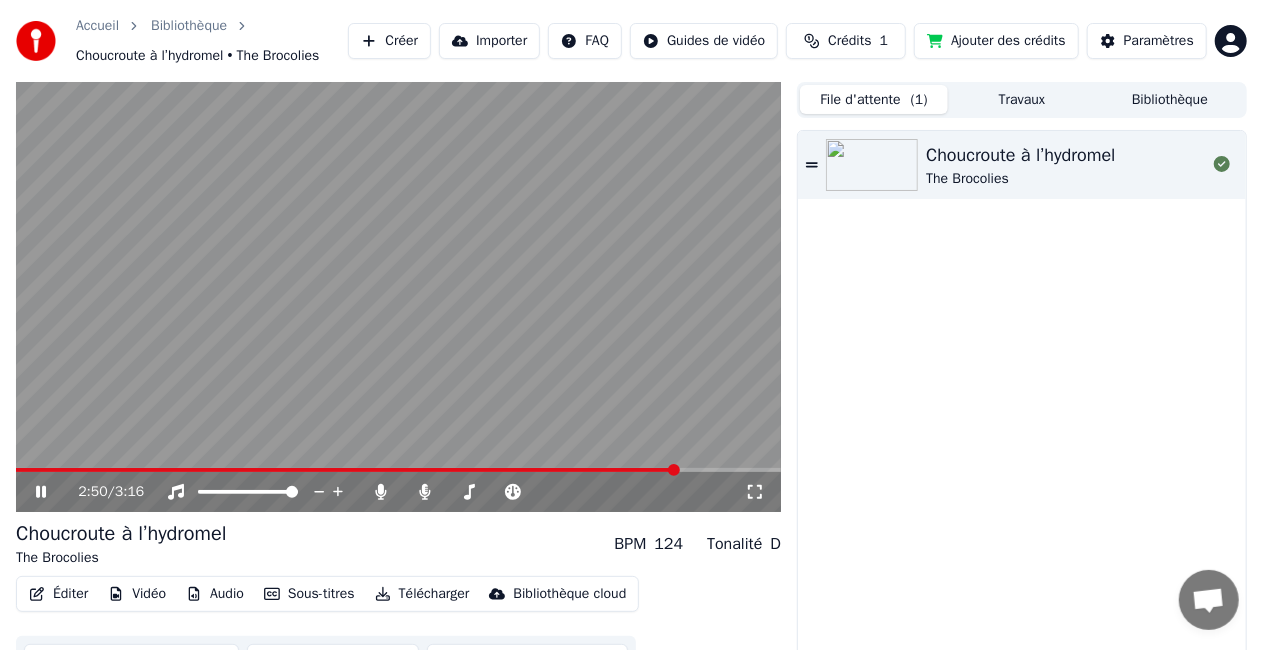click at bounding box center (674, 470) 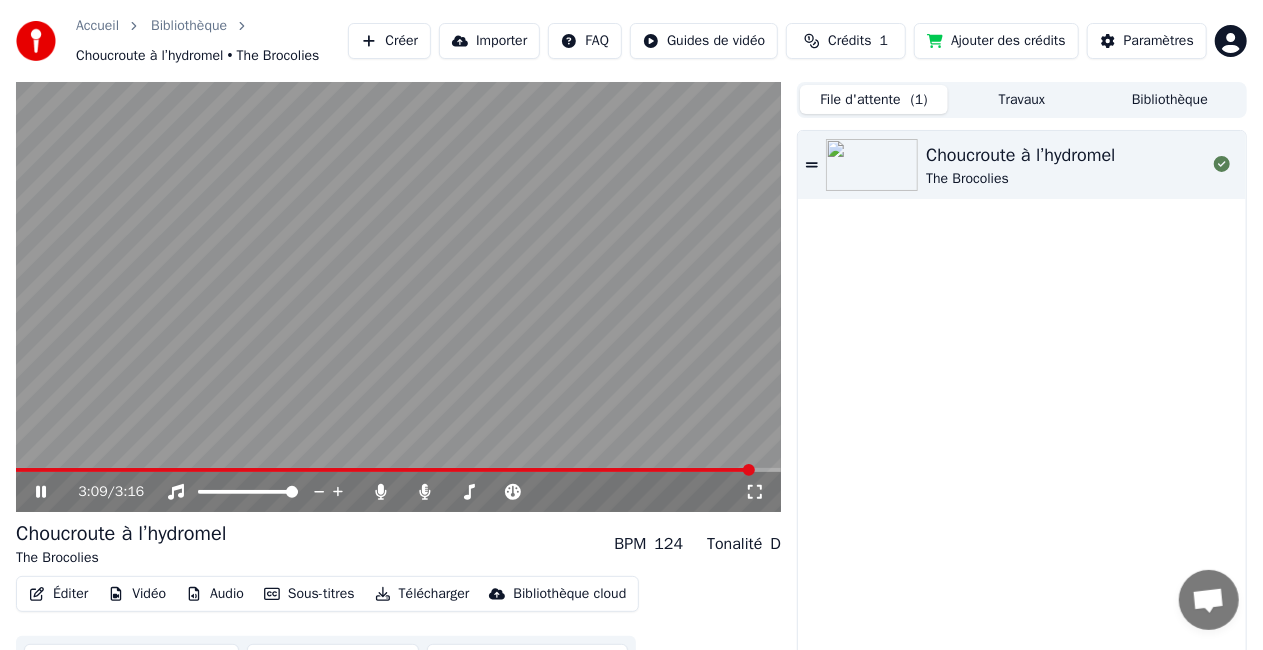 click 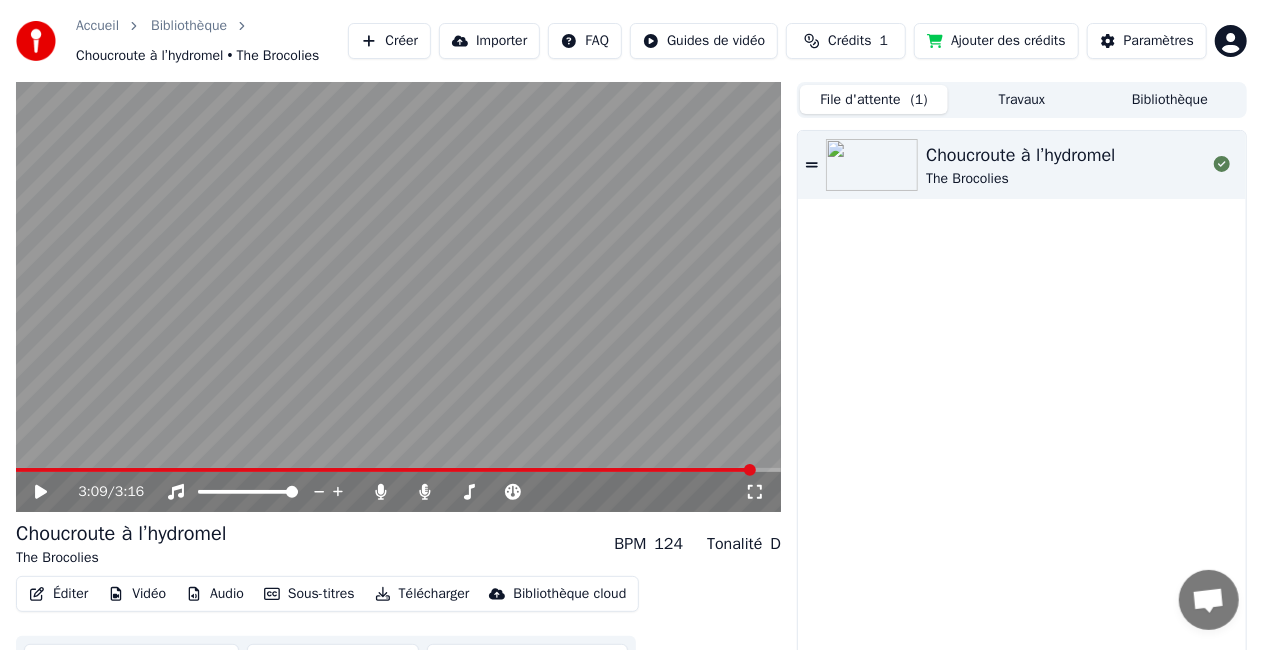 click on "Choucroute à l’hydromel The Brocolies" at bounding box center [1022, 406] 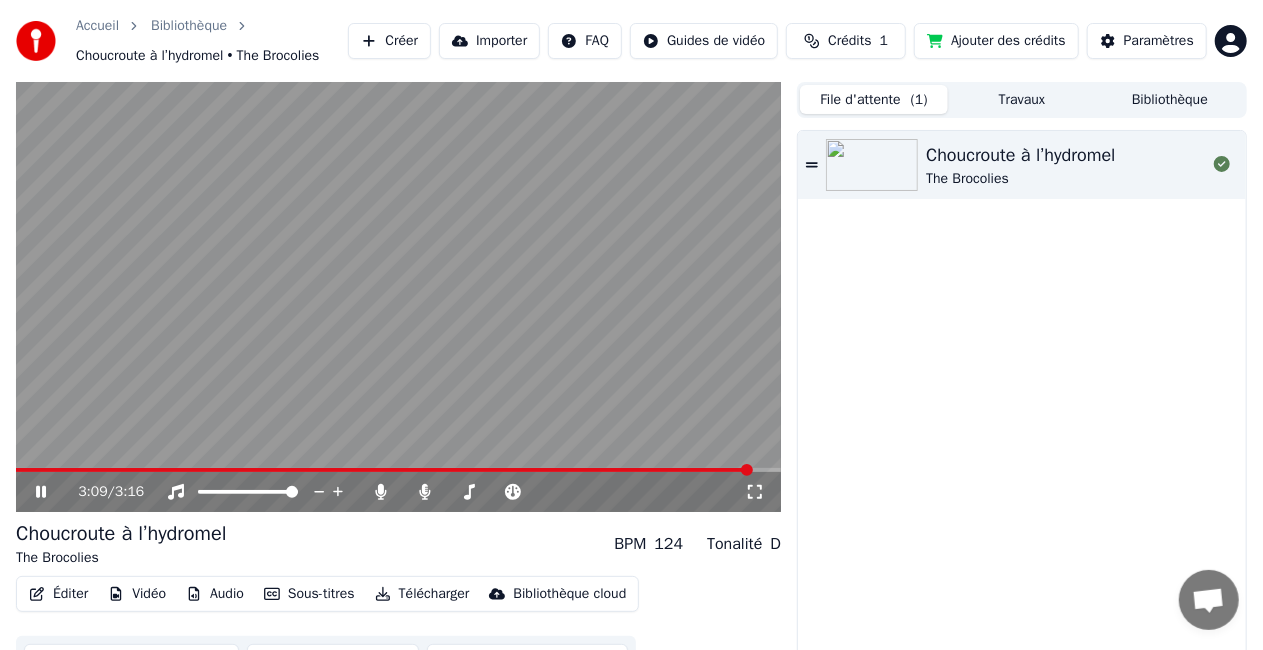 click at bounding box center (747, 470) 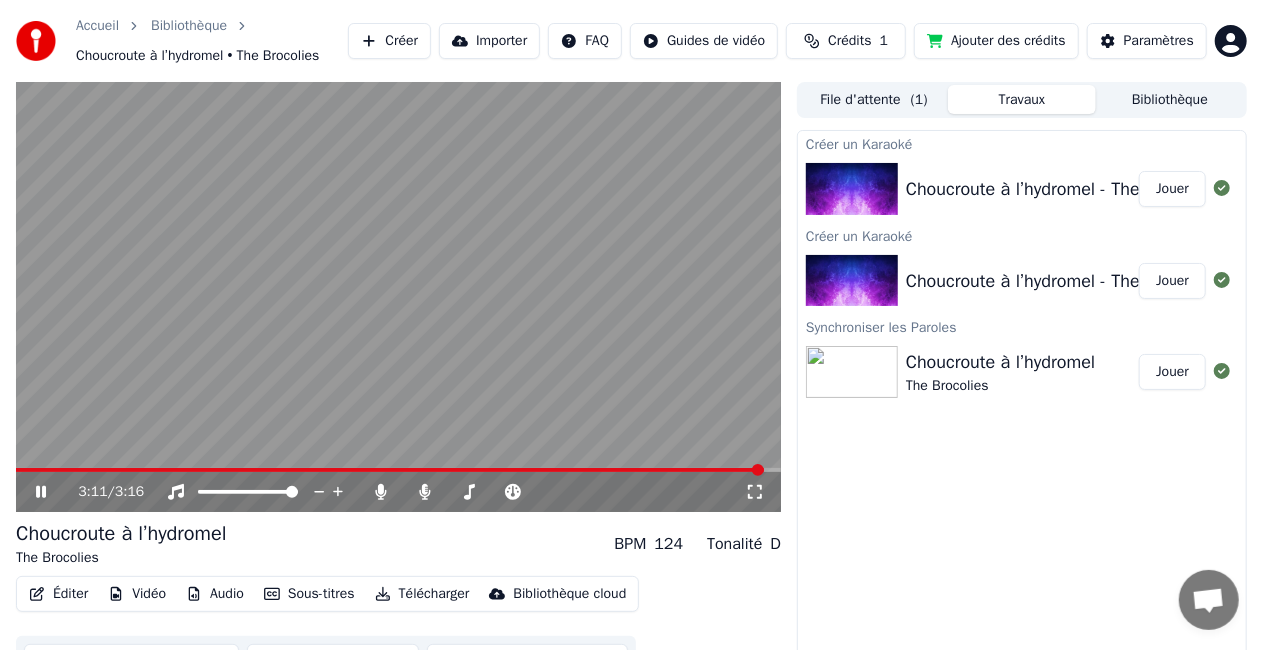 click on "Travaux" at bounding box center (1022, 99) 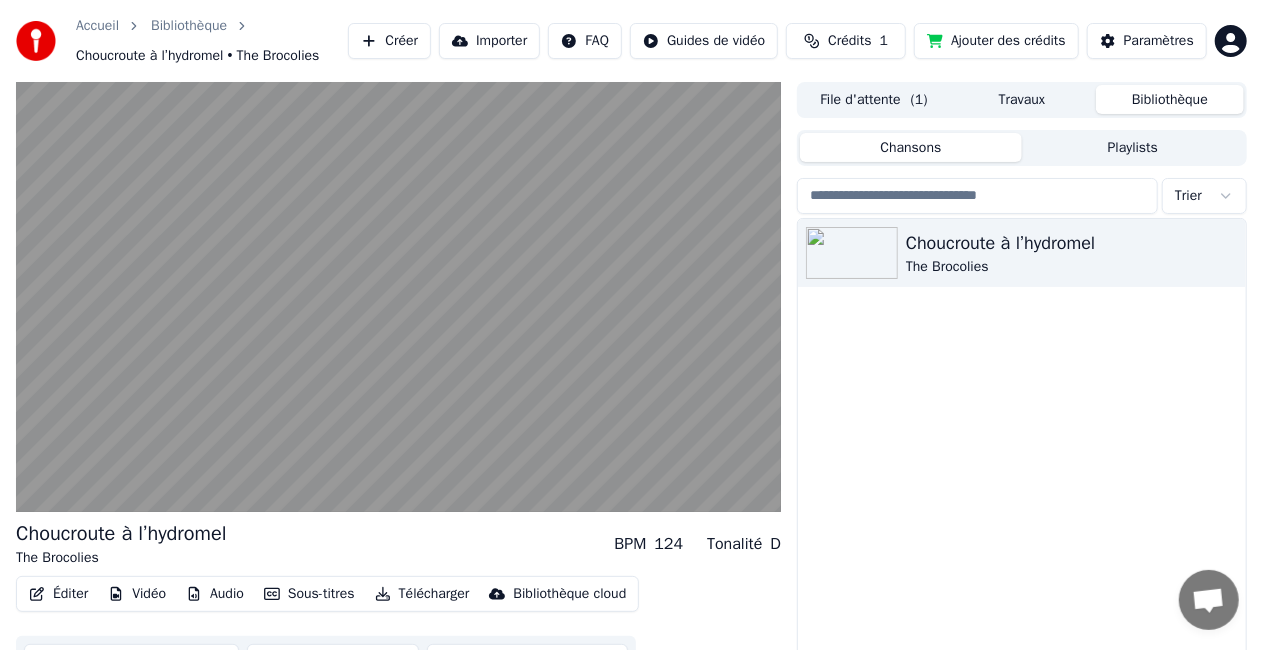 click on "Bibliothèque" at bounding box center (1170, 99) 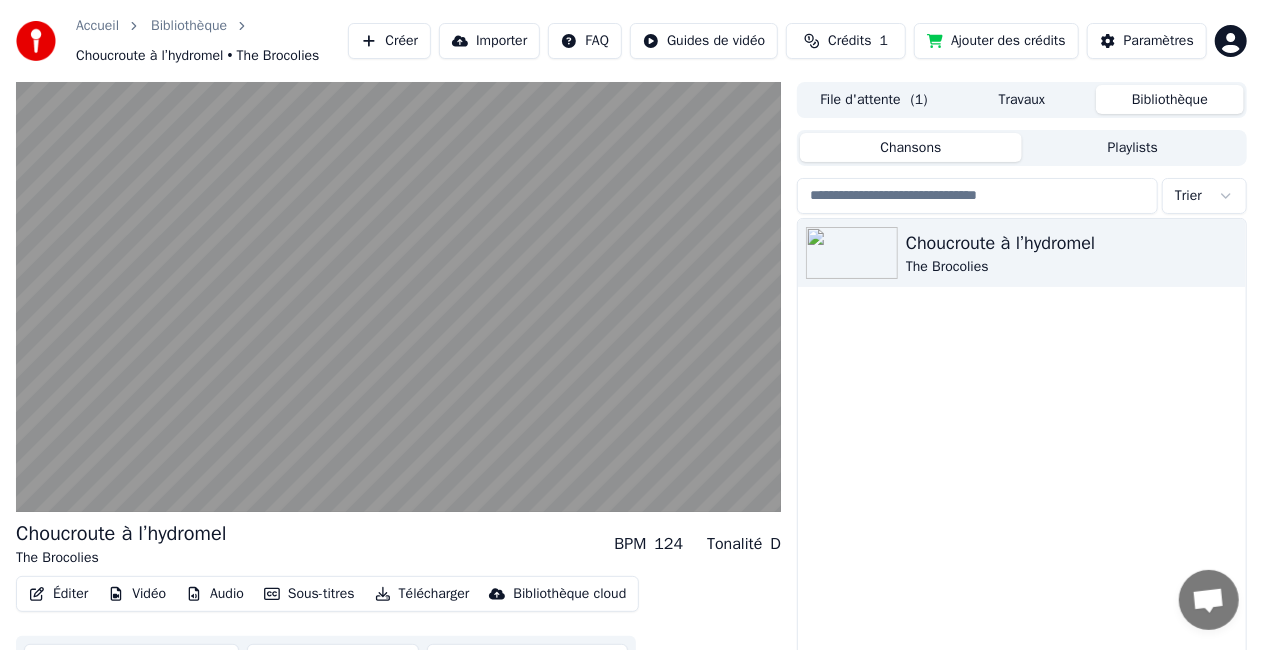 click on "Travaux" at bounding box center (1022, 99) 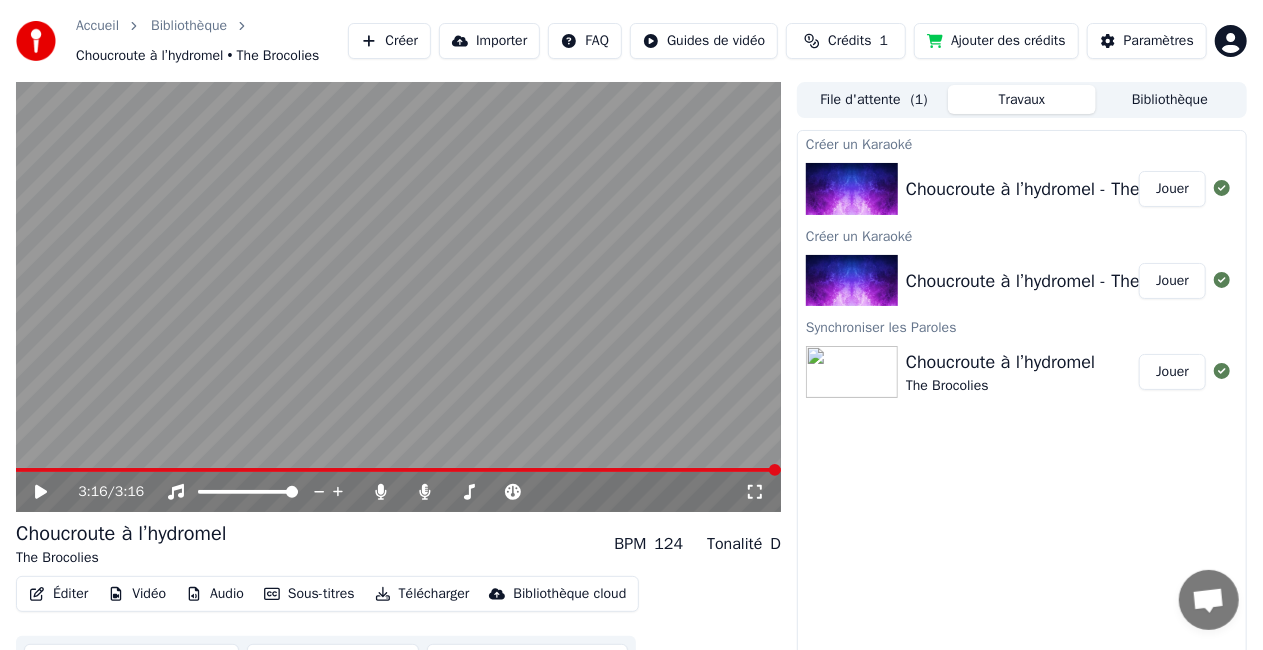 click on "File d'attente ( 1 )" at bounding box center (874, 99) 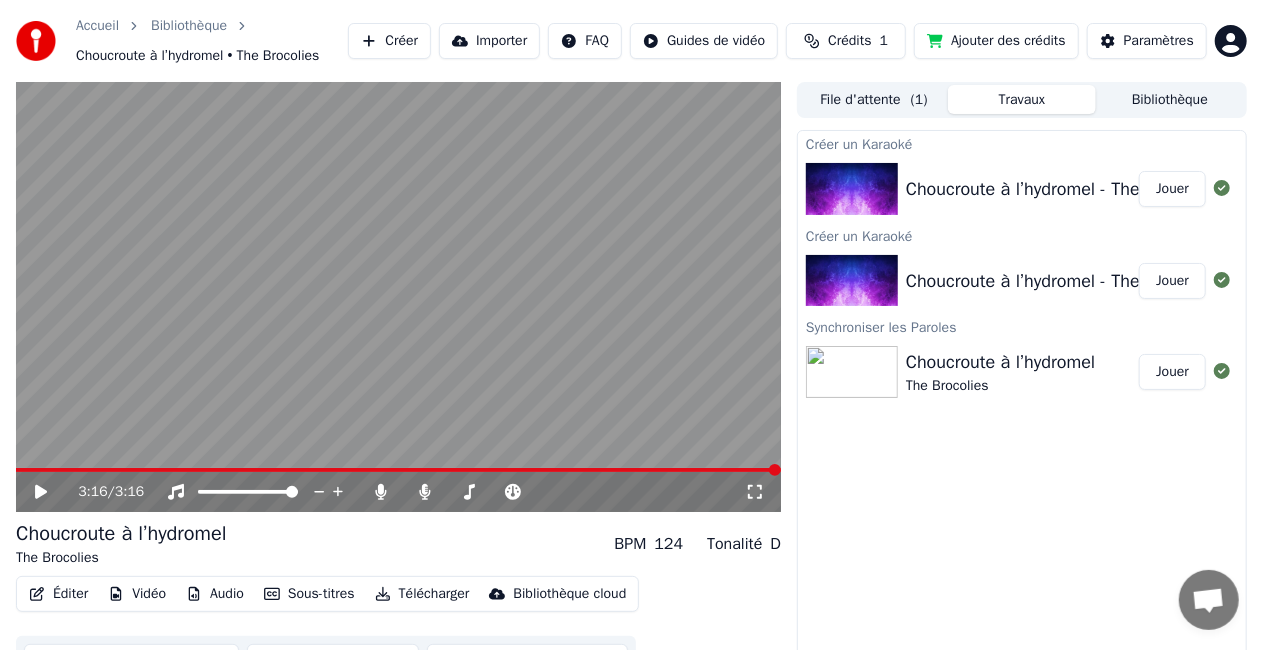 click on "Travaux" at bounding box center [1022, 99] 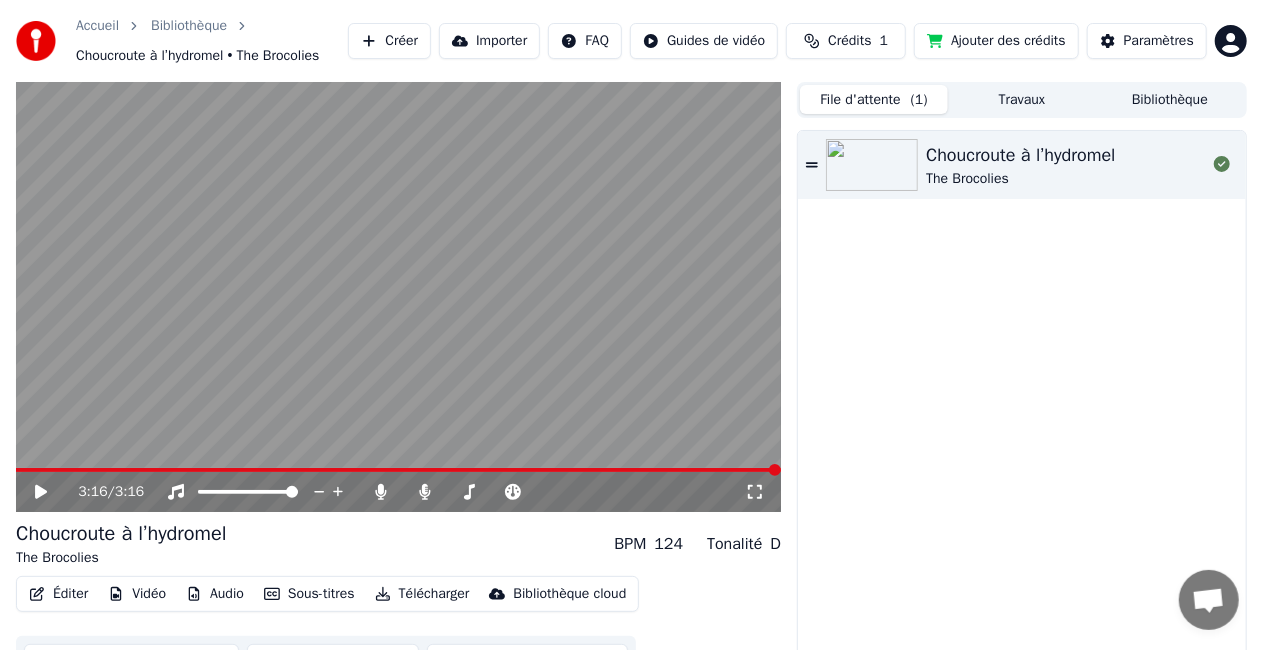 click on "File d'attente ( 1 )" at bounding box center (874, 99) 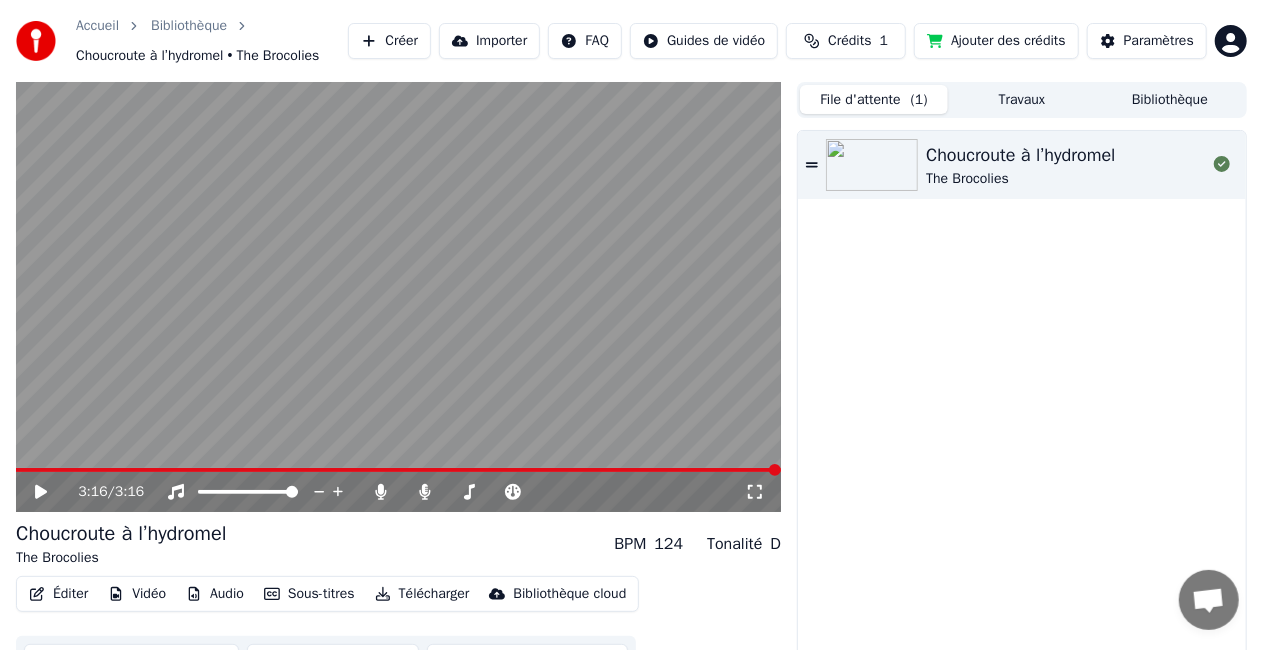 click on "Choucroute à l’hydromel The Brocolies" at bounding box center [1022, 406] 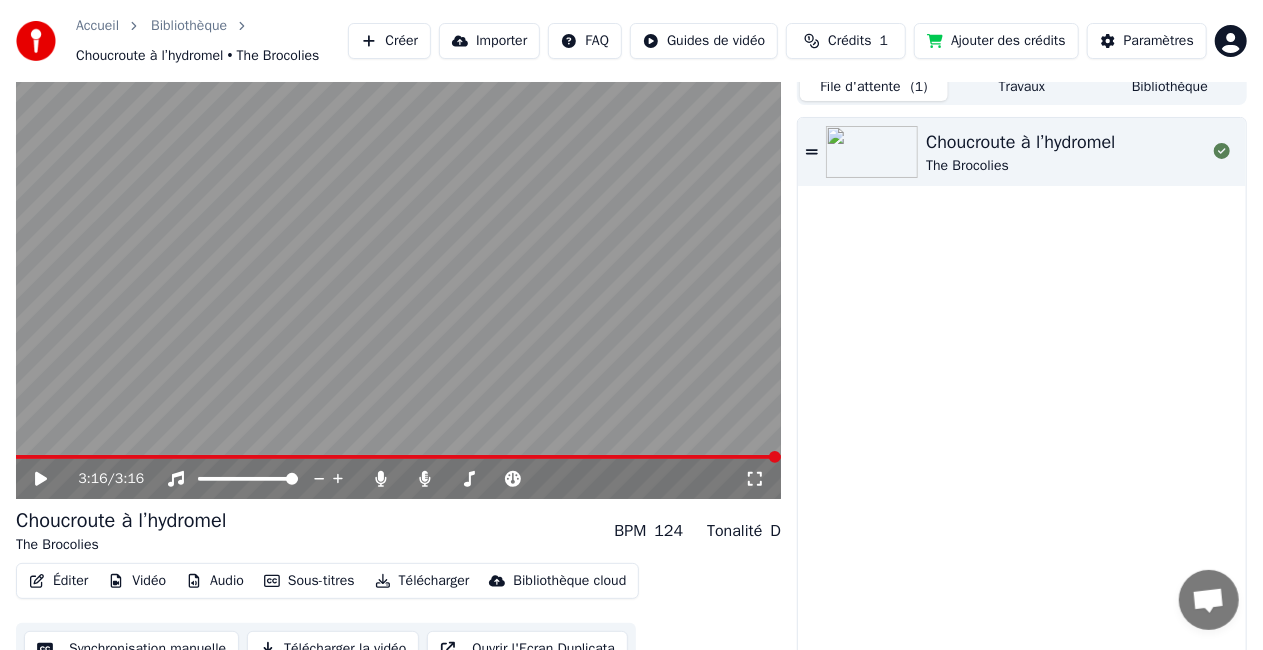 scroll, scrollTop: 0, scrollLeft: 0, axis: both 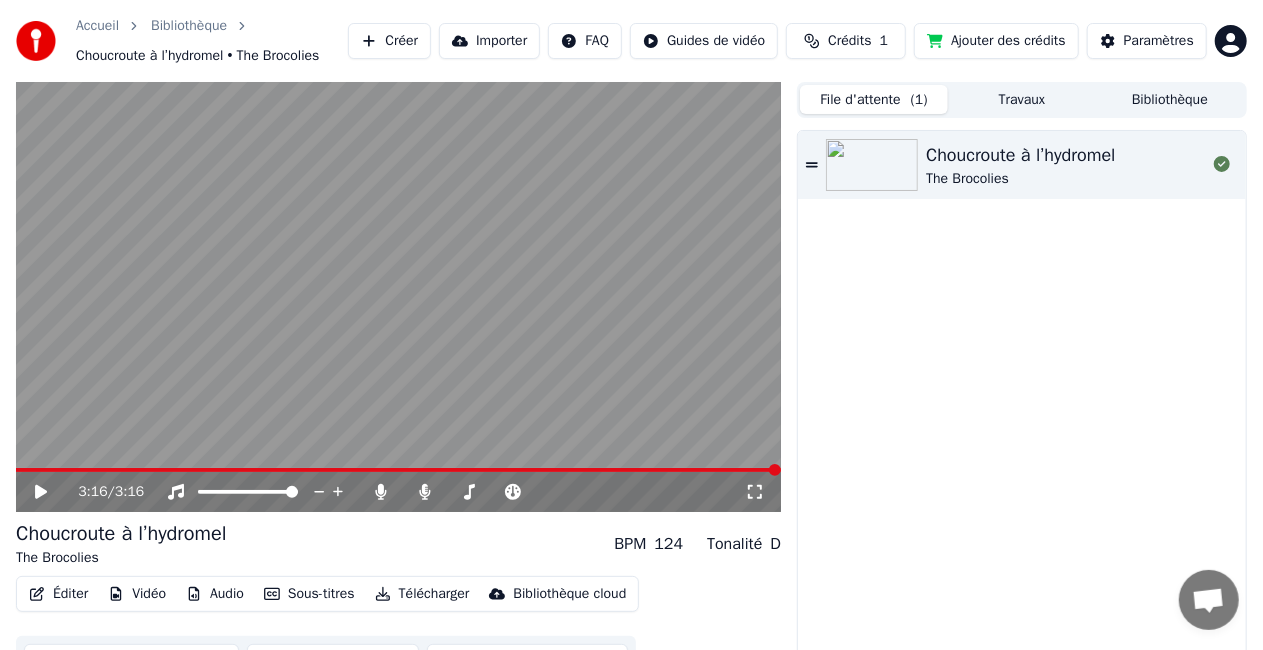 click at bounding box center (872, 165) 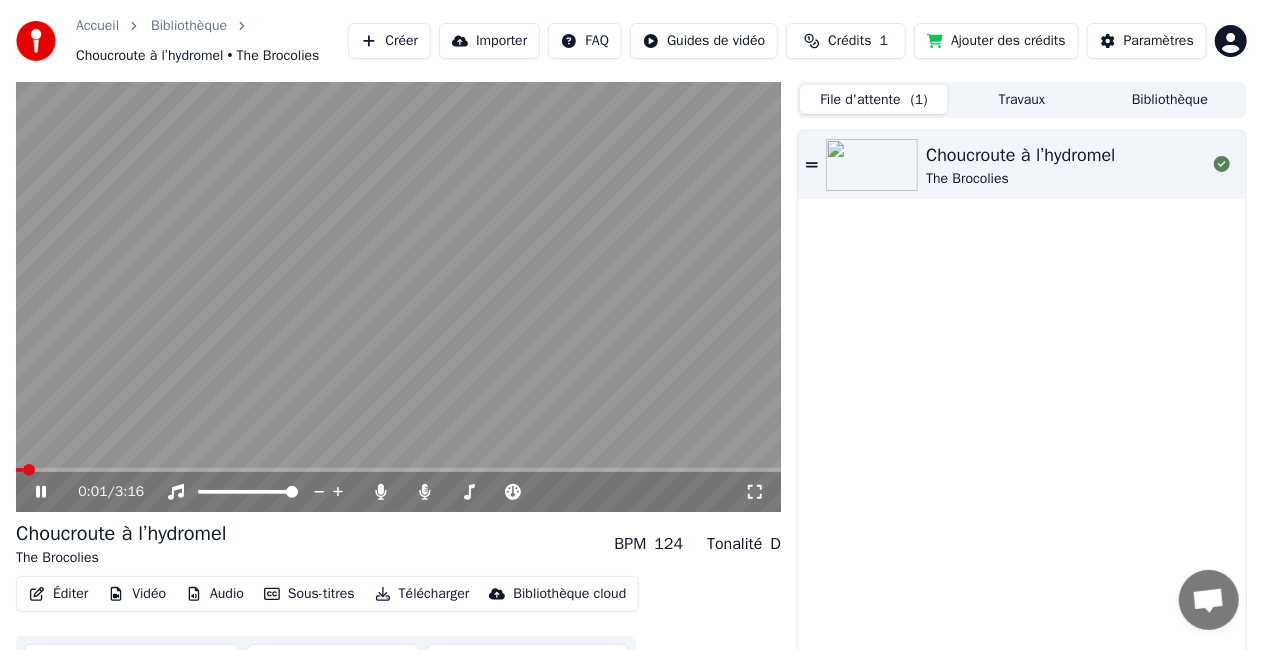 click at bounding box center [398, 297] 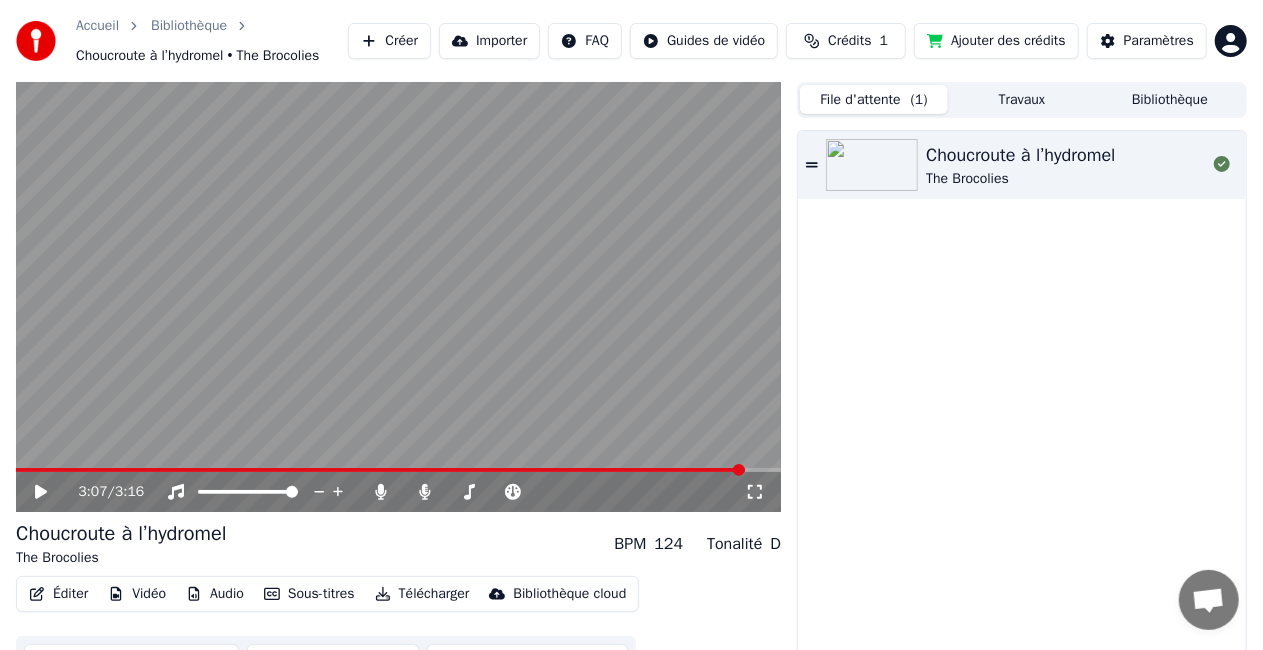click at bounding box center [398, 470] 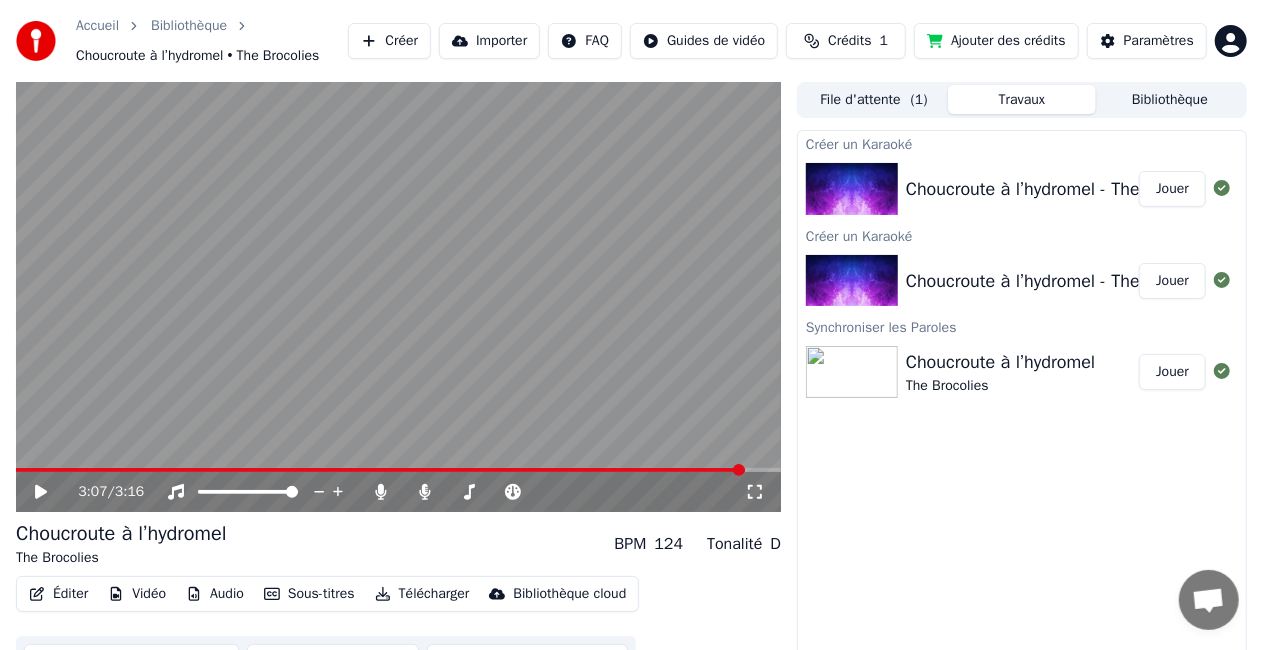 click on "Travaux" at bounding box center (1022, 99) 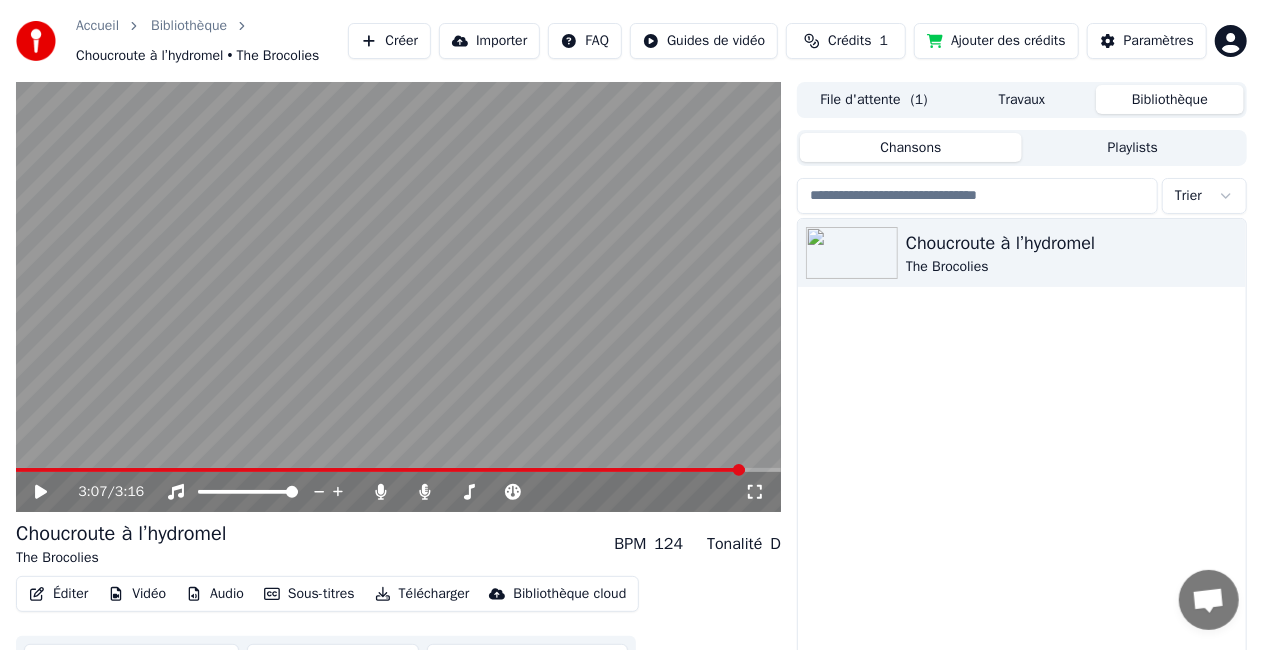 click on "Bibliothèque" at bounding box center (1170, 99) 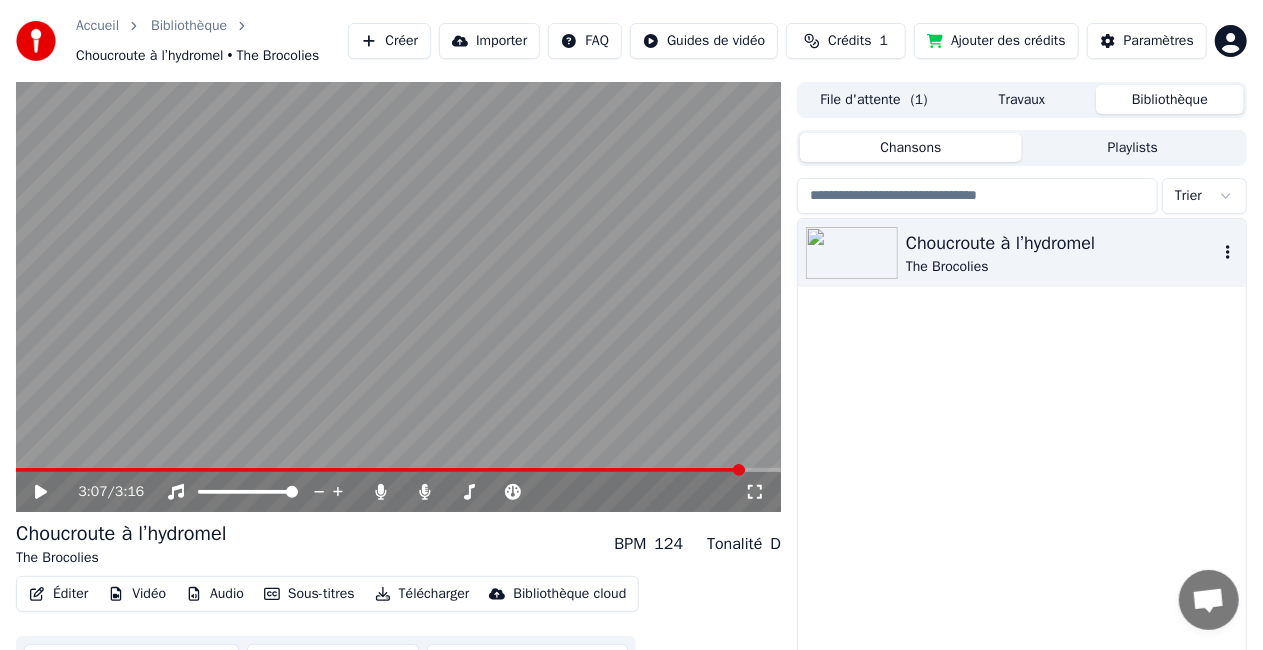 click on "Choucroute à l’hydromel" at bounding box center (1062, 243) 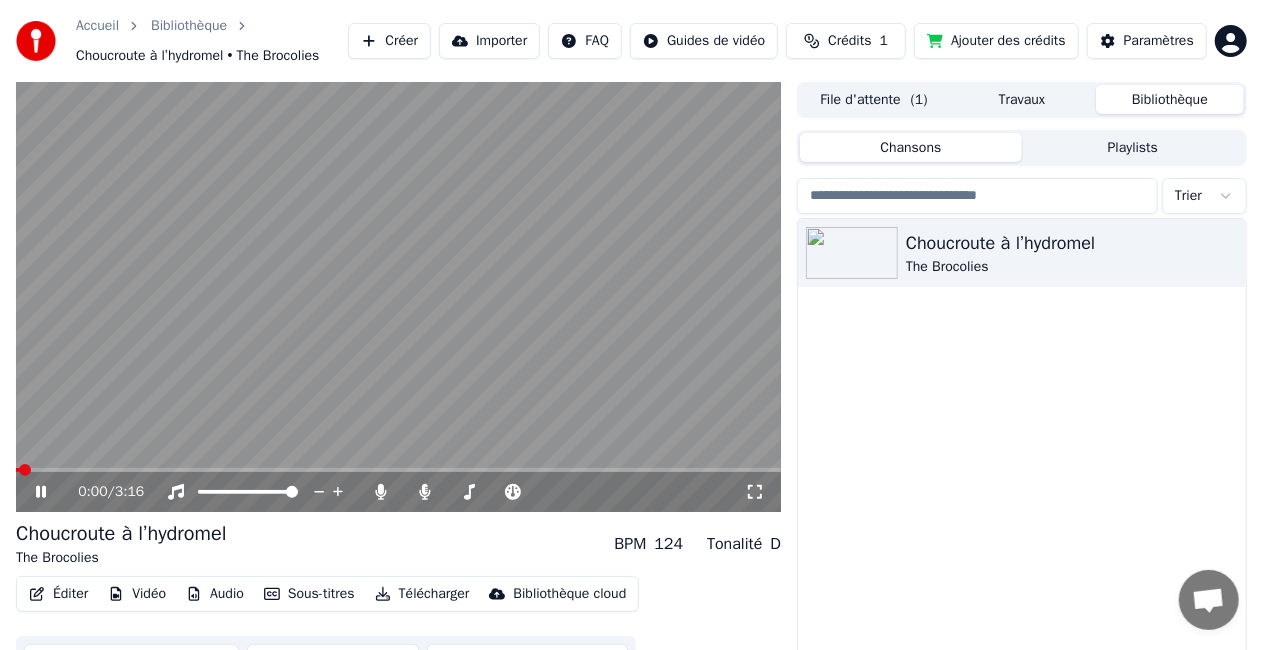 click on "Travaux" at bounding box center (1022, 99) 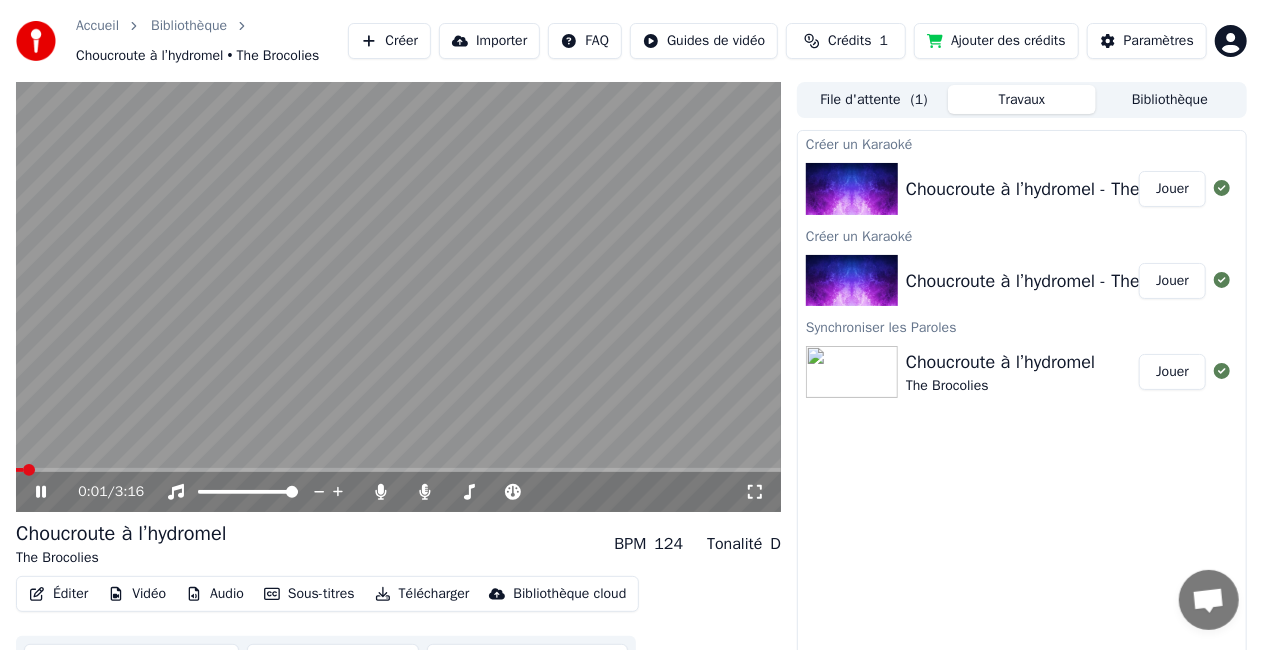 click on "Choucroute à l’hydromel - The Brocolies Jouer" at bounding box center [1022, 189] 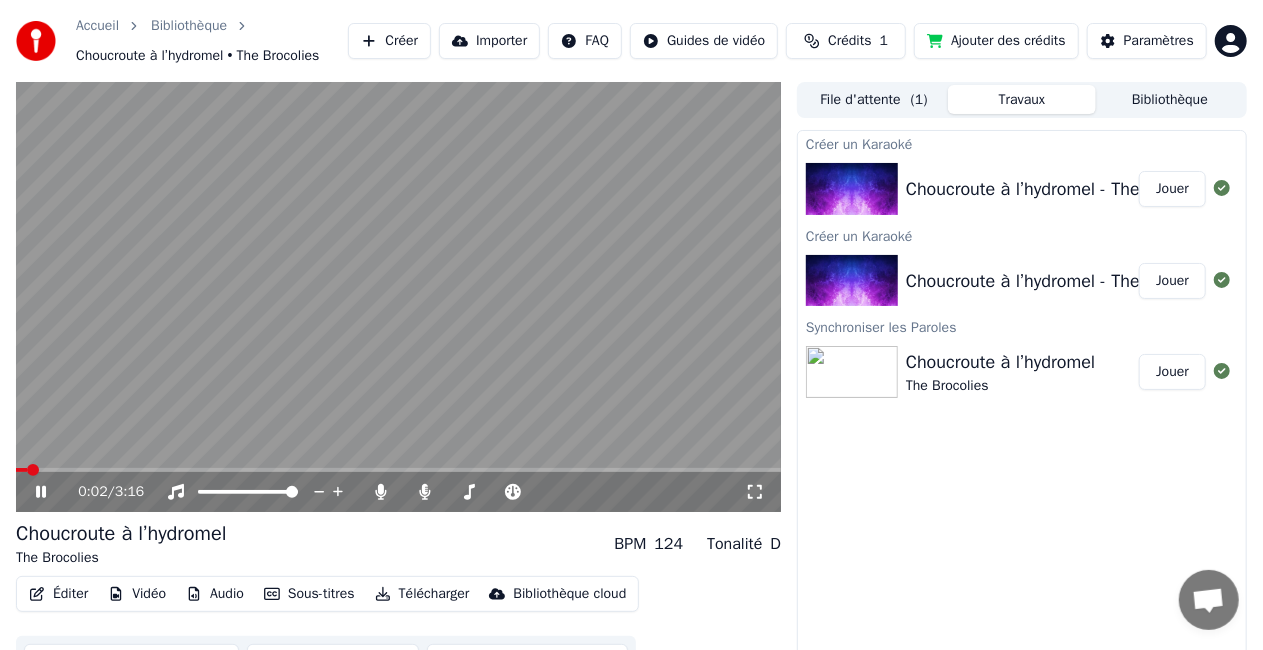 click on "Choucroute à l’hydromel - The Brocolies Jouer" at bounding box center [1022, 281] 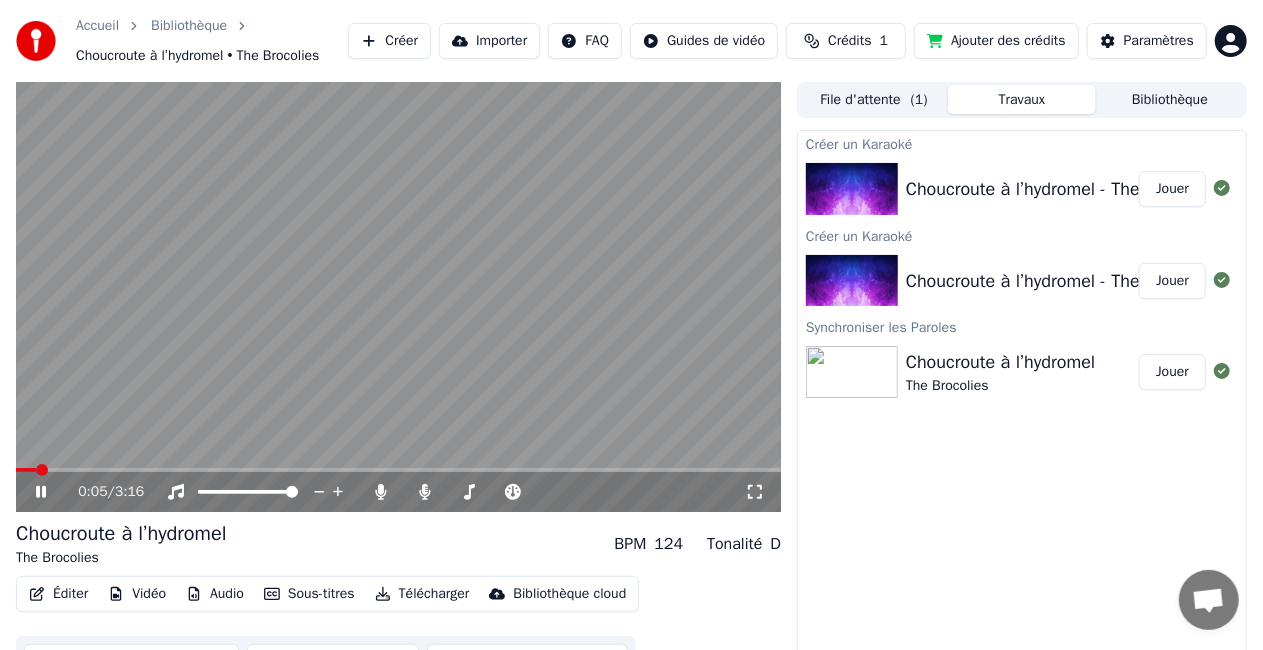 click at bounding box center [852, 281] 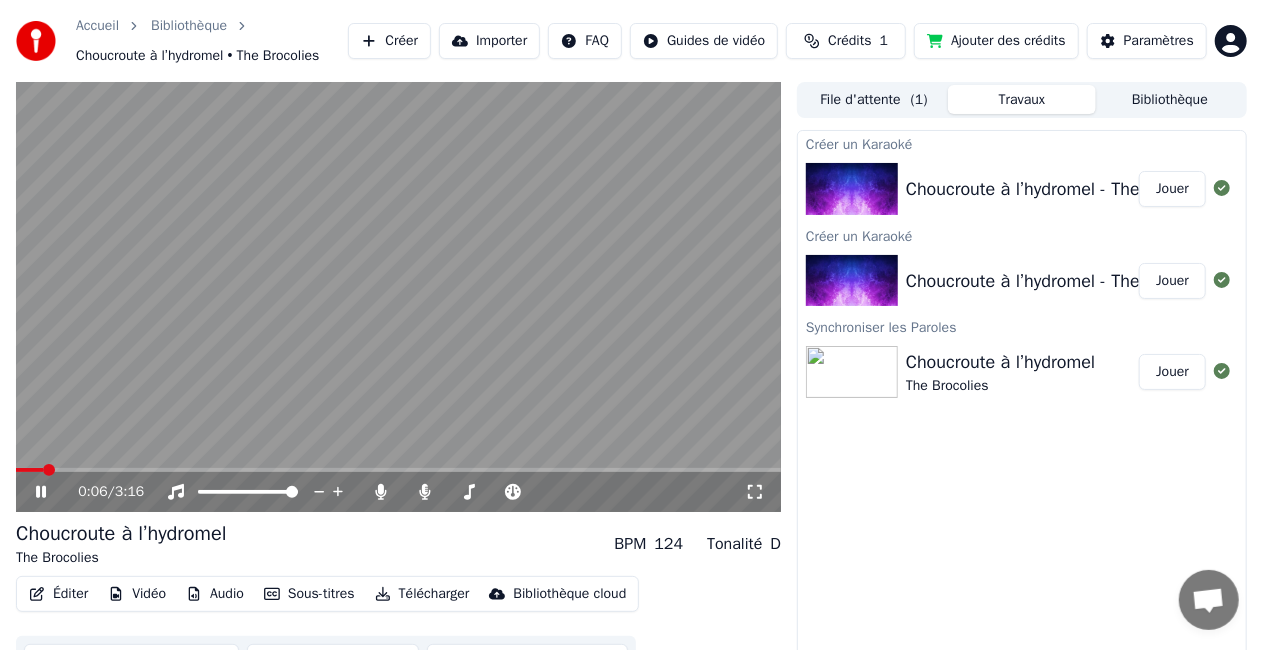 click at bounding box center [852, 189] 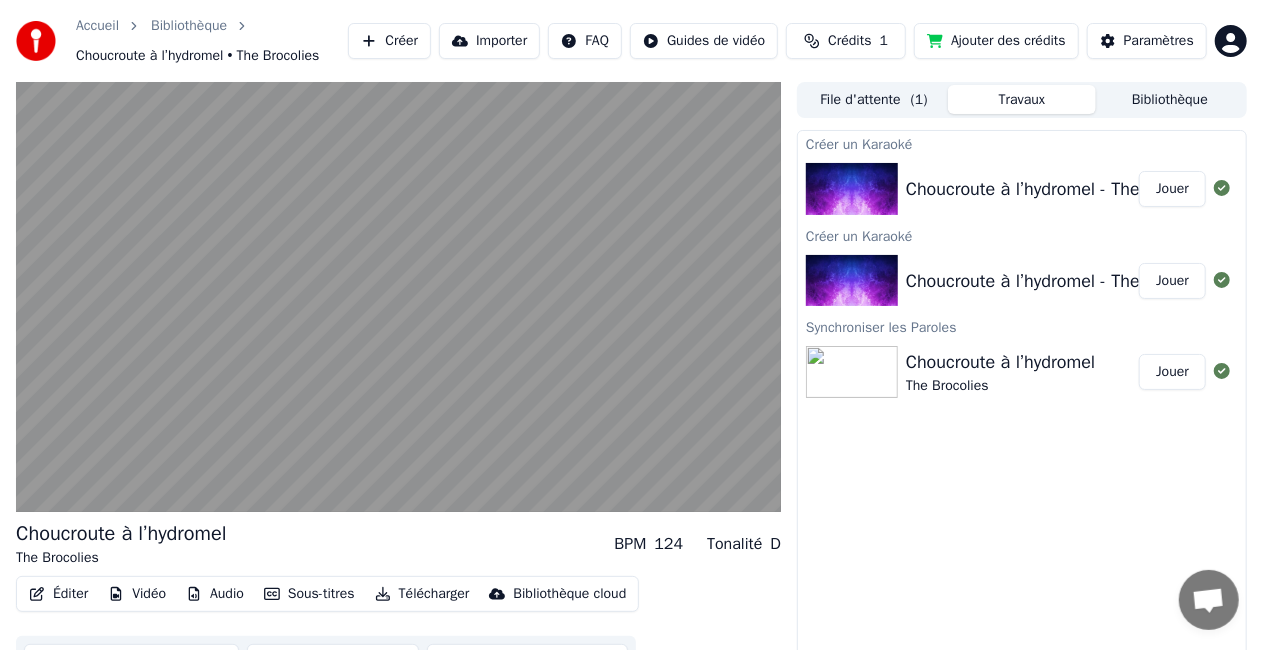 click at bounding box center (852, 372) 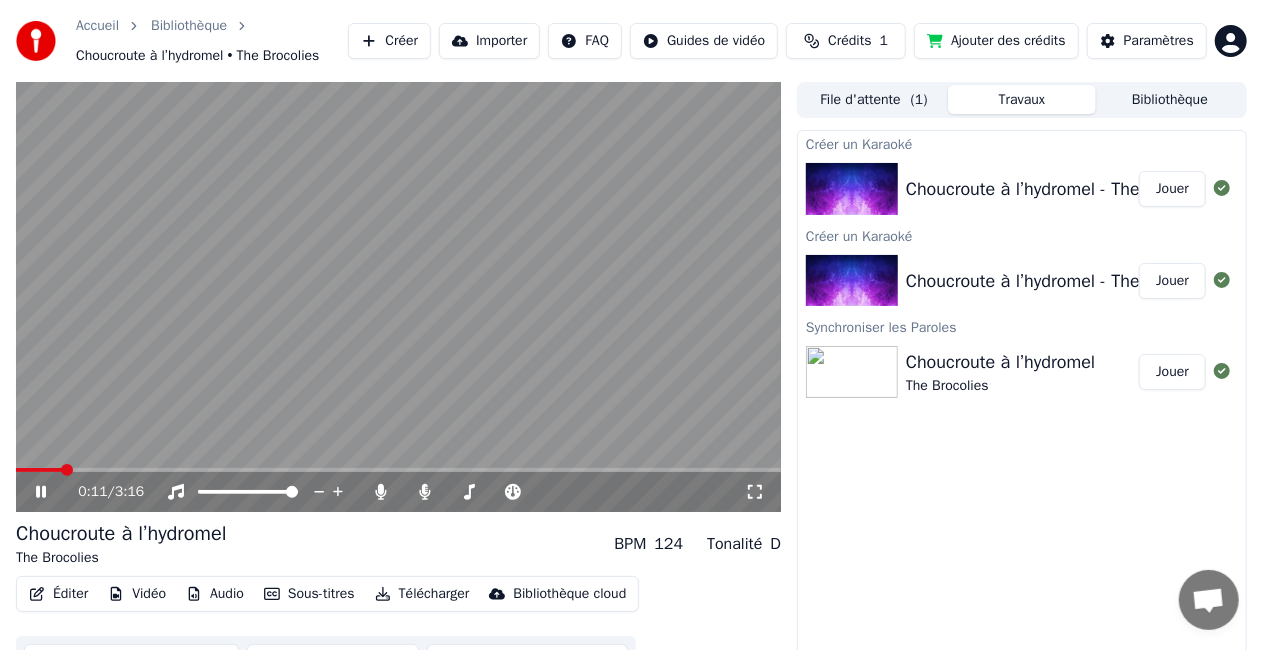 click at bounding box center (852, 372) 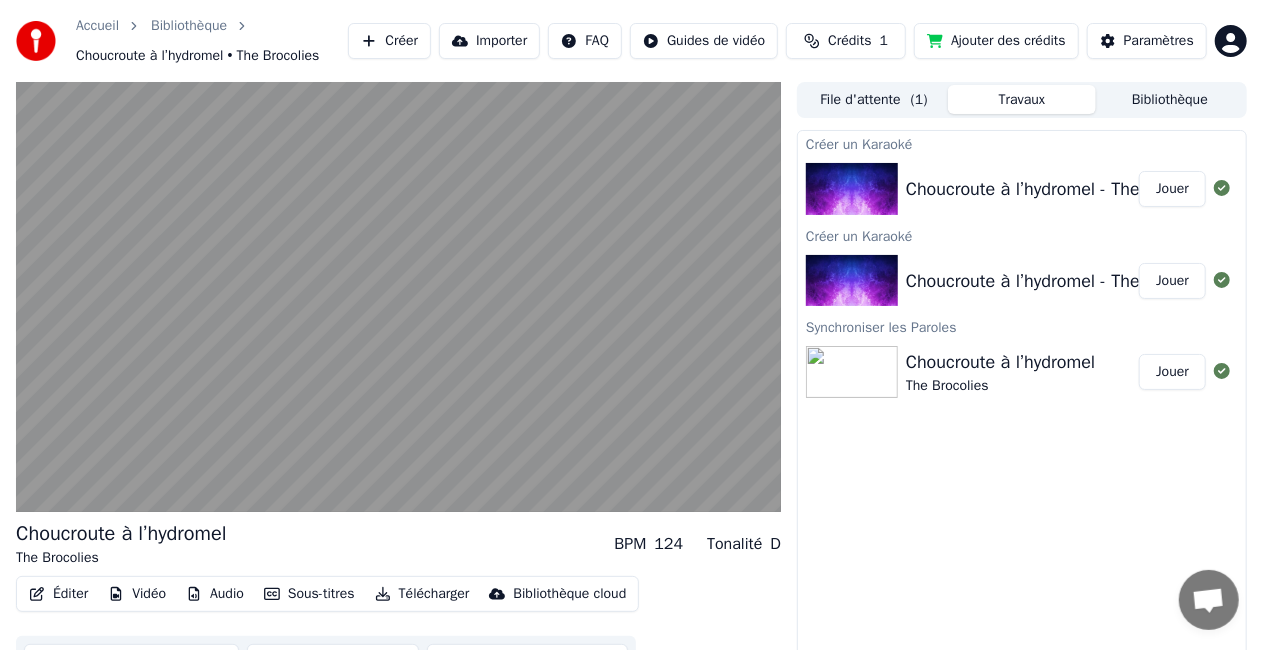 click on "Bibliothèque" at bounding box center [1170, 99] 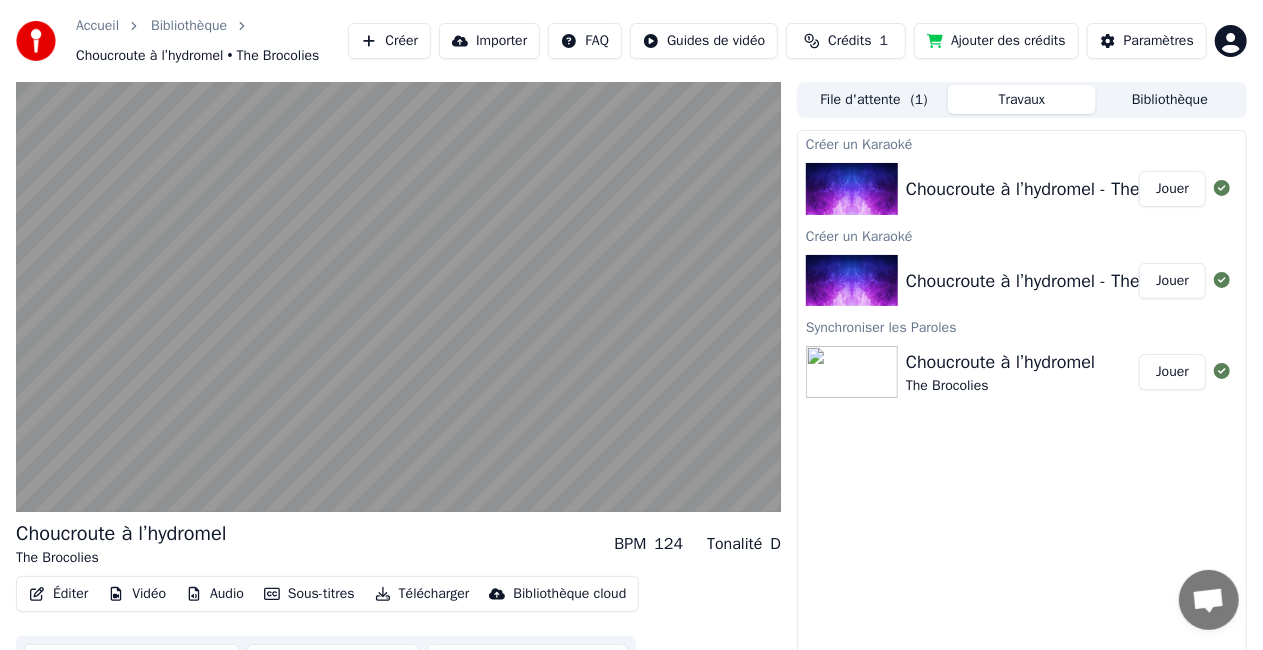 click on "Travaux" at bounding box center [1022, 99] 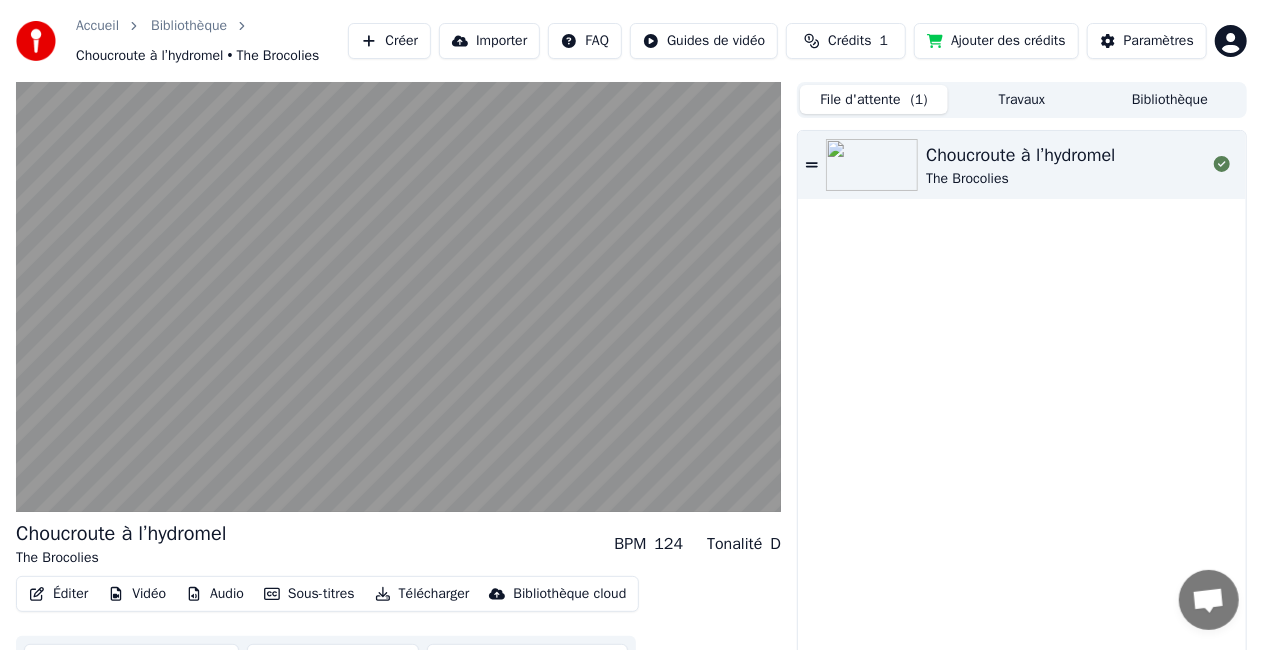 click on "File d'attente ( 1 )" at bounding box center (874, 99) 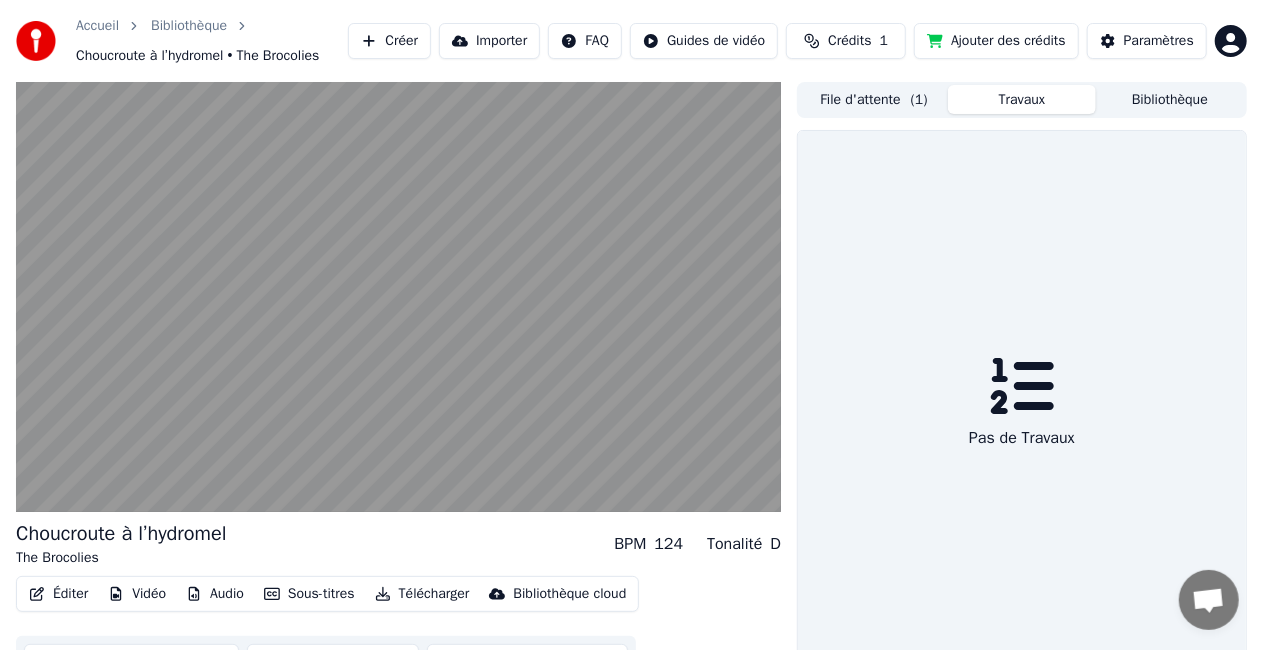 click on "Travaux" at bounding box center (1022, 99) 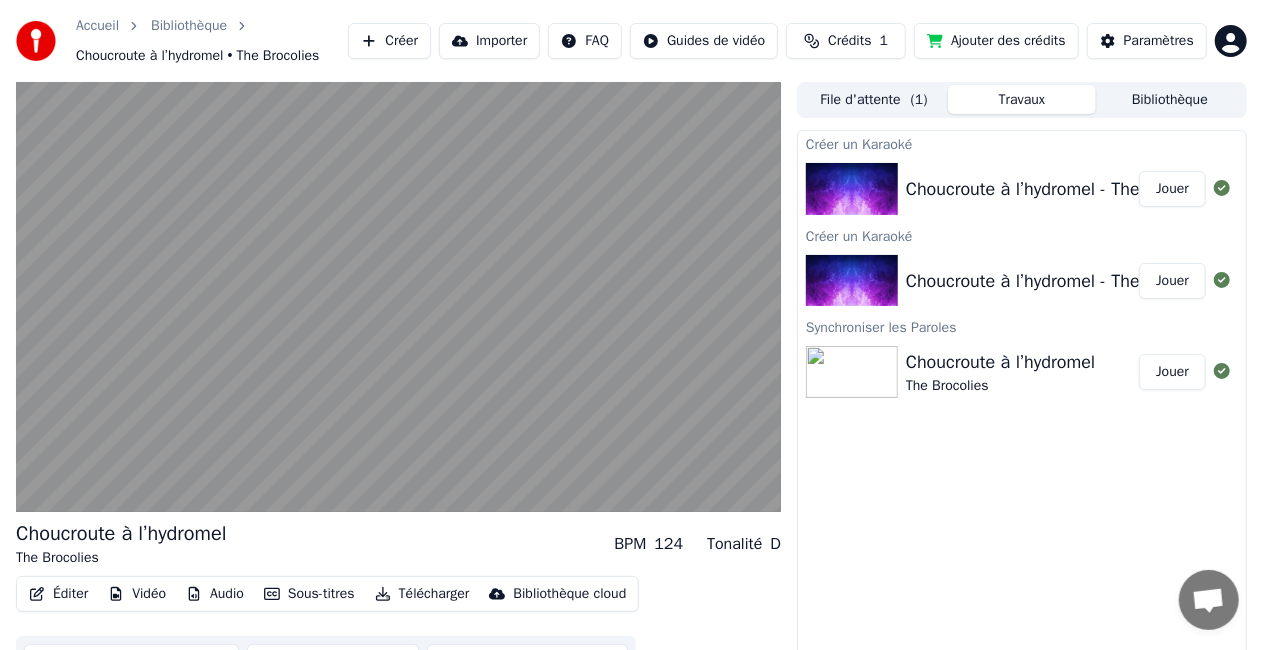 click on "Jouer" at bounding box center (1172, 189) 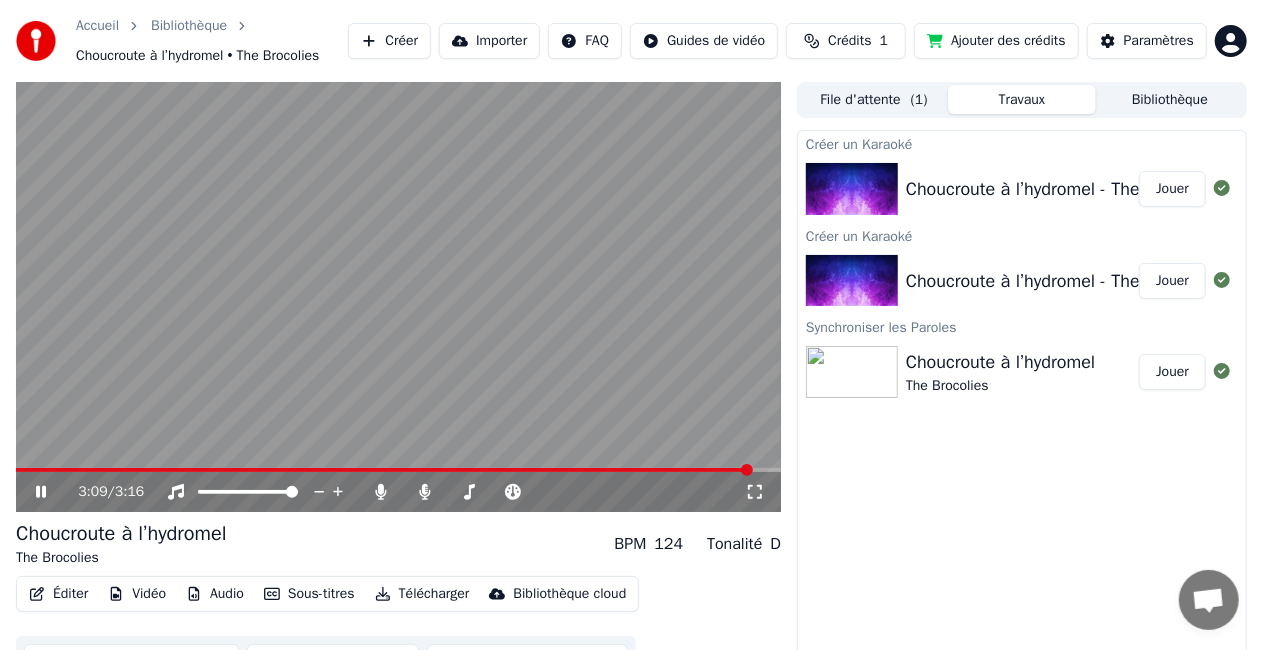 click at bounding box center (398, 470) 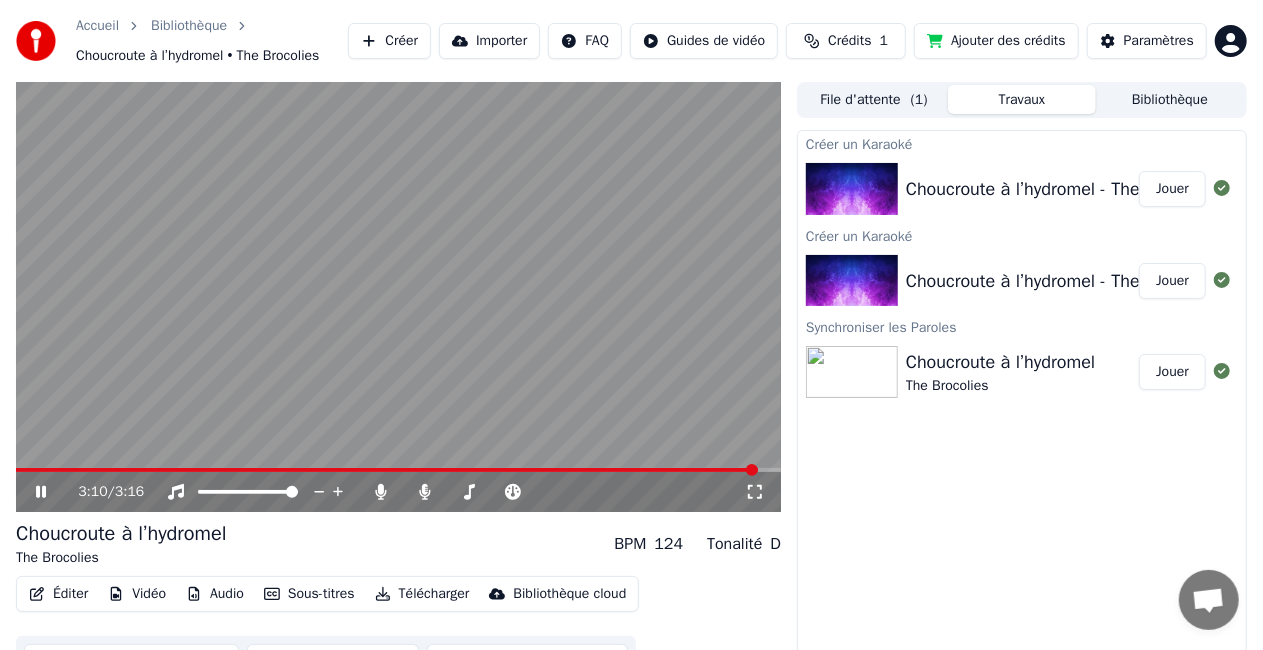 click on "Jouer" at bounding box center [1172, 281] 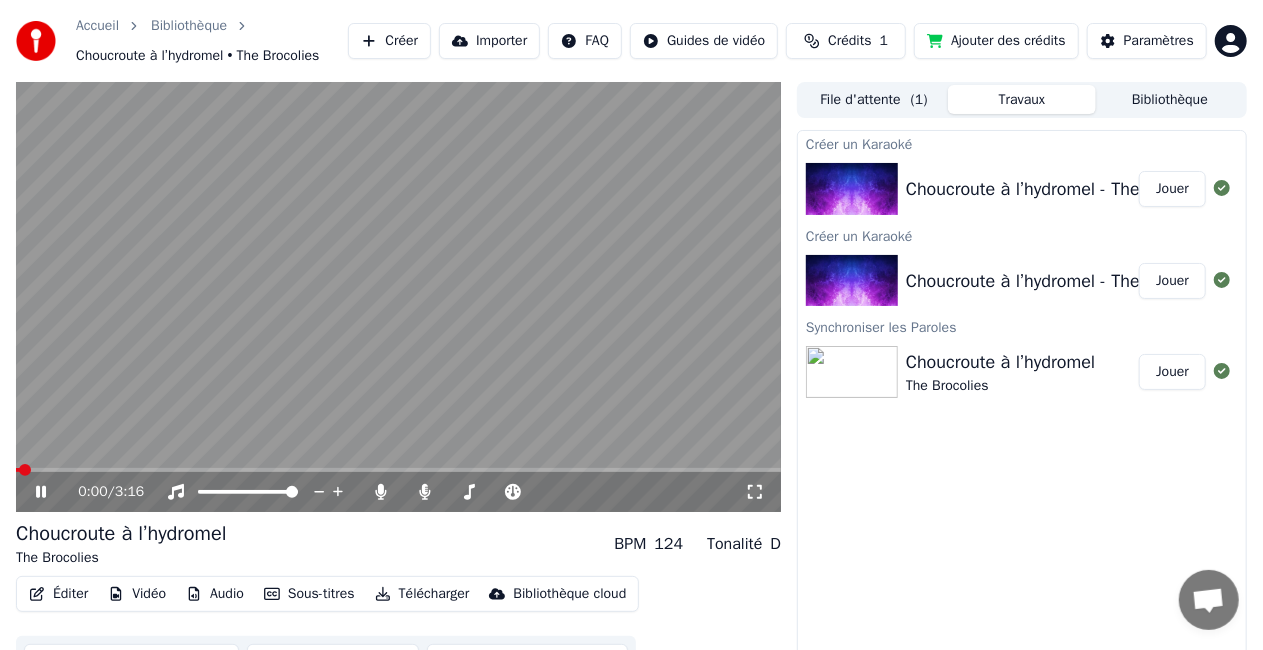 click at bounding box center (398, 470) 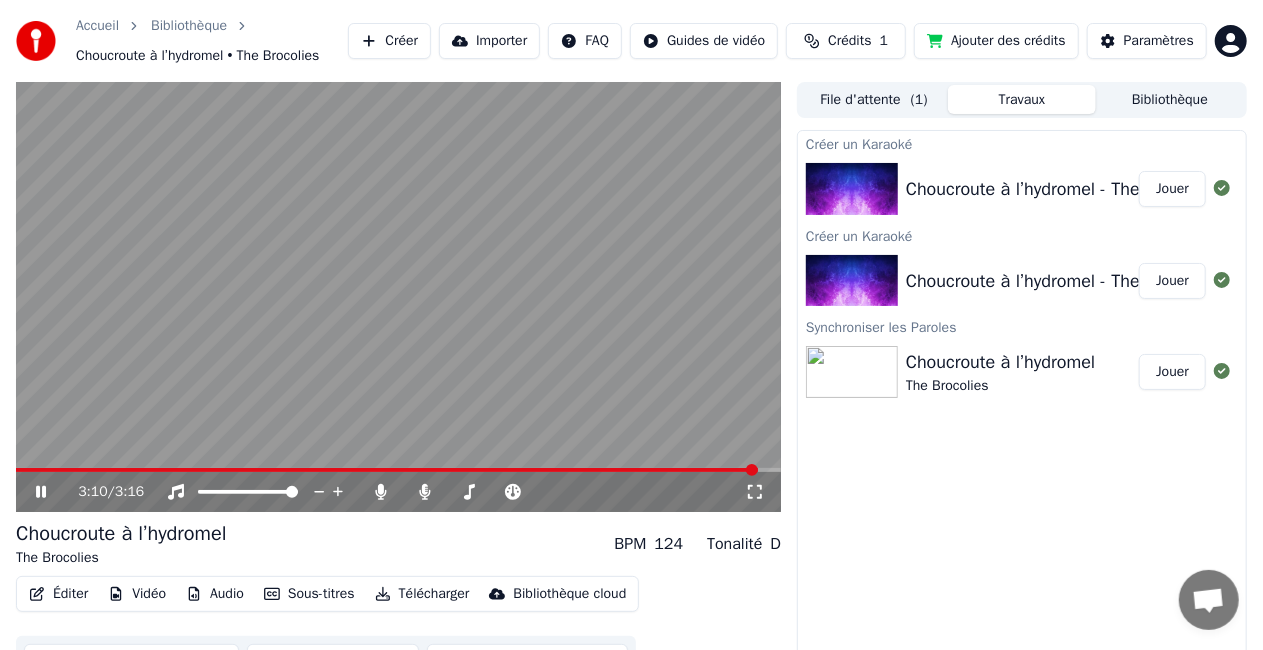 click on "Jouer" at bounding box center [1172, 372] 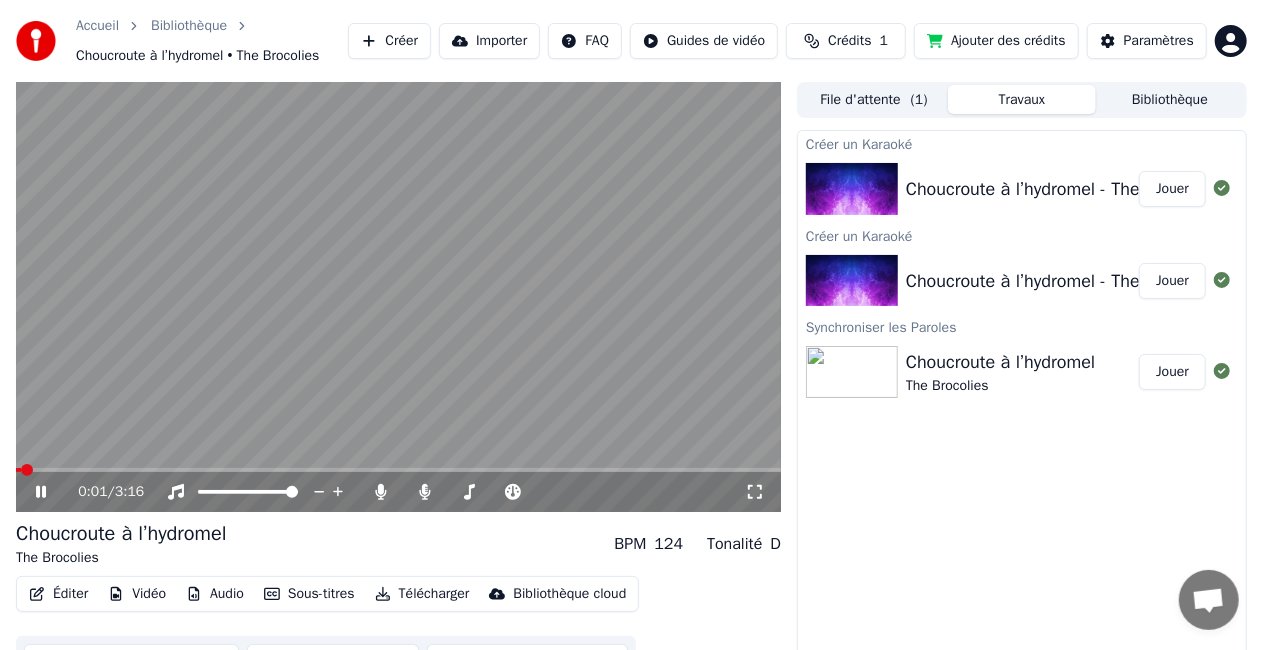 click at bounding box center [398, 297] 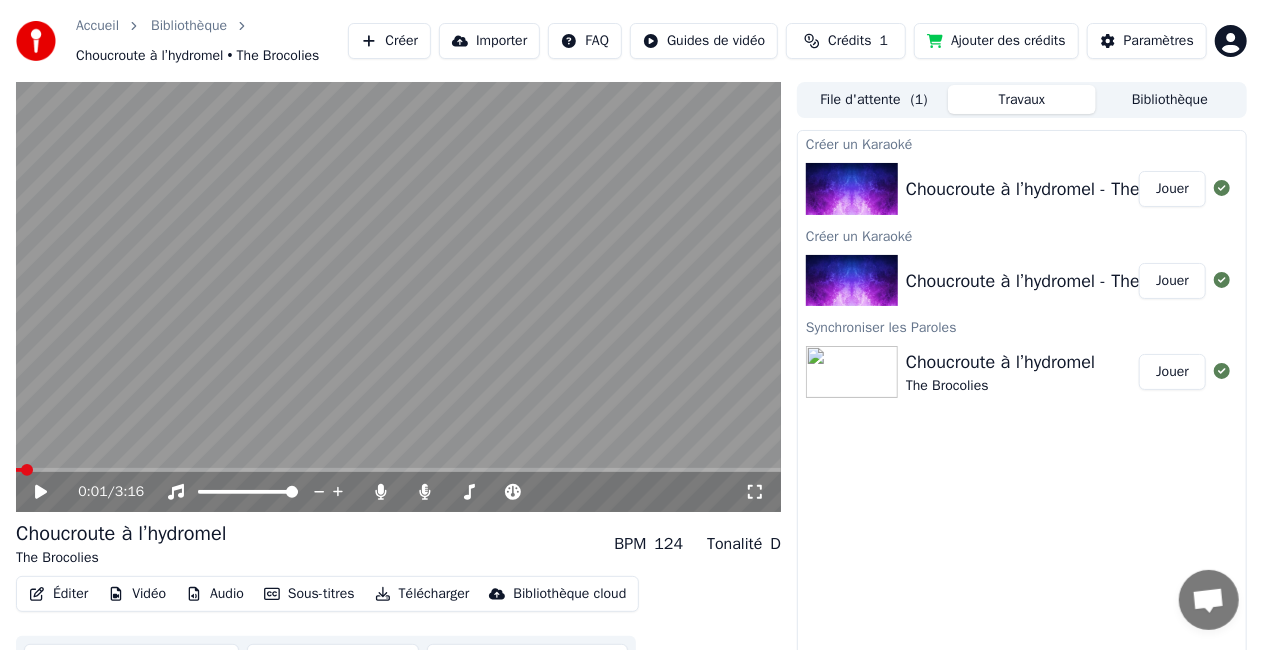 click on "0:01  /  3:16" at bounding box center [398, 492] 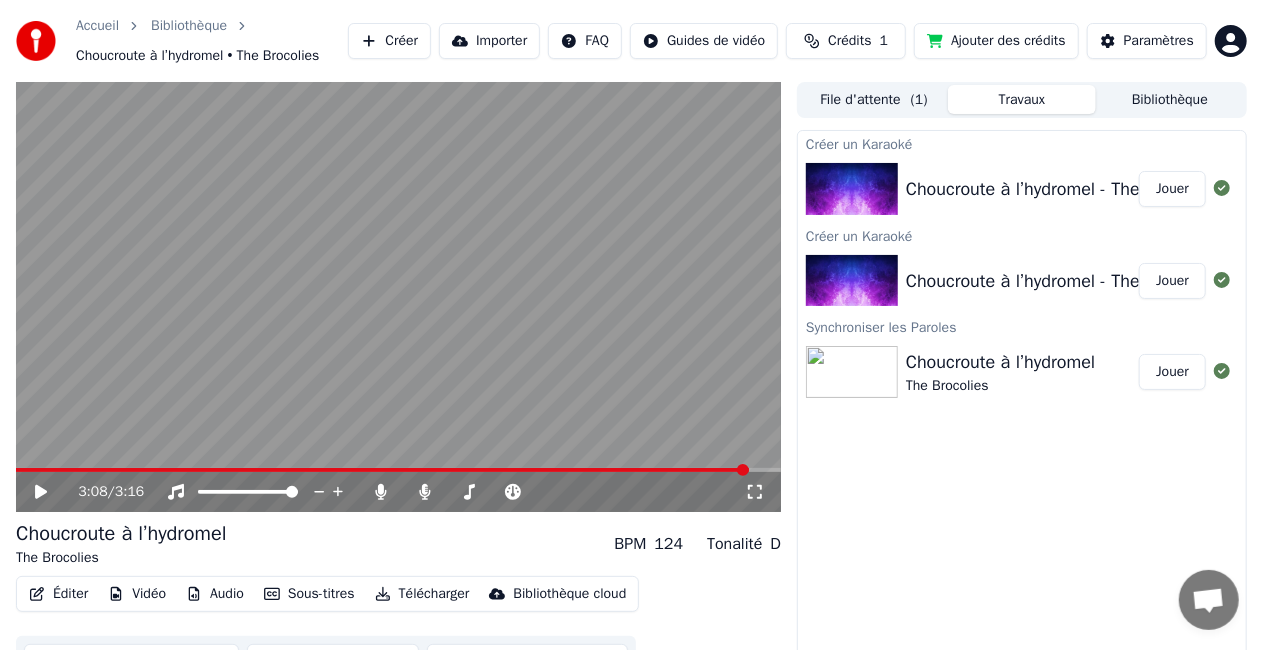 click at bounding box center (398, 470) 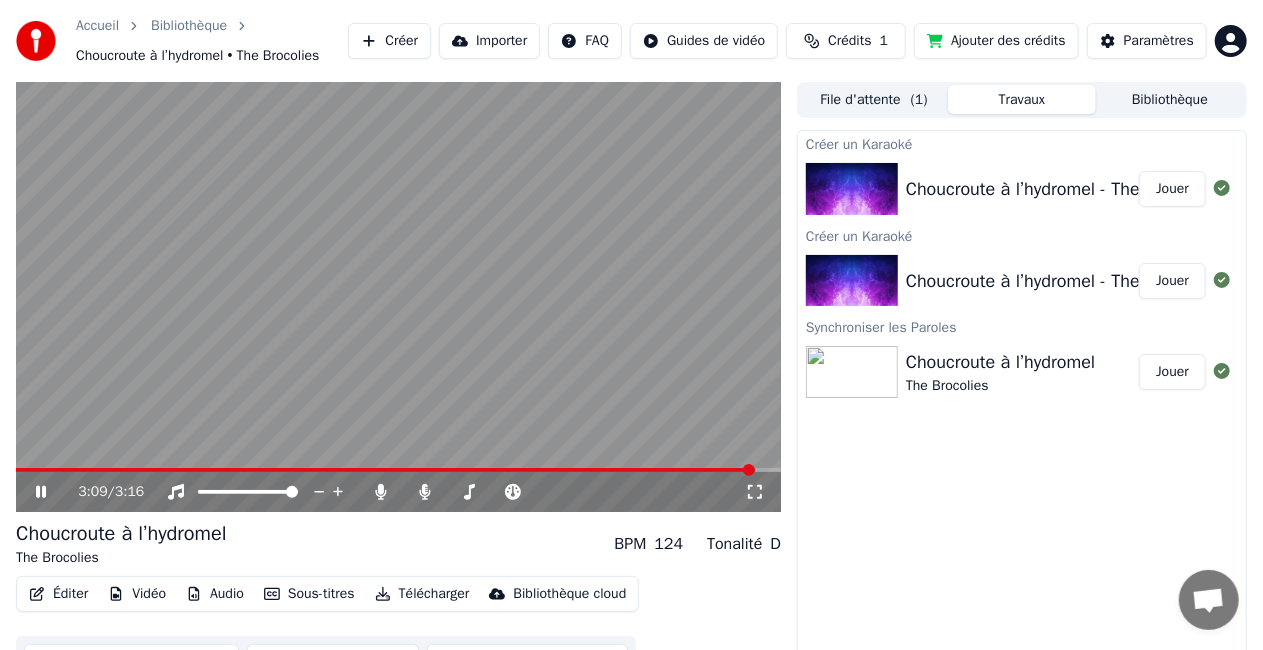click 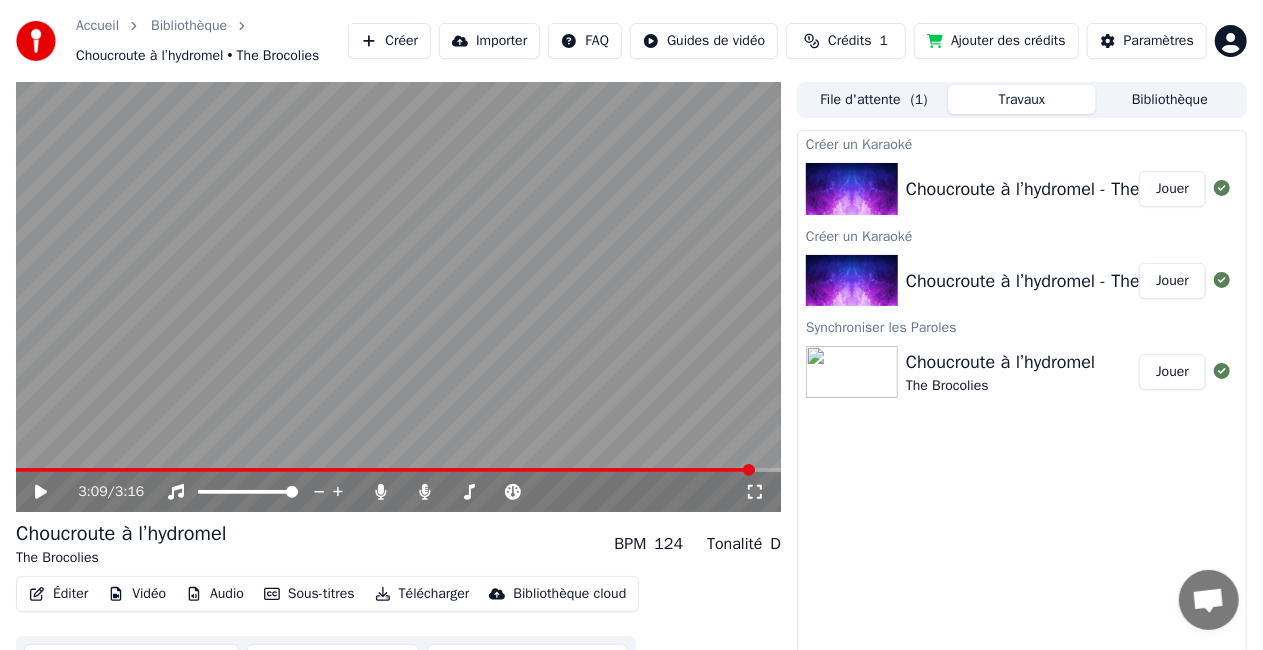 click on "Bibliothèque" at bounding box center (1170, 99) 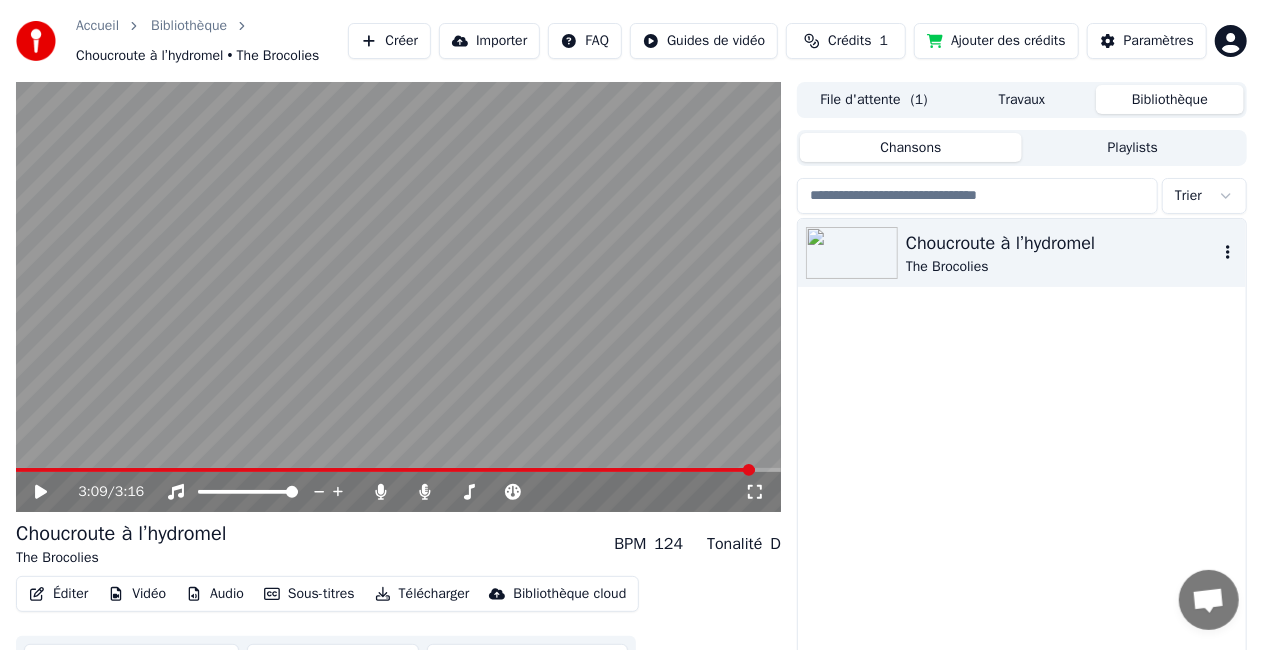 click on "The Brocolies" at bounding box center (1062, 267) 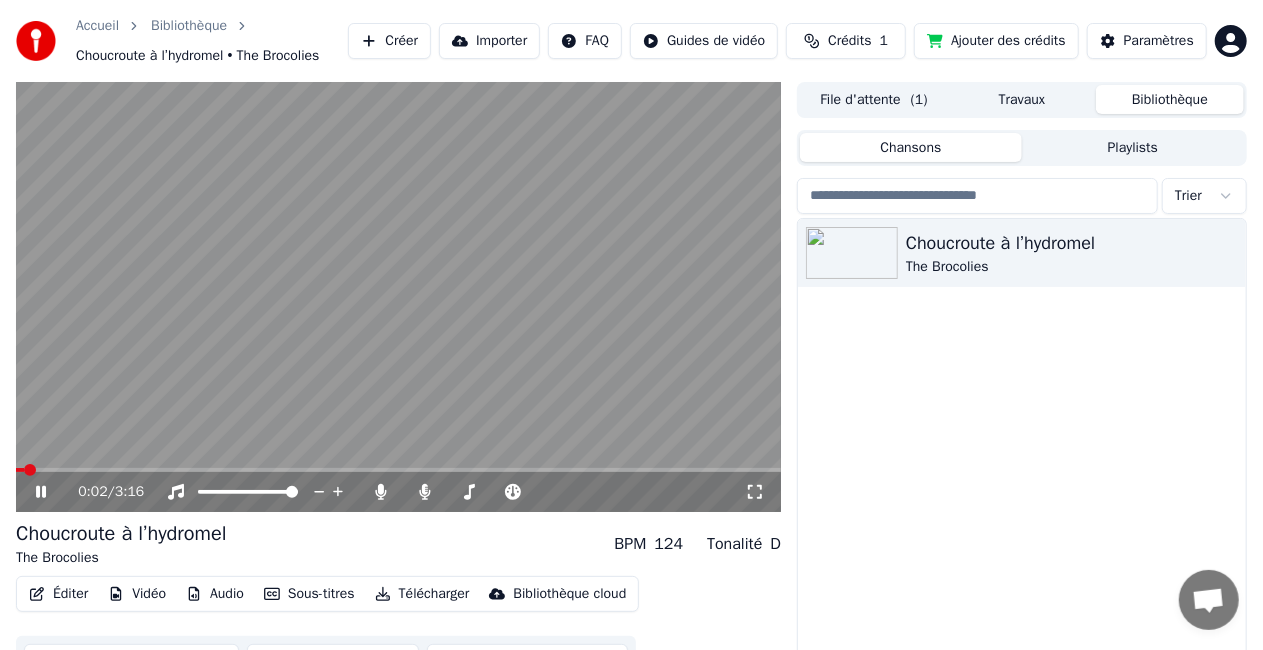 click at bounding box center (398, 297) 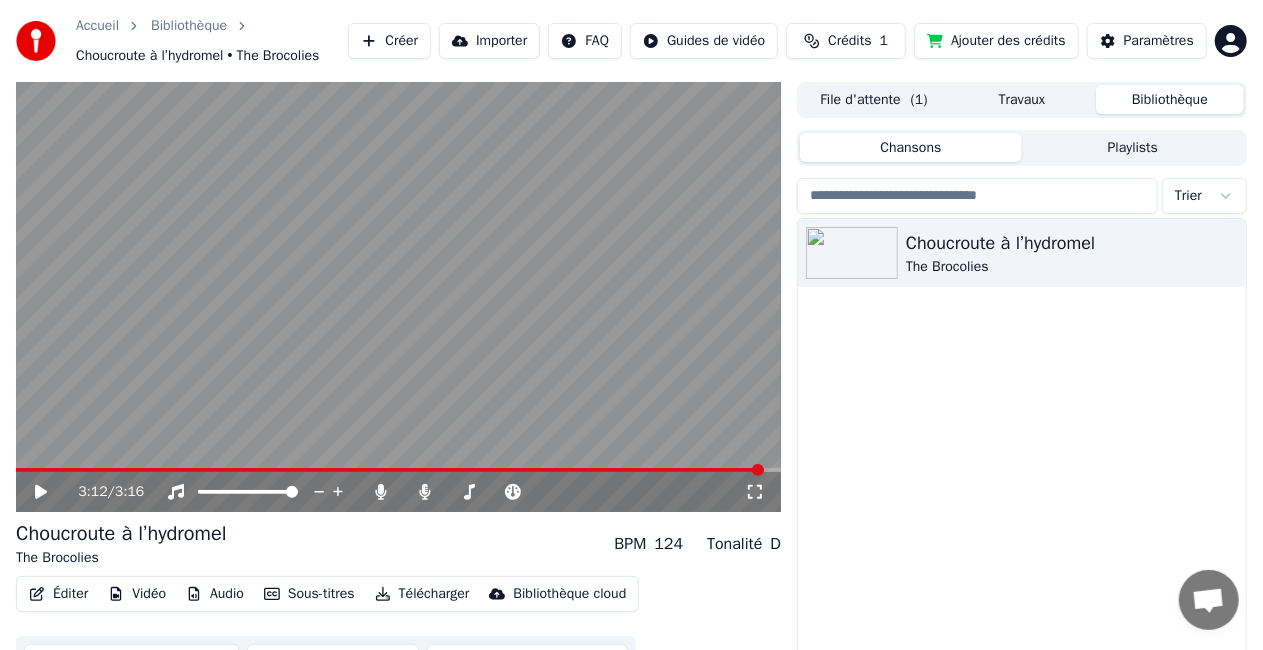 click at bounding box center (398, 470) 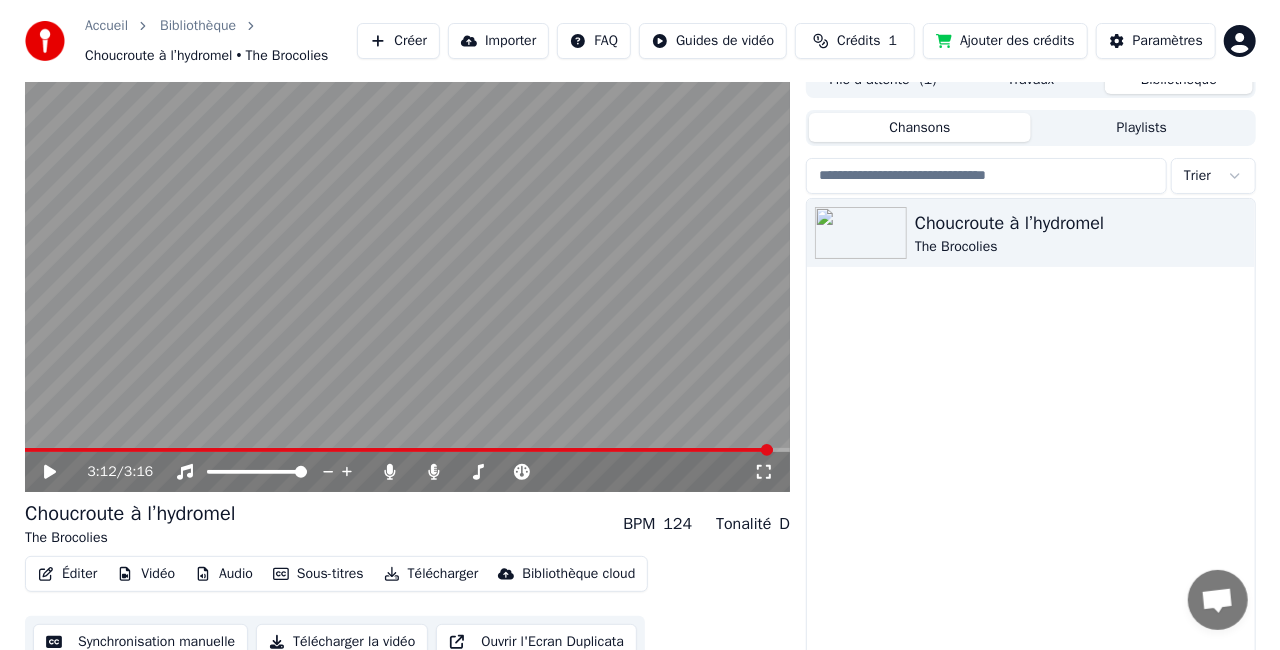 scroll, scrollTop: 55, scrollLeft: 0, axis: vertical 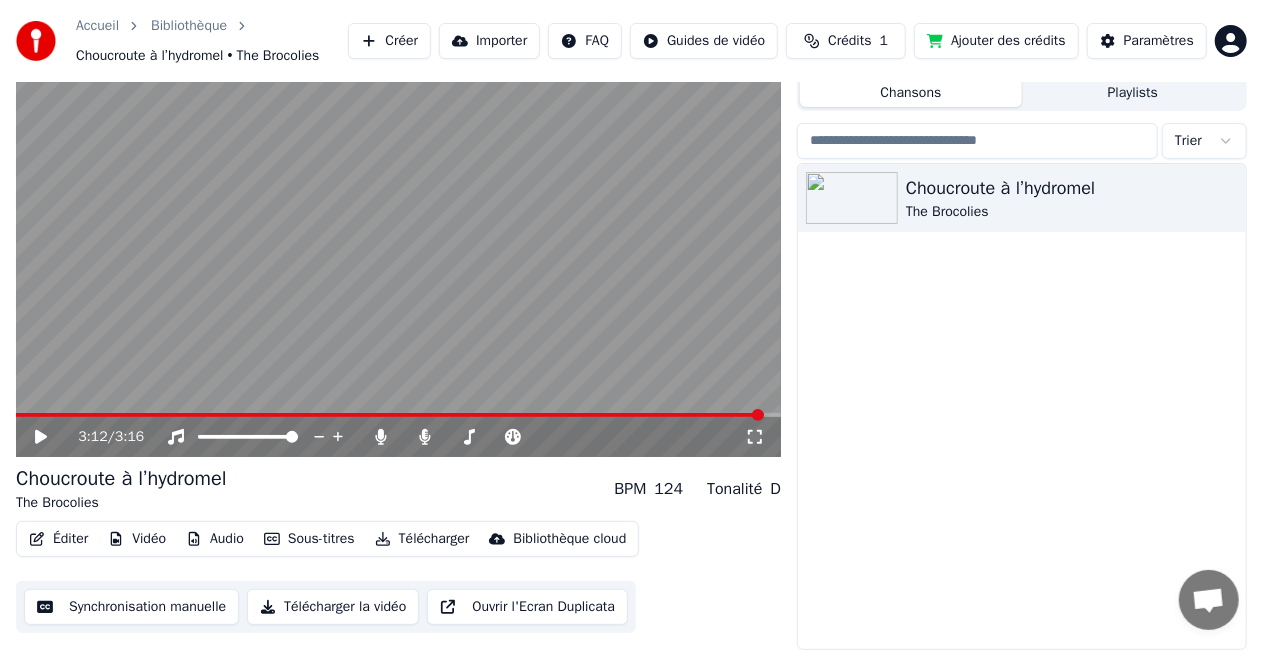 click on "Audio" at bounding box center [215, 539] 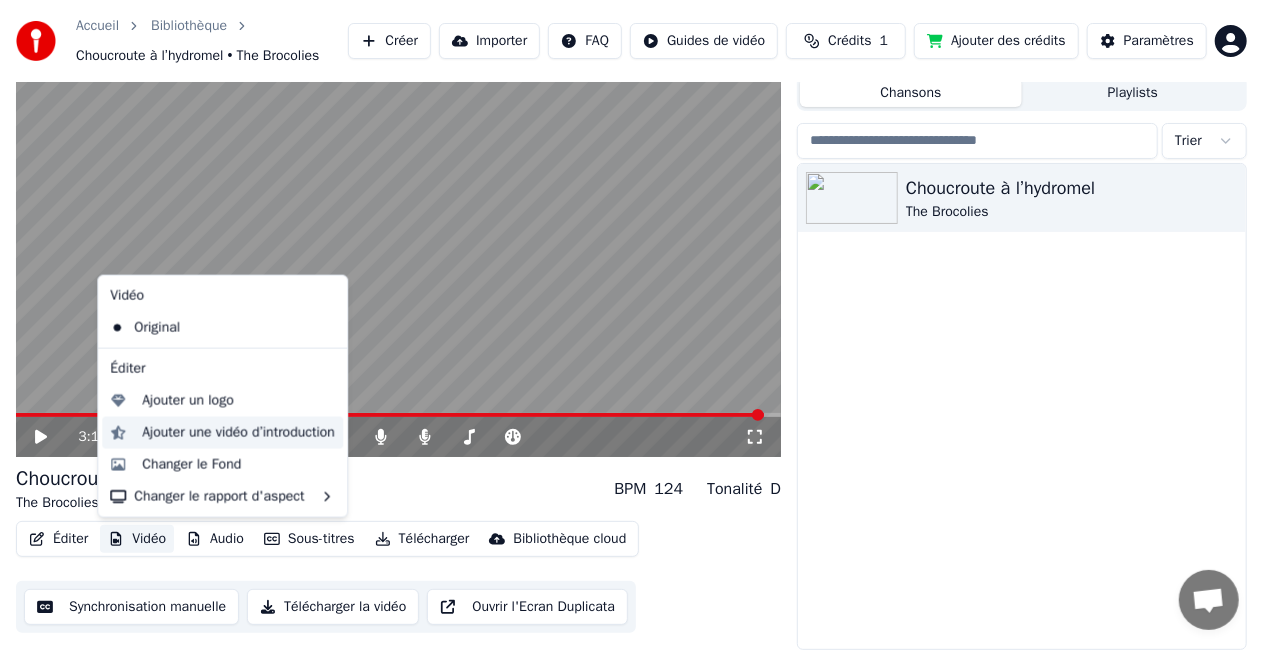 click on "Ajouter une vidéo d’introduction" at bounding box center (238, 433) 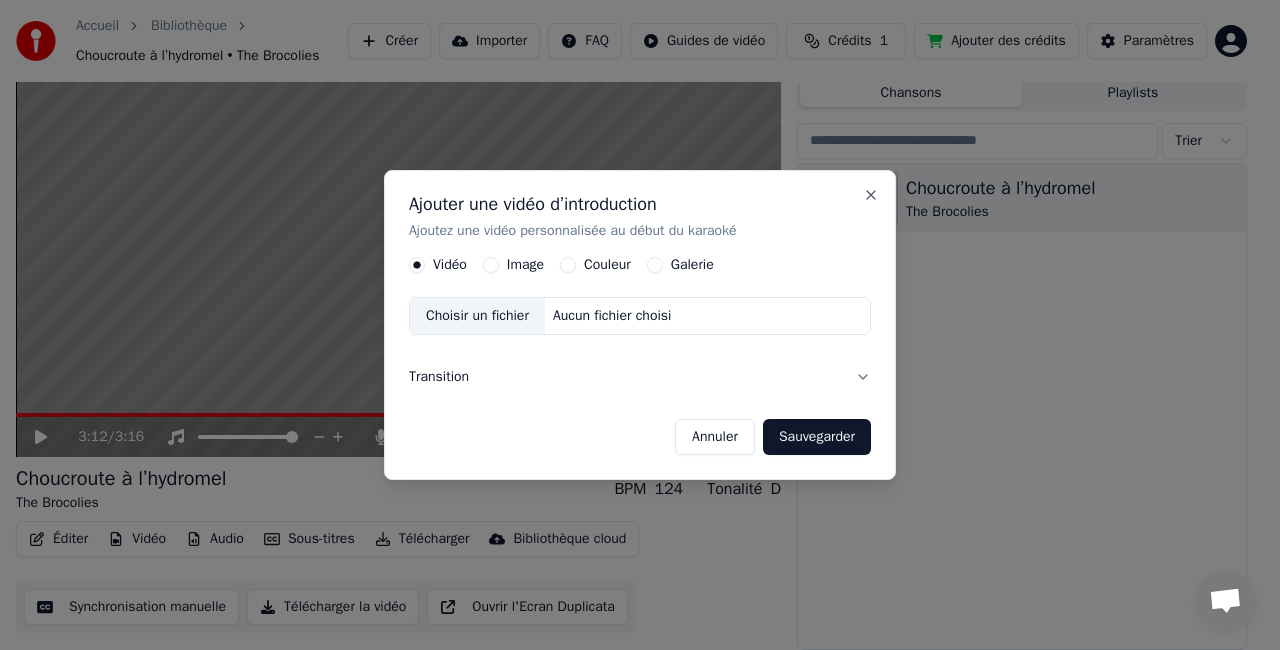 click on "Image" at bounding box center (513, 265) 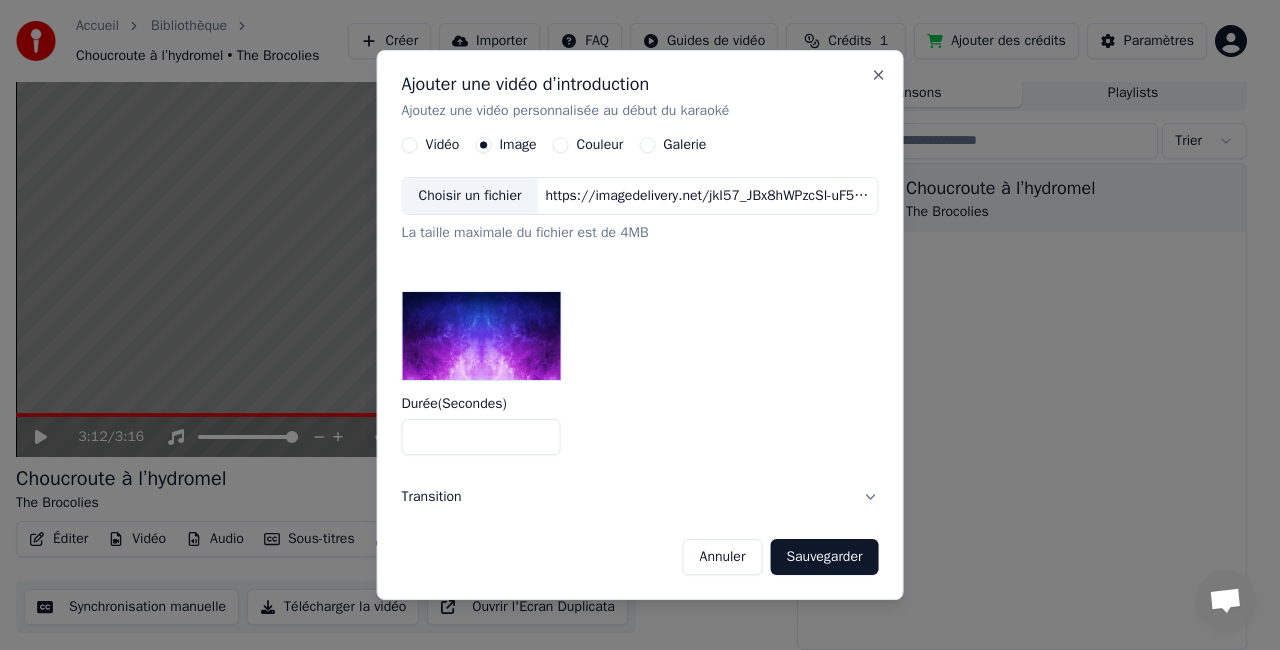 click at bounding box center [482, 336] 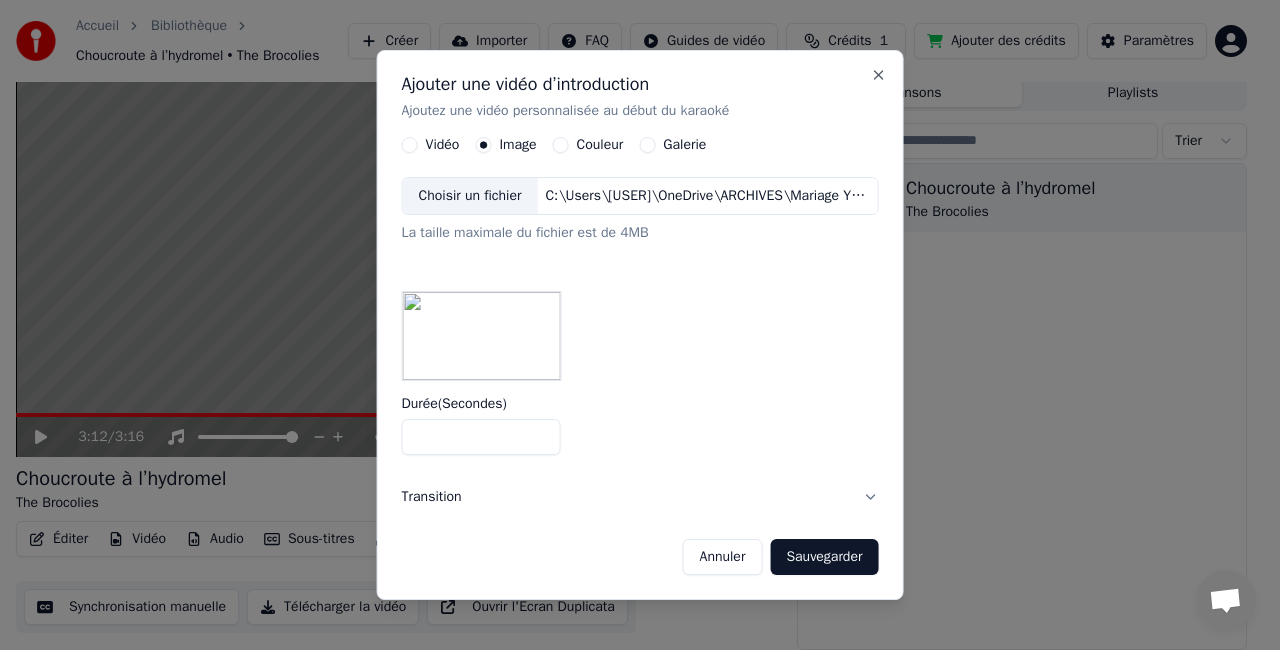 click on "*" at bounding box center [481, 437] 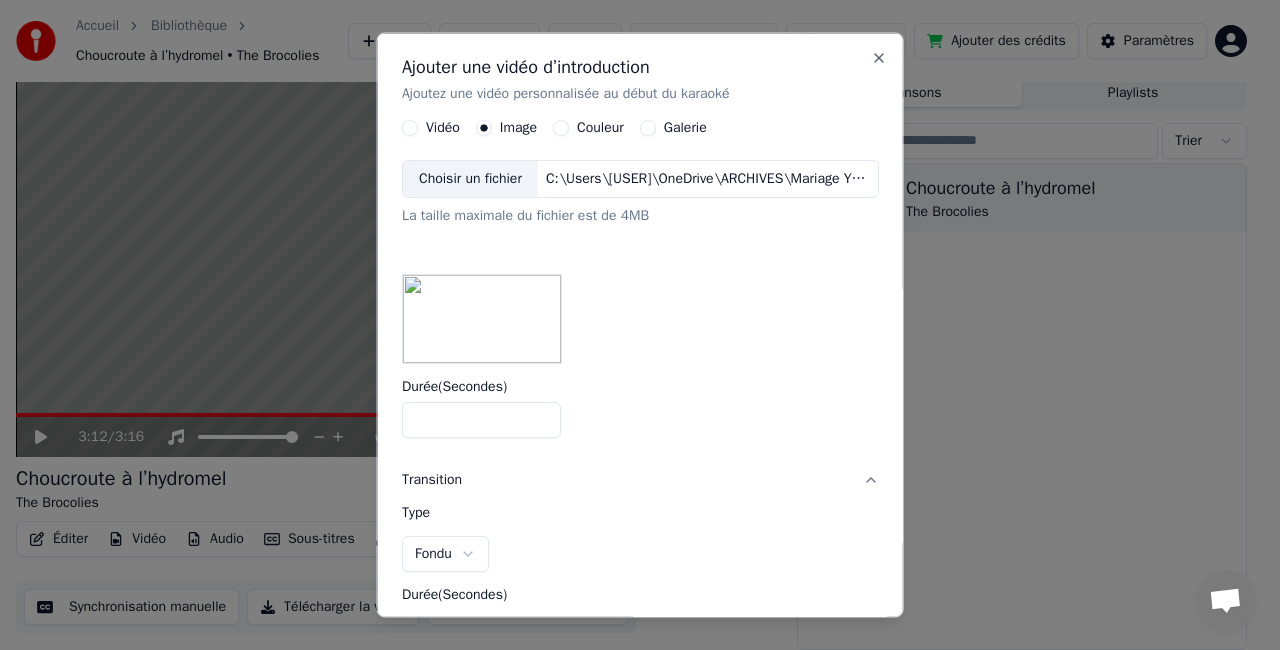 scroll, scrollTop: 200, scrollLeft: 0, axis: vertical 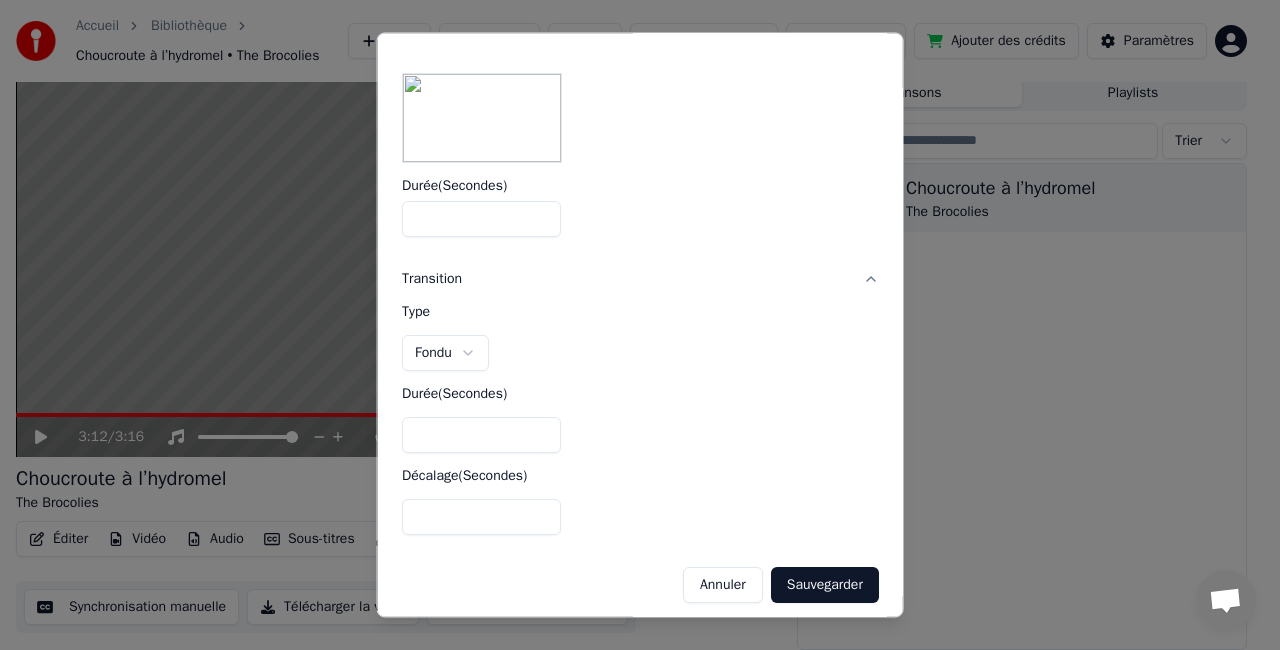 click on "Accueil Bibliothèque Choucroute à l’hydromel • The Brocolies Créer Importer FAQ Guides de vidéo Crédits 3:12  /  3:16 Choucroute à l’hydromel The Brocolies BPM 124 Tonalité D Éditer Vidéo Audio Sous-titres Télécharger Bibliothèque cloud Synchronisation manuelle Télécharger la vidéo Ouvrir'Ecran Duplicata File d'attente ( 1 ) Travaux Bibliothèque Choucroute à l’hydromel The Brocolies Ajouter une vidéo d’introduction Choucroute à l’hydromel The Brocolies Jouer Ajouter une vidéo d’introduction Choucroute à l’hydromel The Brocolies Jouer Créer un Karaoké Choucroute à l’hydromel - The Brocolies Jouer Créer un Karaoké Choucroute à l’hydromel - The Brocolies Jouer Synchroniser les Paroles Choucroute à l’hydromel The Brocolies Jouer" at bounding box center [631, 270] 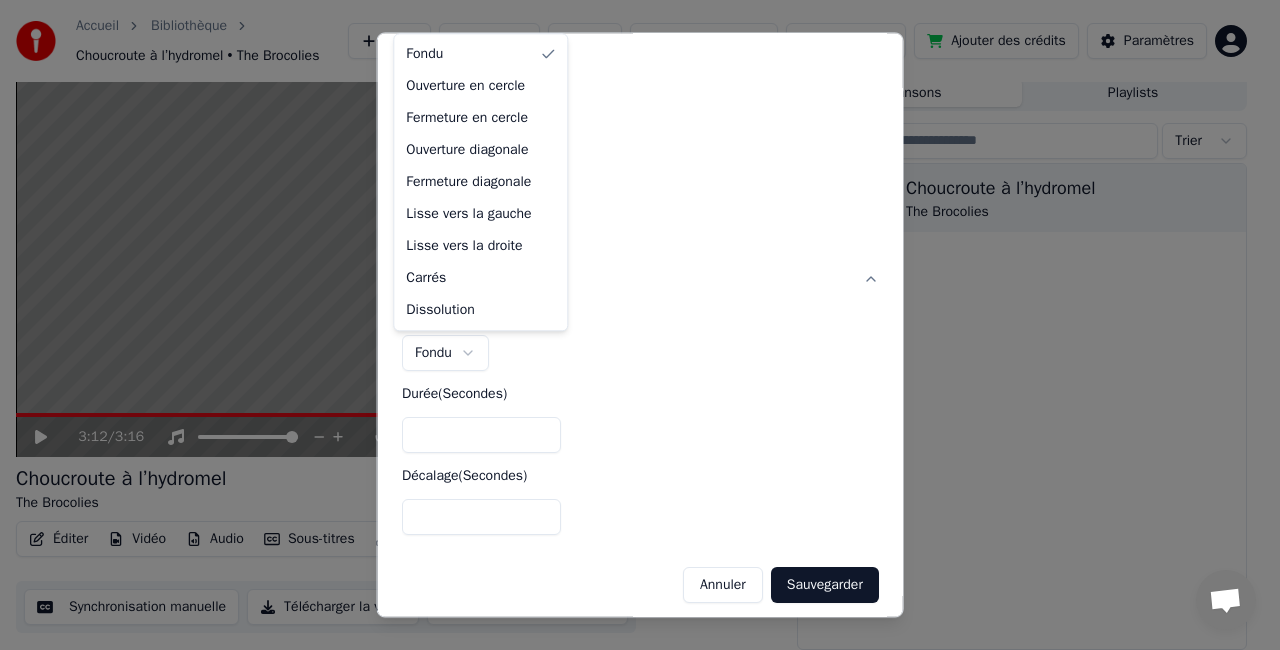 click on "**********" at bounding box center (631, 270) 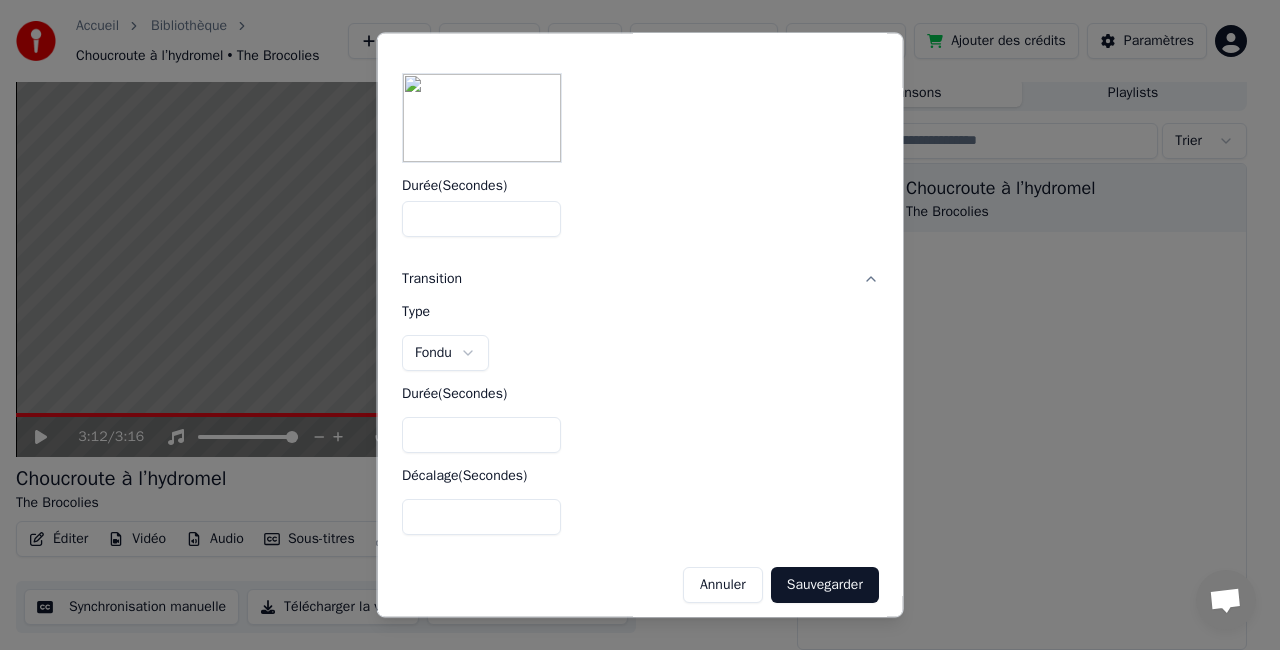 click on "Accueil Bibliothèque Choucroute à l’hydromel • The Brocolies Créer Importer FAQ Guides de vidéo Crédits 3:12  /  3:16 Choucroute à l’hydromel The Brocolies BPM 124 Tonalité D Éditer Vidéo Audio Sous-titres Télécharger Bibliothèque cloud Synchronisation manuelle Télécharger la vidéo Ouvrir'Ecran Duplicata File d'attente ( 1 ) Travaux Bibliothèque Choucroute à l’hydromel The Brocolies Ajouter une vidéo d’introduction Choucroute à l’hydromel The Brocolies Jouer Ajouter une vidéo d’introduction Choucroute à l’hydromel The Brocolies Jouer Créer un Karaoké Choucroute à l’hydromel - The Brocolies Jouer Créer un Karaoké Choucroute à l’hydromel - The Brocolies Jouer Synchroniser les Paroles Choucroute à l’hydromel The Brocolies Jouer" at bounding box center [631, 270] 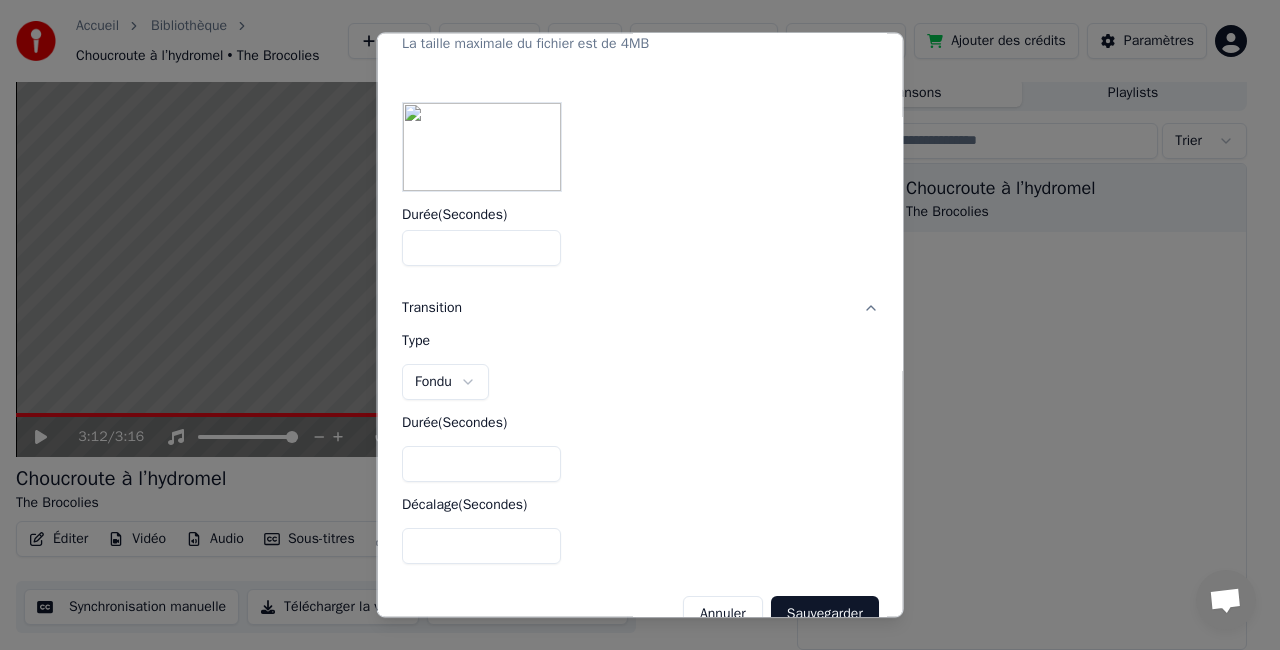 scroll, scrollTop: 209, scrollLeft: 0, axis: vertical 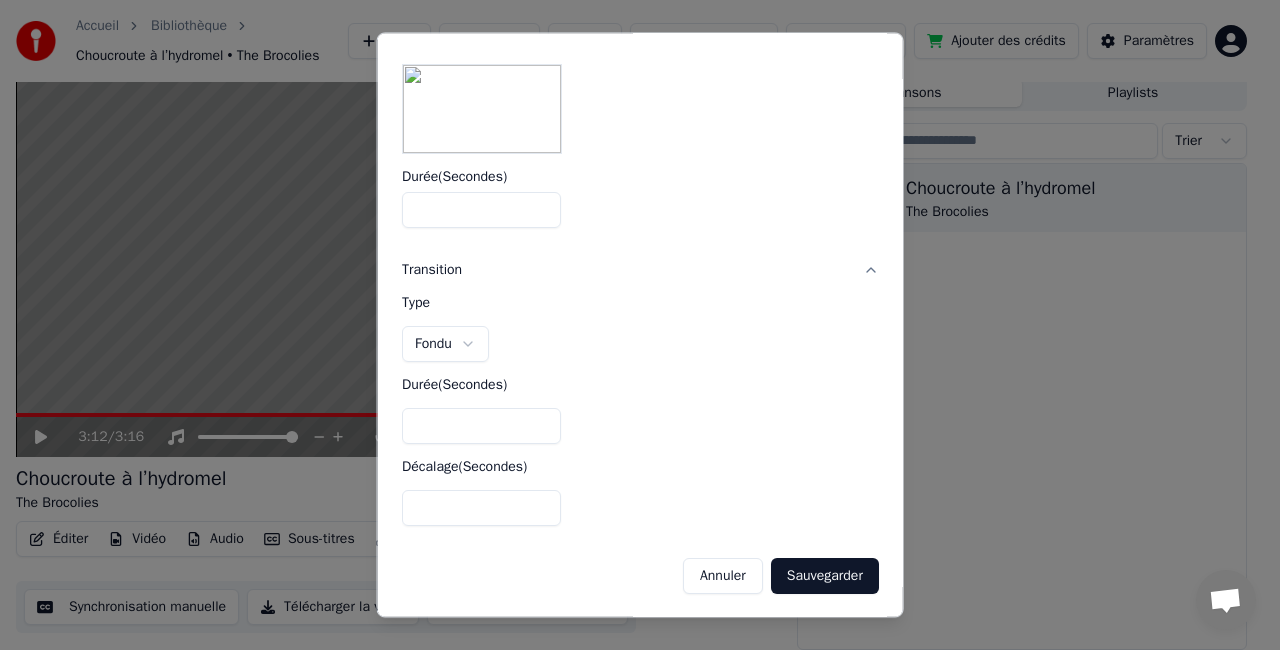 drag, startPoint x: 463, startPoint y: 424, endPoint x: 385, endPoint y: 417, distance: 78.31347 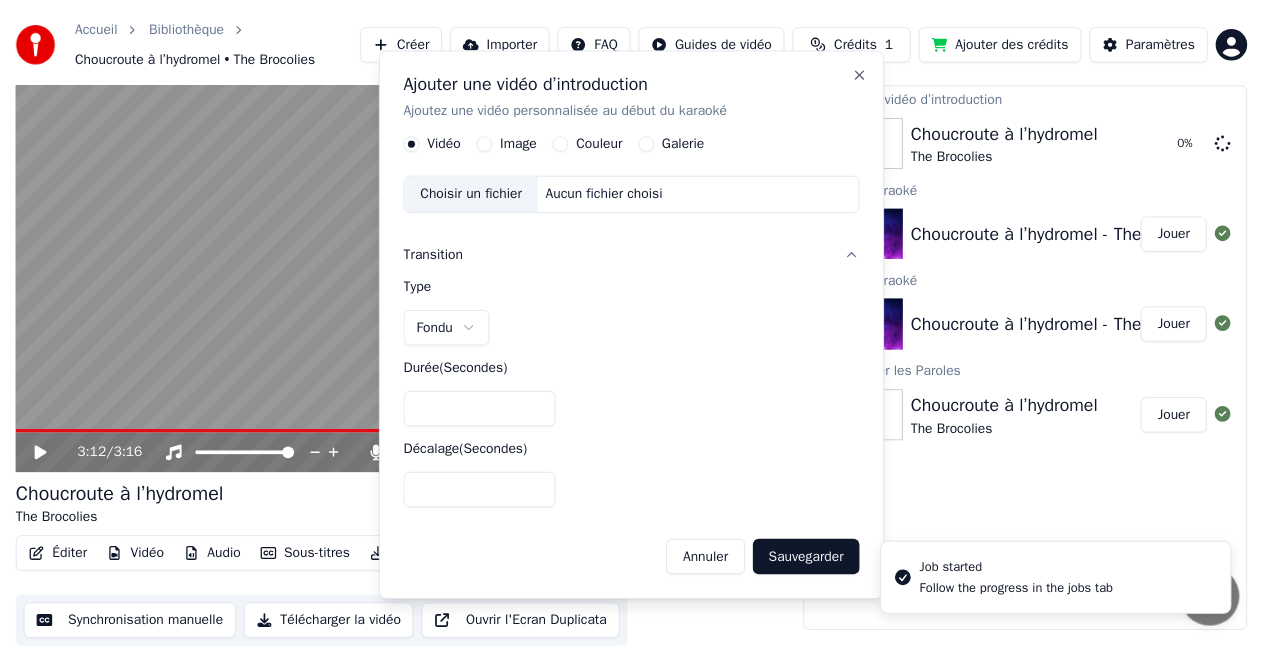 scroll, scrollTop: 38, scrollLeft: 0, axis: vertical 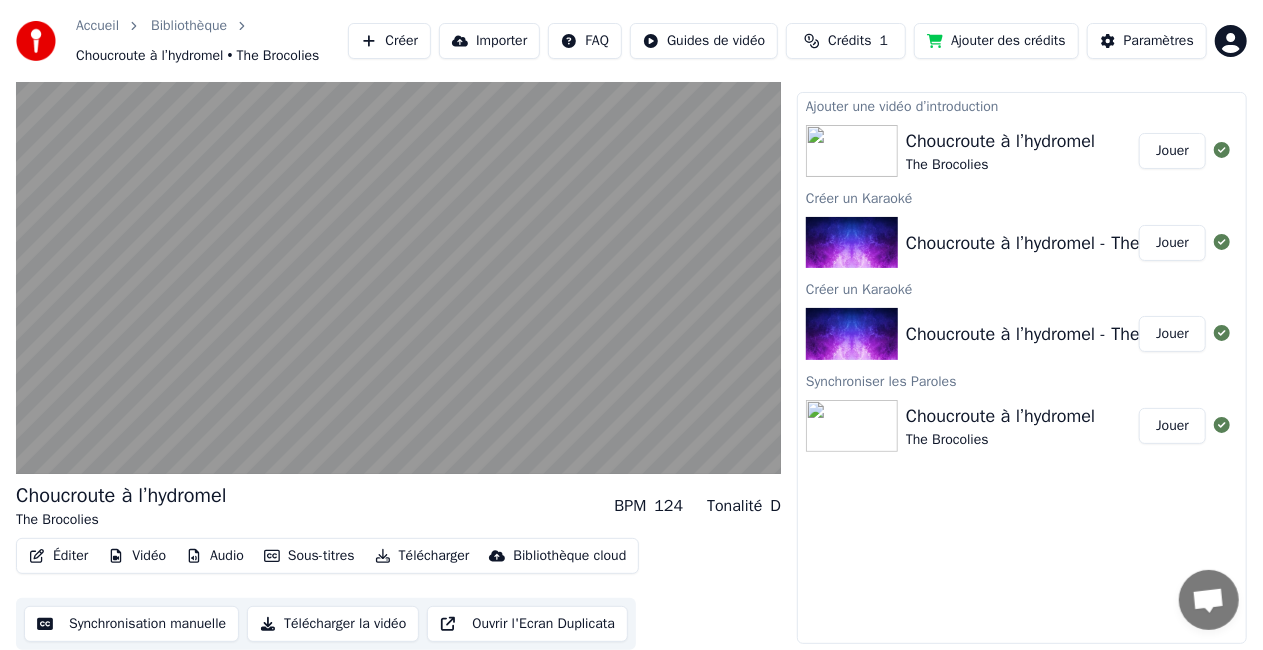 click on "Jouer" at bounding box center (1172, 151) 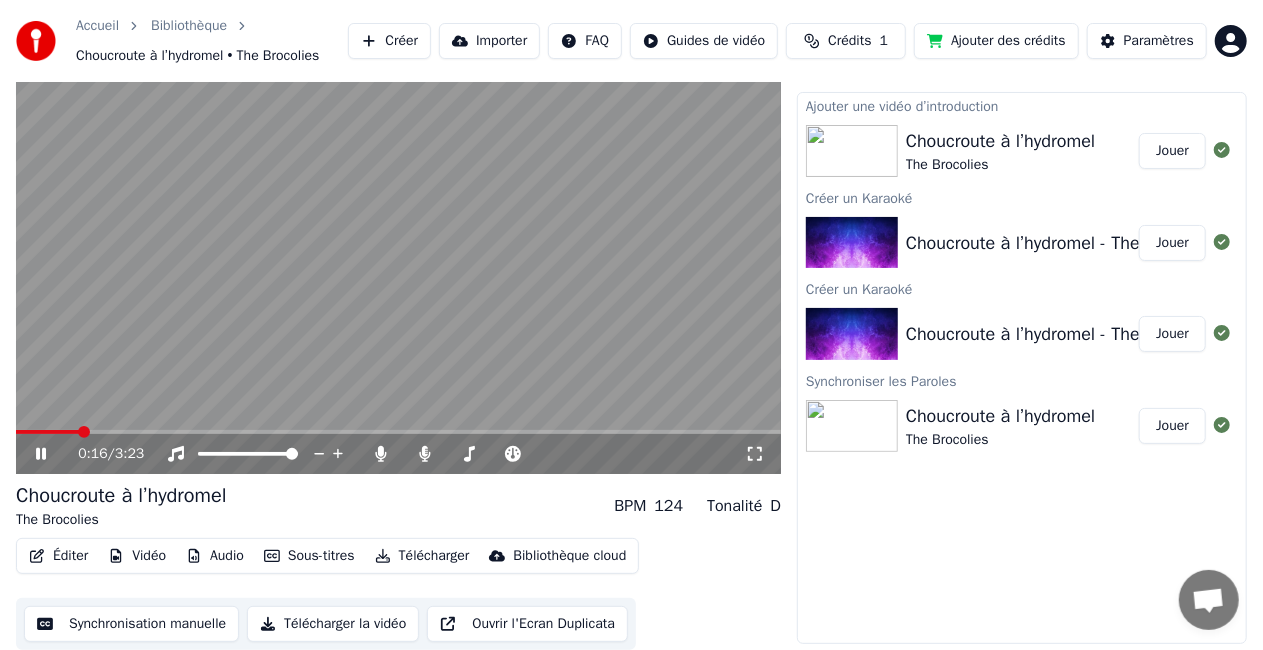 click at bounding box center [398, 432] 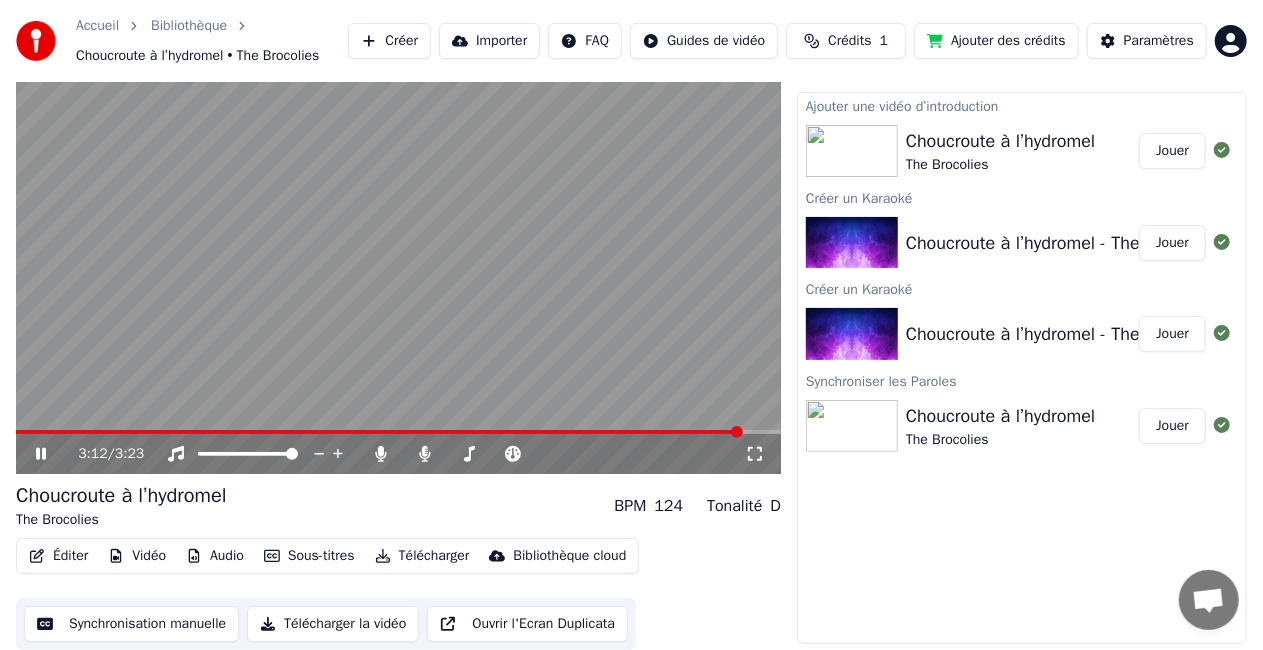 click at bounding box center (398, 259) 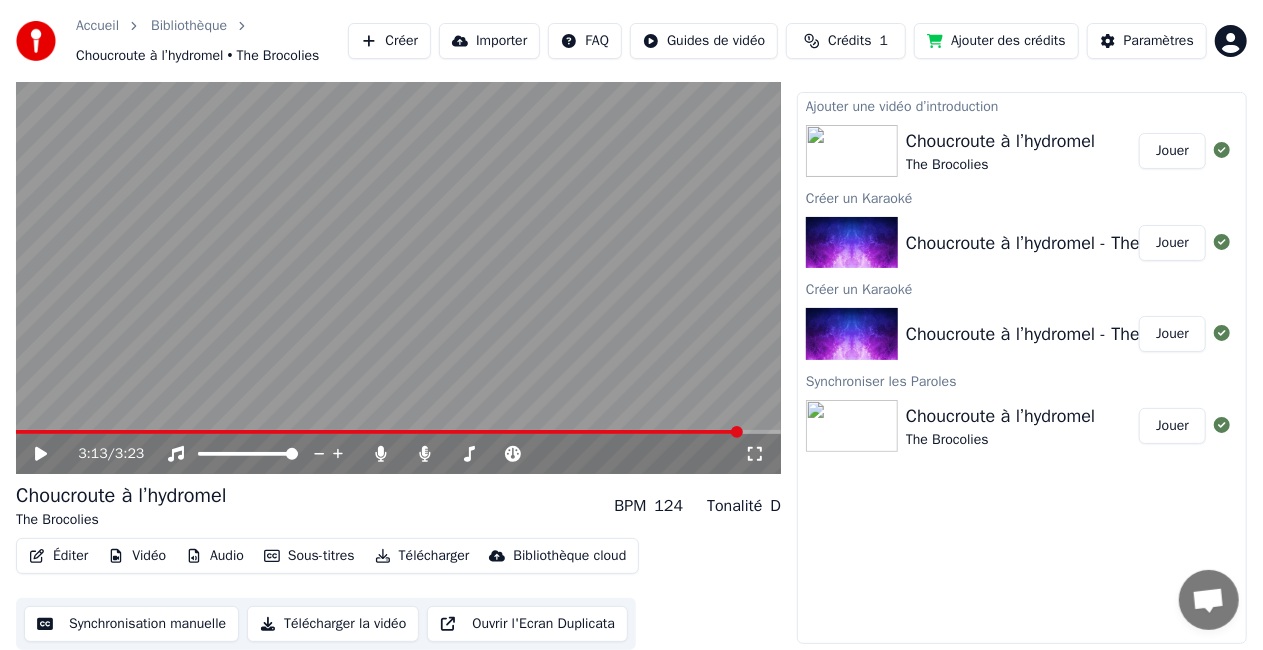 click at bounding box center [737, 432] 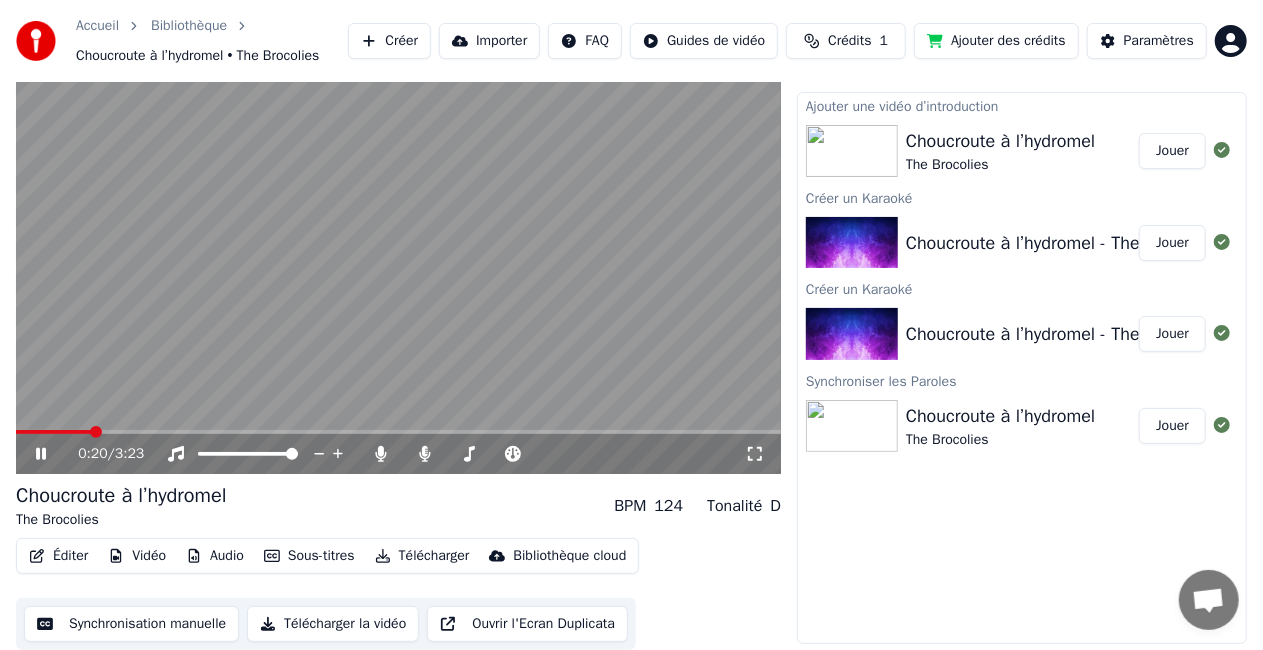 click at bounding box center [53, 432] 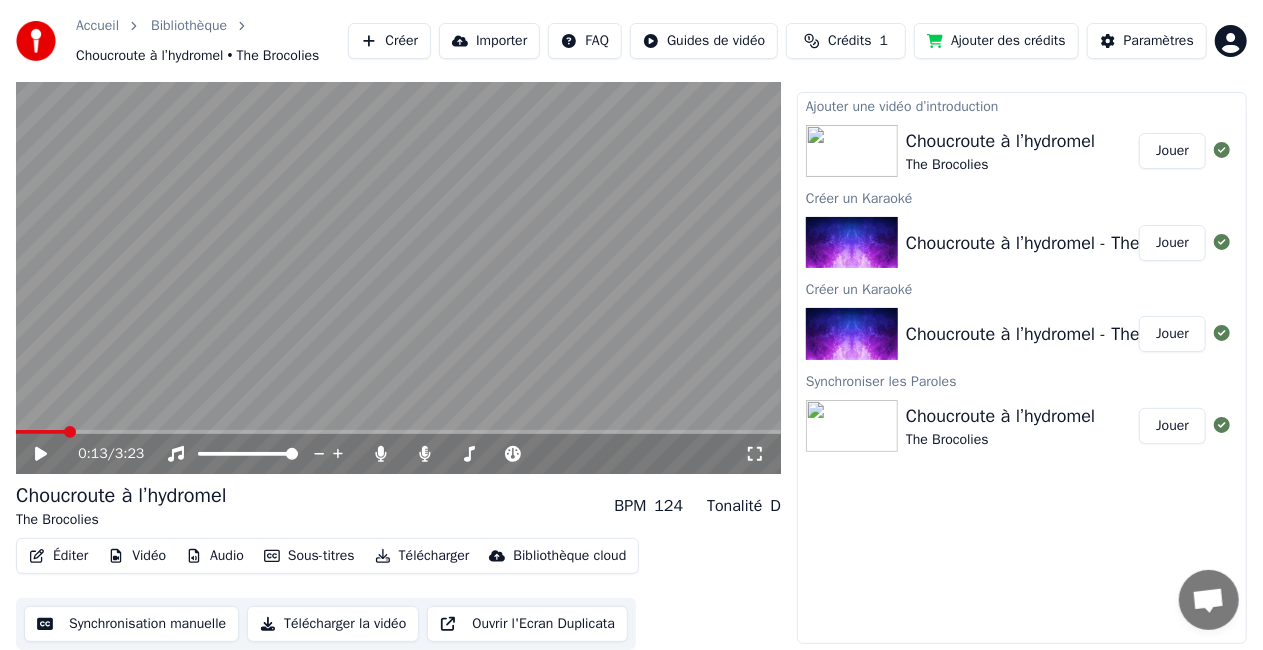 click at bounding box center (40, 432) 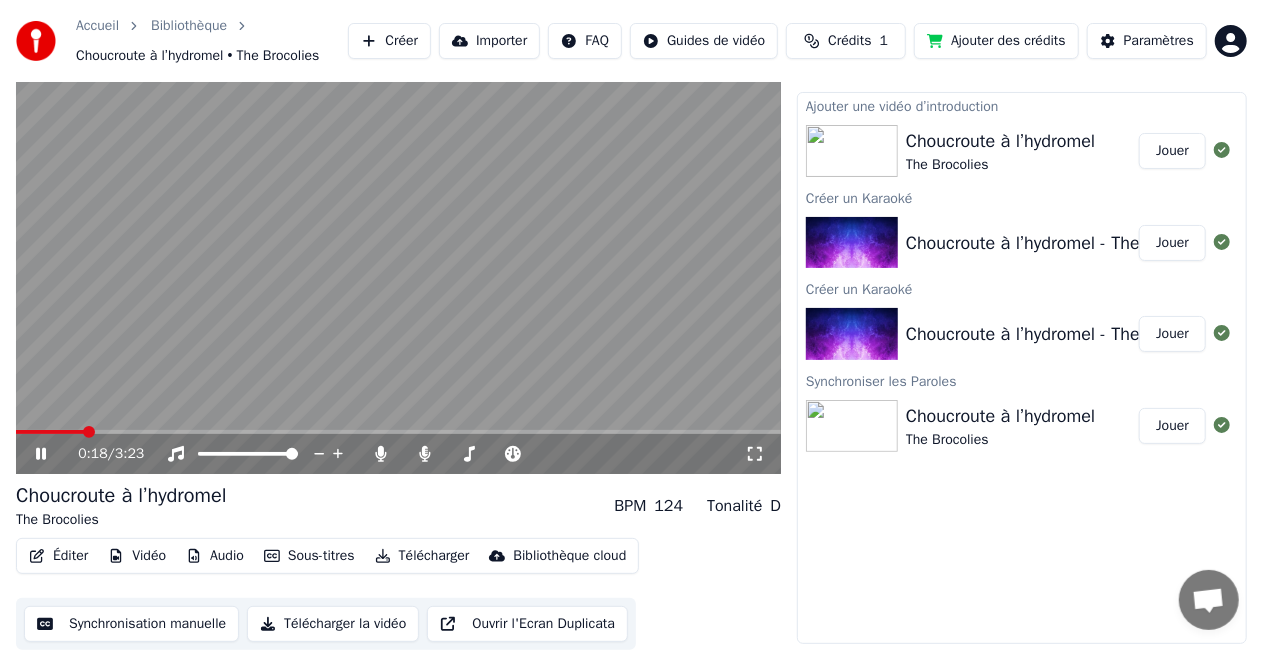click at bounding box center [50, 432] 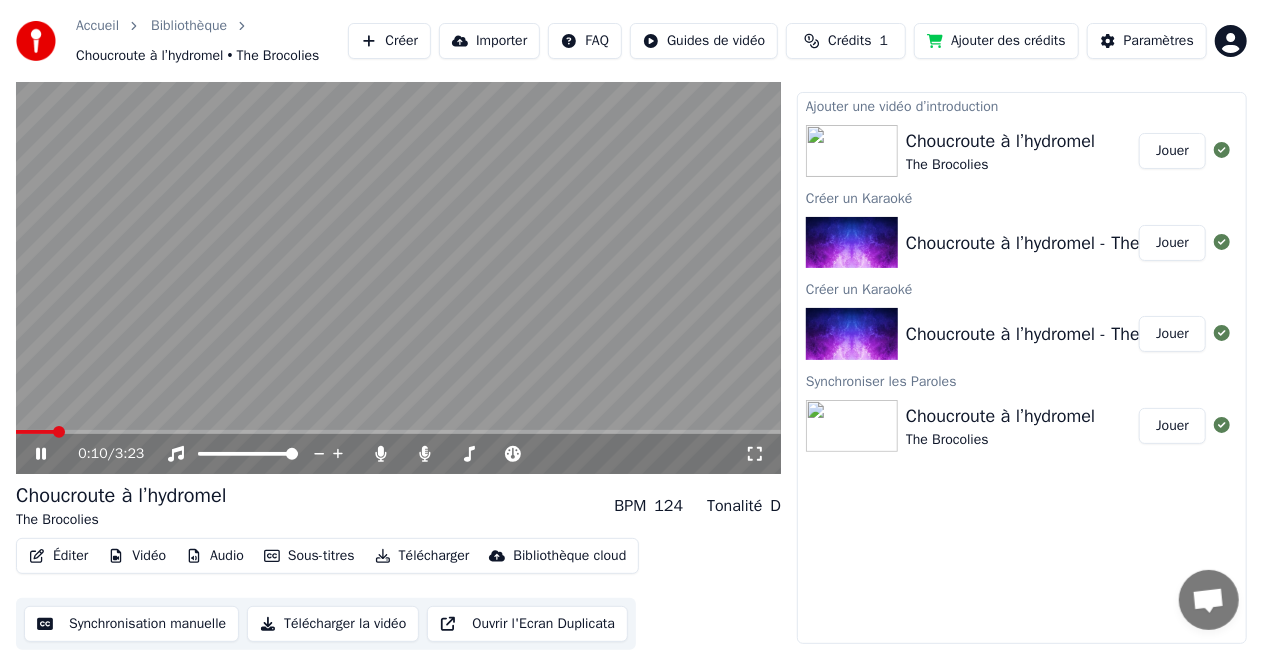 click at bounding box center (35, 432) 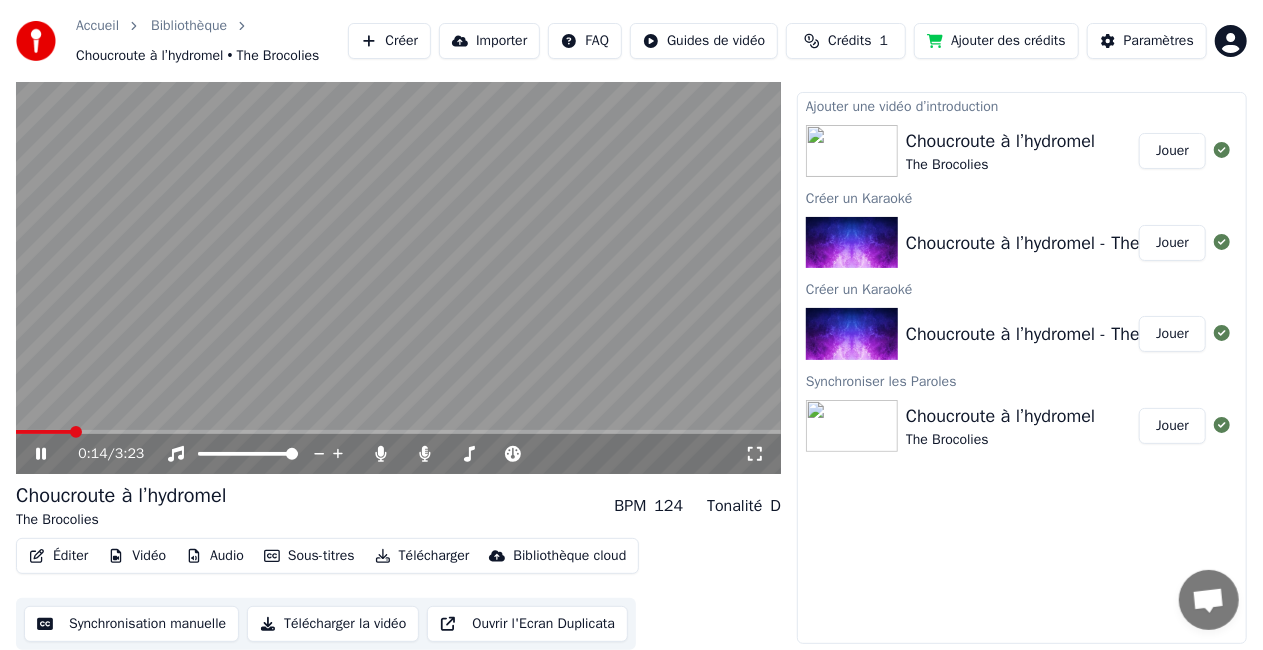 click 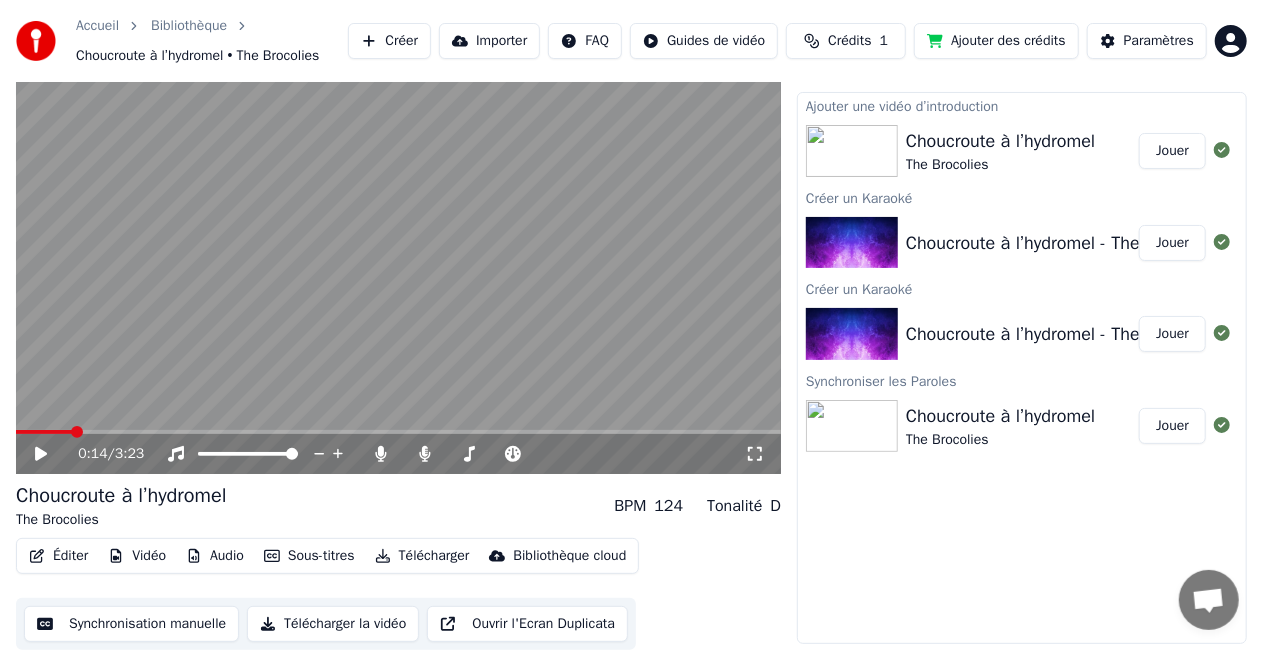 click 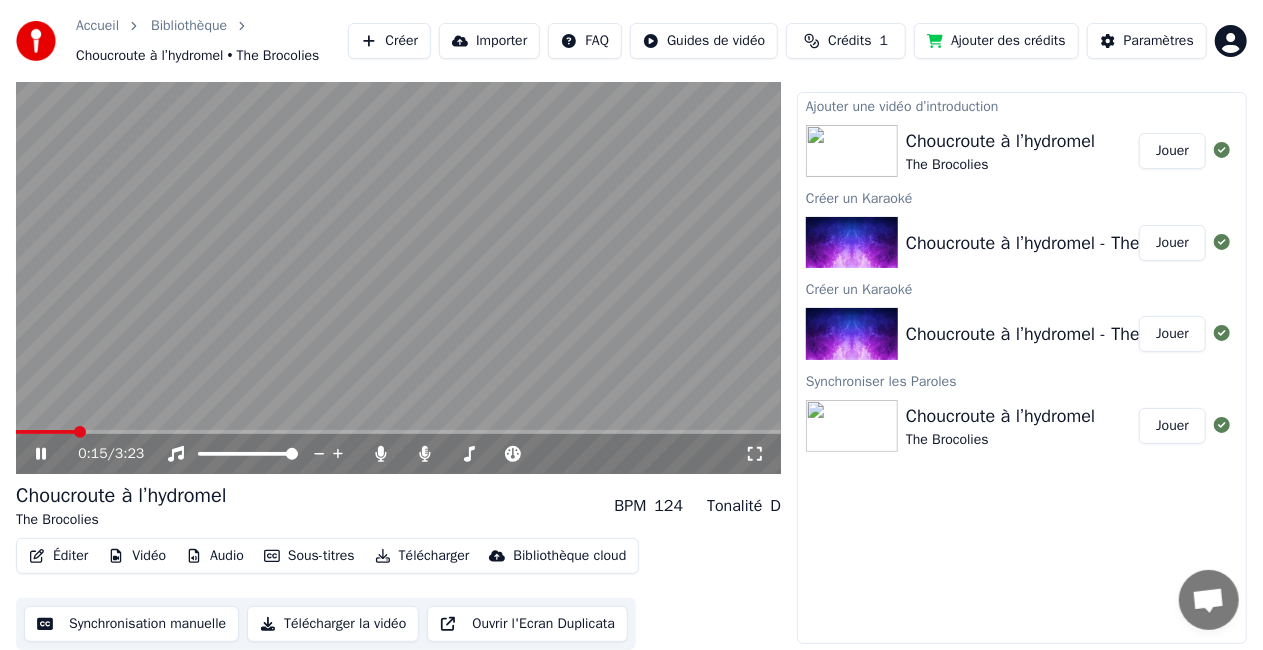 click 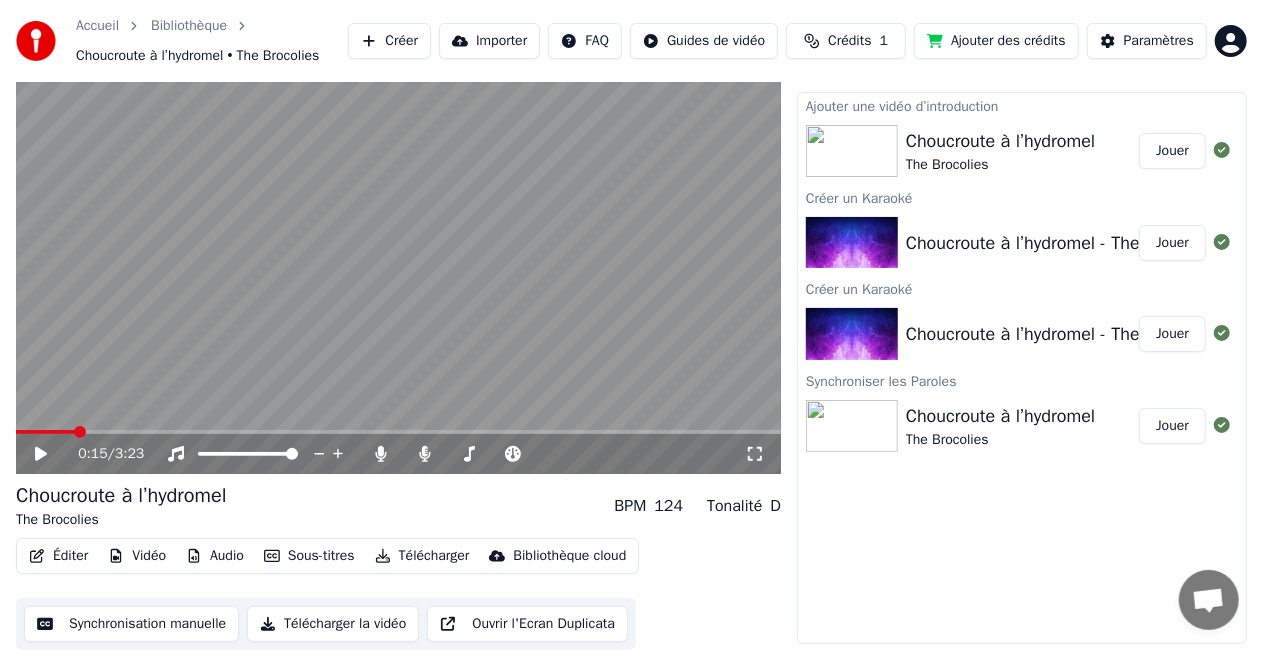 click 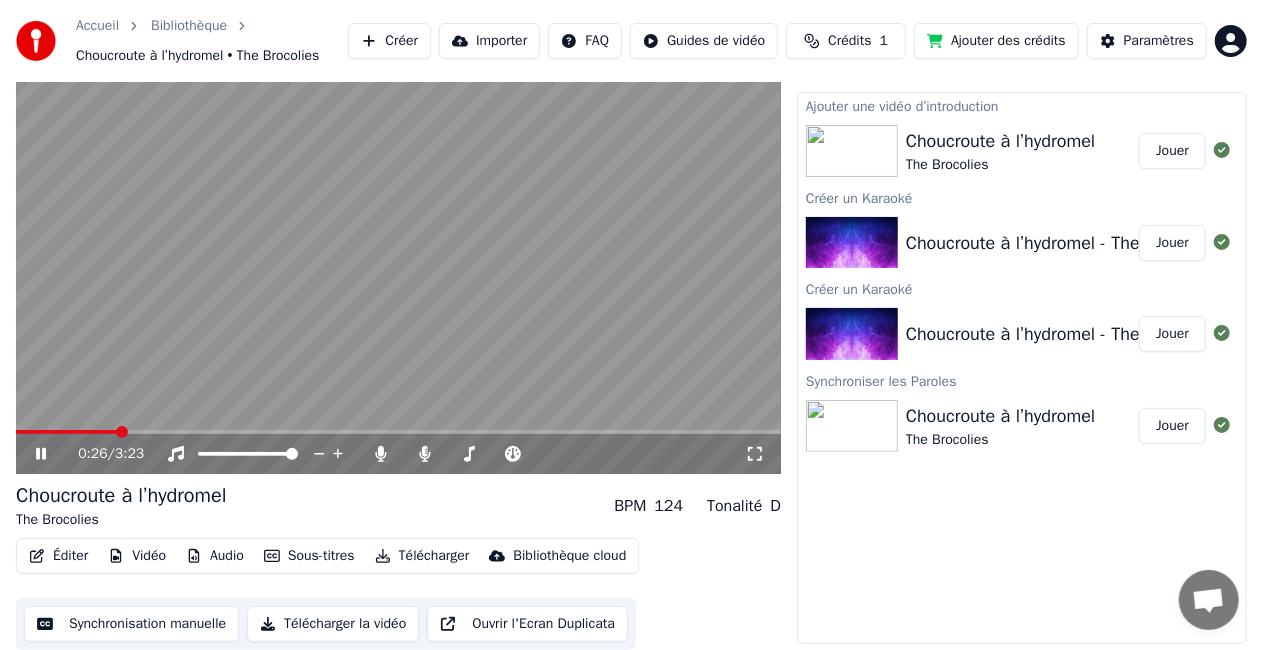 click 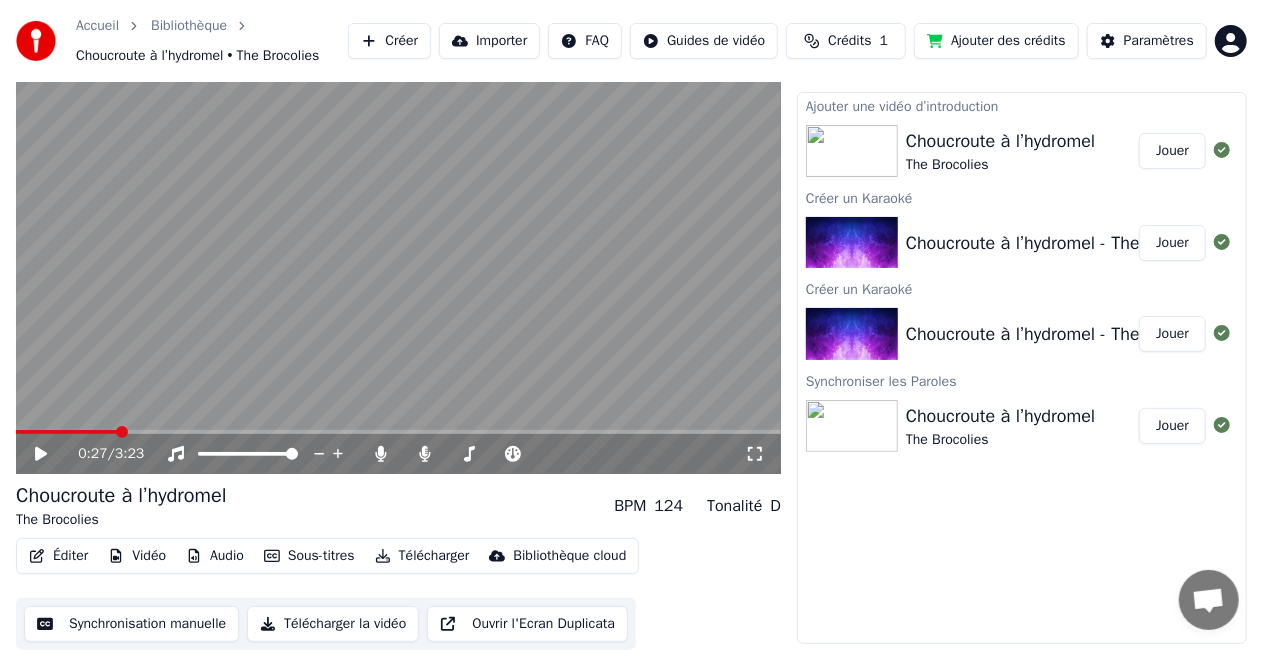 click on "Vidéo" at bounding box center (137, 556) 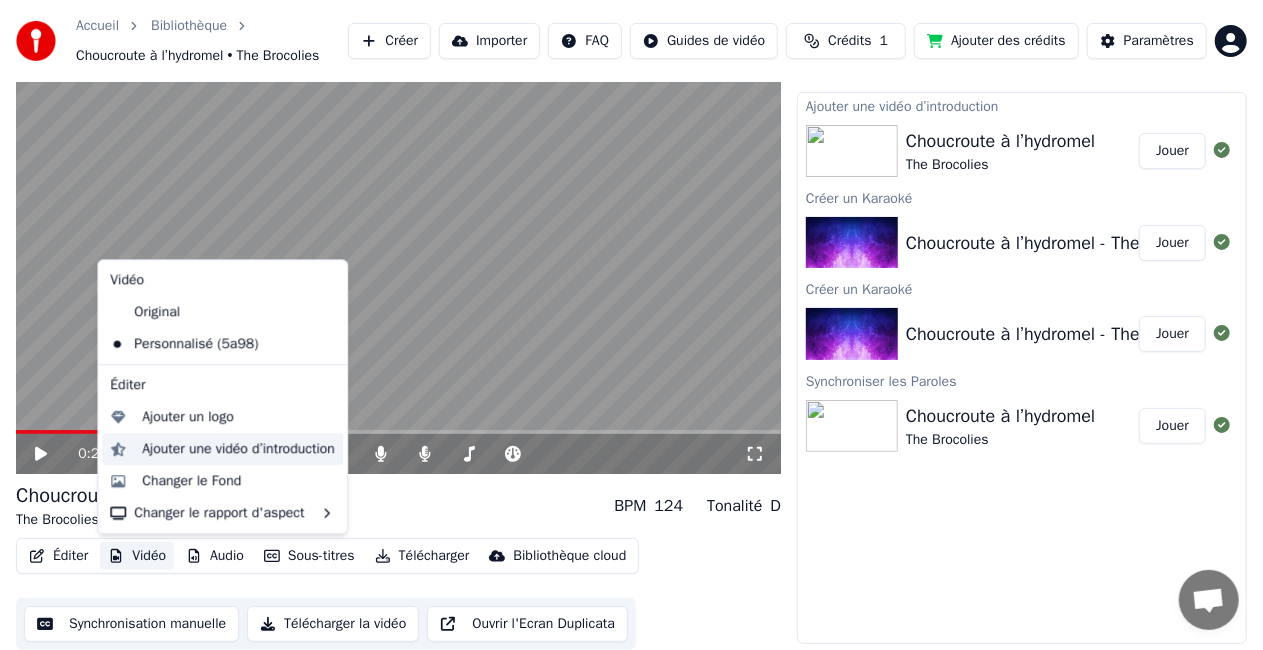click on "Ajouter une vidéo d’introduction" at bounding box center (238, 449) 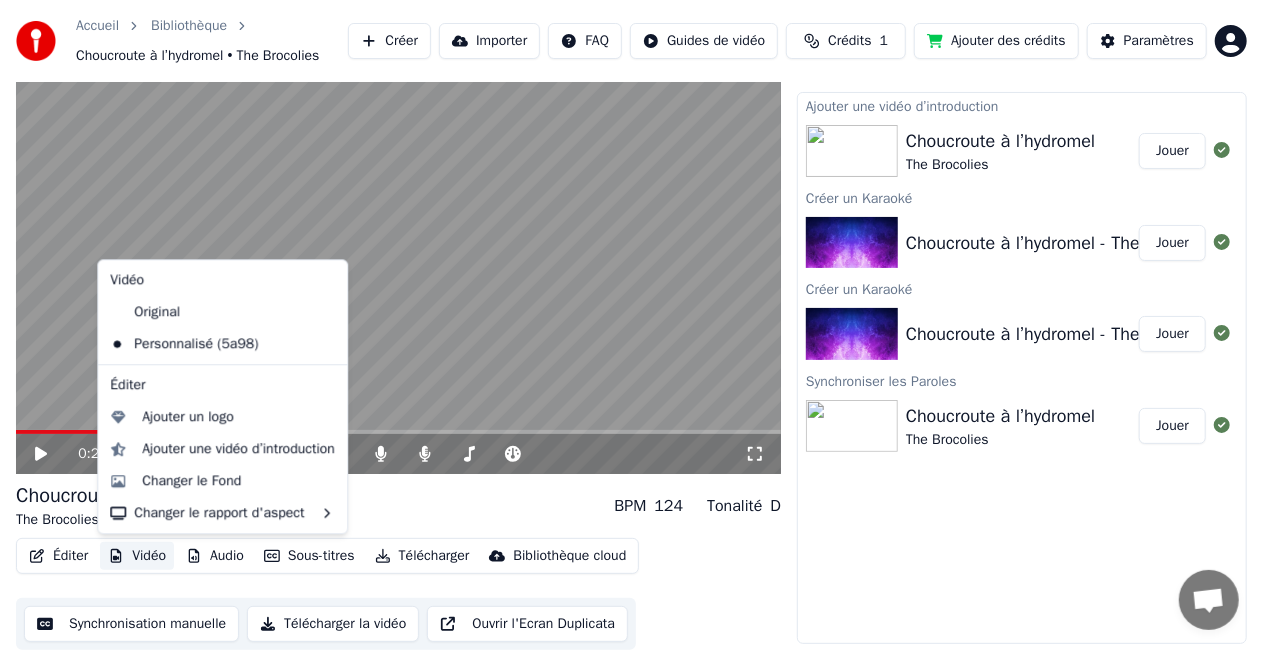 scroll, scrollTop: 38, scrollLeft: 0, axis: vertical 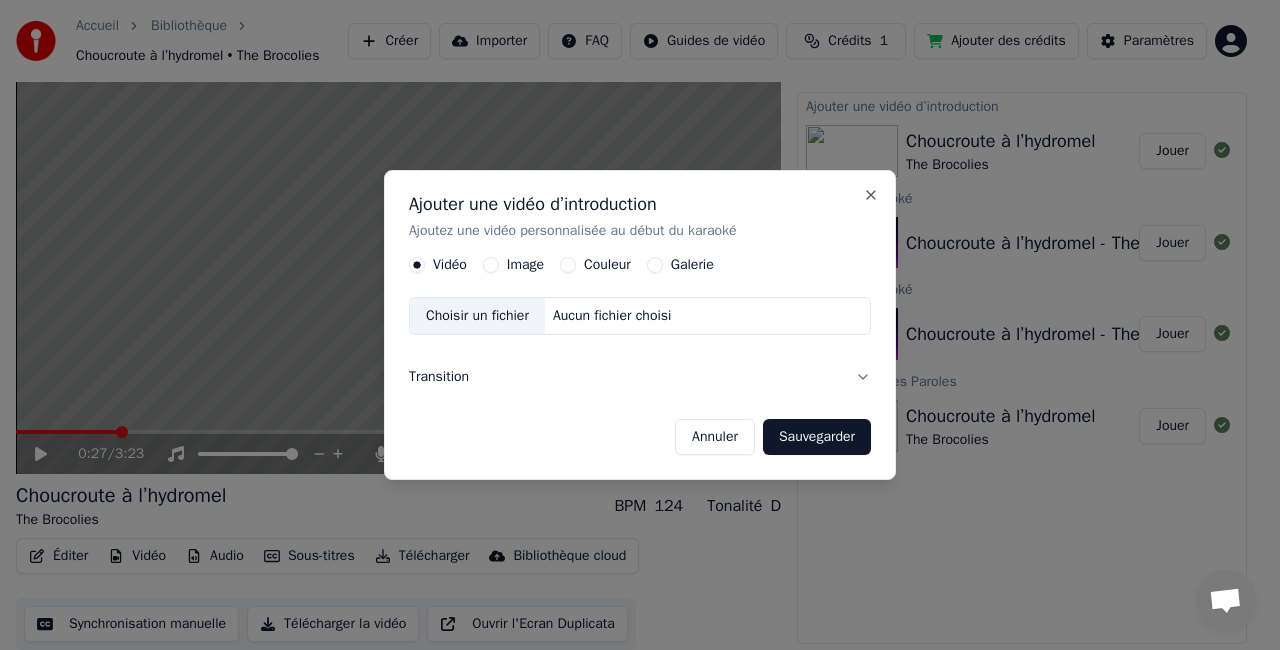 click on "Image" at bounding box center (525, 265) 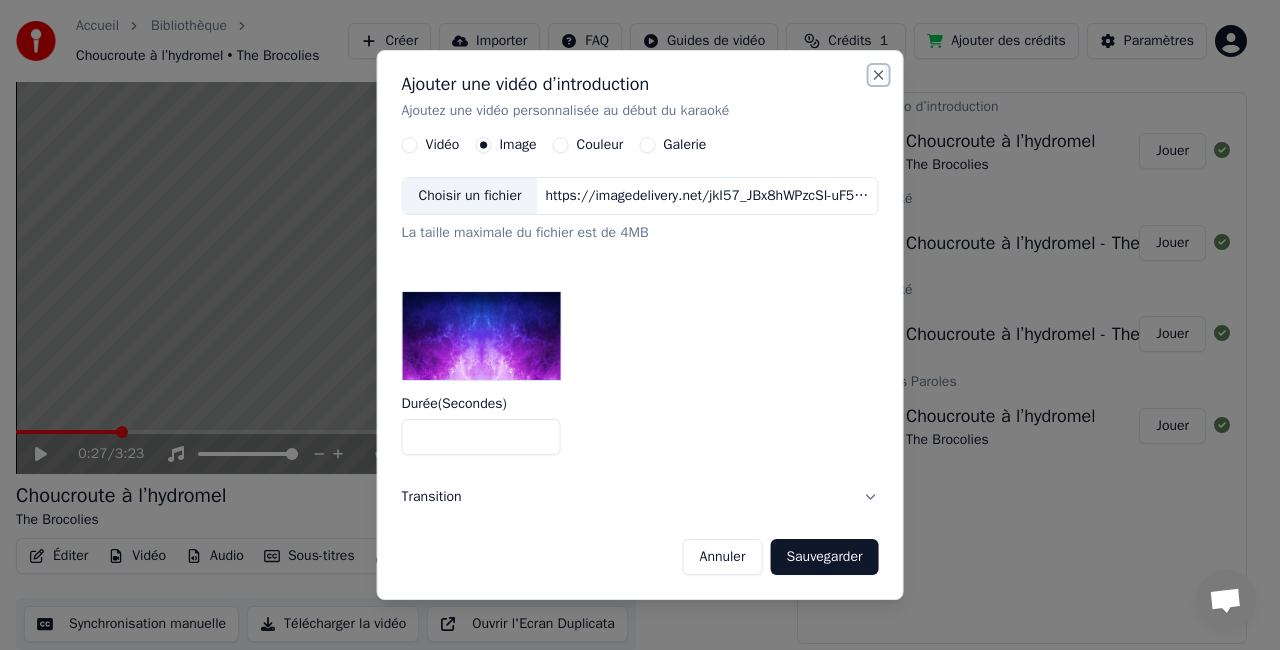 click on "Close" at bounding box center [878, 75] 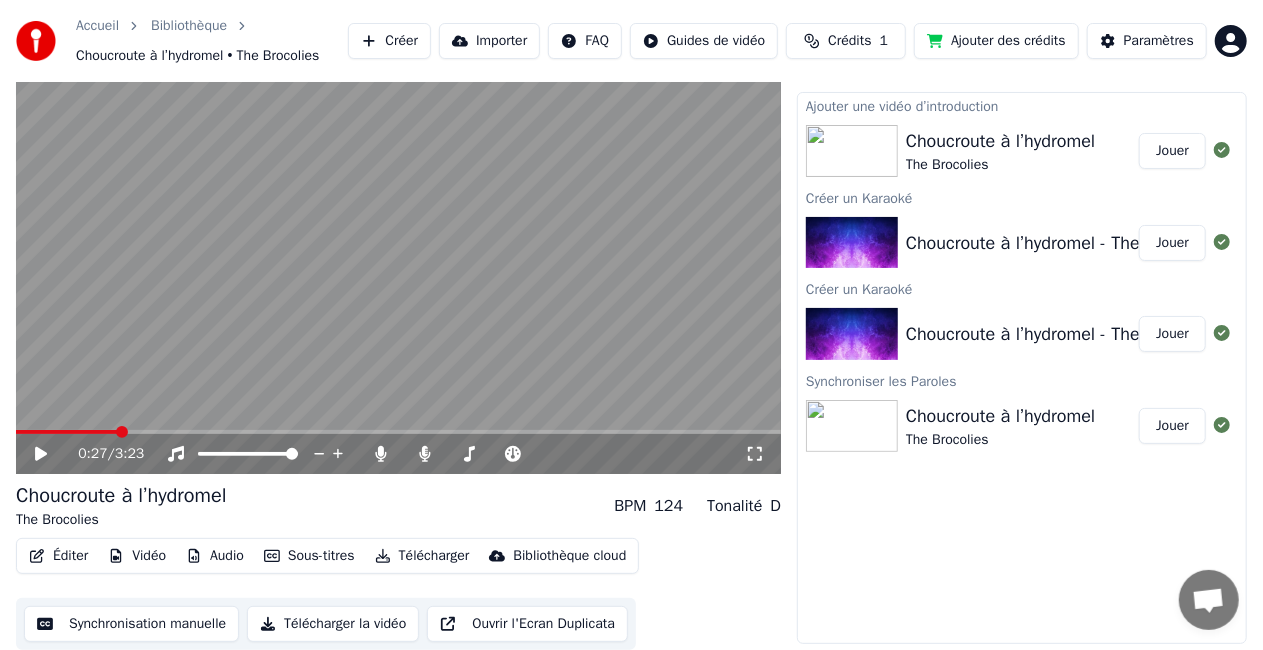 scroll, scrollTop: 38, scrollLeft: 0, axis: vertical 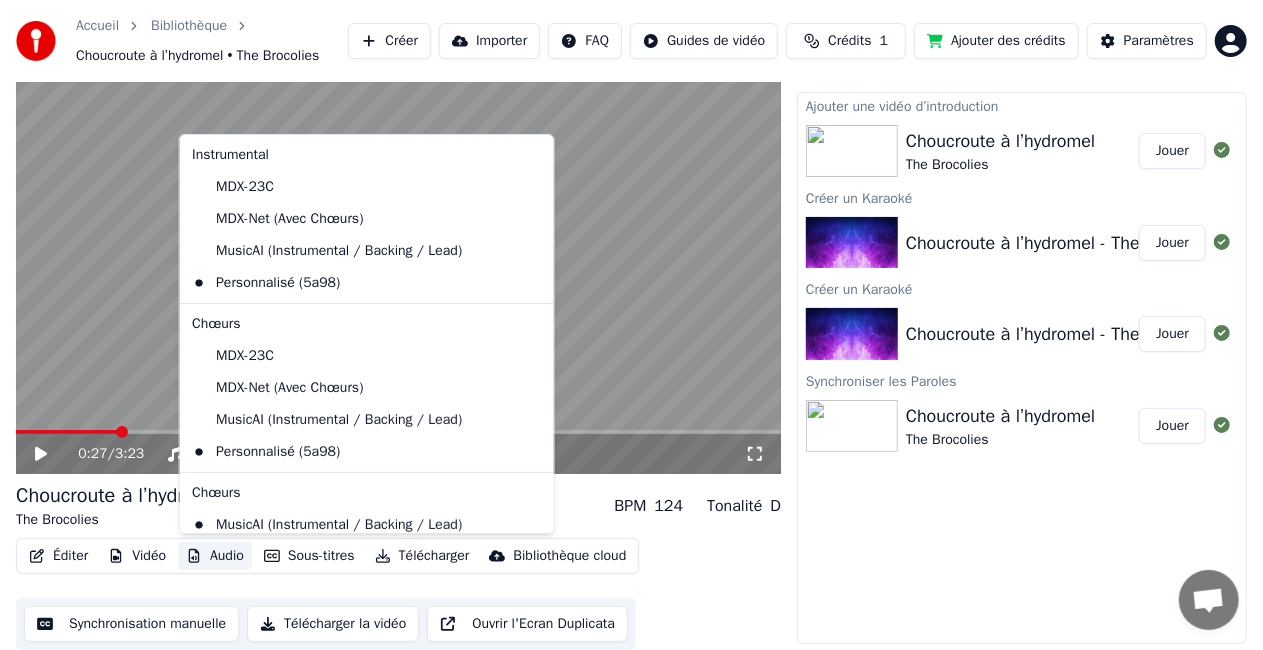 click on "Audio" at bounding box center (215, 556) 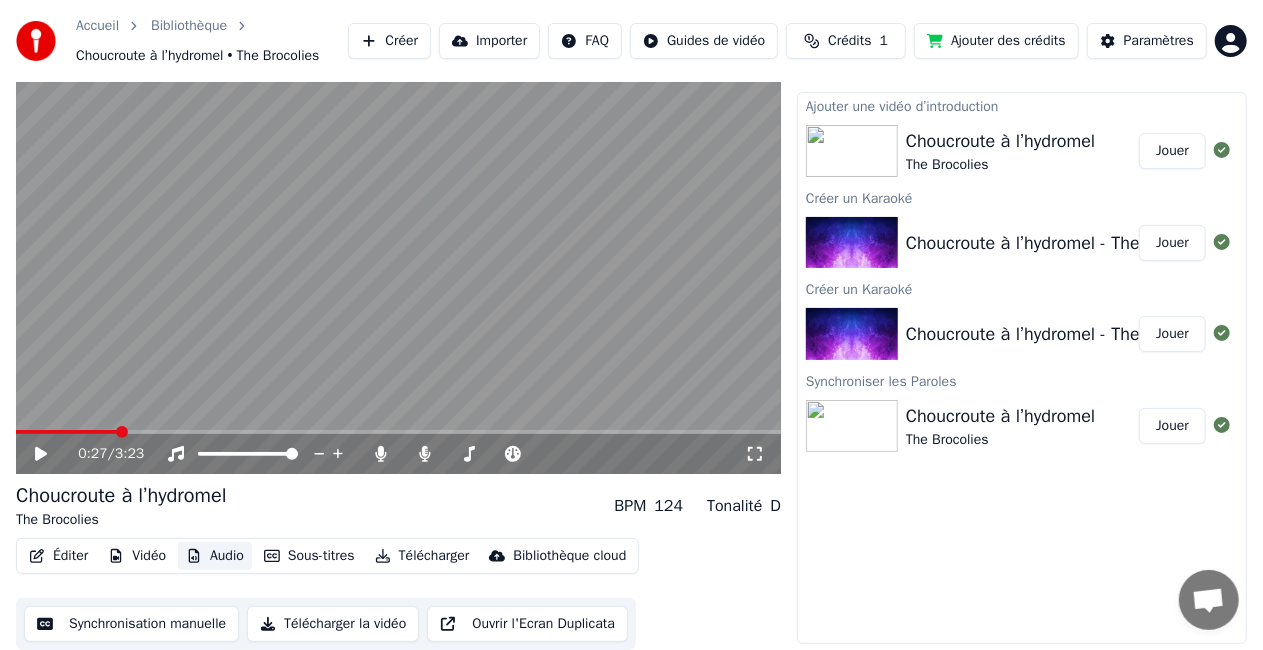 click on "Audio" at bounding box center [215, 556] 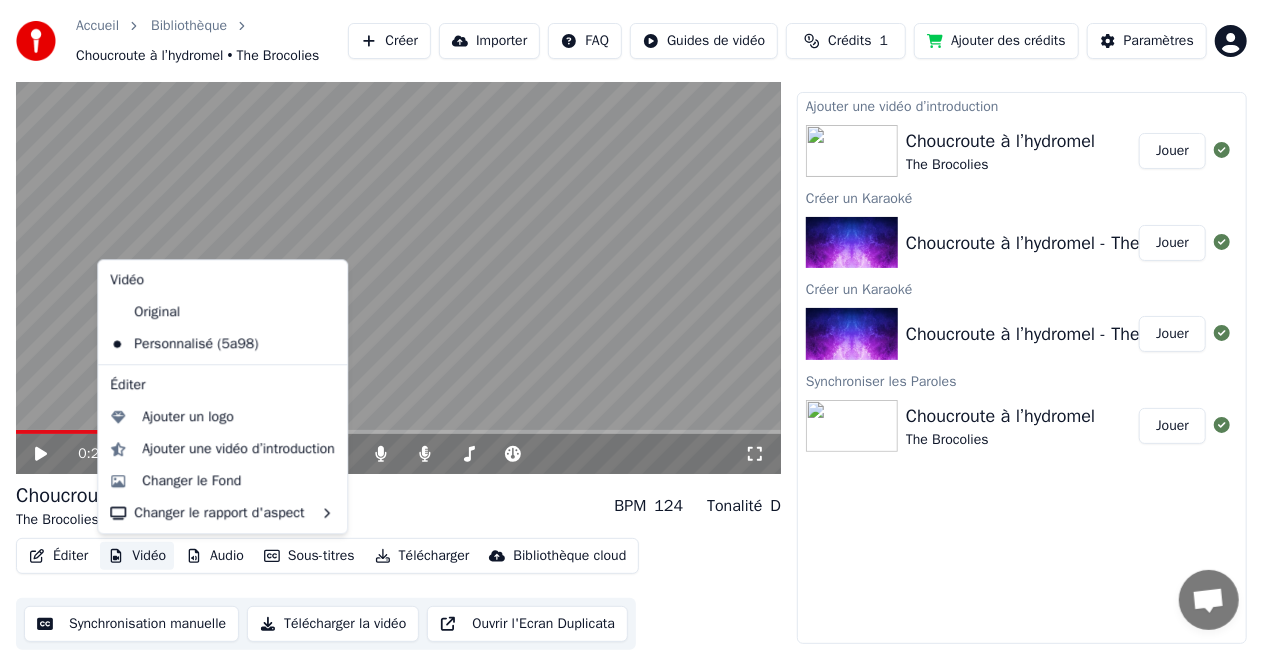 click on "Vidéo" at bounding box center (137, 556) 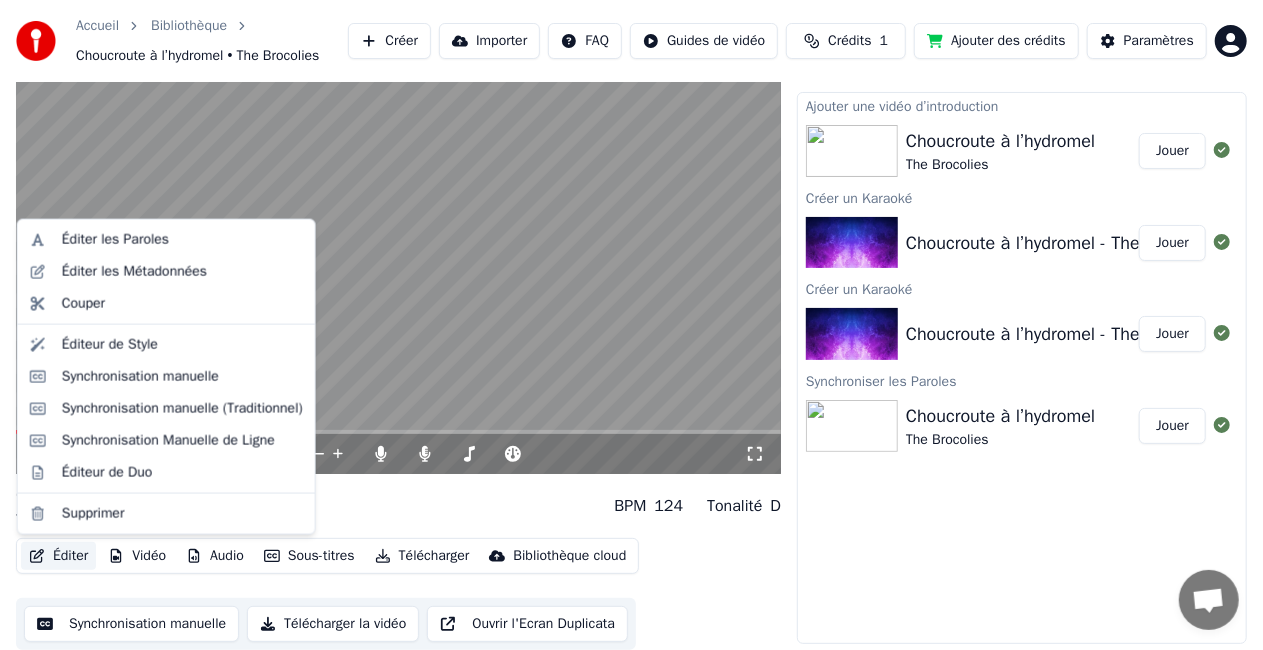 click on "Éditer Vidéo Audio Sous-titres Télécharger Bibliothèque cloud" at bounding box center (327, 556) 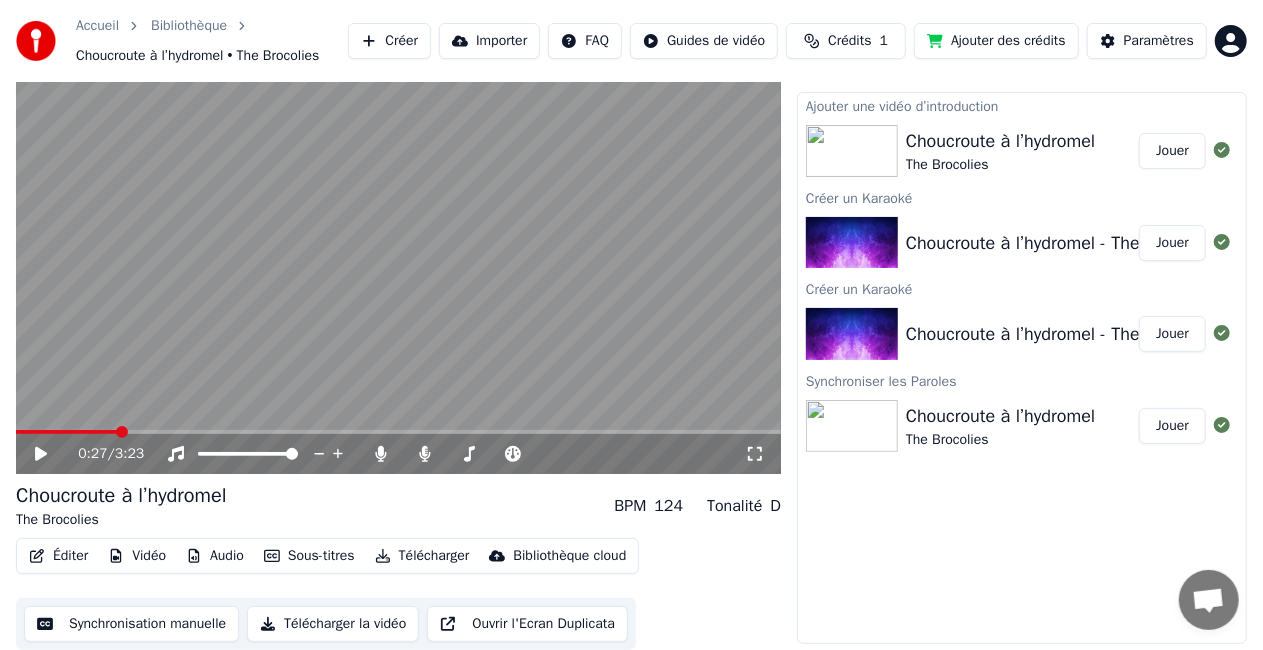 click on "Éditer" at bounding box center (58, 556) 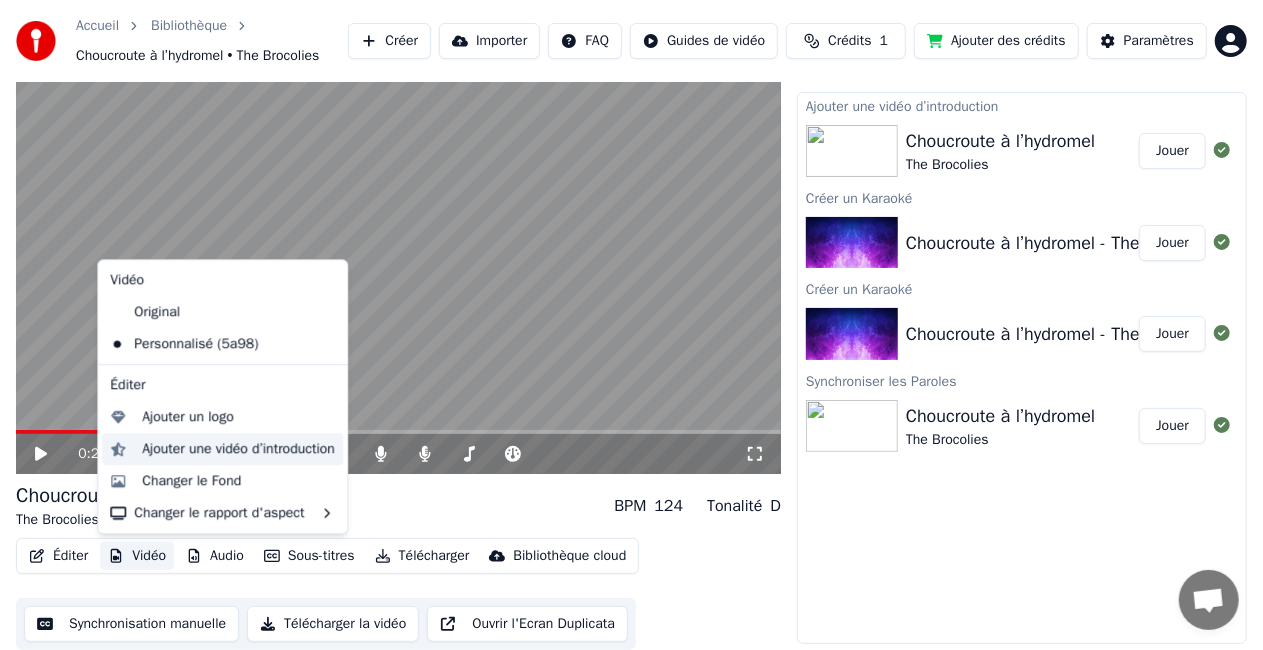 click on "Ajouter une vidéo d’introduction" at bounding box center [238, 449] 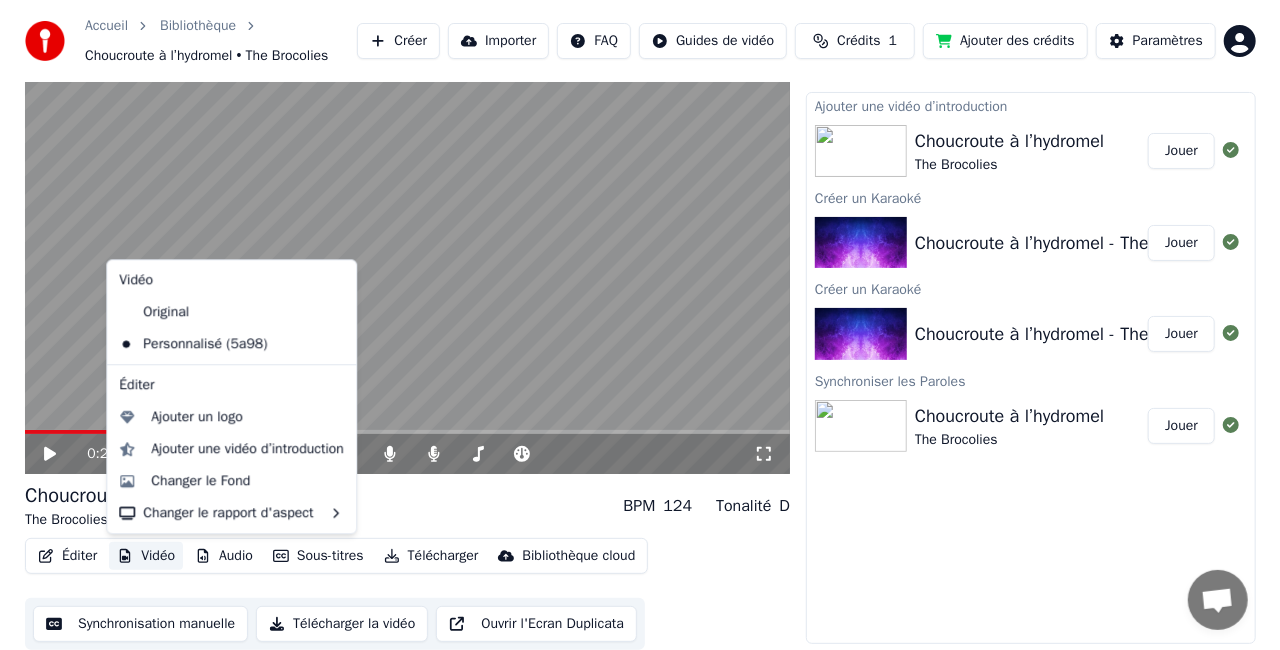 scroll, scrollTop: 38, scrollLeft: 0, axis: vertical 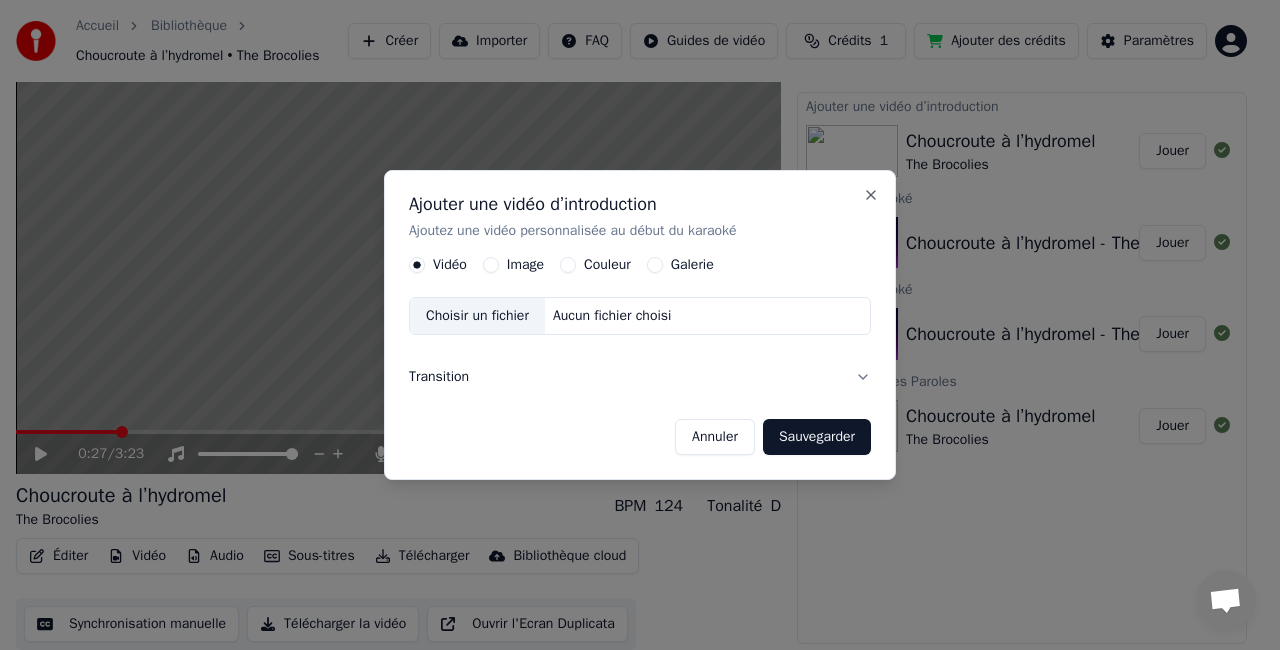 click on "Image" at bounding box center [525, 265] 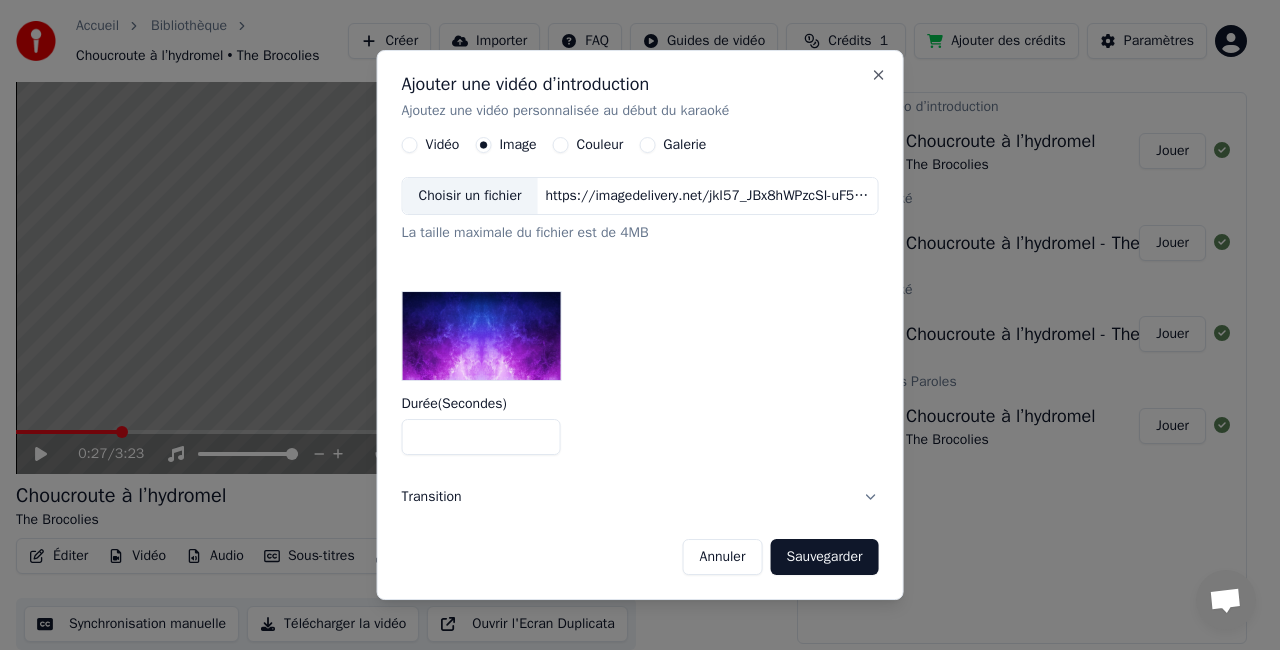 click at bounding box center (482, 336) 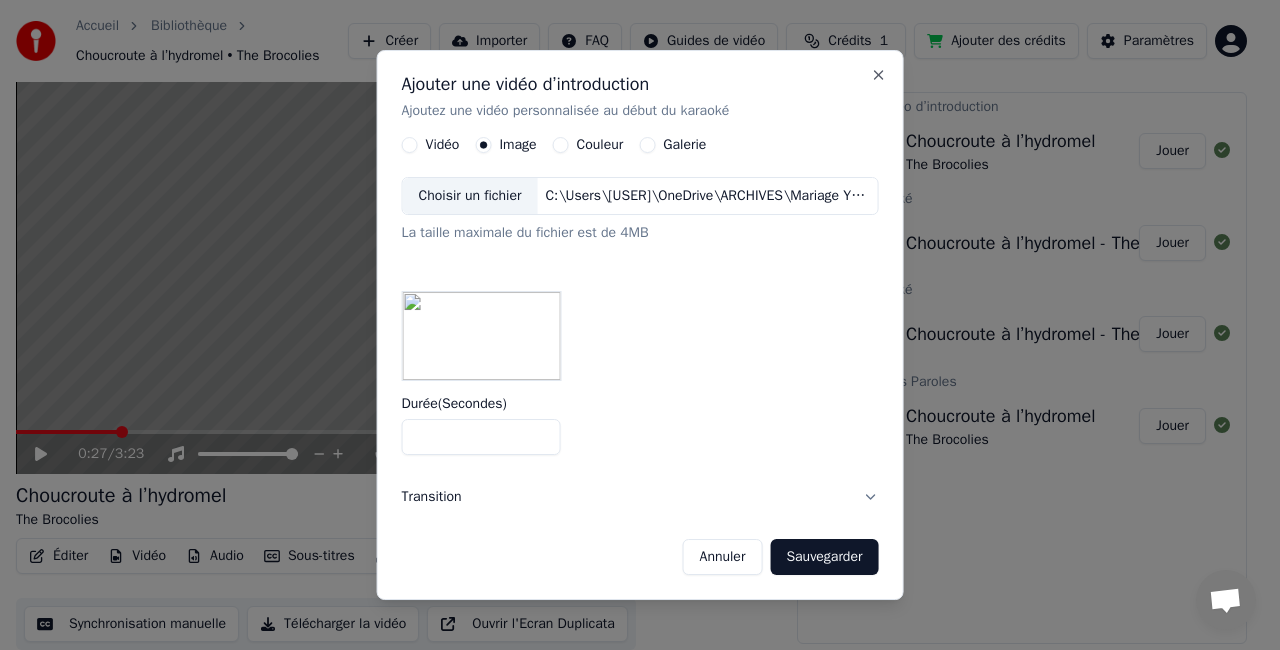 drag, startPoint x: 488, startPoint y: 432, endPoint x: 362, endPoint y: 404, distance: 129.07362 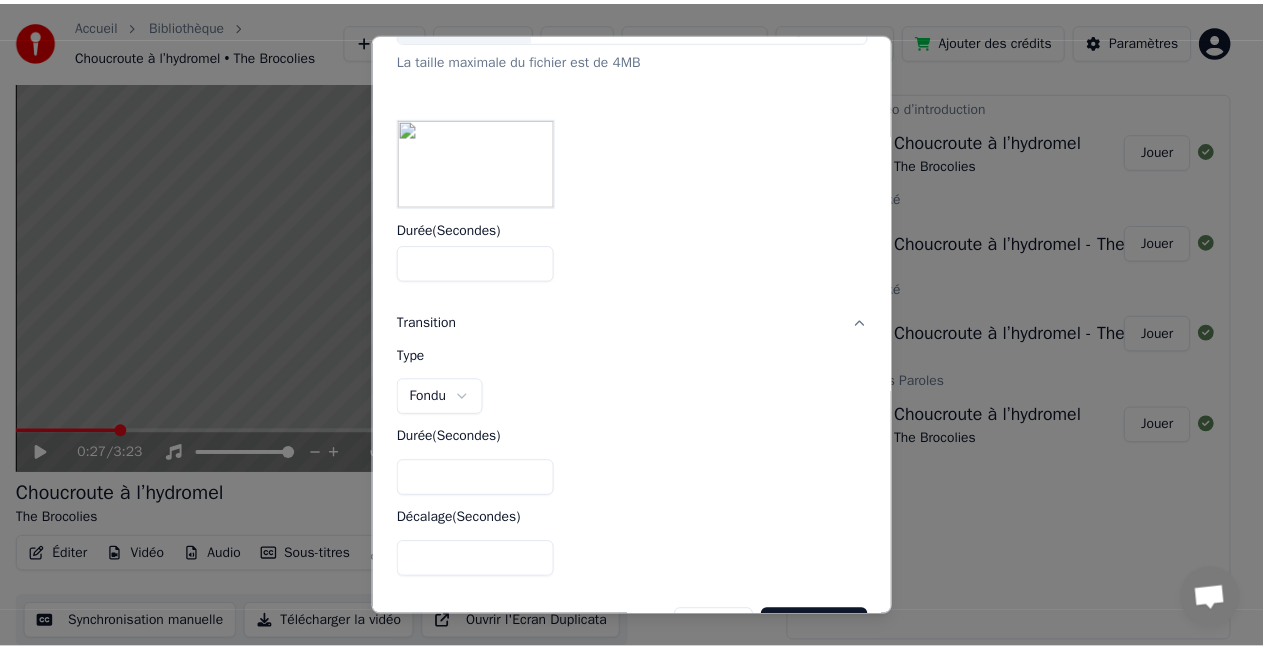 scroll, scrollTop: 200, scrollLeft: 0, axis: vertical 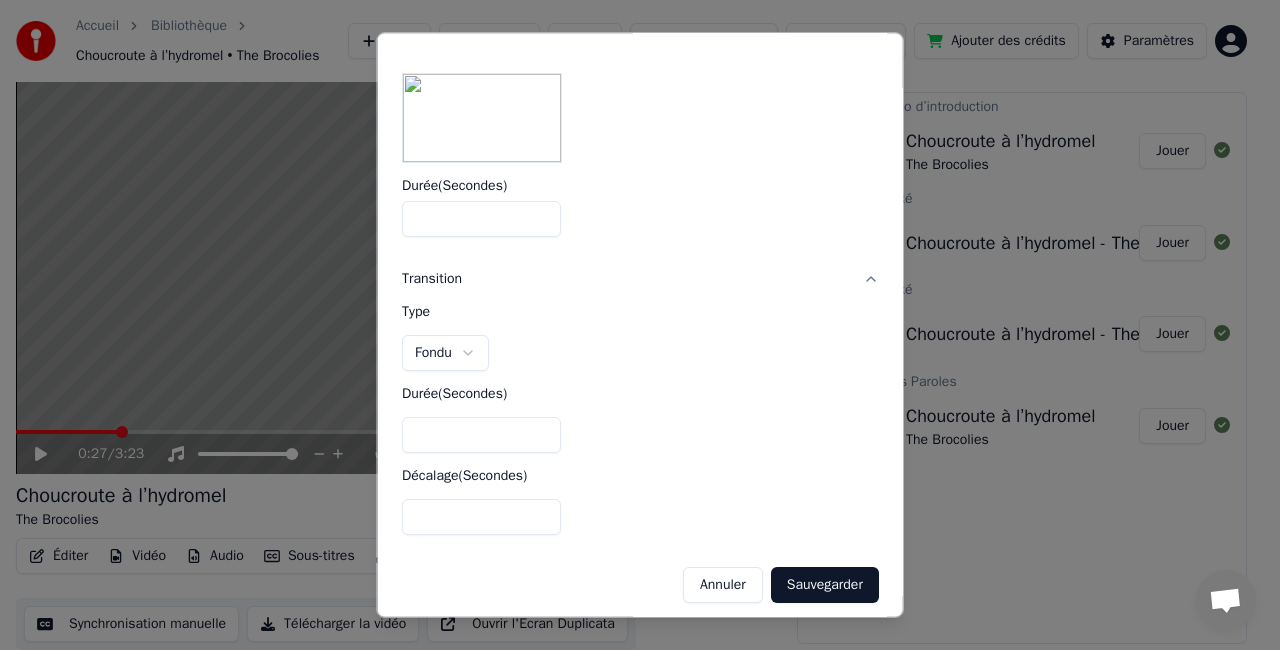 drag, startPoint x: 439, startPoint y: 424, endPoint x: 293, endPoint y: 401, distance: 147.80054 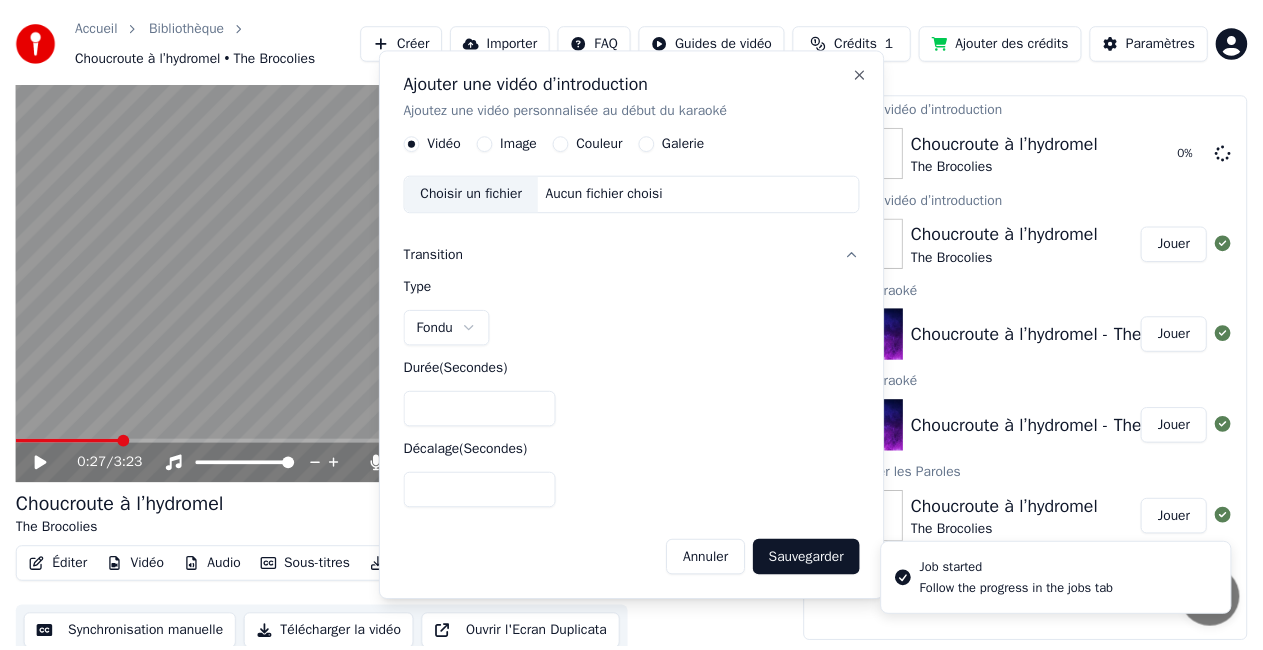 scroll, scrollTop: 0, scrollLeft: 0, axis: both 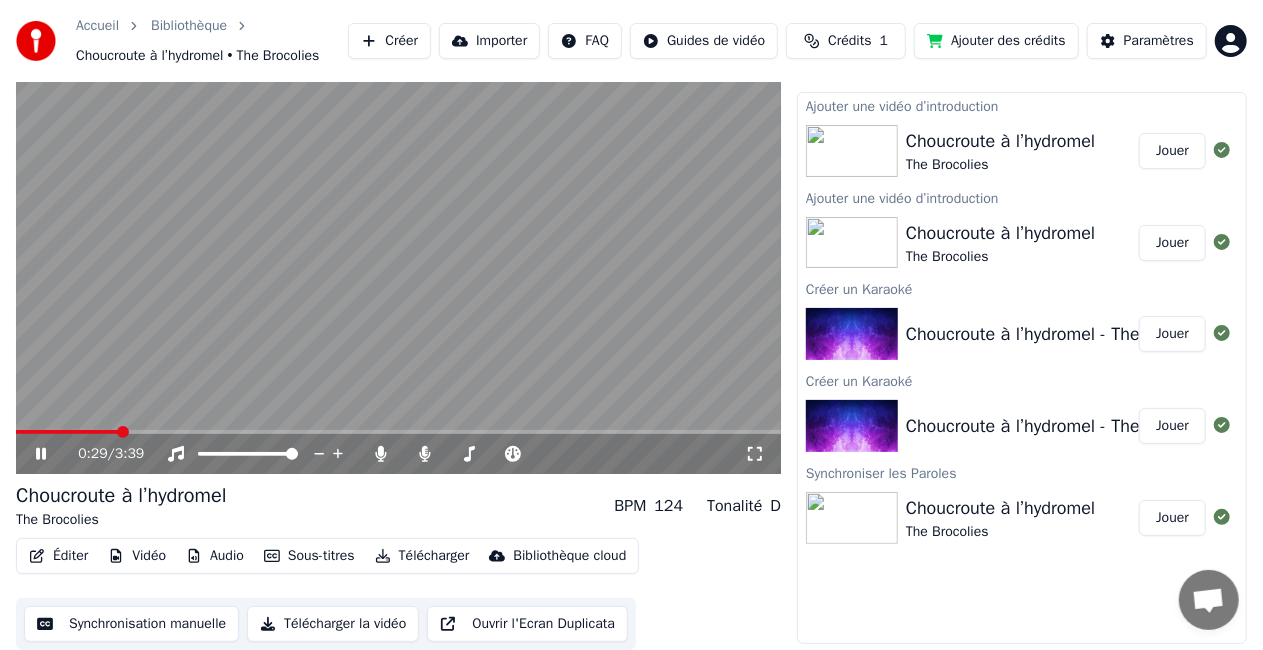 click on "Jouer" at bounding box center (1172, 151) 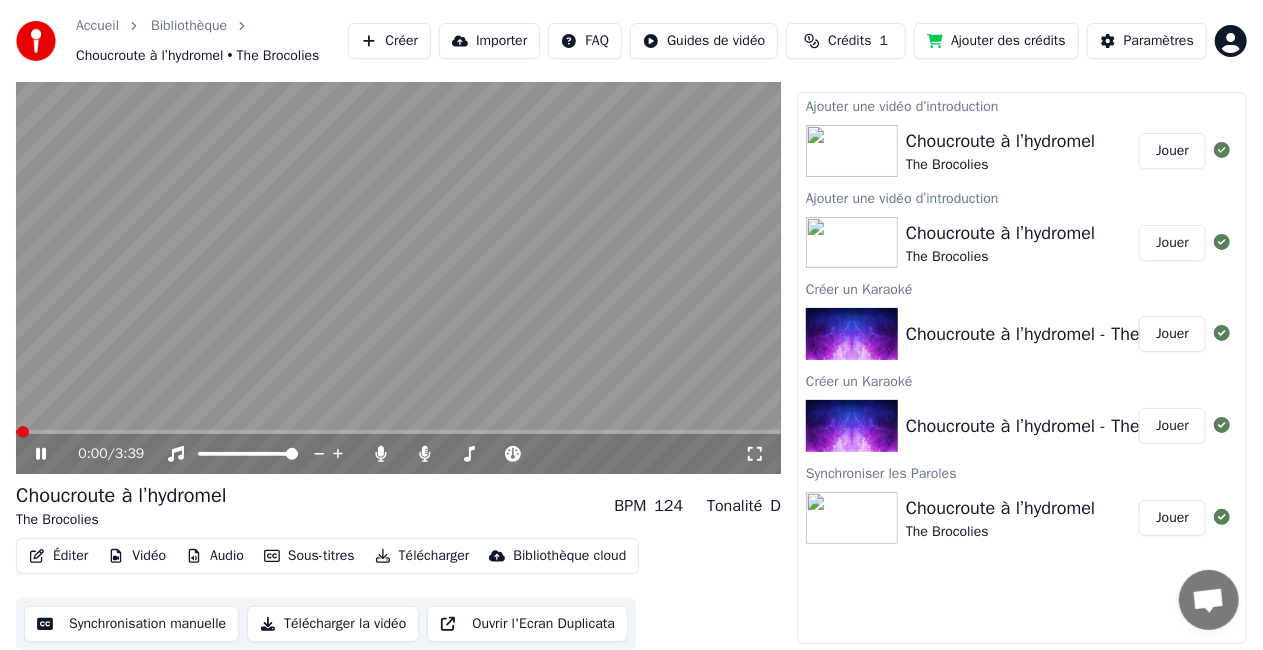 type 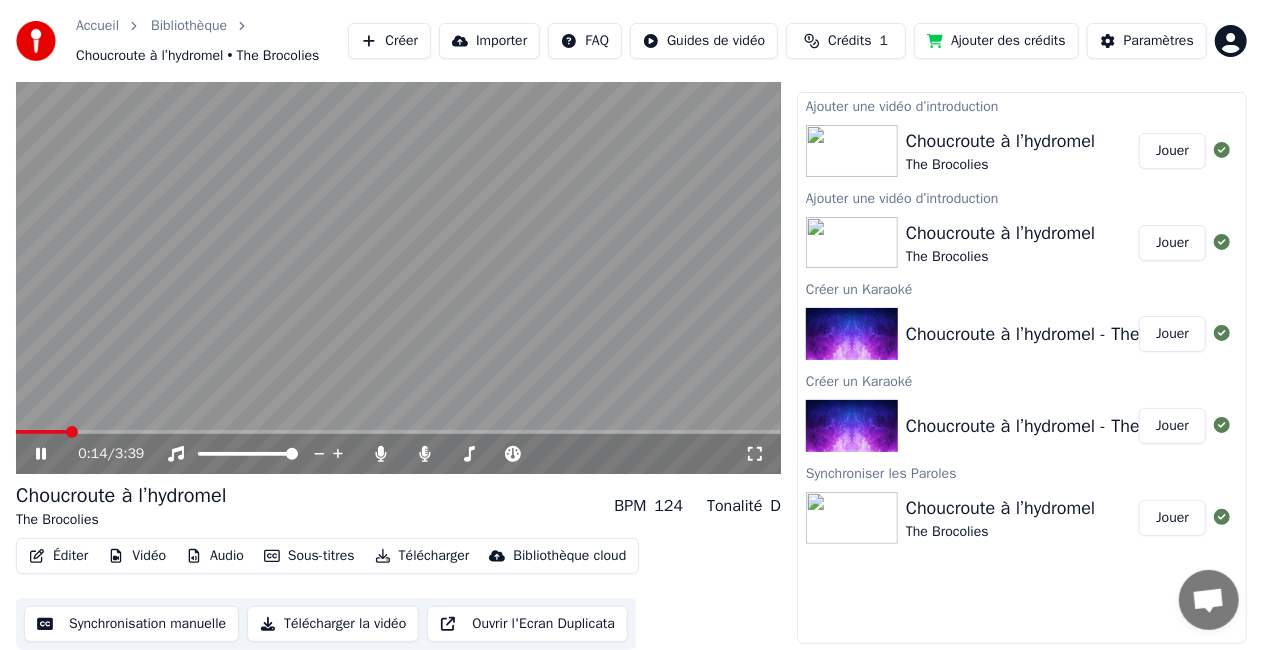 click at bounding box center (41, 432) 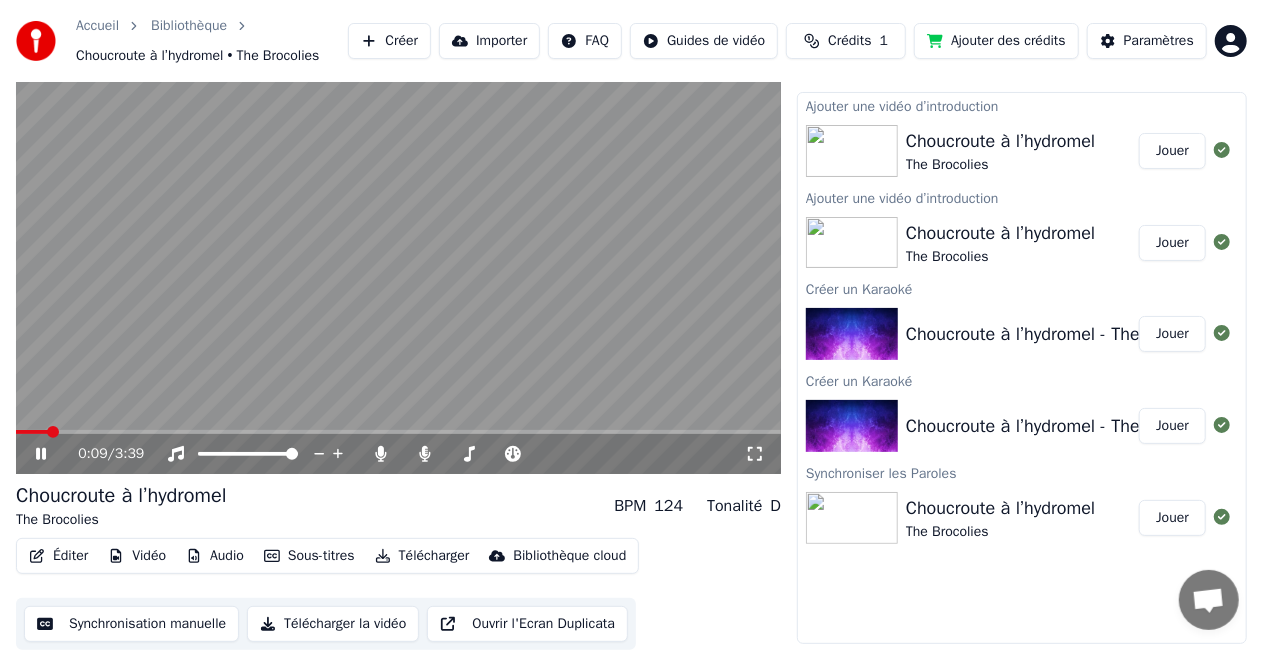 click on "Jouer" at bounding box center (1172, 151) 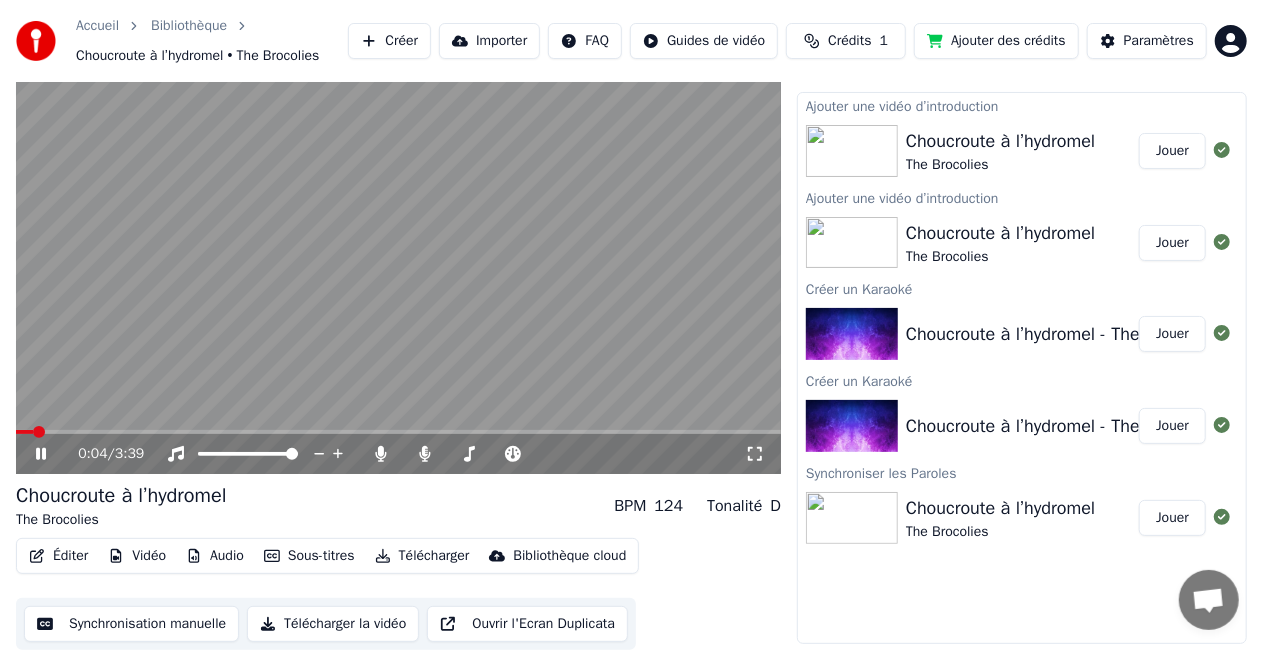 click on "0:04  /  3:39" at bounding box center (398, 454) 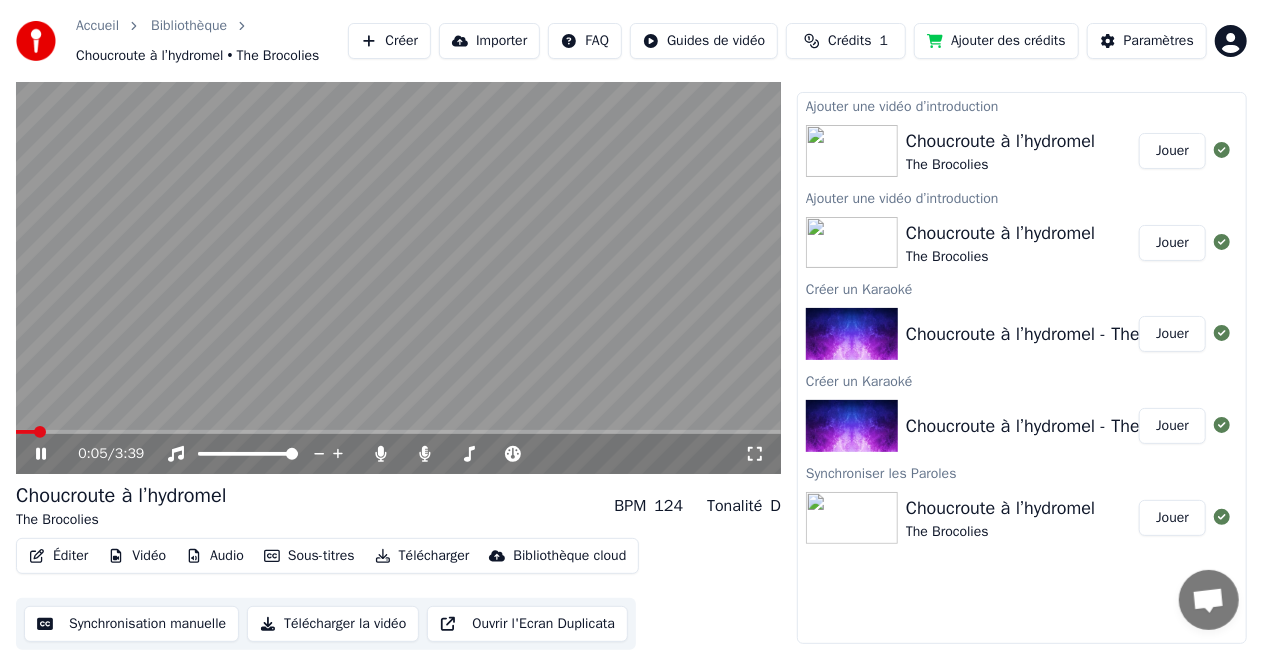 click at bounding box center [398, 432] 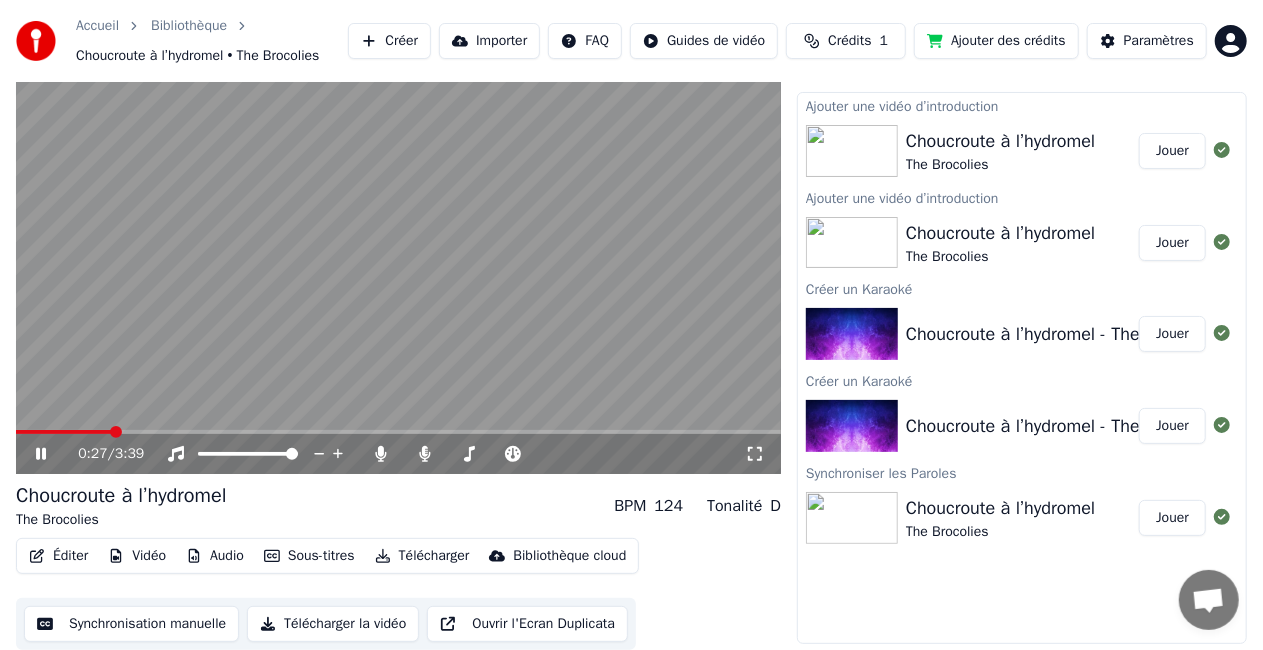 click at bounding box center [398, 259] 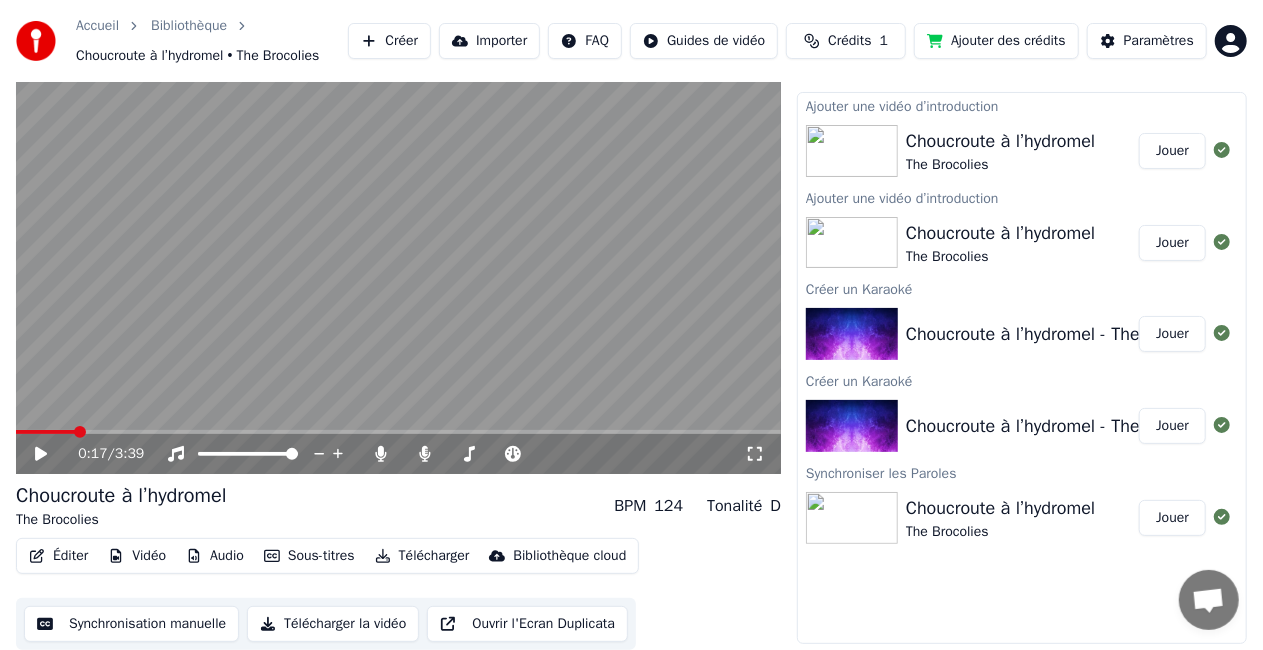 click at bounding box center (45, 432) 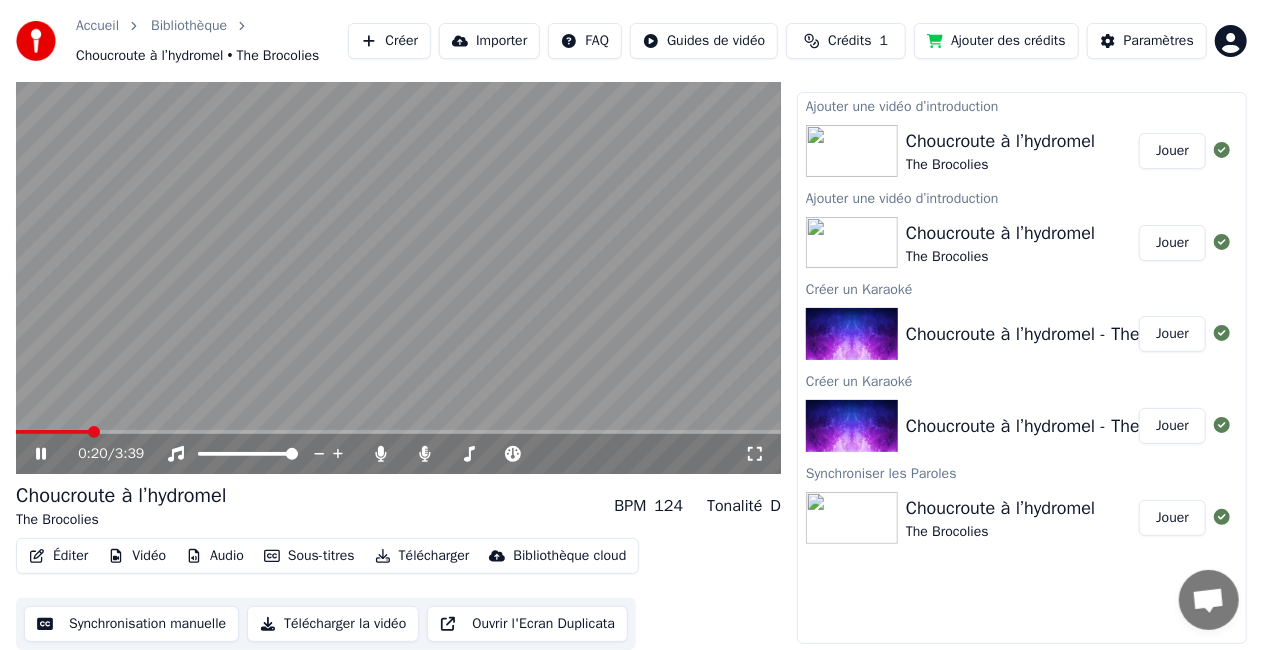 click at bounding box center [398, 259] 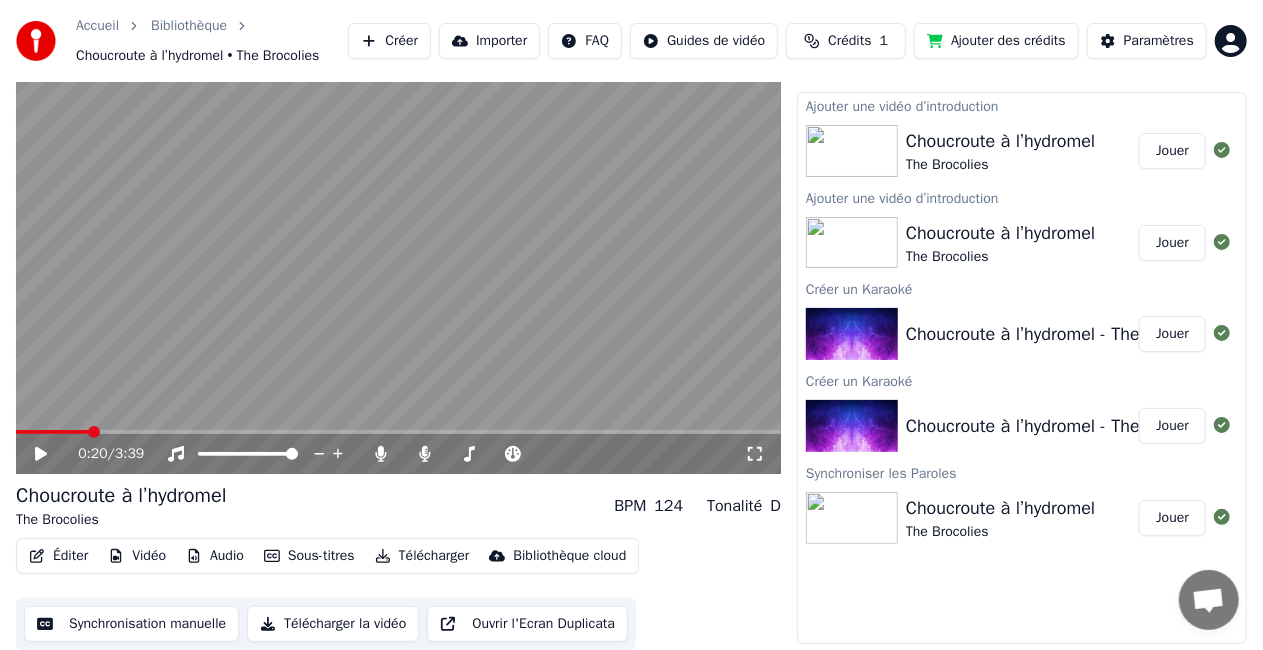 click 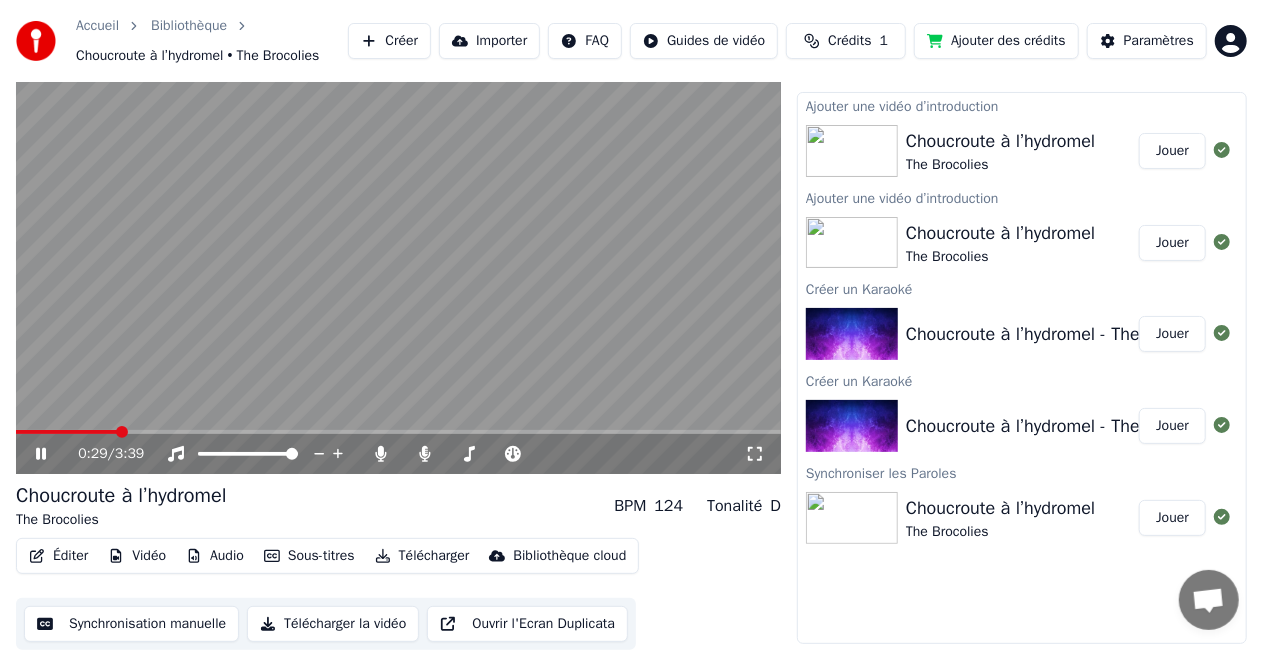 click at bounding box center [398, 432] 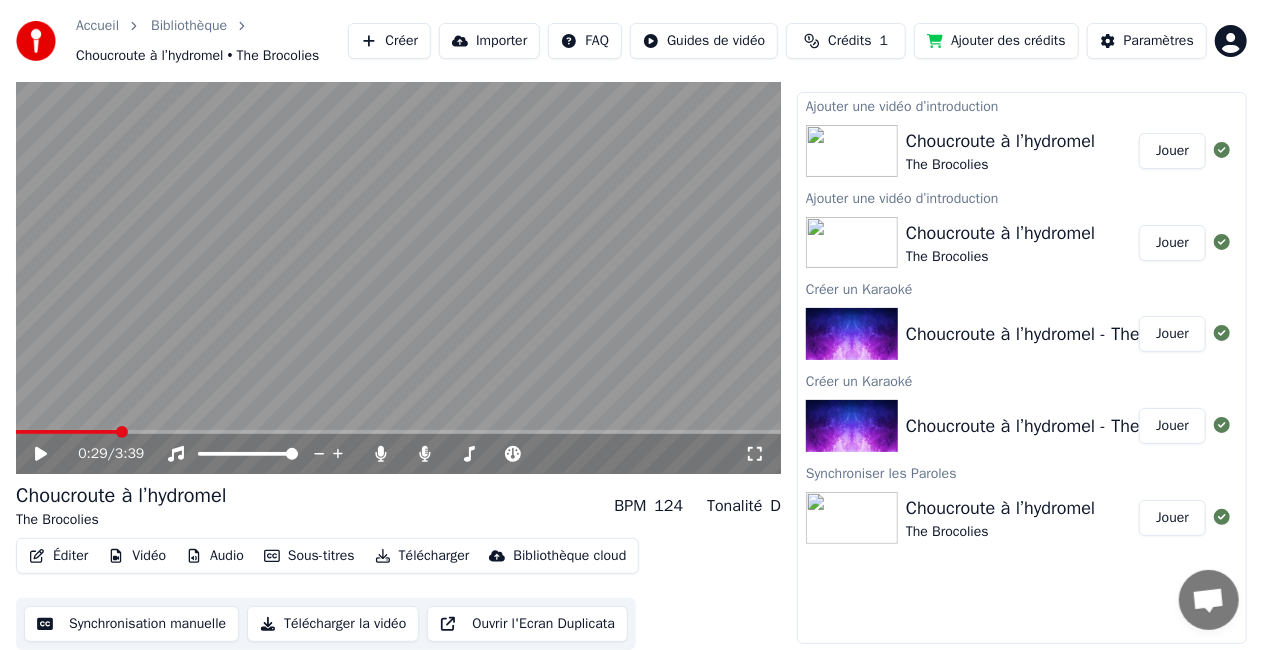 click on "0:29  /  3:39" at bounding box center [398, 454] 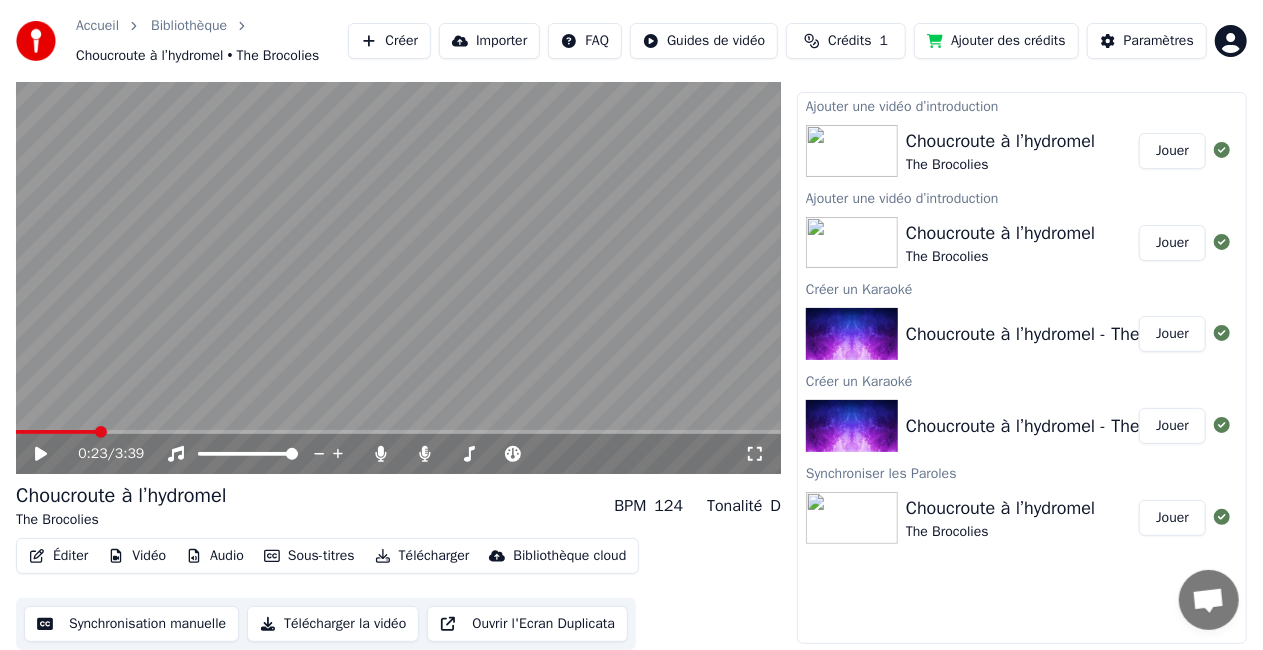 click at bounding box center [56, 432] 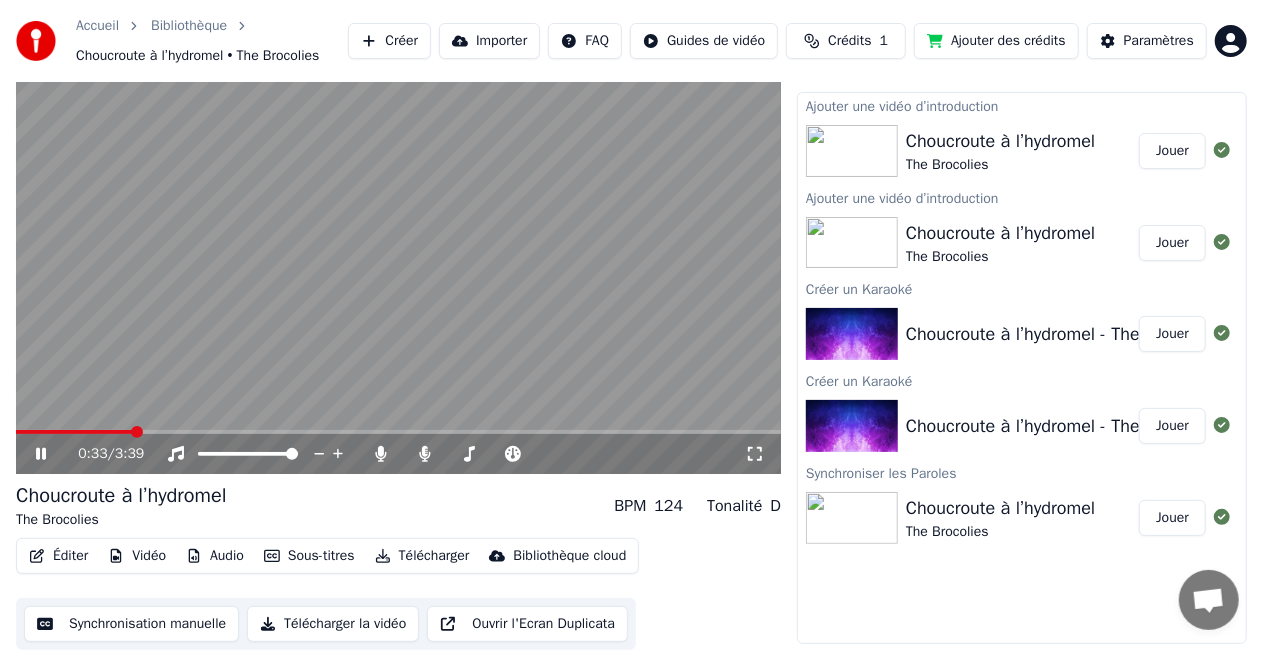 click on "0:33  /  3:39" at bounding box center (398, 454) 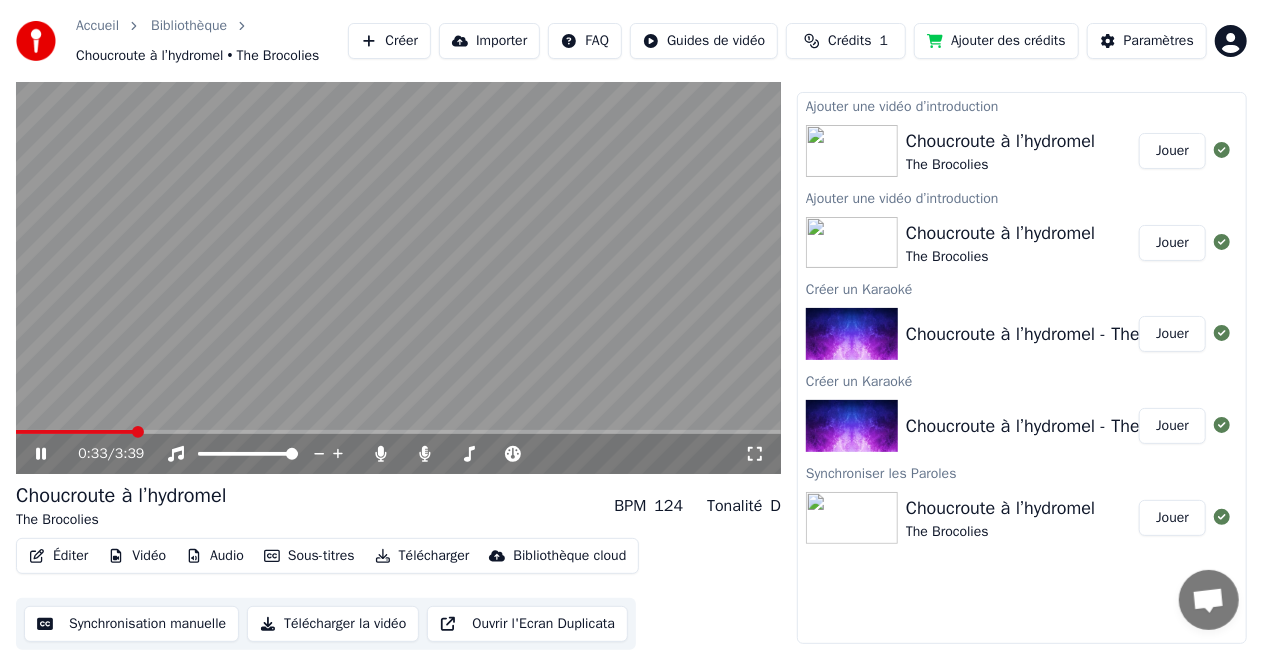 click 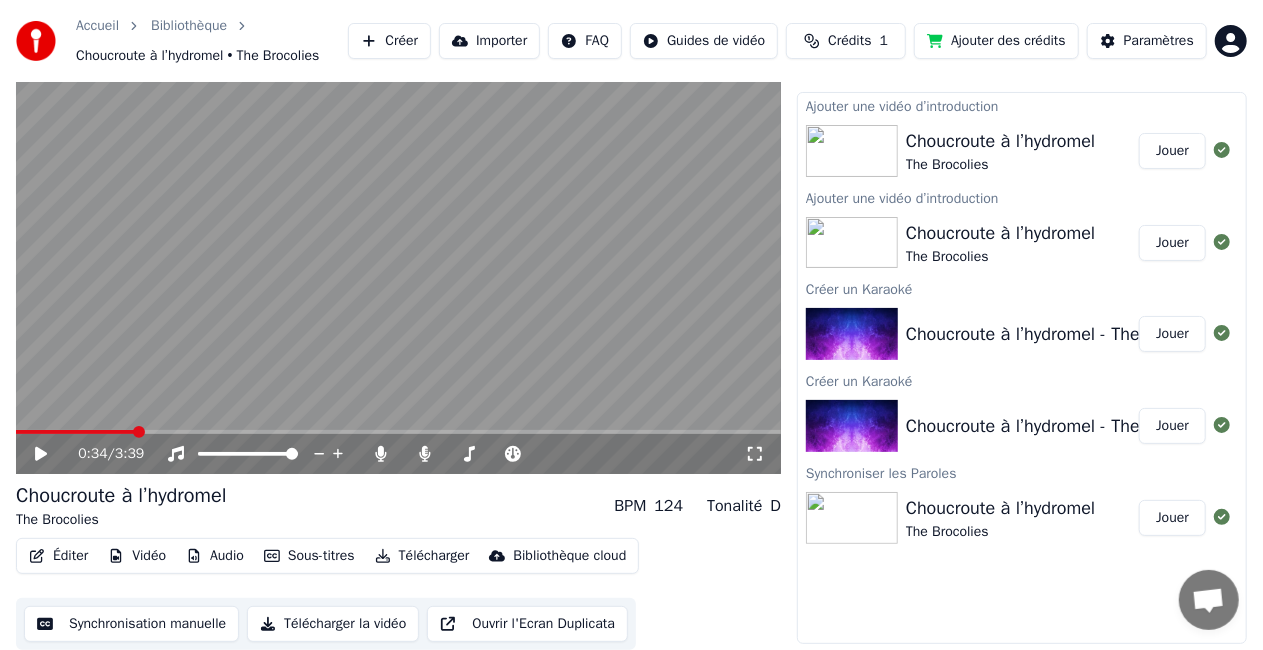 scroll, scrollTop: 38, scrollLeft: 0, axis: vertical 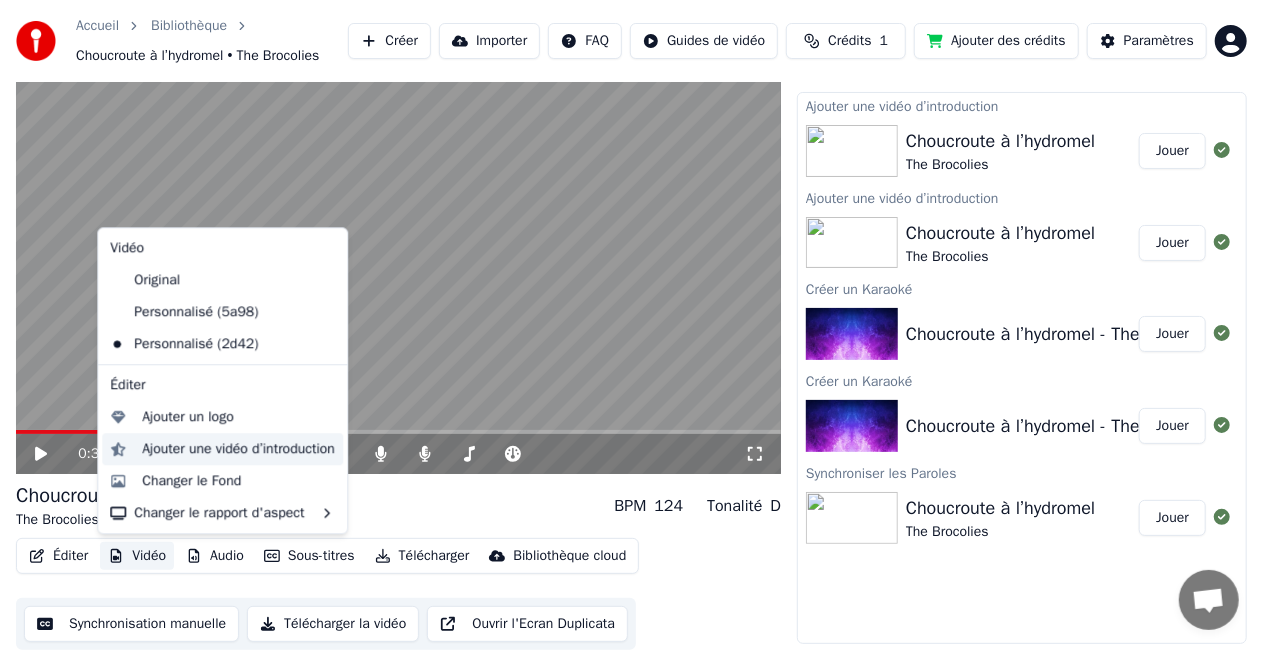 click on "Ajouter une vidéo d’introduction" at bounding box center [238, 449] 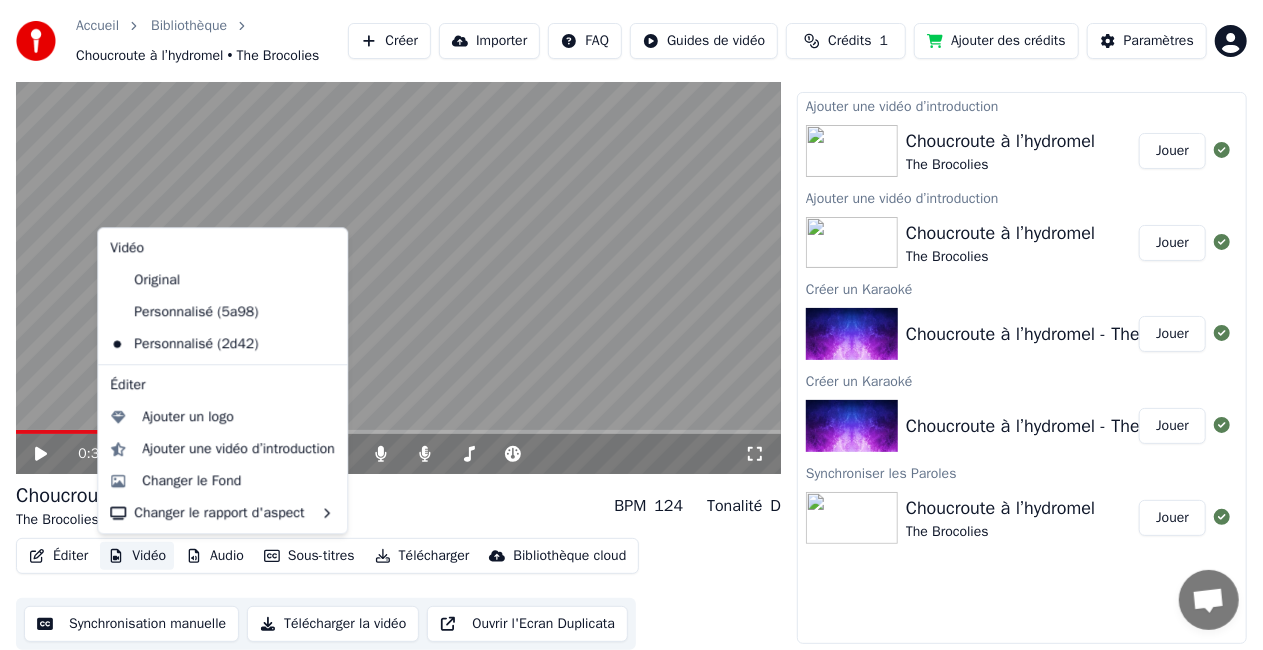 scroll, scrollTop: 38, scrollLeft: 0, axis: vertical 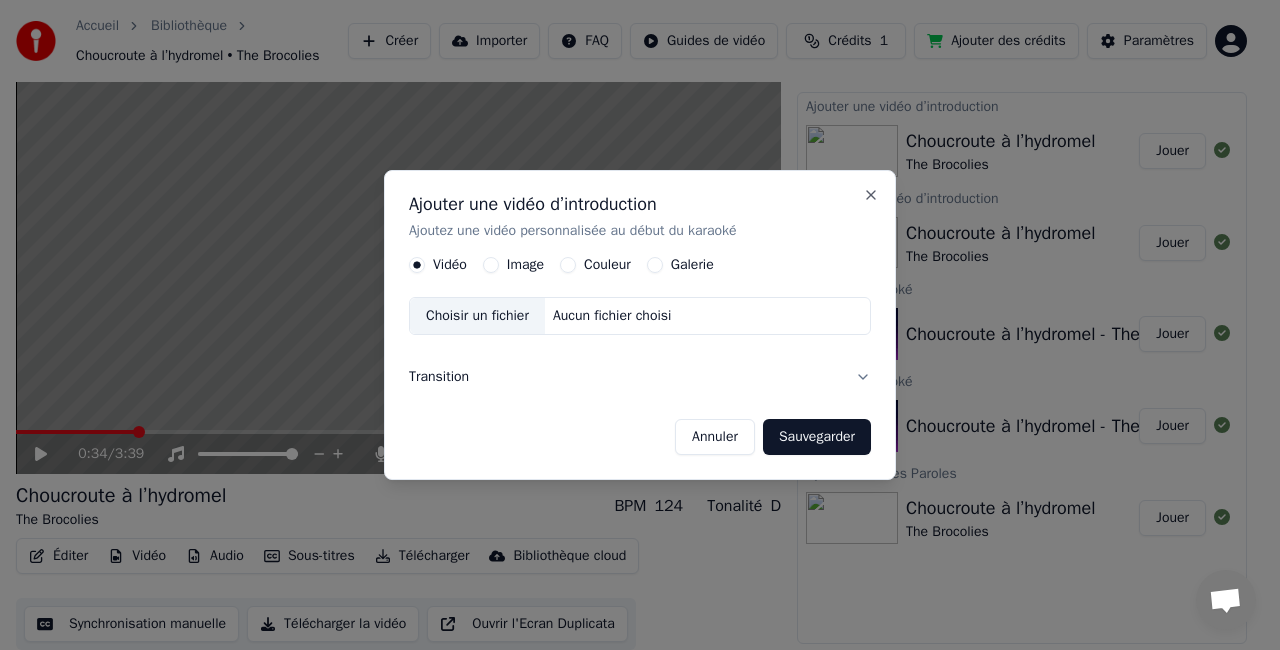 click on "Image" at bounding box center [513, 265] 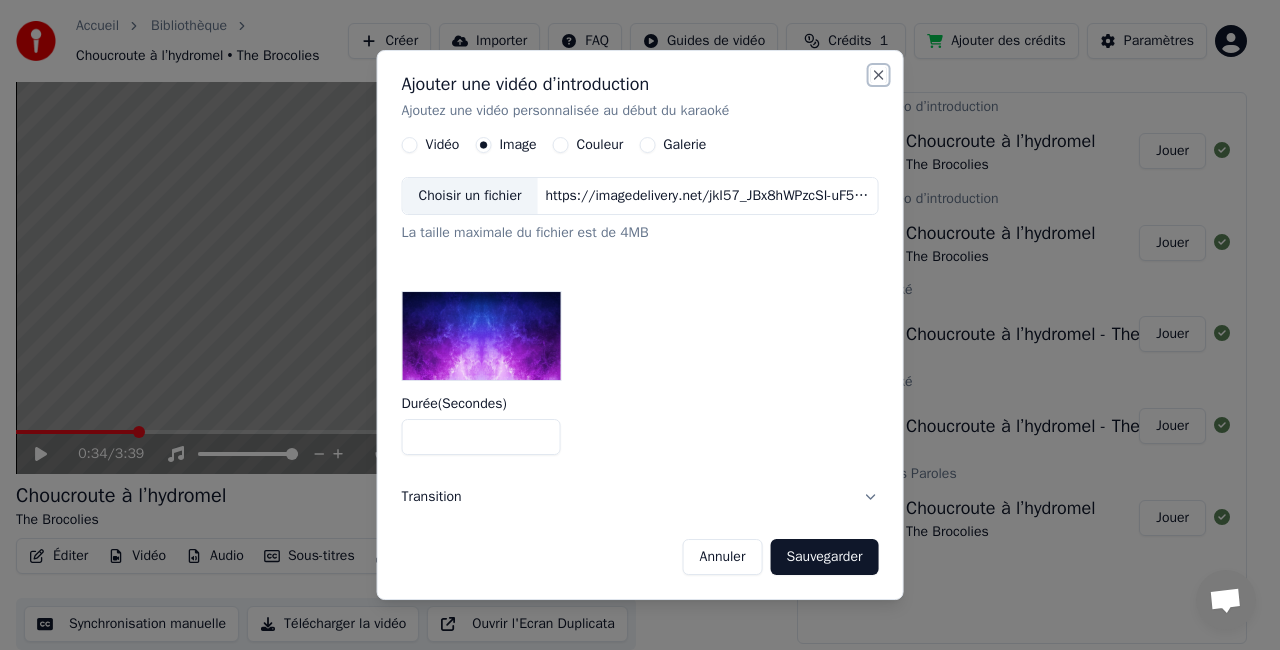 click on "Close" at bounding box center [878, 75] 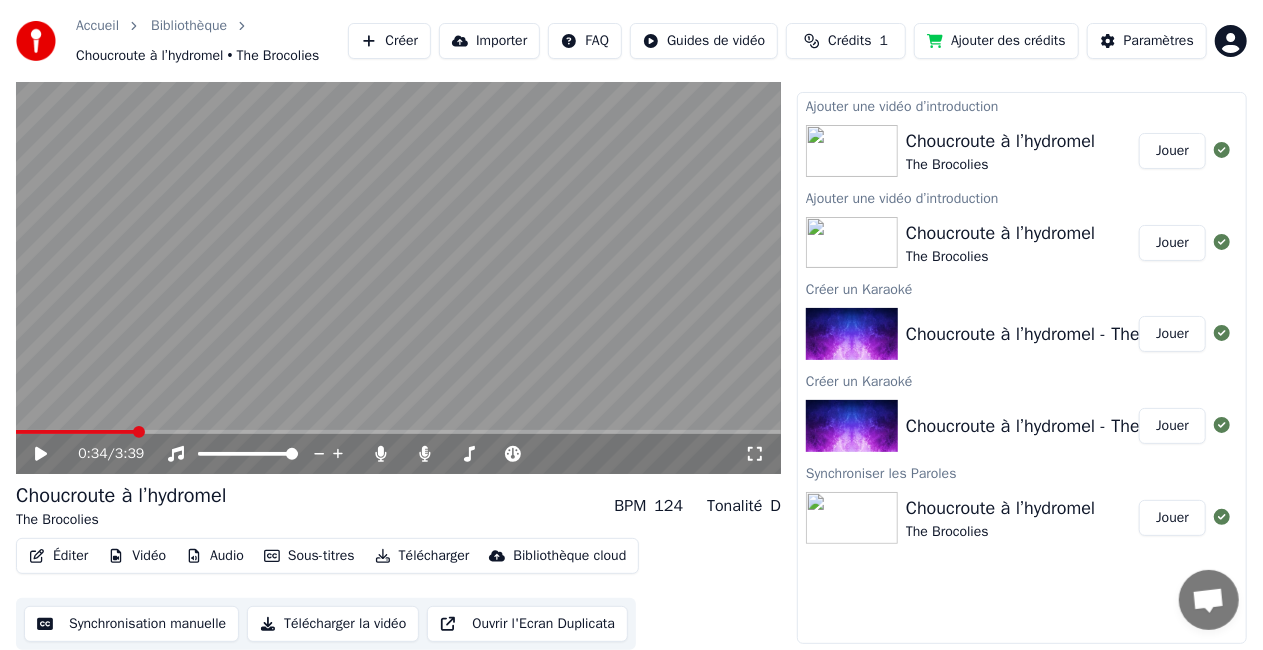 click on "Choucroute à l’hydromel - The Brocolies" at bounding box center [1062, 334] 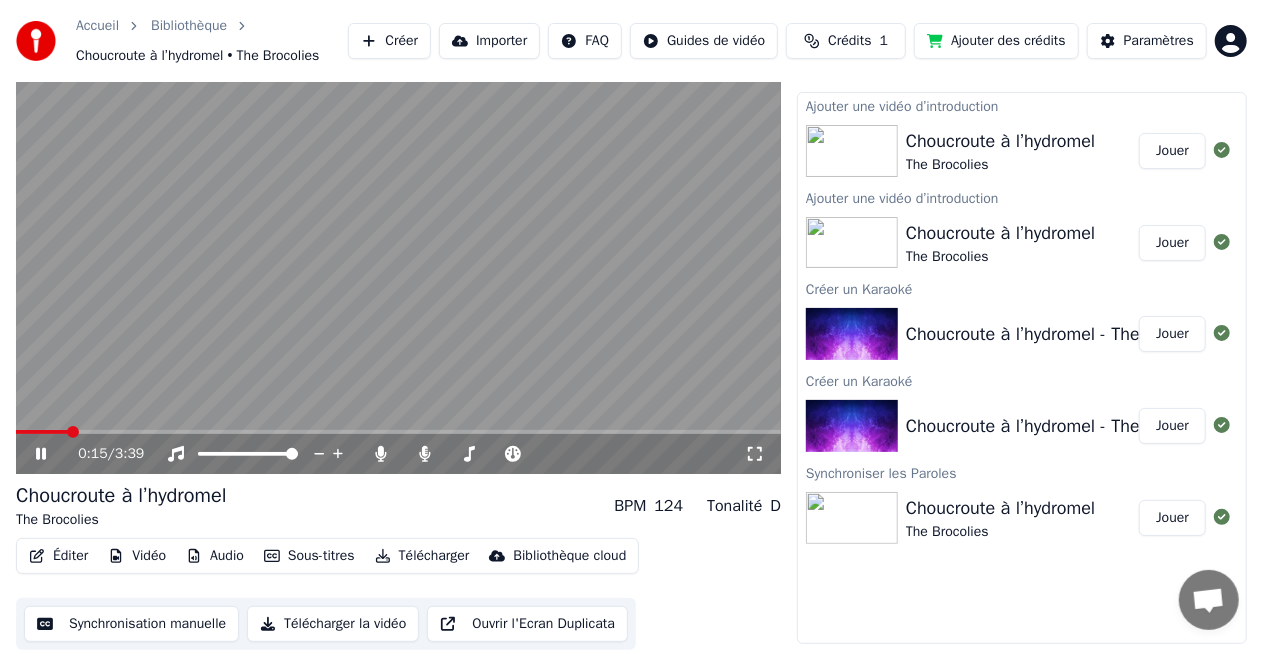 click at bounding box center (398, 432) 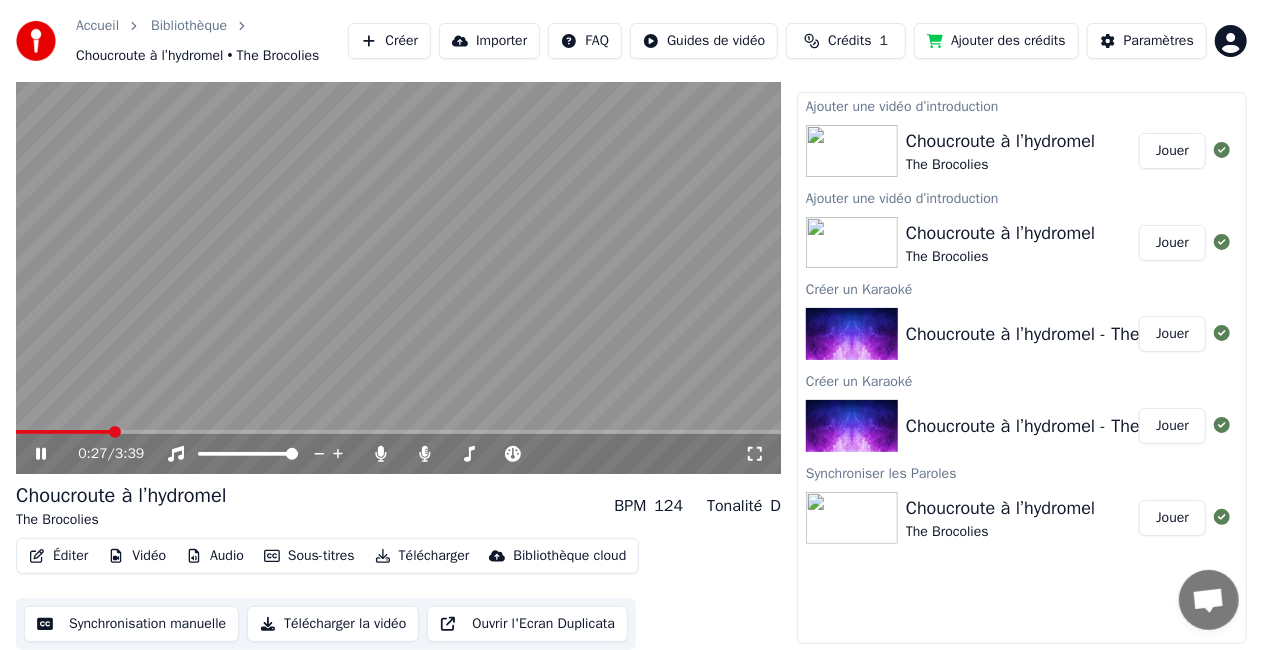 click at bounding box center [398, 432] 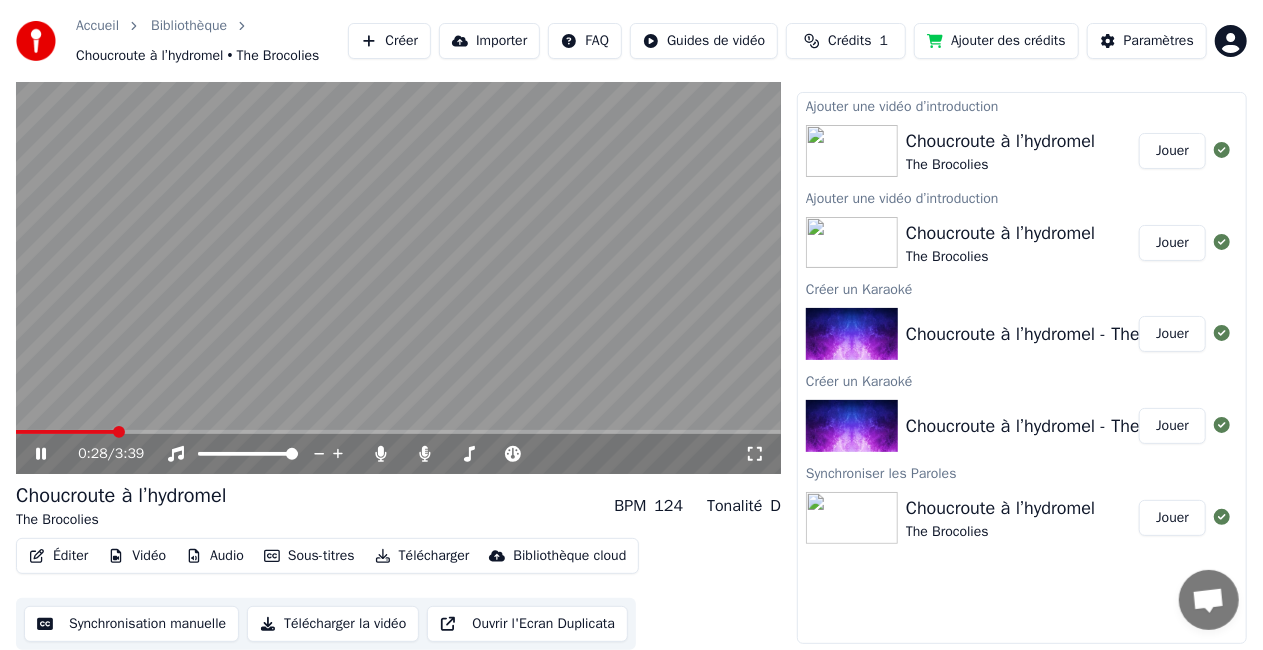click 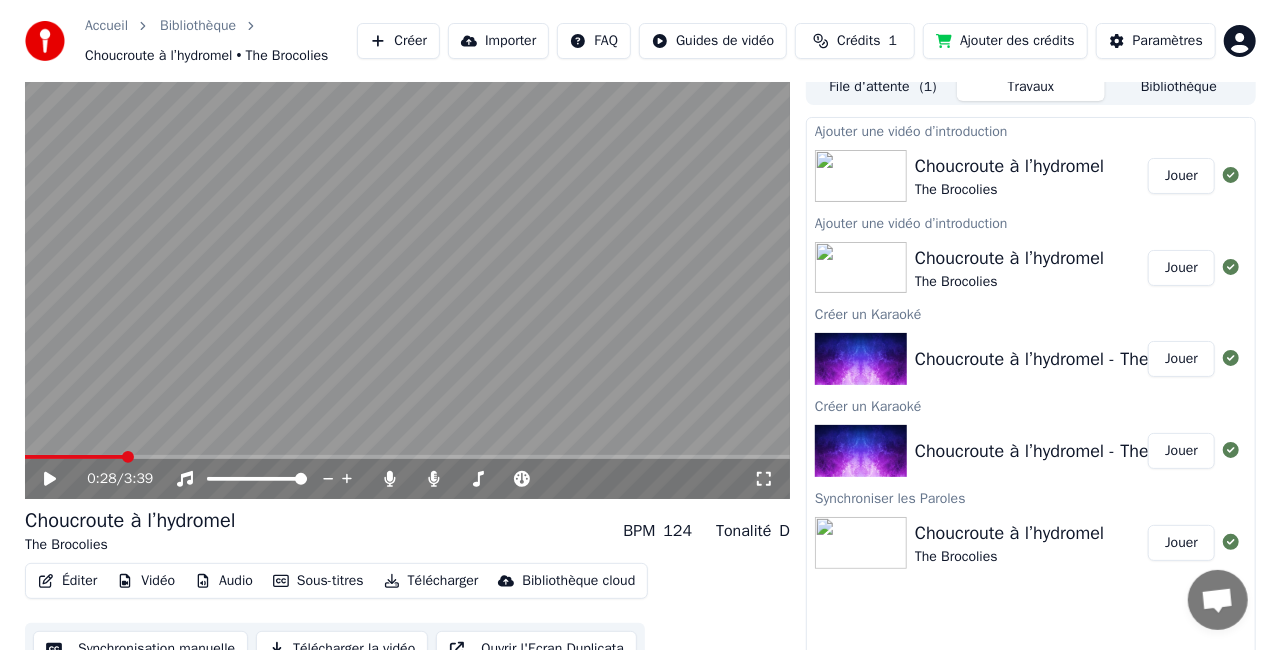 scroll, scrollTop: 0, scrollLeft: 0, axis: both 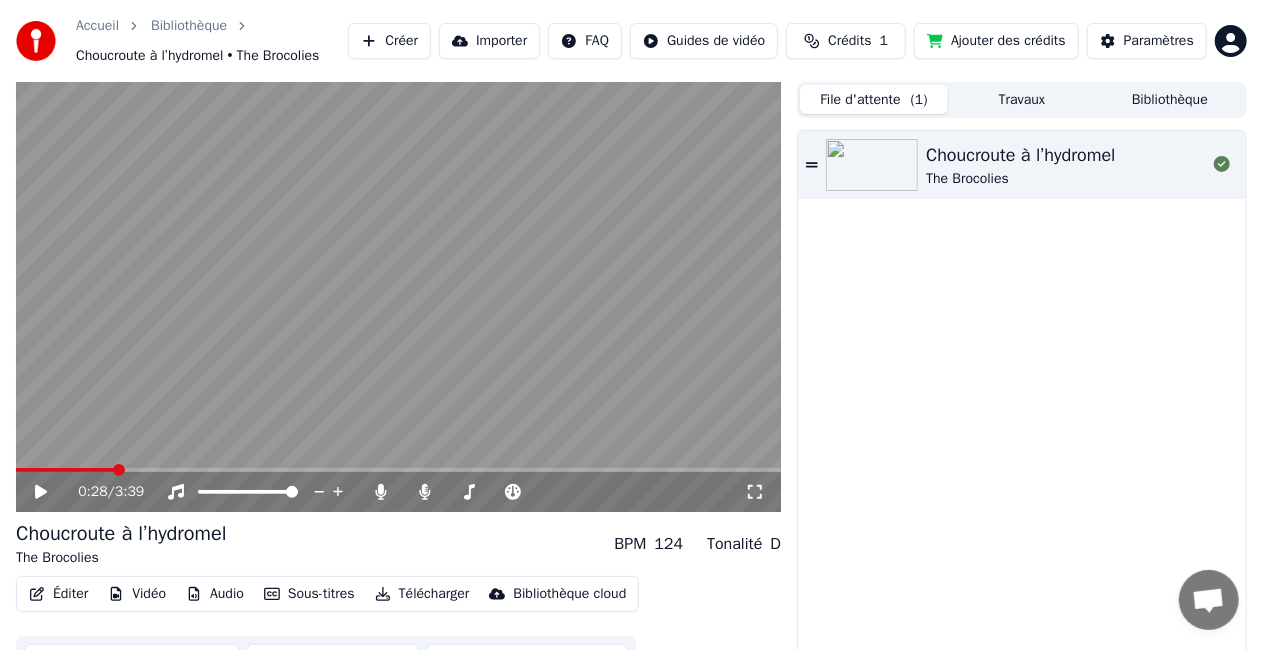 click on "File d'attente ( 1 )" at bounding box center [874, 99] 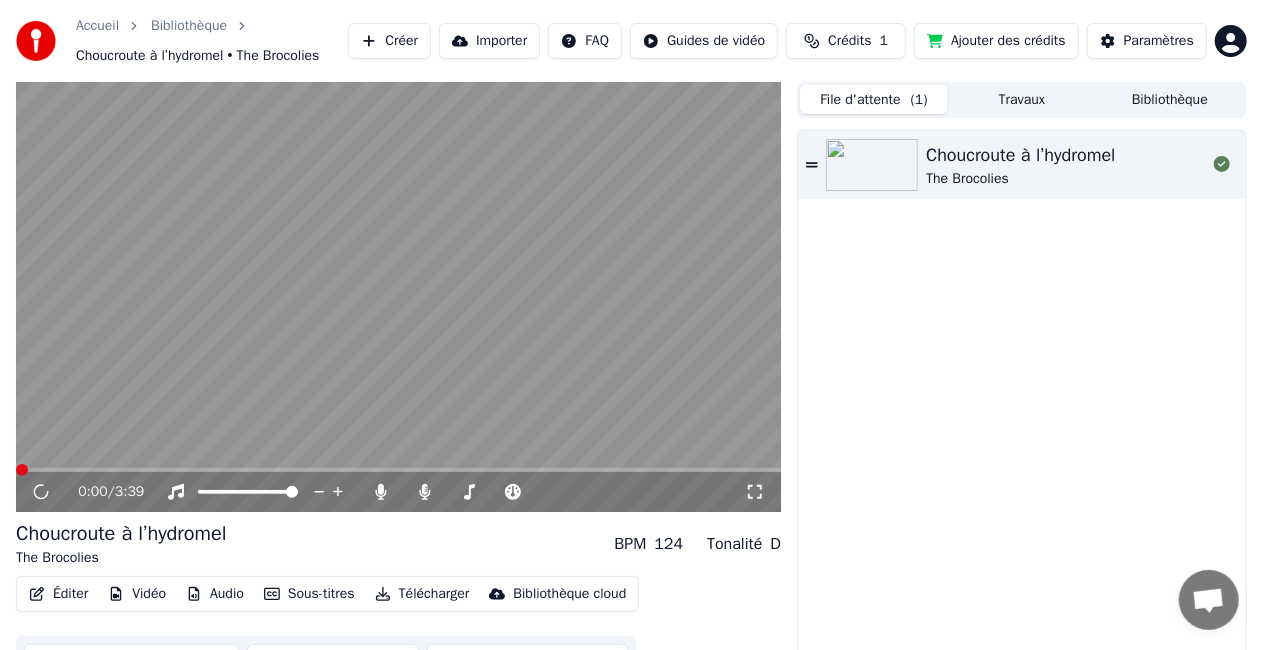 click on "Choucroute à l’hydromel" at bounding box center [1020, 155] 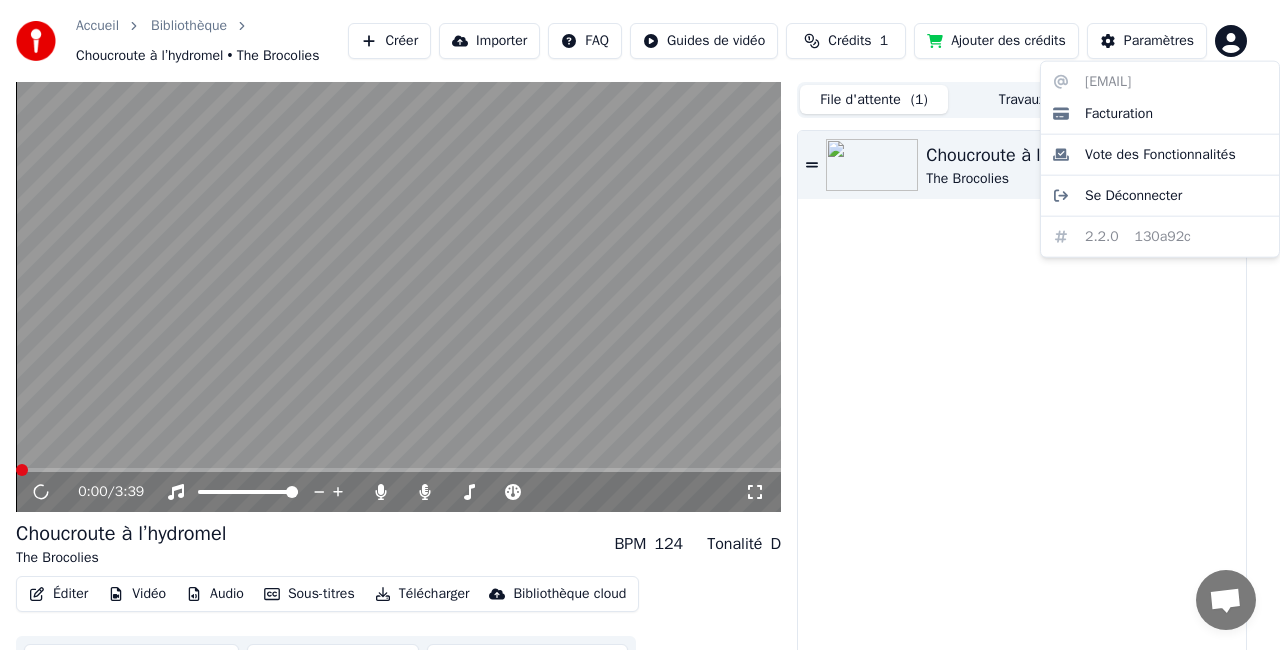 click on "Accueil Bibliothèque Choucroute à l’hydromel • The Brocolies Créer Importer FAQ Guides de vidéo Crédits 1 Ajouter des crédits Paramètres 0:00  /  3:39 Choucroute à l’hydromel The Brocolies BPM 124 Tonalité D Éditer Vidéo Audio Sous-titres Télécharger Bibliothèque cloud Synchronisation manuelle Télécharger la vidéo Ouvrir'Ecran Duplicata File d'attente ( 1 ) Travaux Bibliothèque Choucroute à l’hydromel The Brocolies [EMAIL] Facturation Vote des Fonctionnalités Se Déconnecter 2.2.0 130a92c" at bounding box center [640, 325] 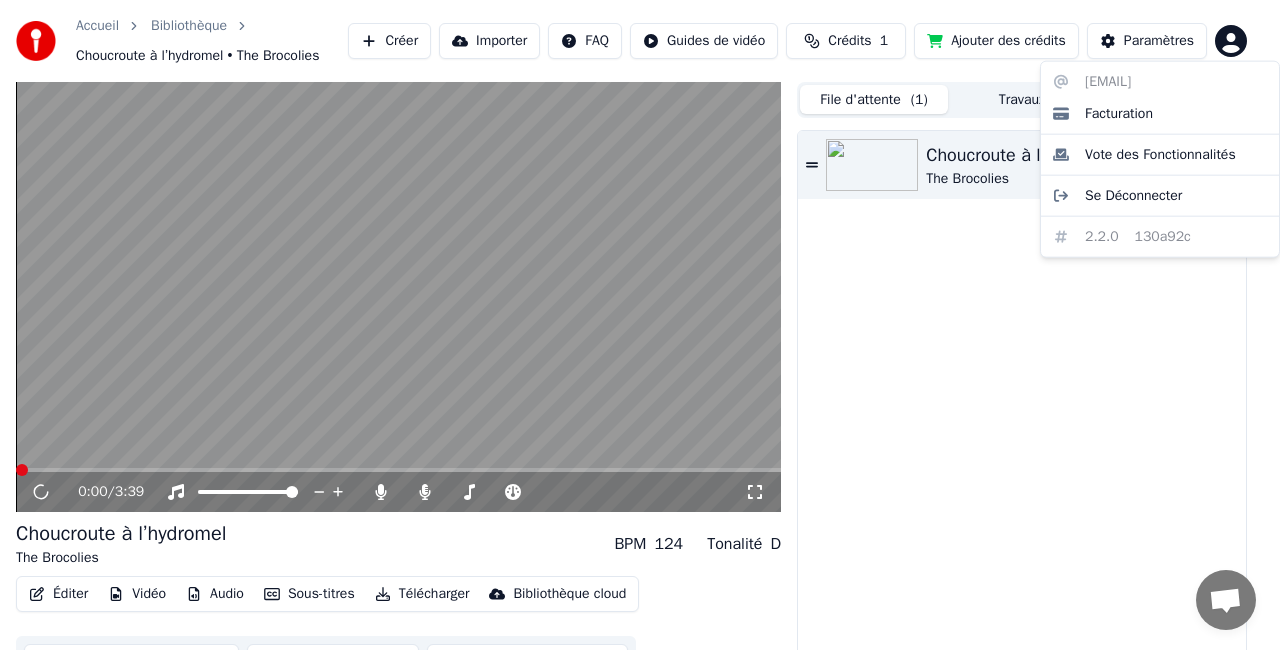 drag, startPoint x: 62, startPoint y: 576, endPoint x: 72, endPoint y: 592, distance: 18.867962 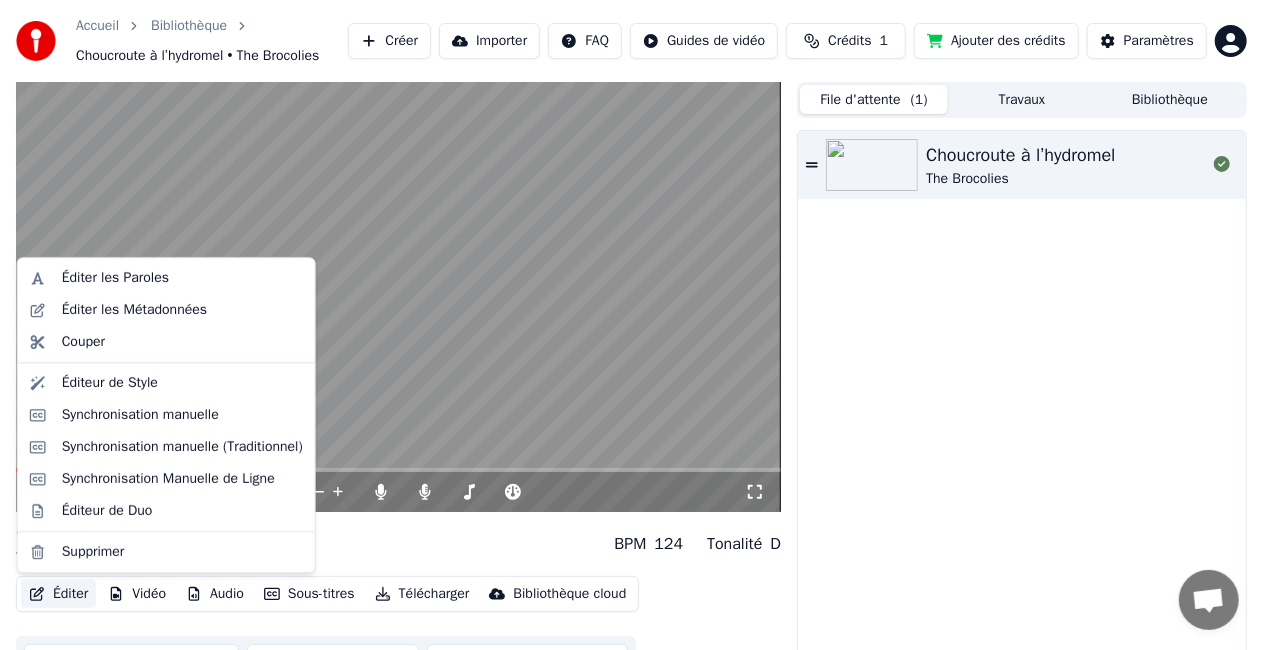 click on "Éditer" at bounding box center (58, 594) 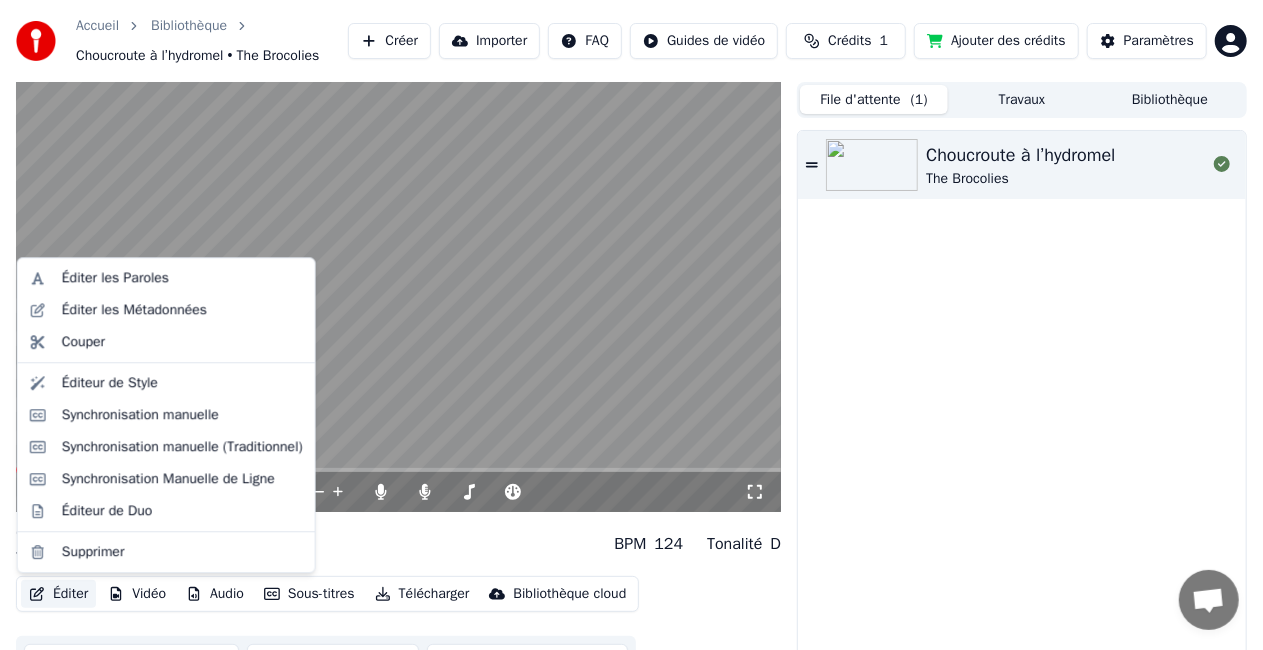 click on "Éditer" at bounding box center [58, 594] 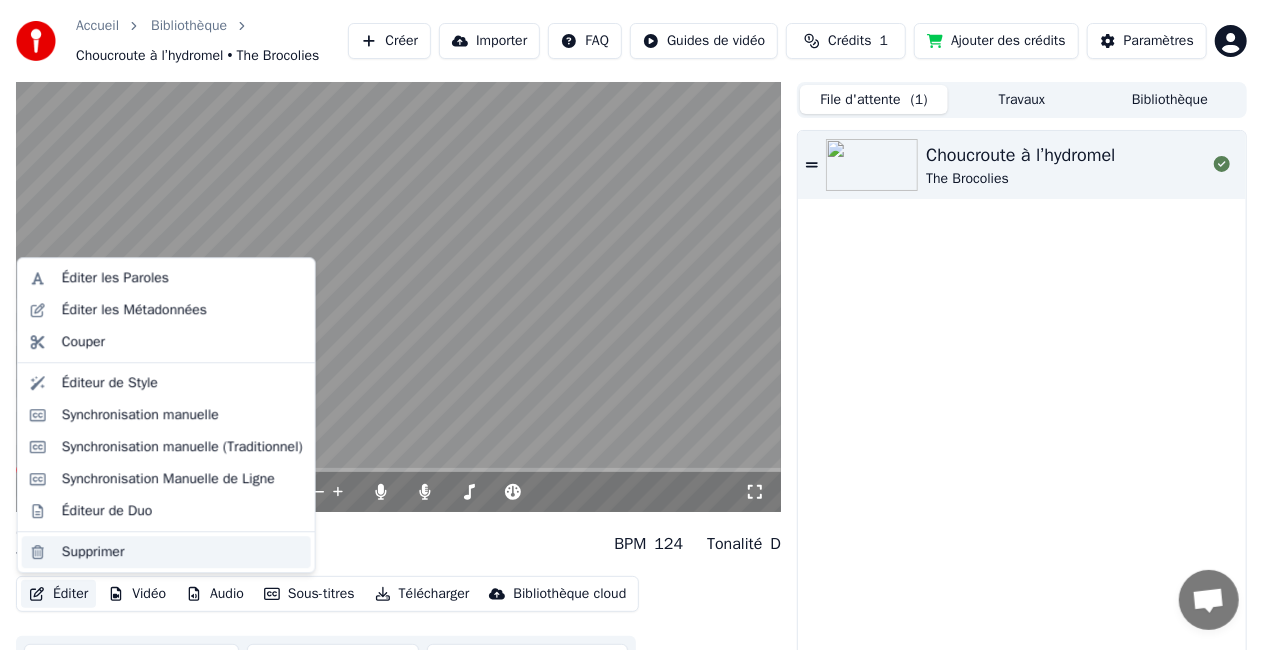 click on "Supprimer" at bounding box center [93, 552] 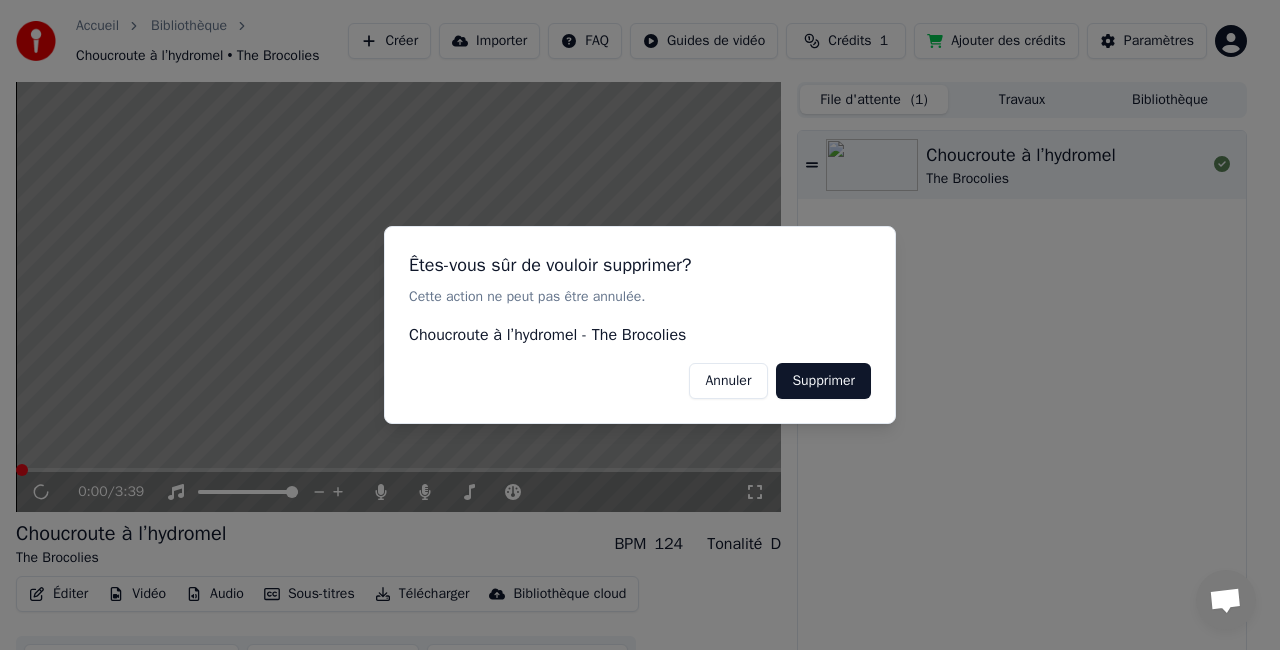 click on "Supprimer" at bounding box center (823, 381) 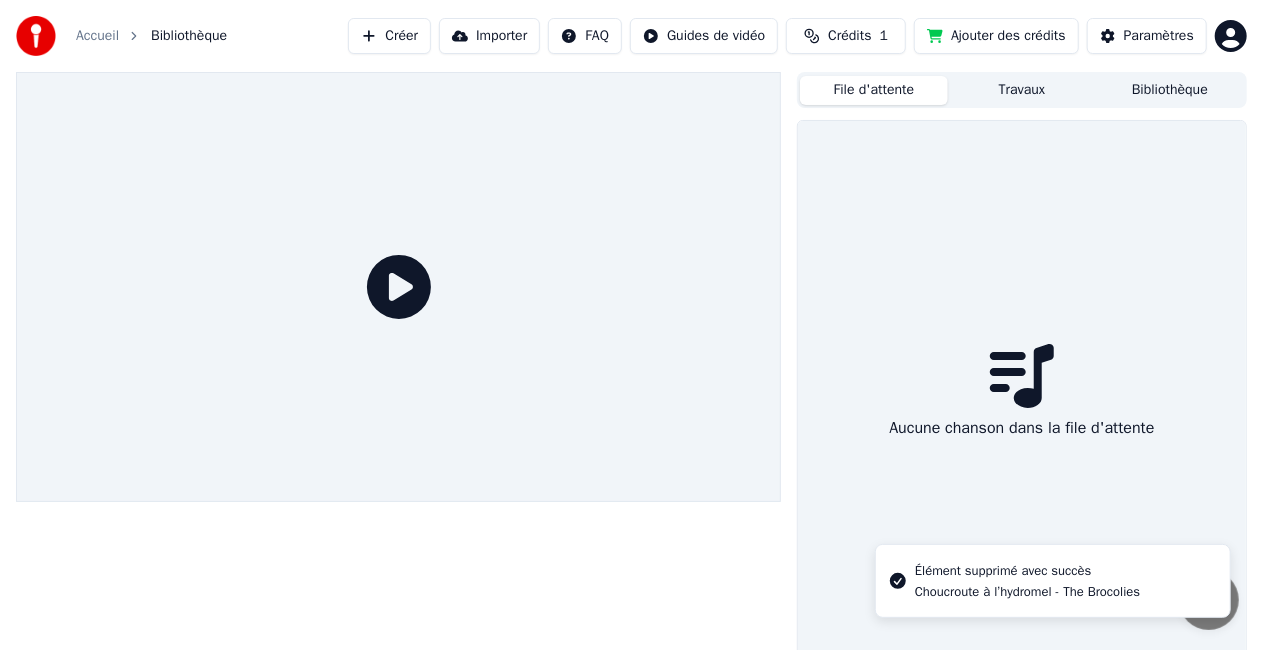 click on "Crédits 1" at bounding box center [846, 36] 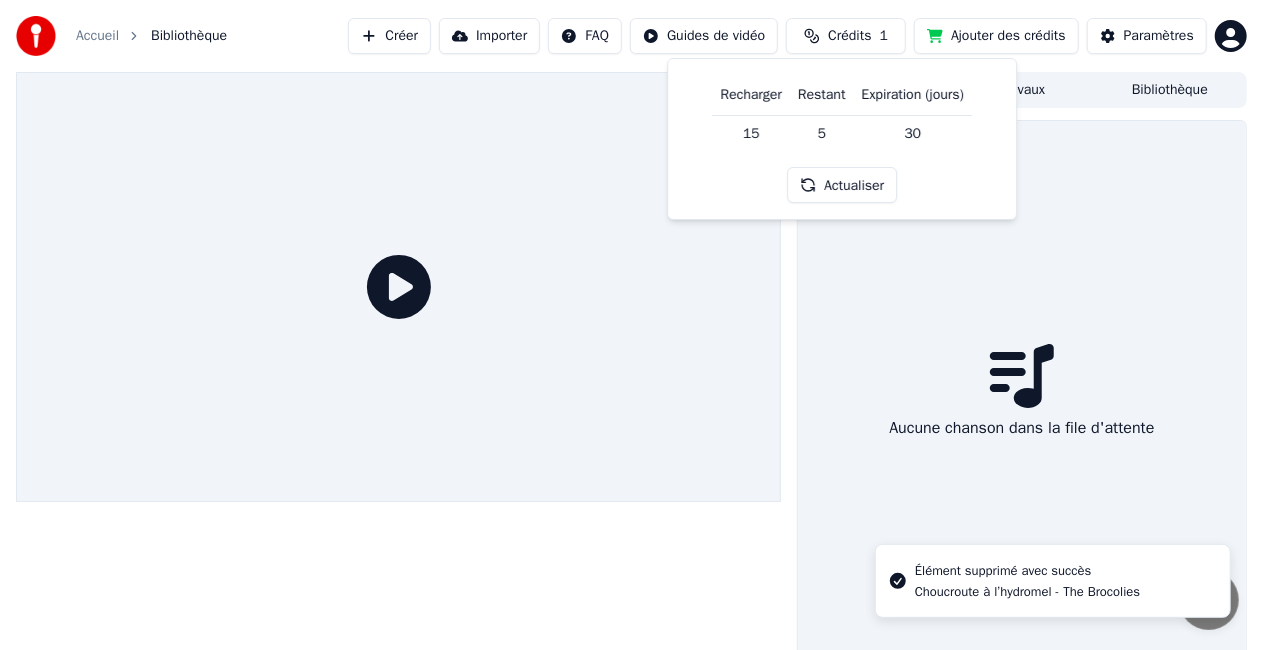 click on "Aucune chanson dans la file d'attente" at bounding box center (1022, 394) 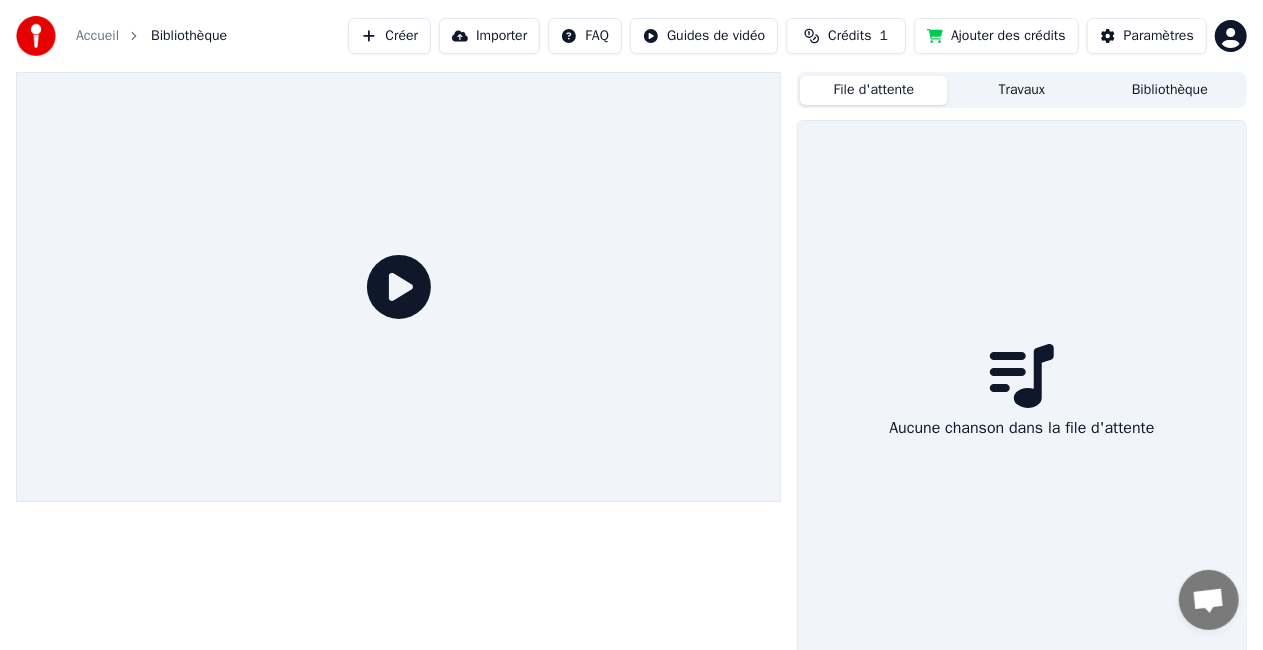 click on "Accueil Bibliothèque Créer Importer FAQ Guides de vidéo Crédits 1 Ajouter des crédits Paramètres File d'attente Travaux Bibliothèque Aucune chanson dans la file d'attente" at bounding box center [631, 325] 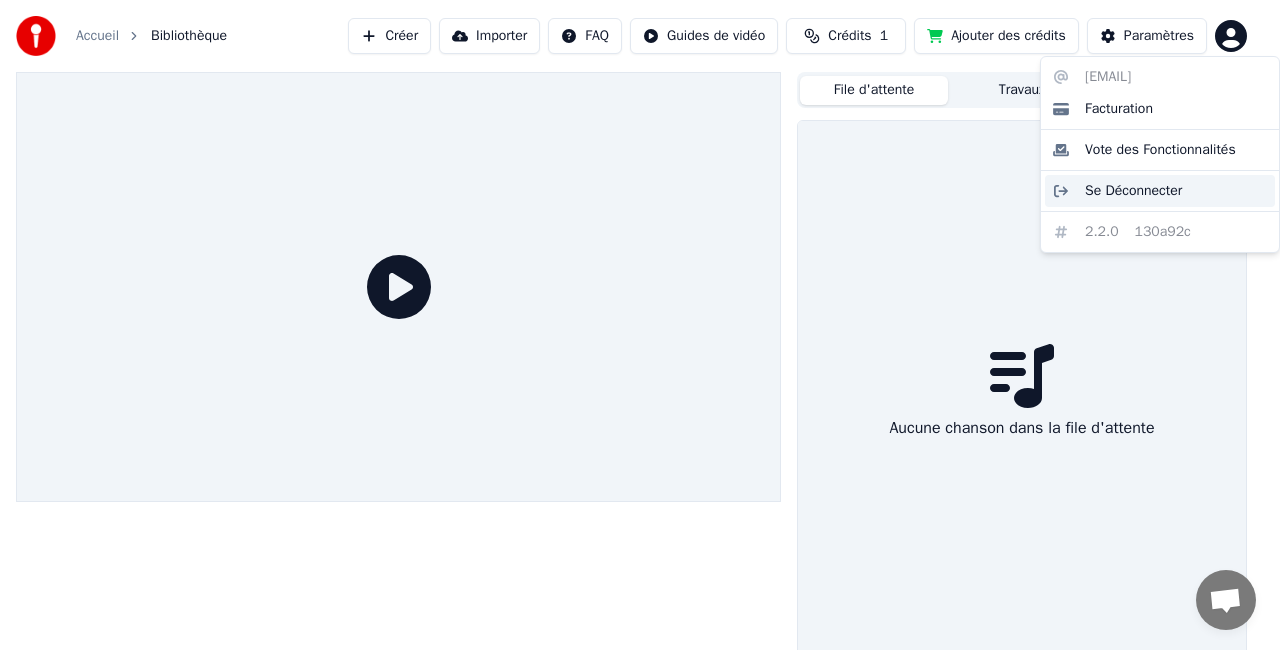 click on "Se Déconnecter" at bounding box center [1160, 191] 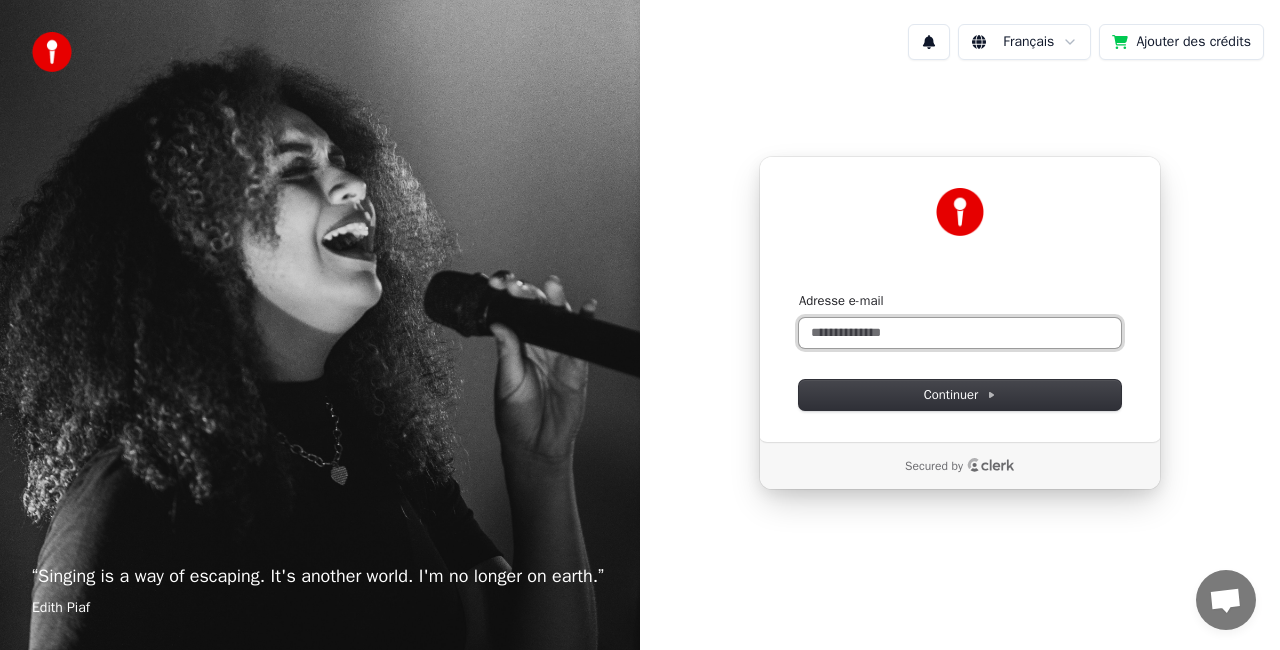 click on "Adresse e-mail" at bounding box center [960, 333] 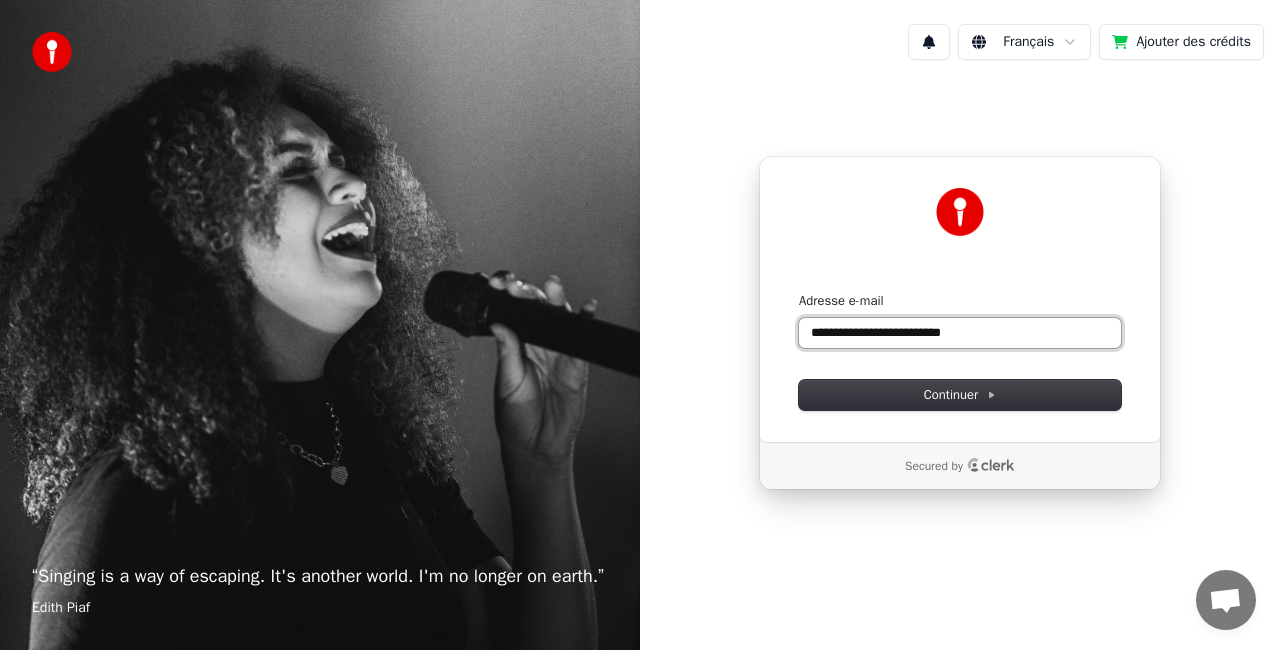 click at bounding box center (799, 292) 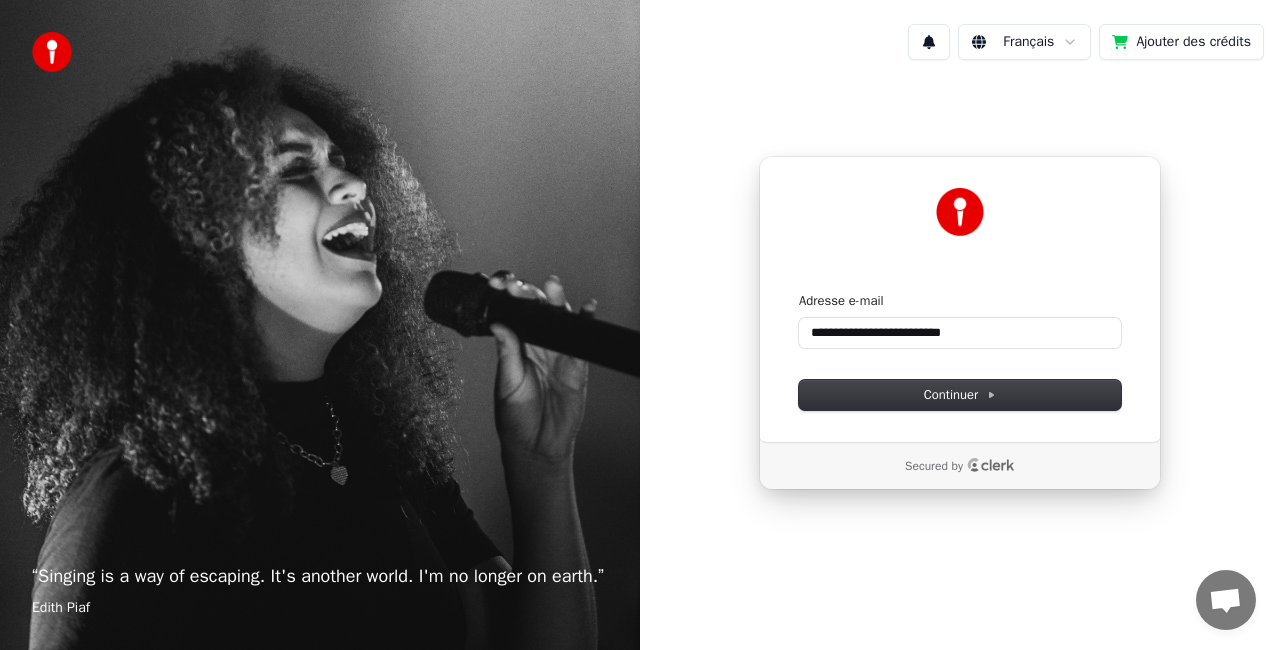 type on "**********" 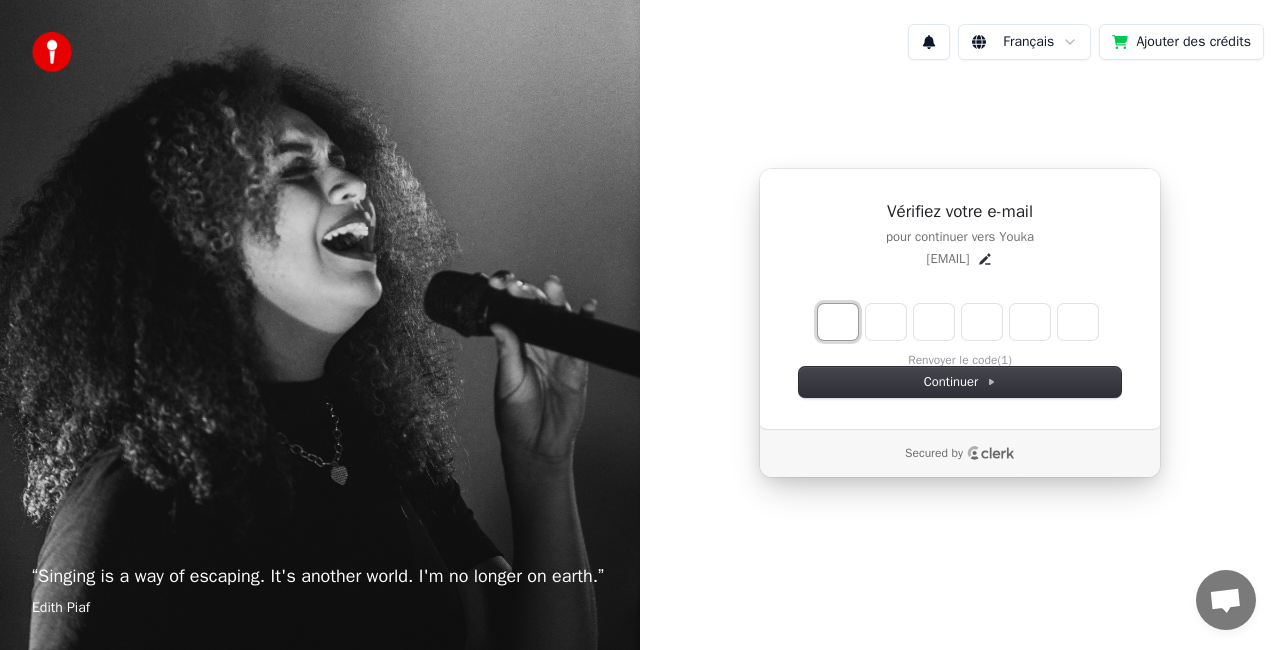 type on "*" 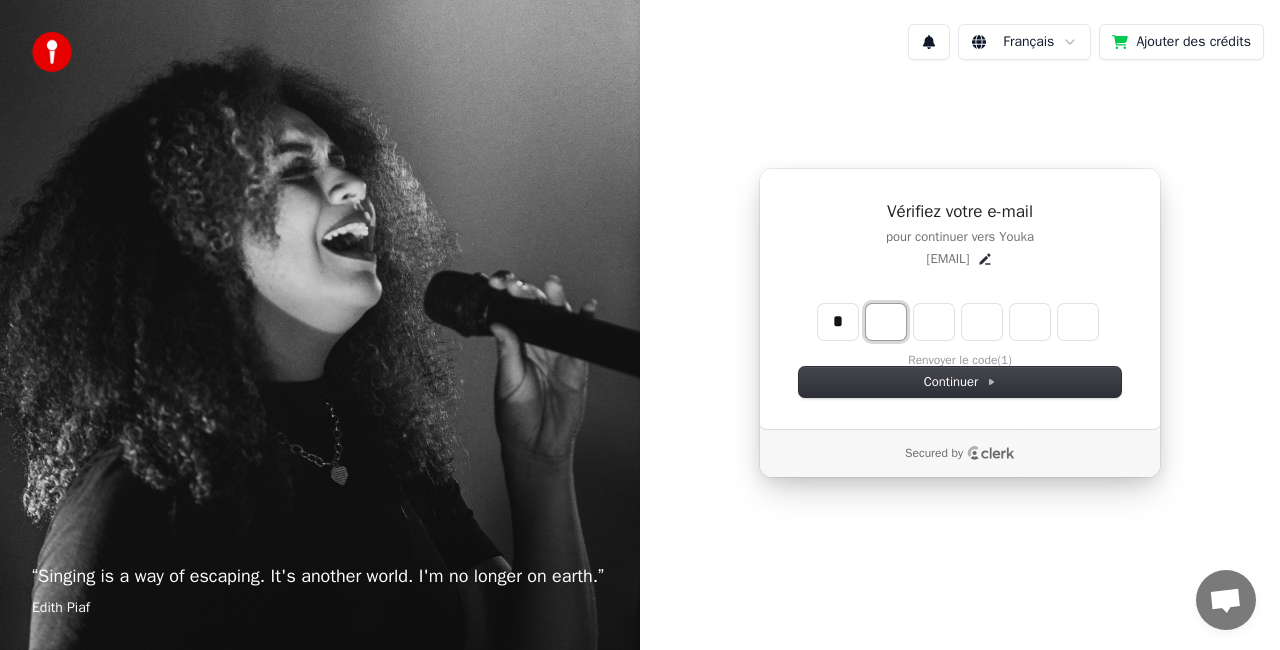 type on "*" 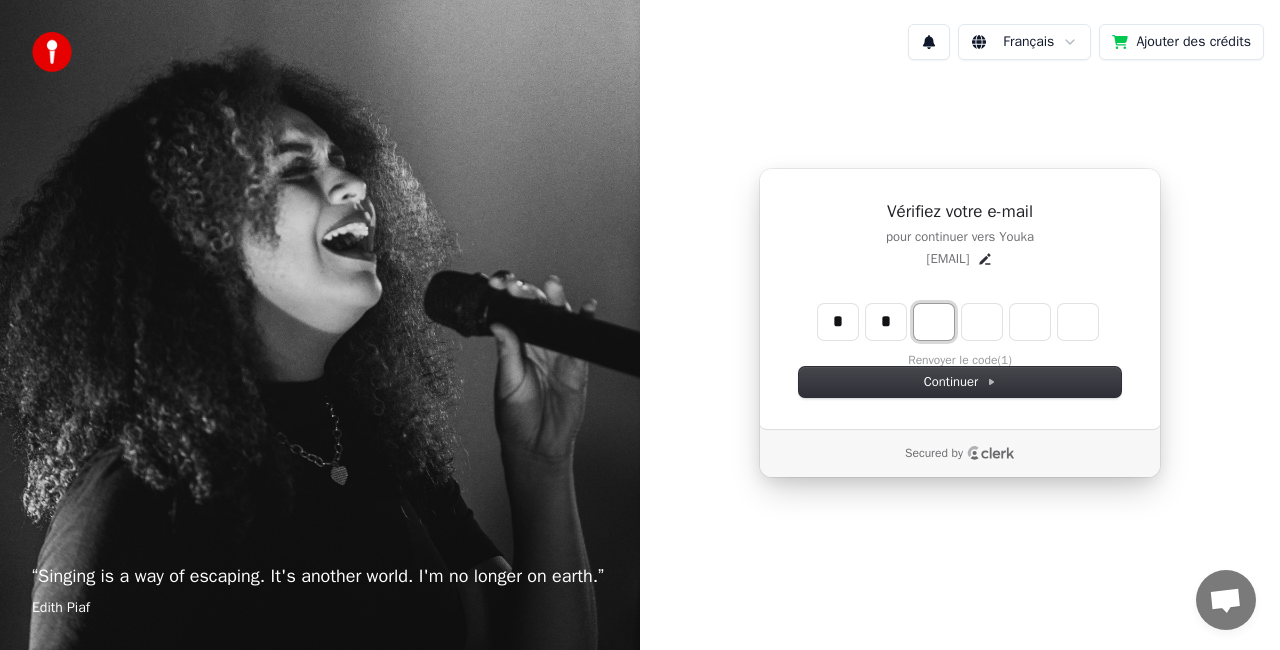 type on "**" 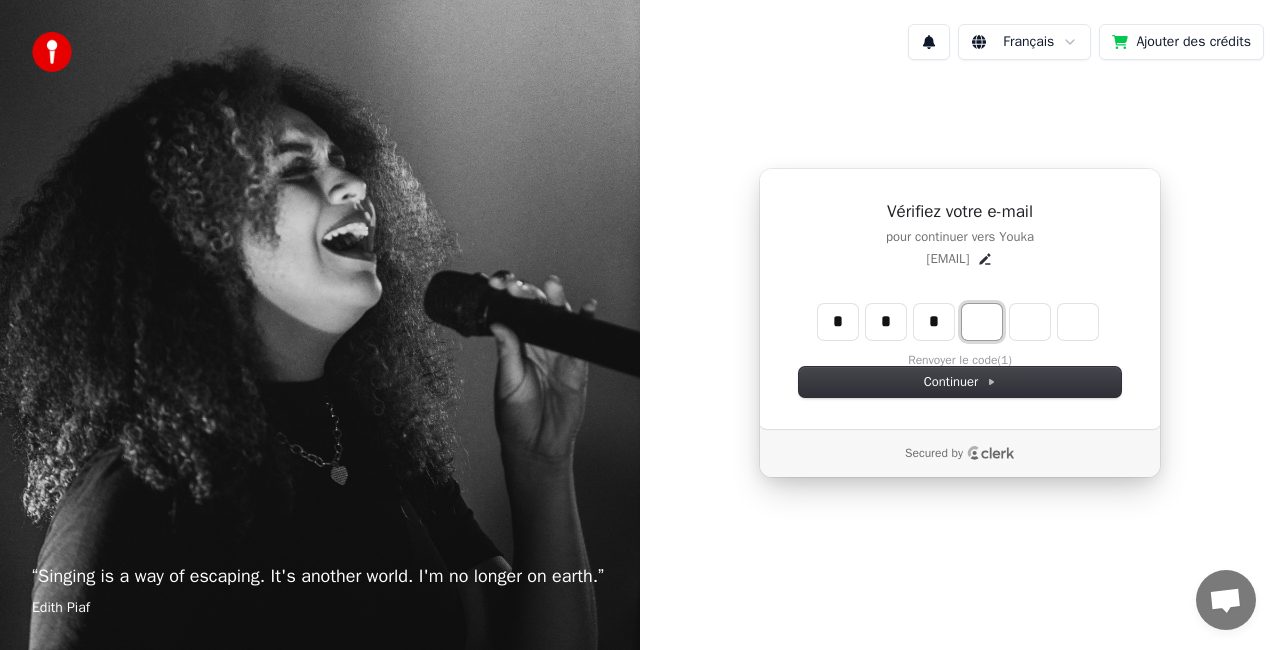 type on "***" 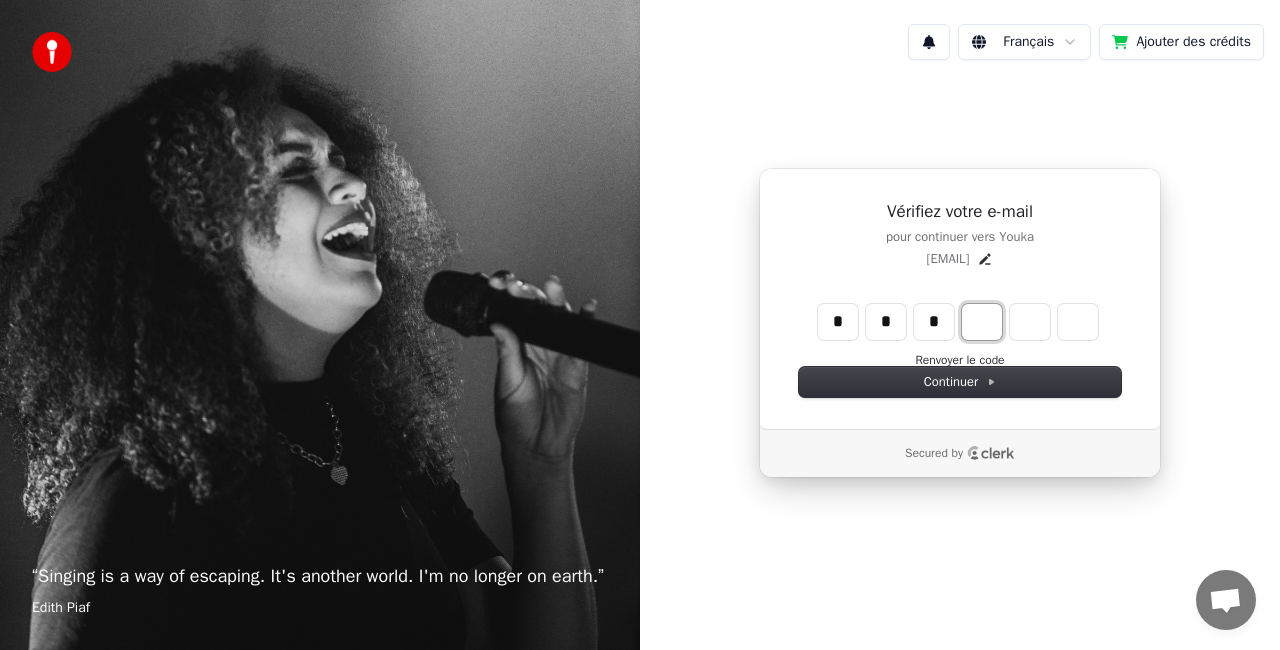 type on "*" 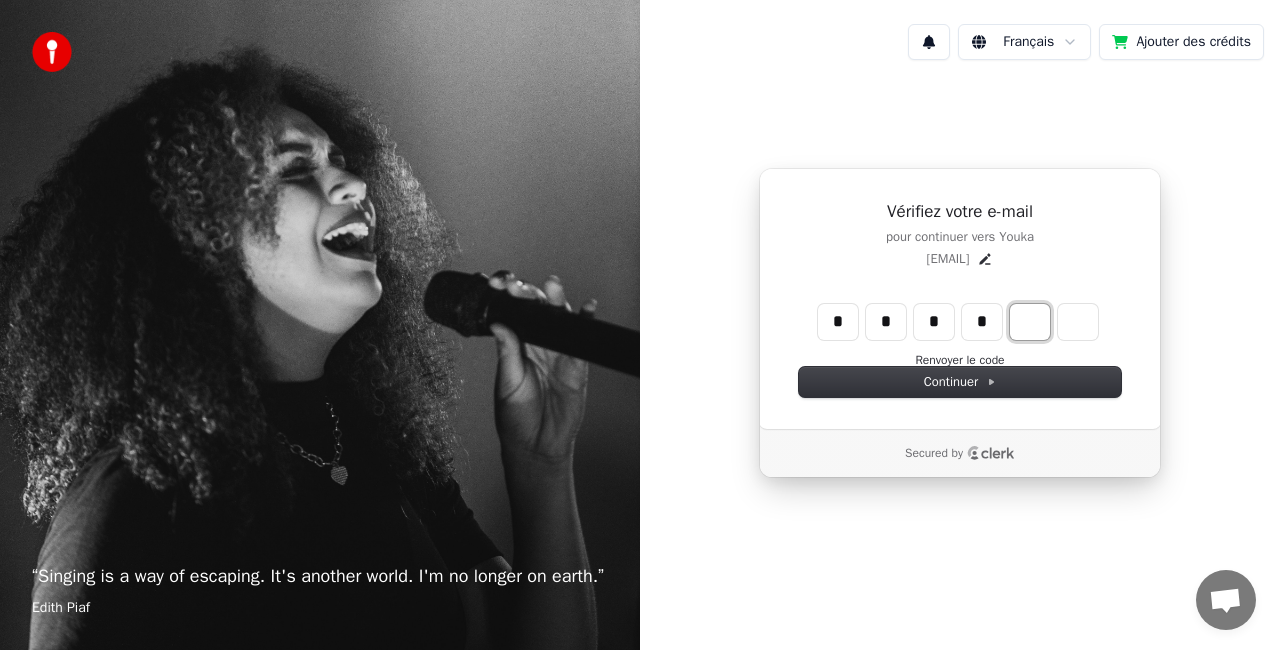 type on "****" 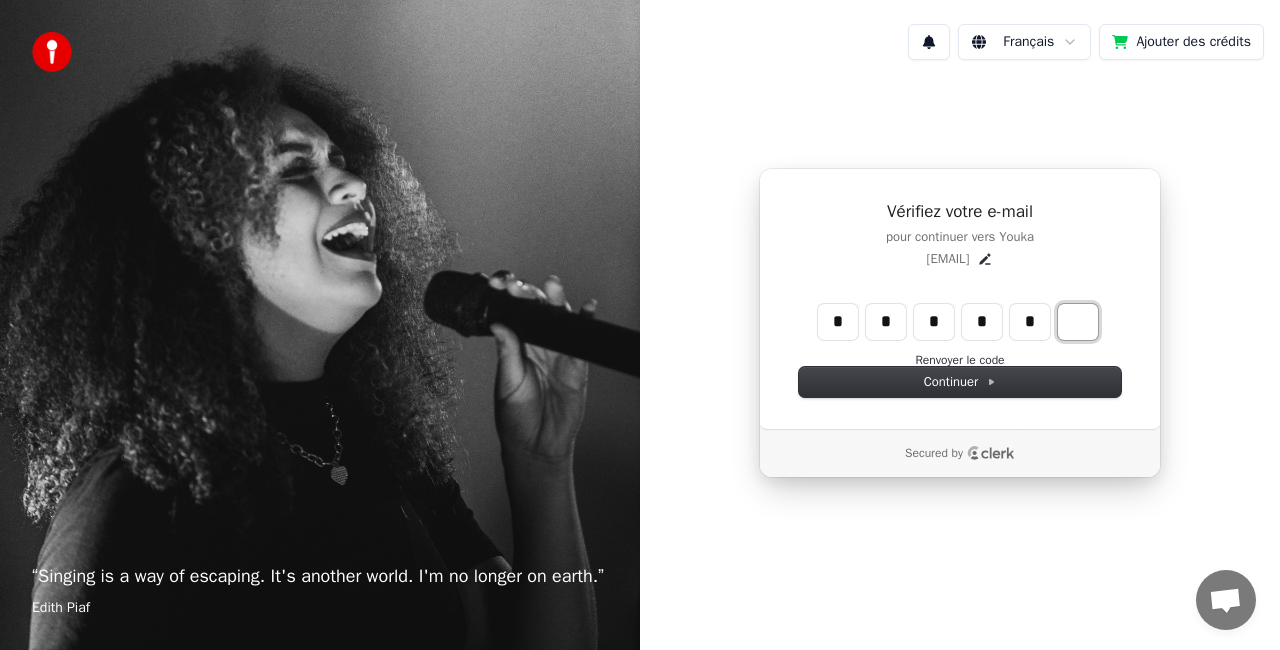 type on "******" 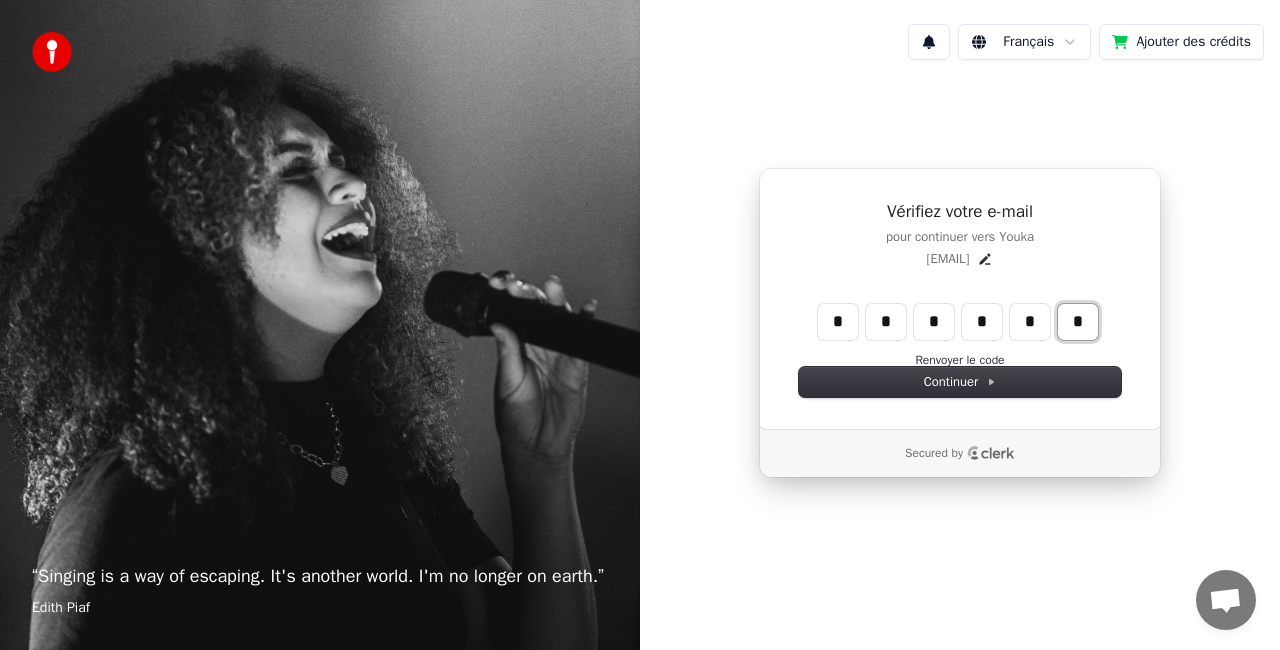 type on "*" 